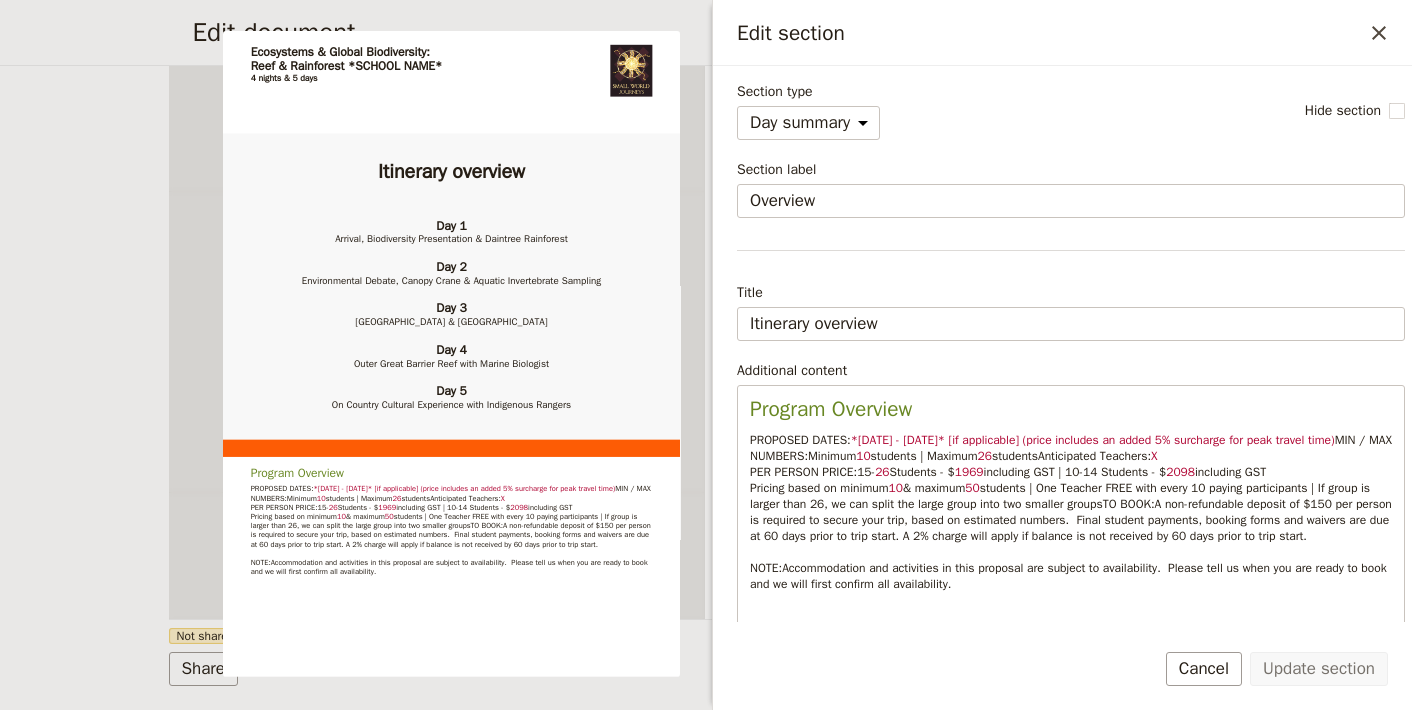 select on "DAY_SUMMARY" 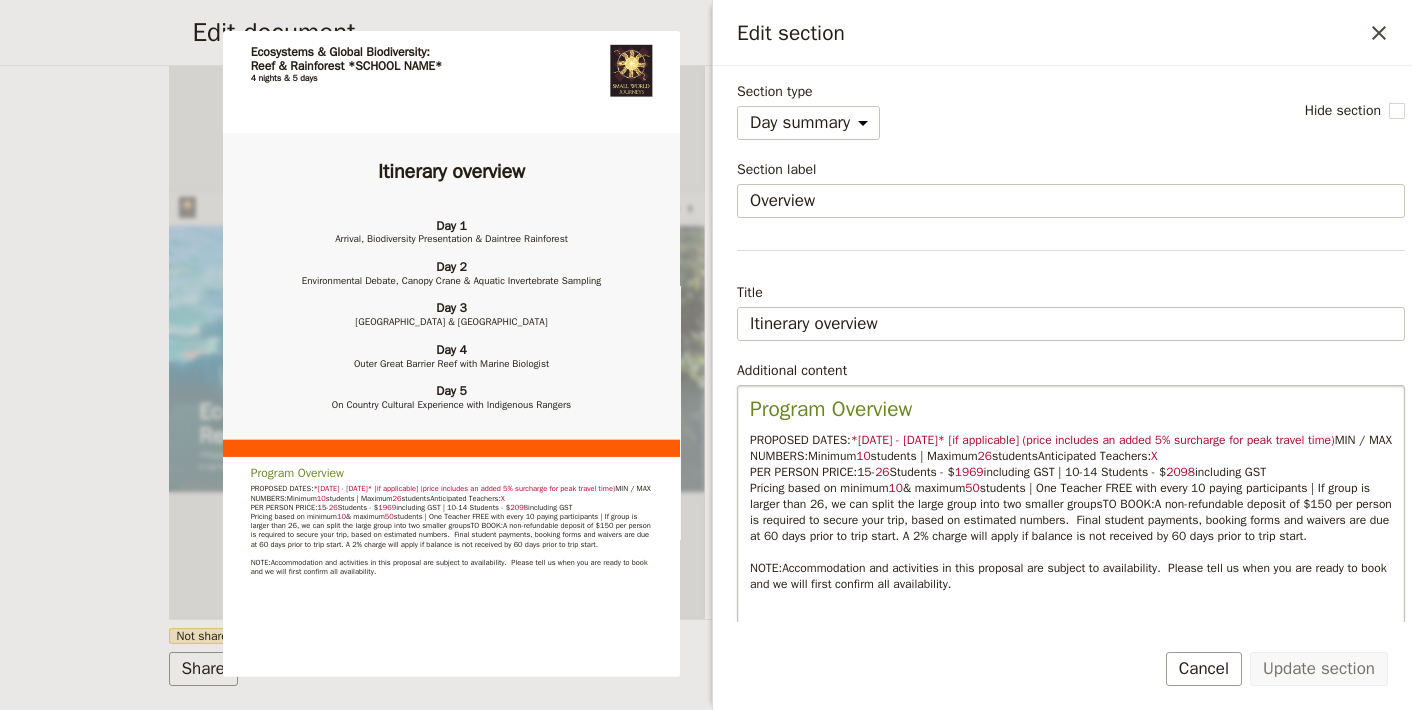 scroll, scrollTop: 0, scrollLeft: 0, axis: both 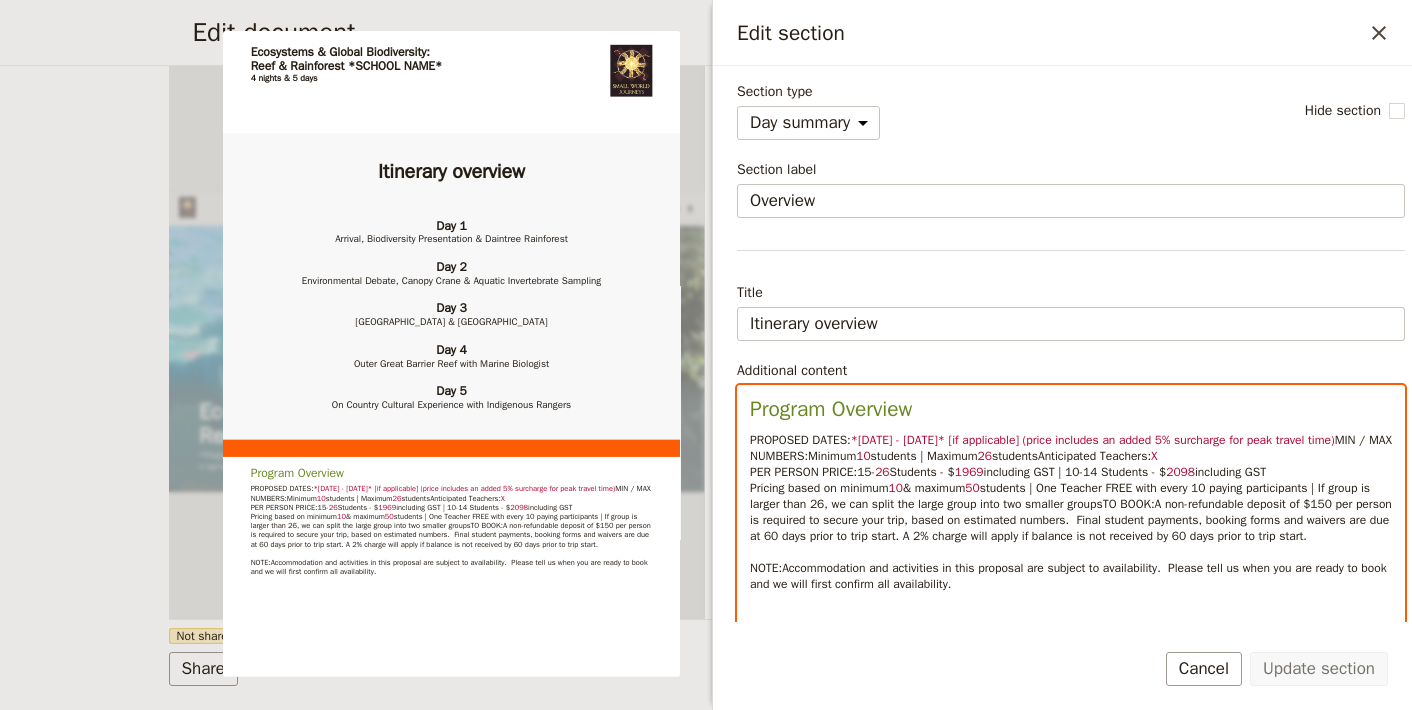 select on "paragraph-small" 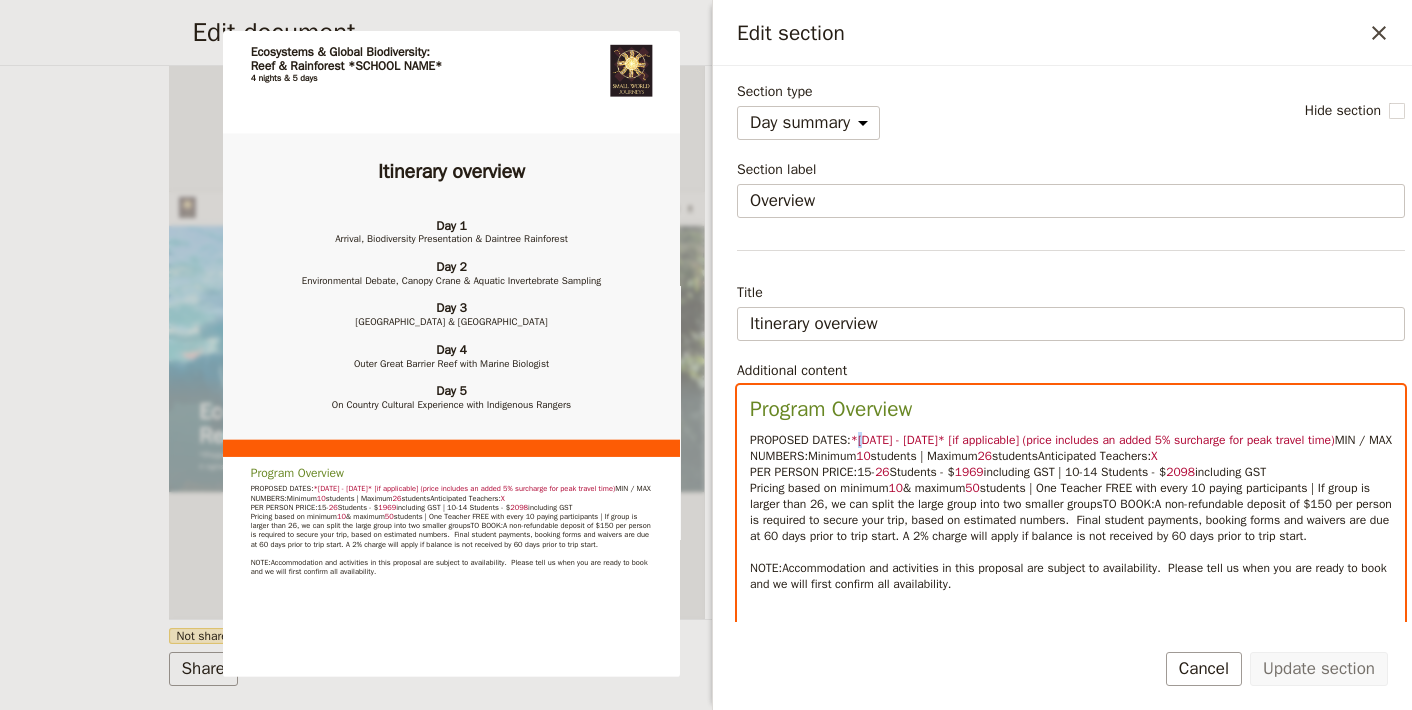 click on "[DATE] - [DATE]* [if applicable] (price includes an added 5% surcharge for peak travel time)" at bounding box center [1096, 440] 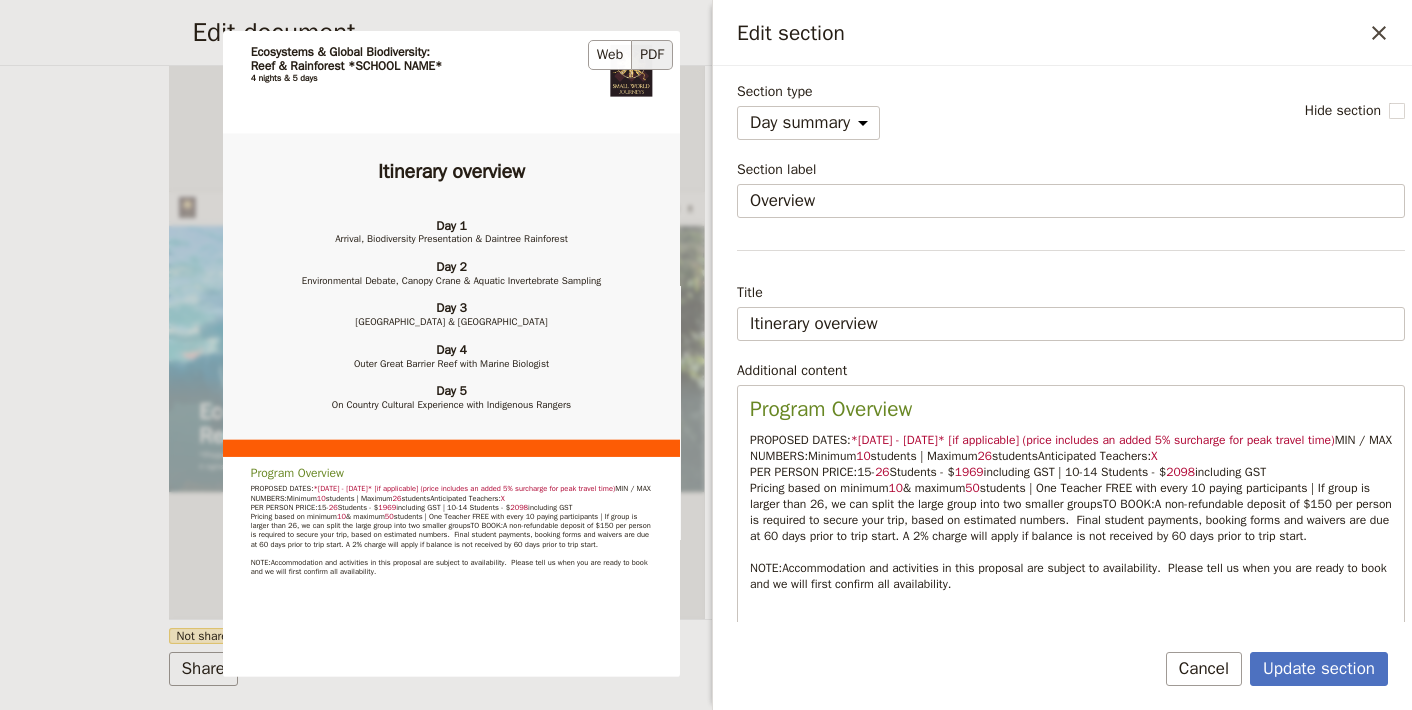 click on "PDF" at bounding box center (652, 55) 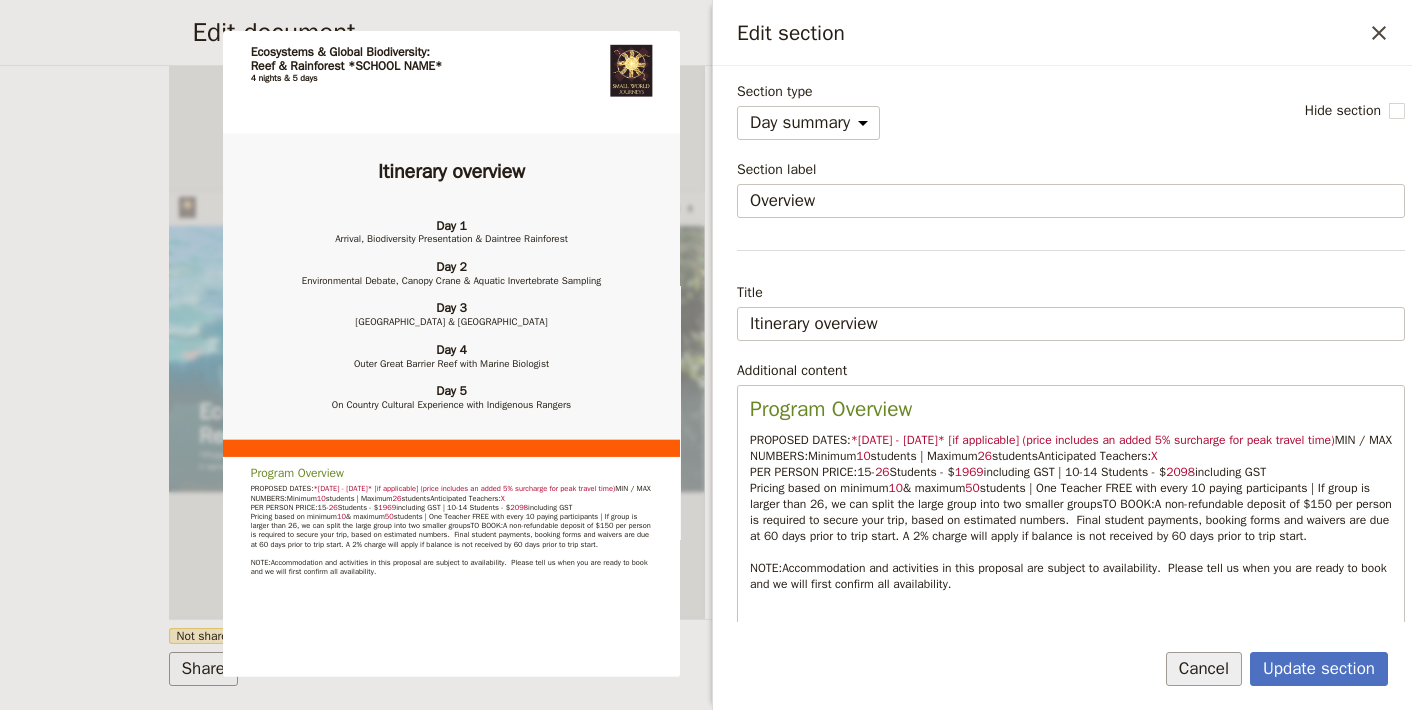 click on "Cancel" at bounding box center [1204, 669] 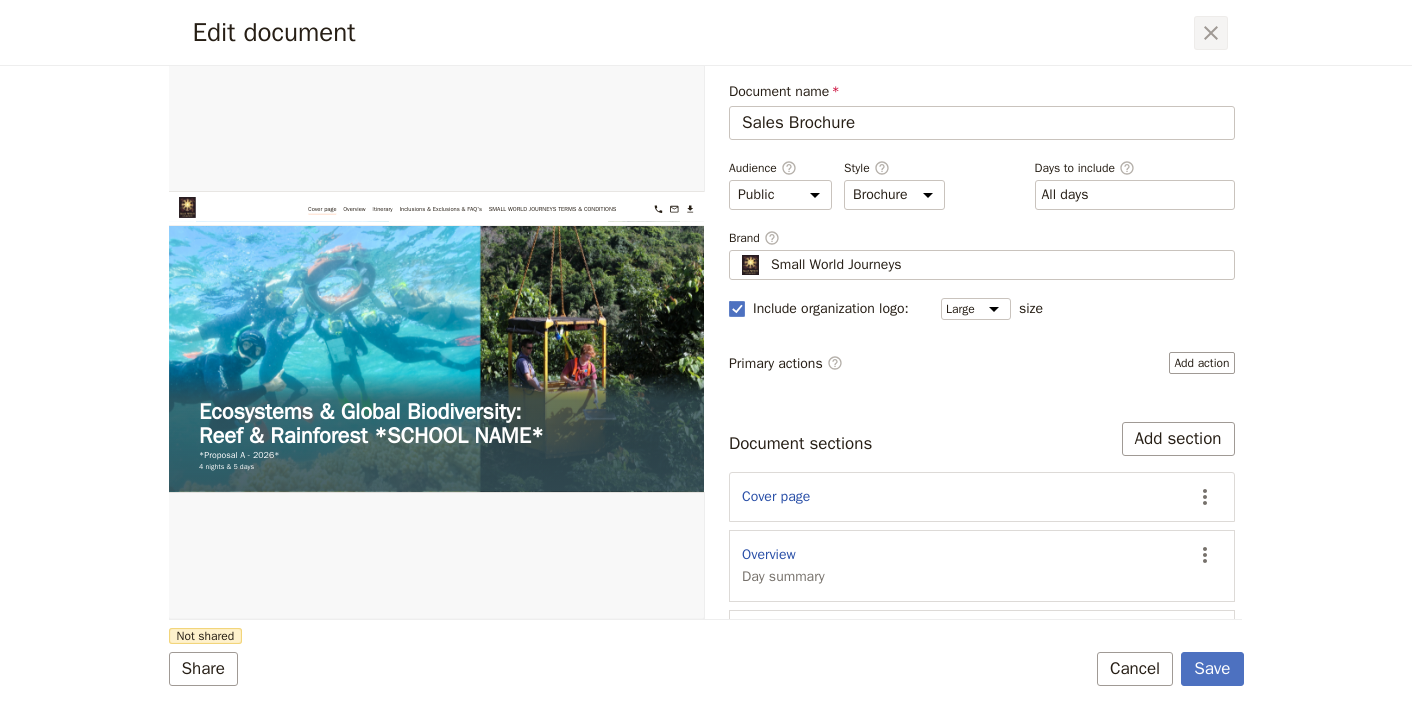click 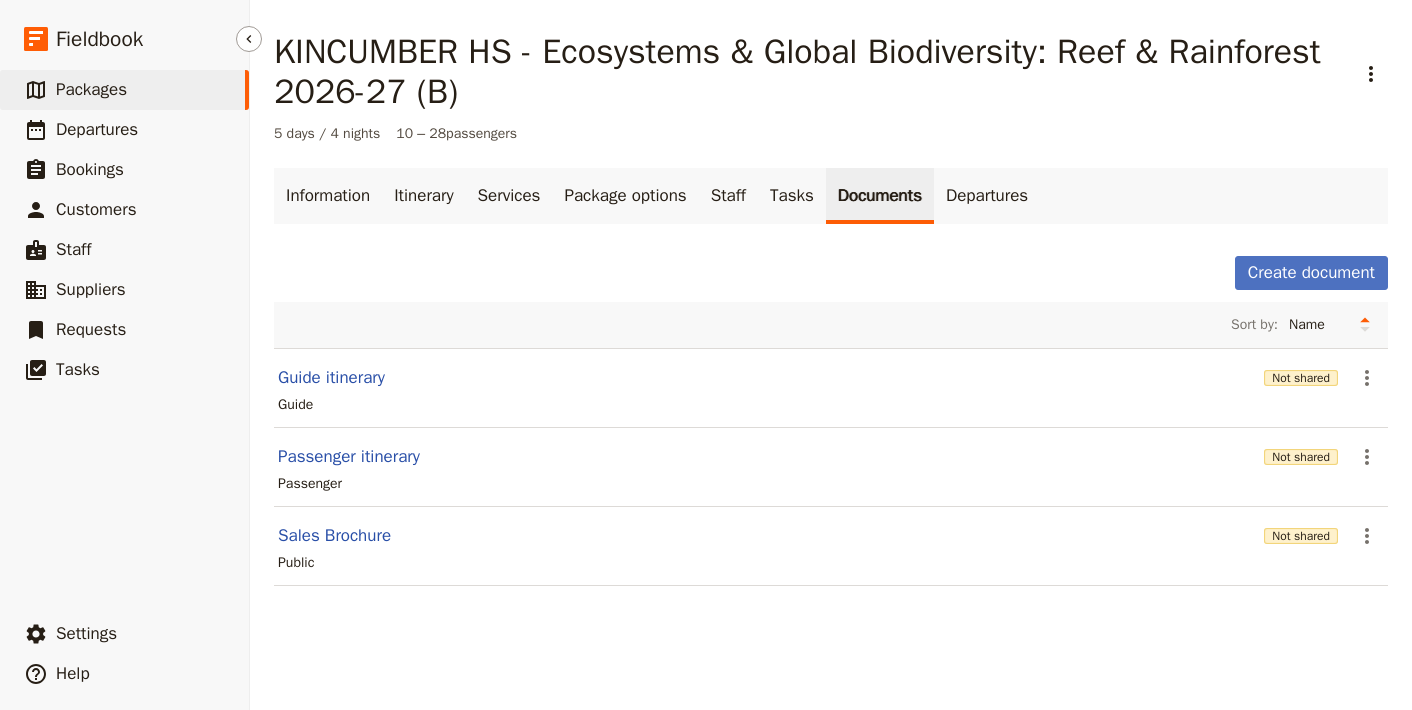 click on "Packages" at bounding box center (91, 89) 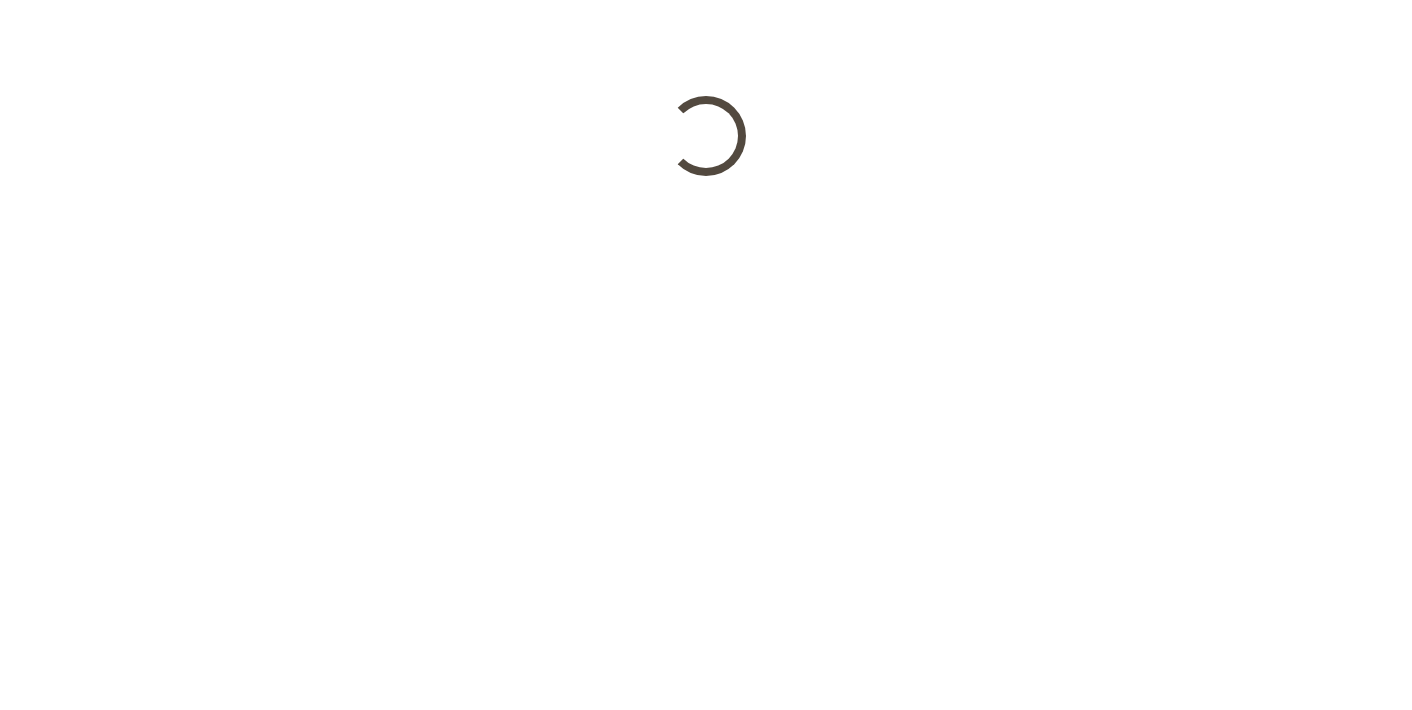 scroll, scrollTop: 0, scrollLeft: 0, axis: both 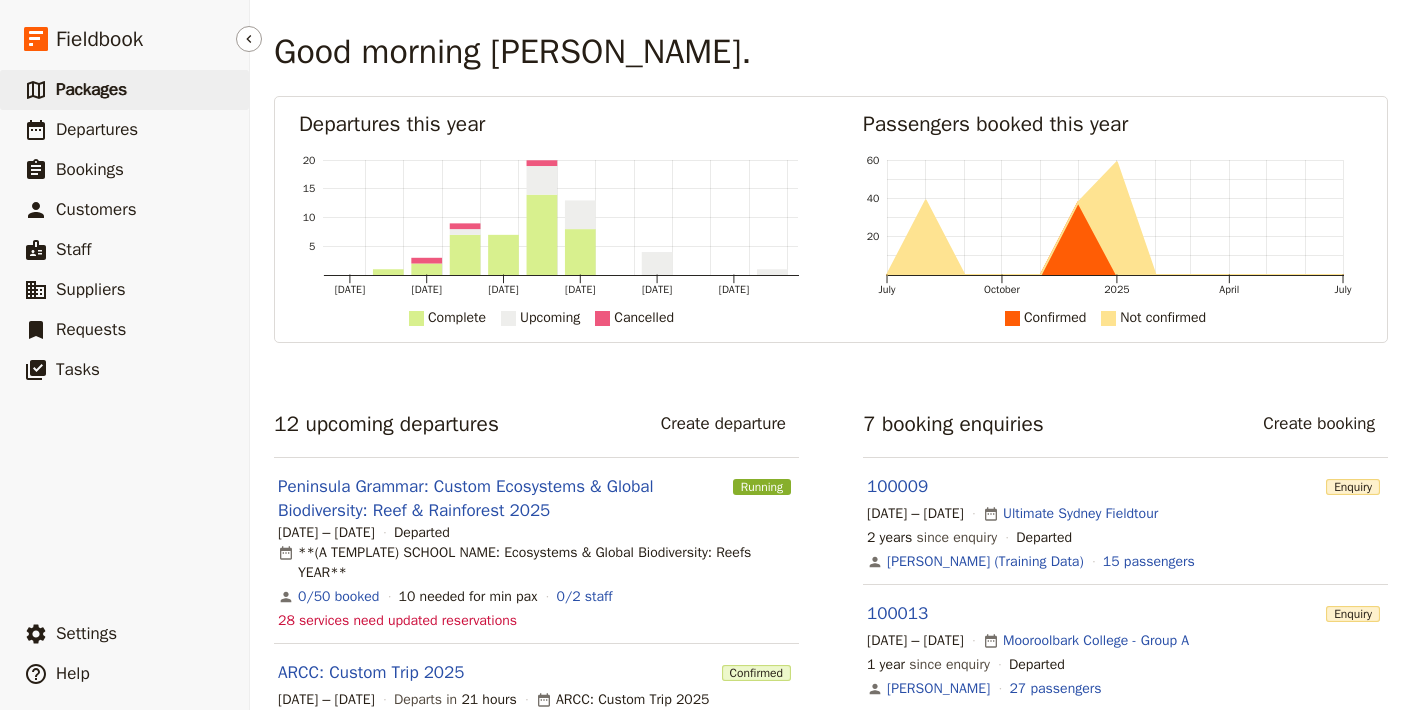 click on "Packages" at bounding box center (91, 89) 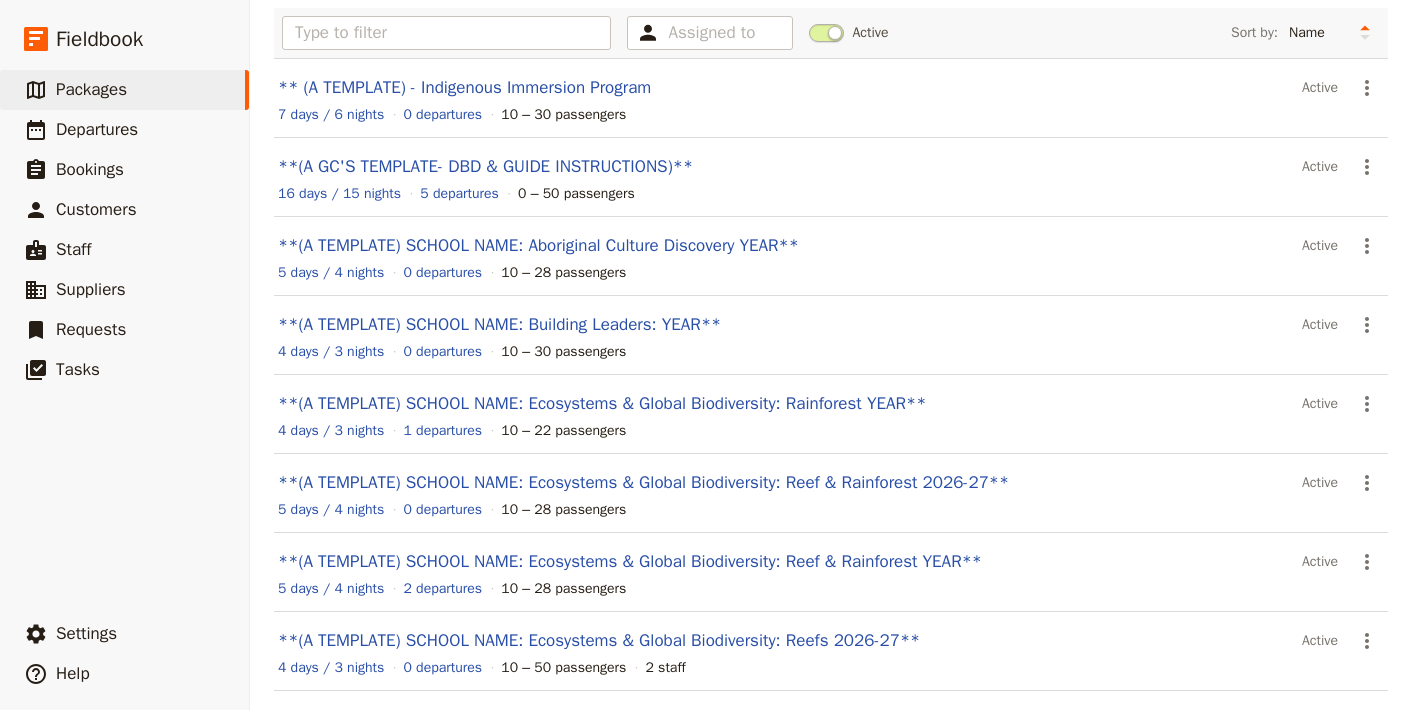 scroll, scrollTop: 368, scrollLeft: 0, axis: vertical 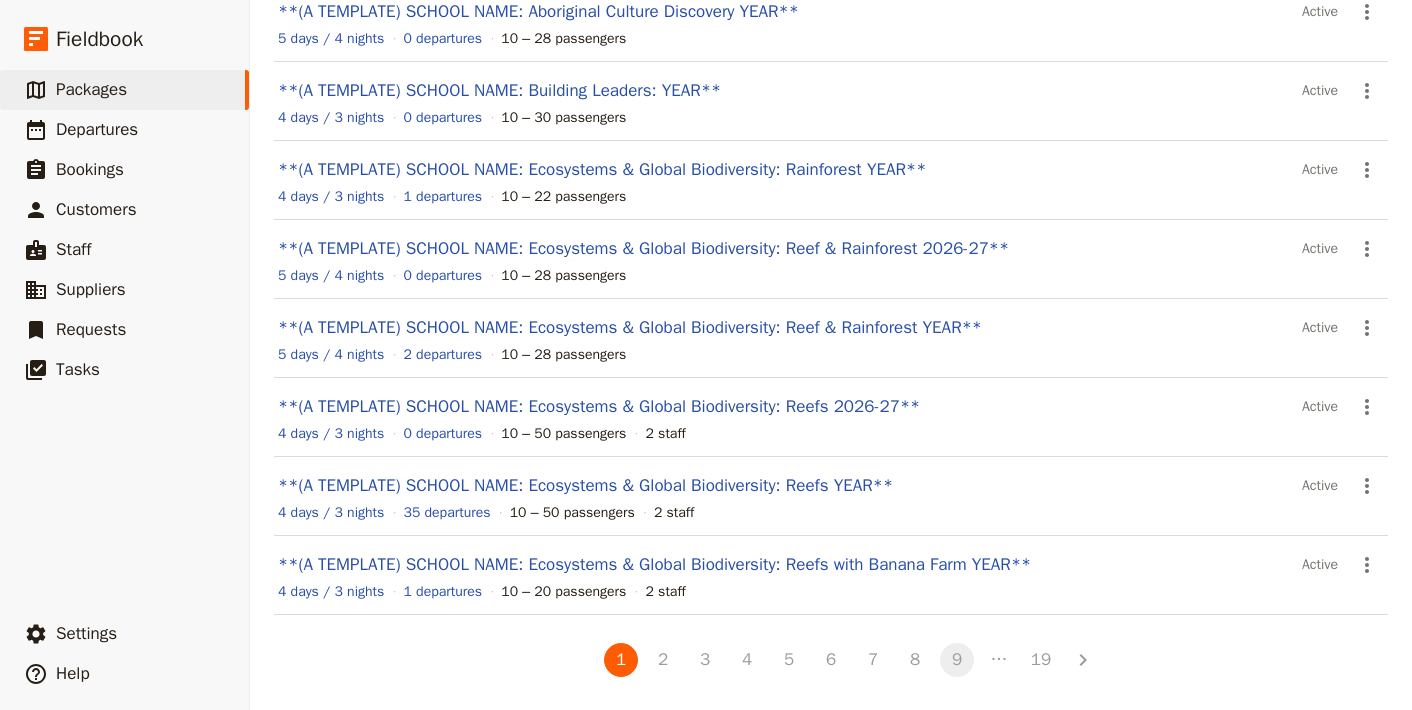 click on "9" at bounding box center [957, 660] 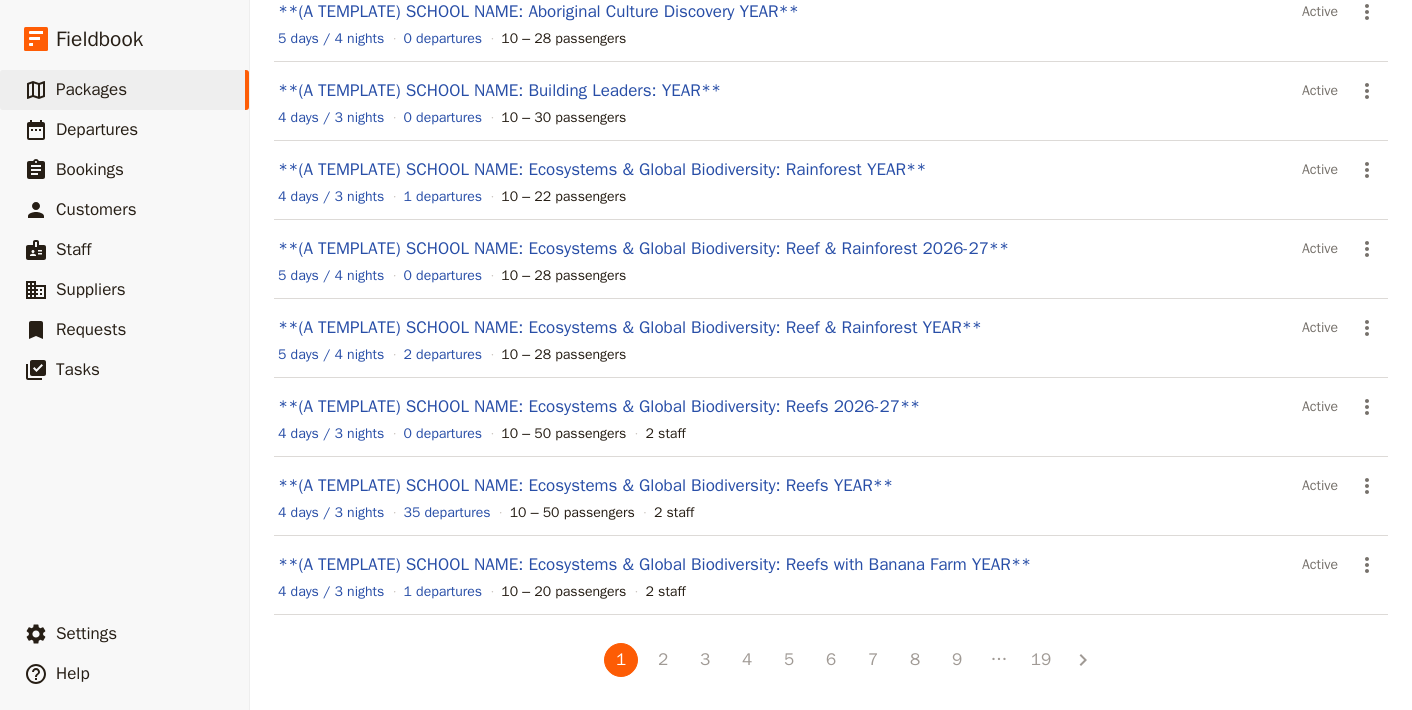scroll, scrollTop: 0, scrollLeft: 0, axis: both 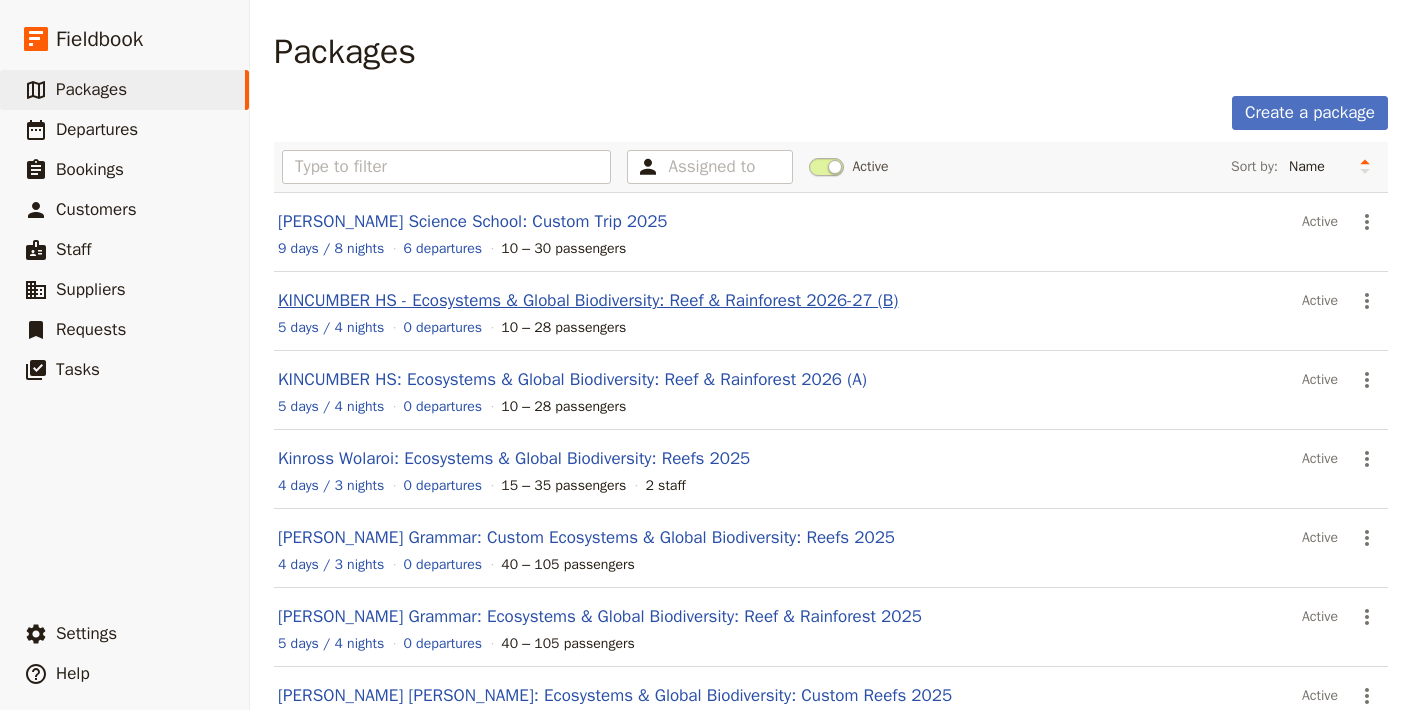 click on "KINCUMBER HS - Ecosystems & Global Biodiversity: Reef & Rainforest 2026-27 (B)" at bounding box center (588, 300) 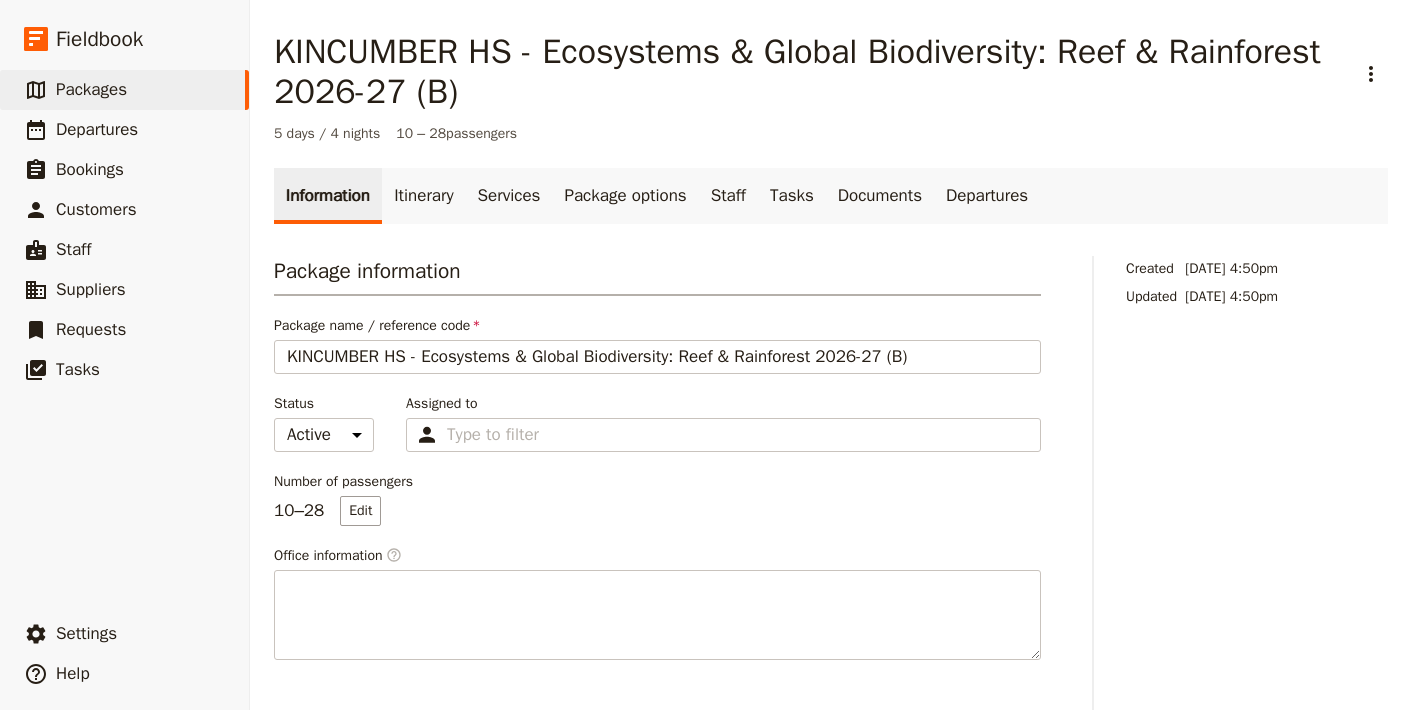 scroll, scrollTop: 403, scrollLeft: 0, axis: vertical 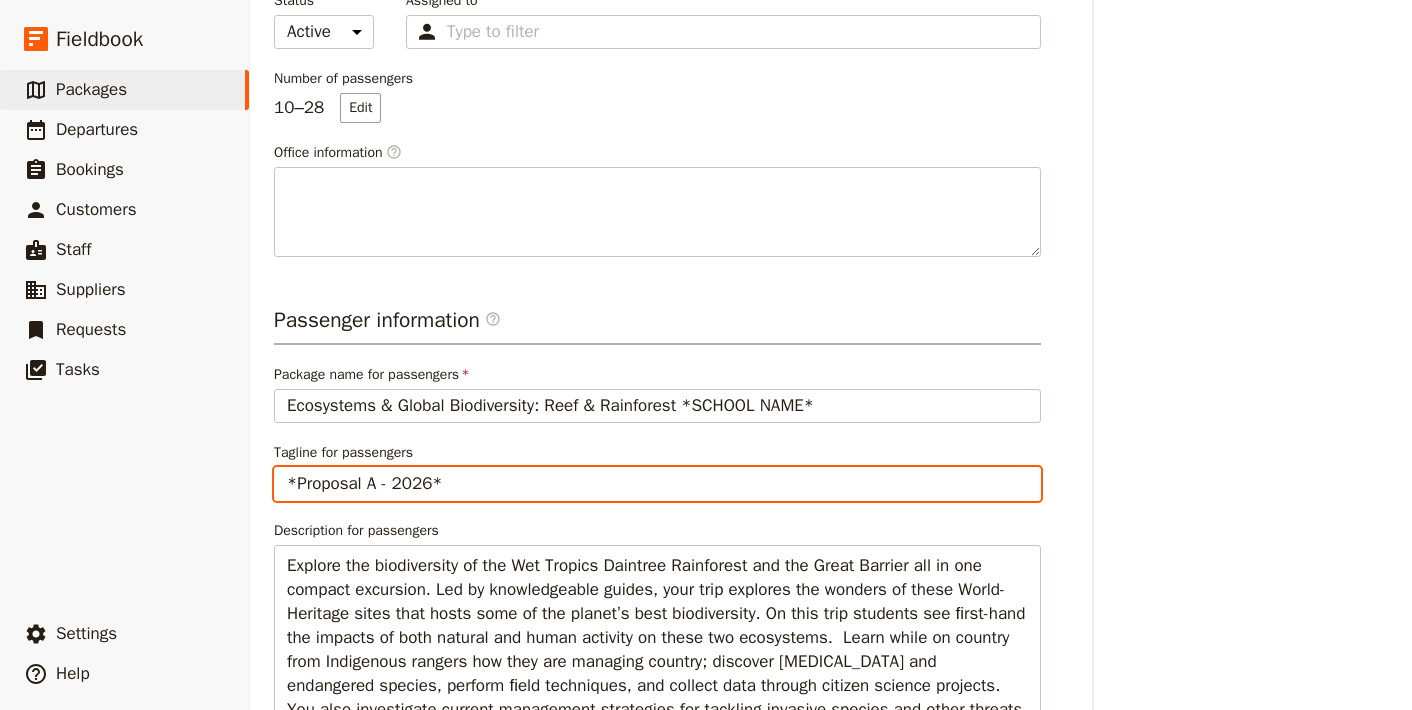 click on "*Proposal A - 2026*" at bounding box center [657, 484] 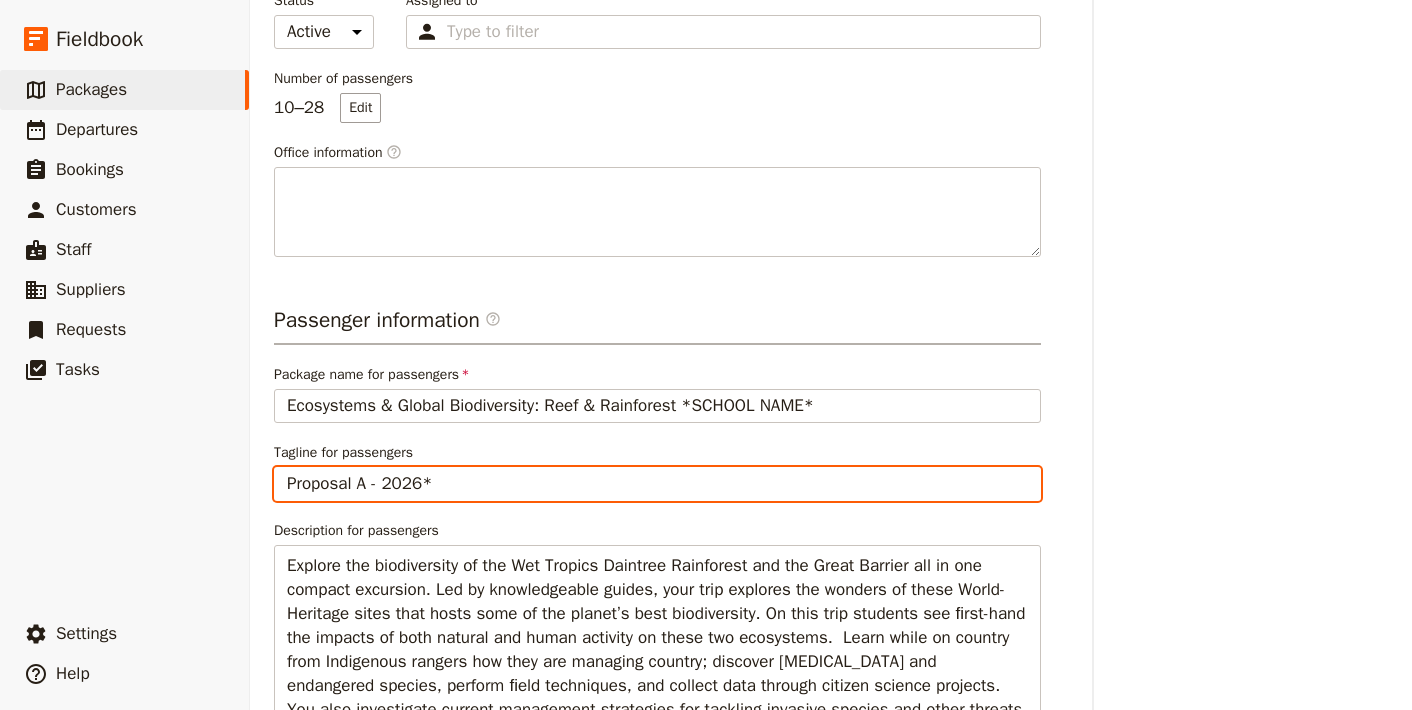 click on "Proposal A - 2026*" at bounding box center [657, 484] 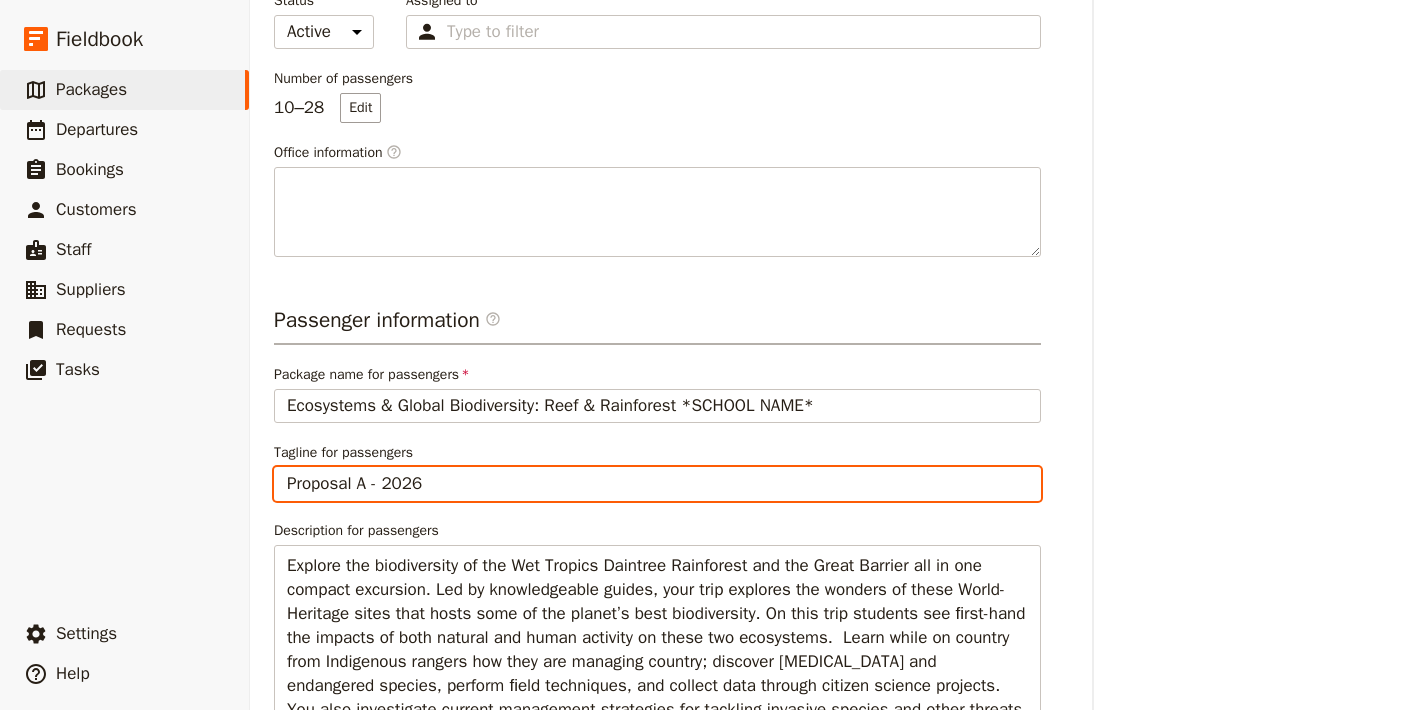 click on "Proposal A - 2026" at bounding box center (657, 484) 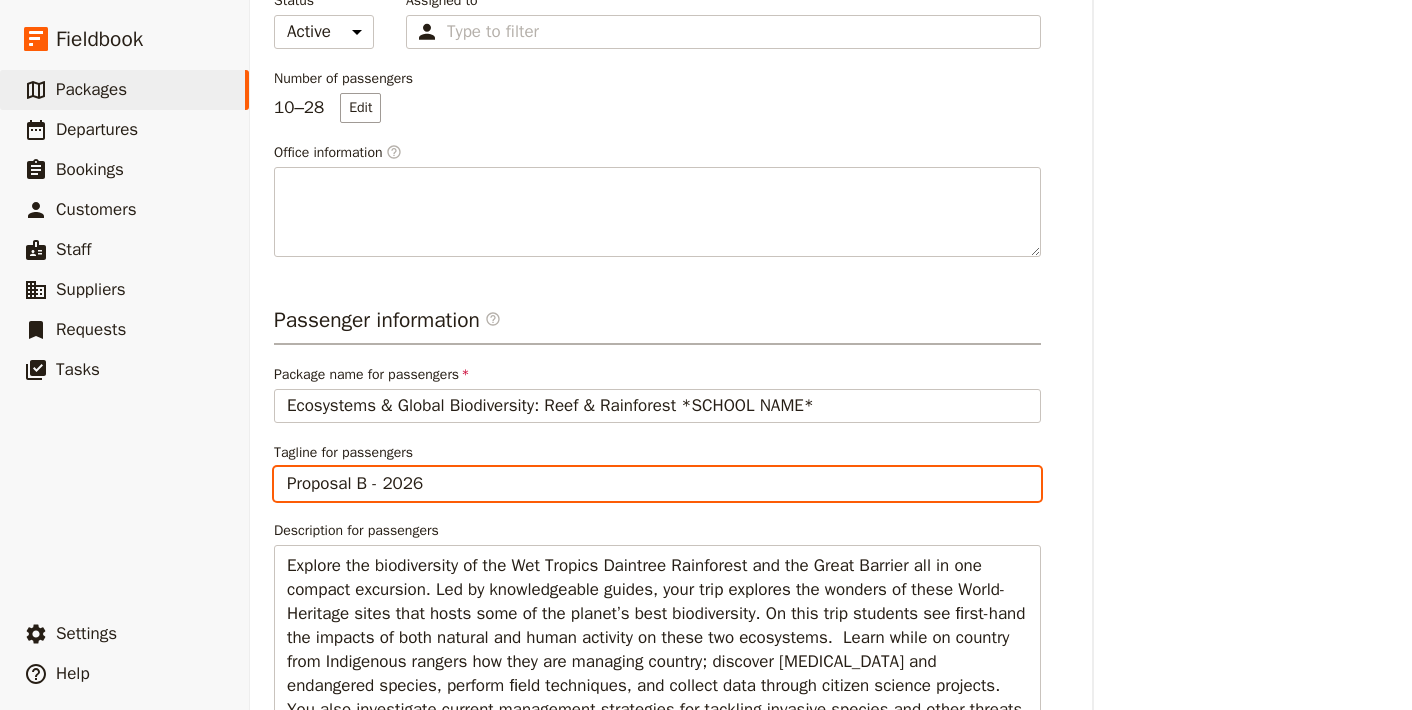 scroll, scrollTop: 672, scrollLeft: 0, axis: vertical 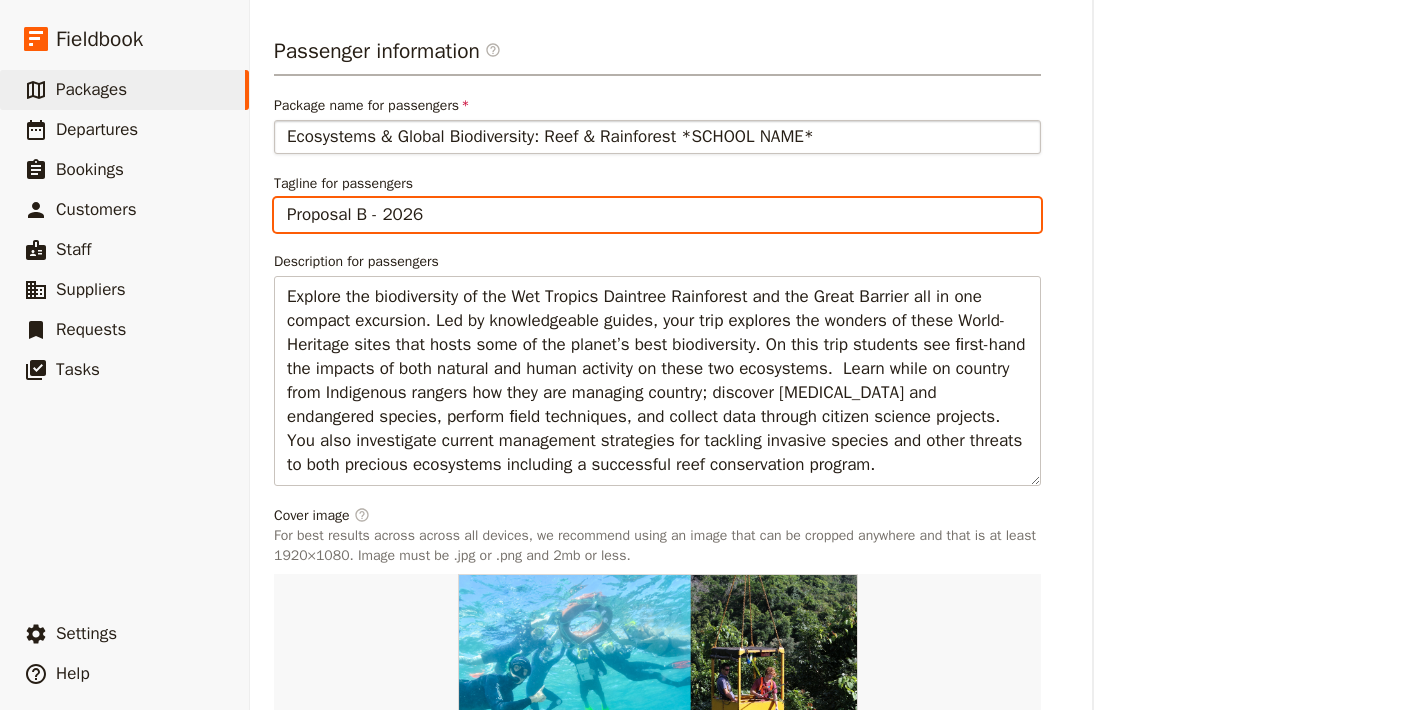 type on "Proposal B - 2026" 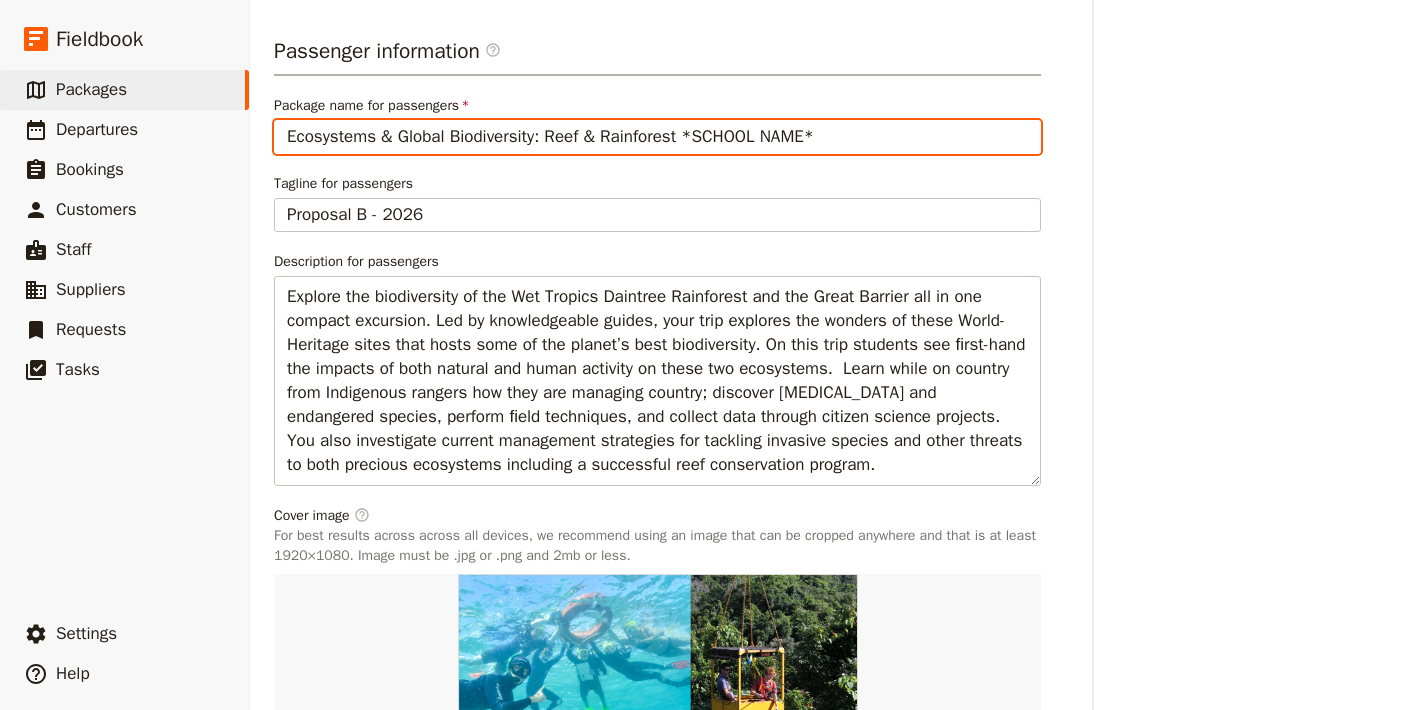 drag, startPoint x: 818, startPoint y: 134, endPoint x: 675, endPoint y: 139, distance: 143.08739 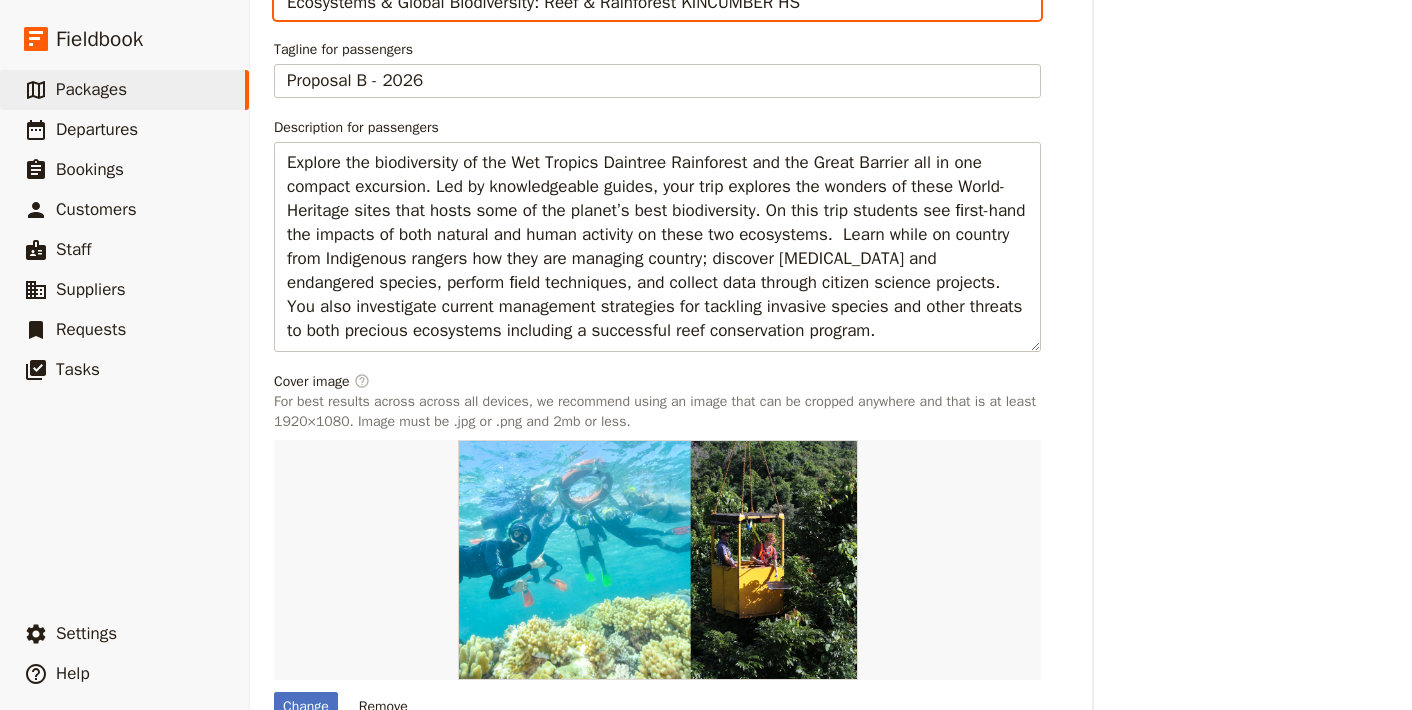 scroll, scrollTop: 911, scrollLeft: 0, axis: vertical 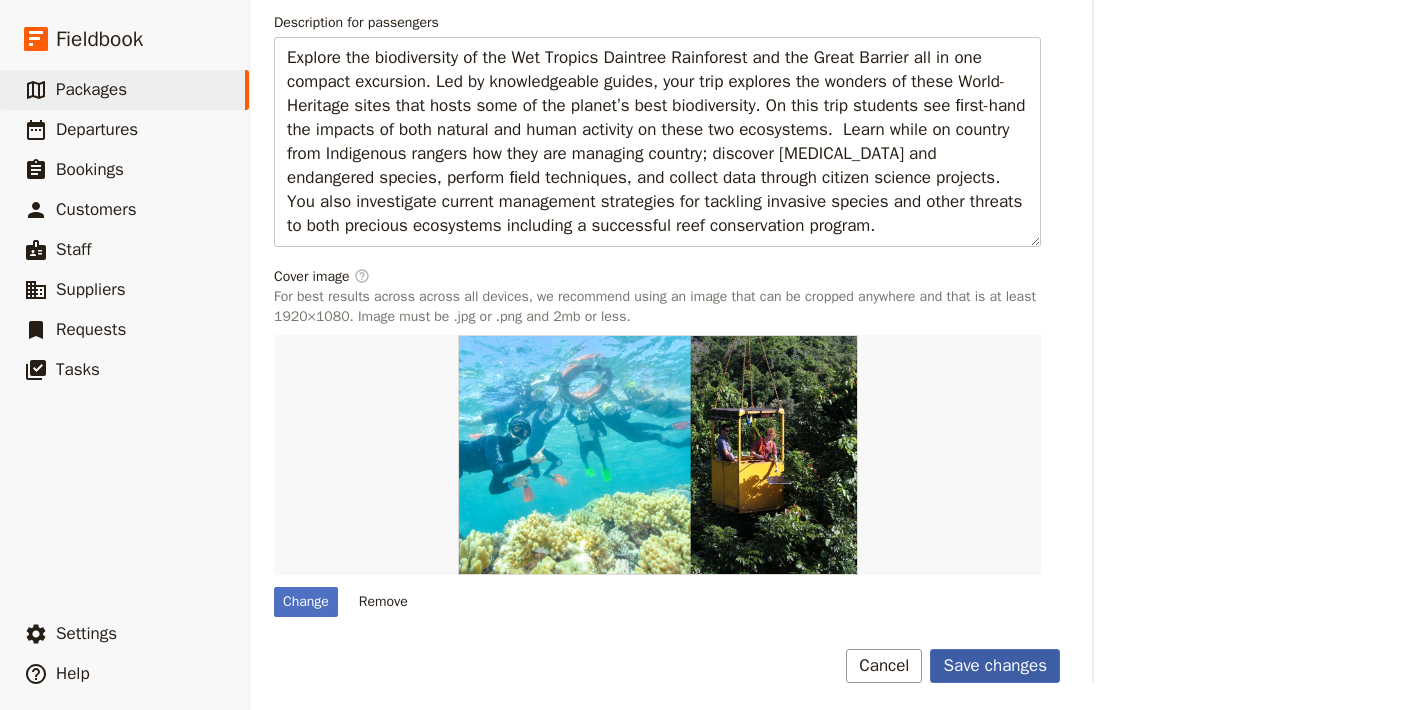 type on "Ecosystems & Global Biodiversity: Reef & Rainforest KINCUMBER HS" 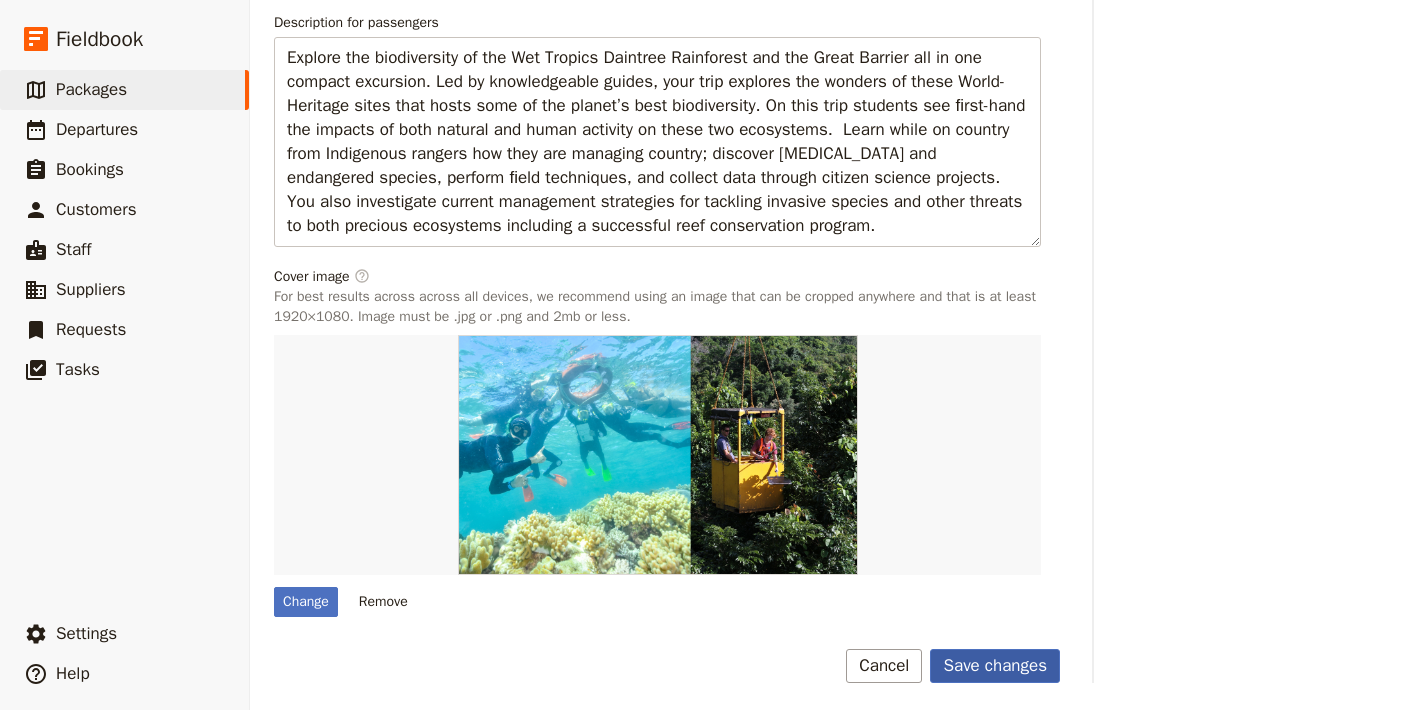 click on "Save changes" at bounding box center [995, 666] 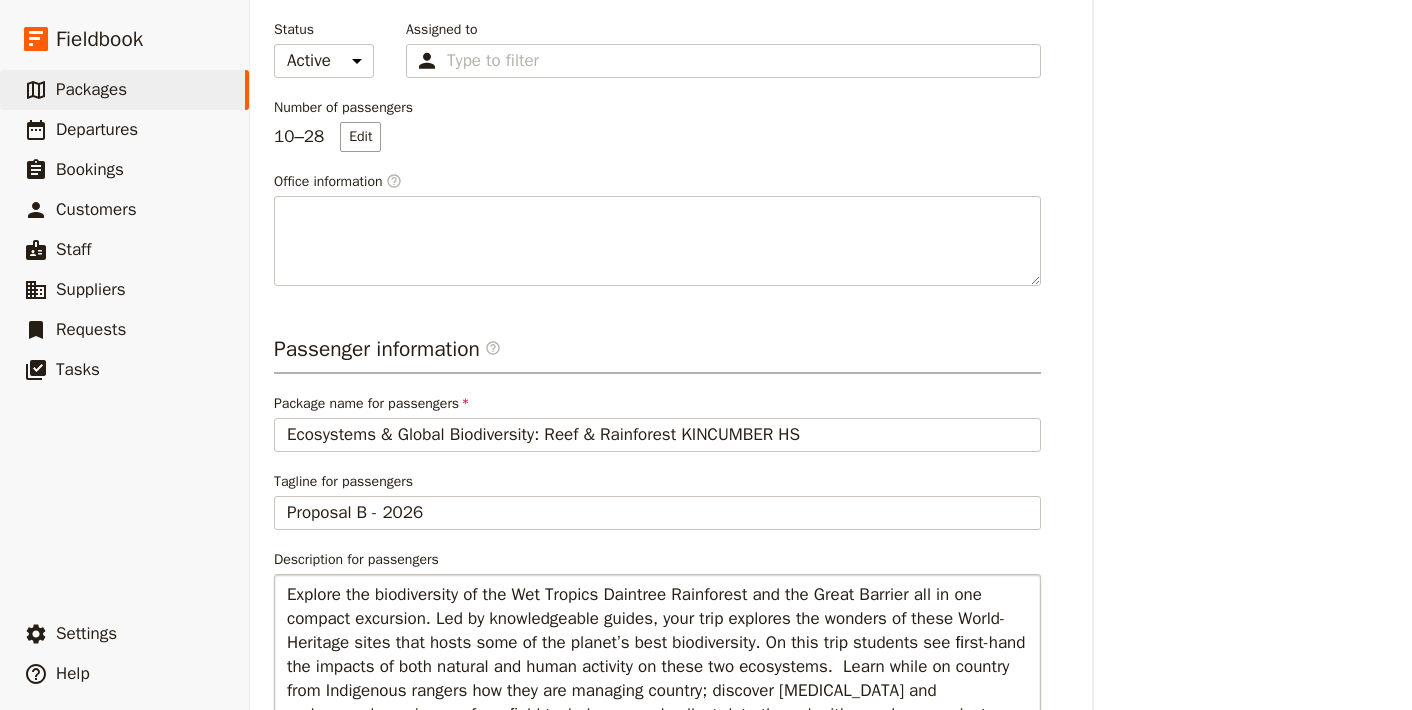 scroll, scrollTop: 105, scrollLeft: 0, axis: vertical 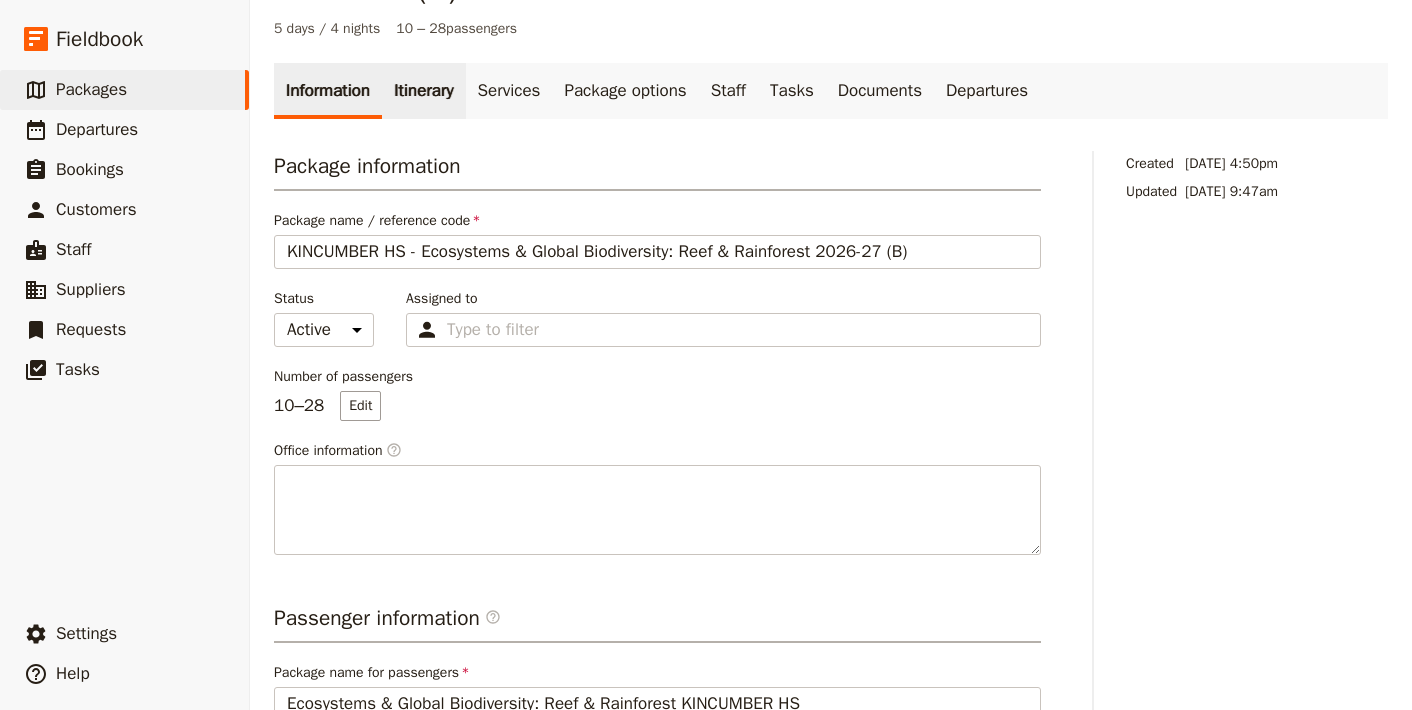 click on "Itinerary" at bounding box center (423, 91) 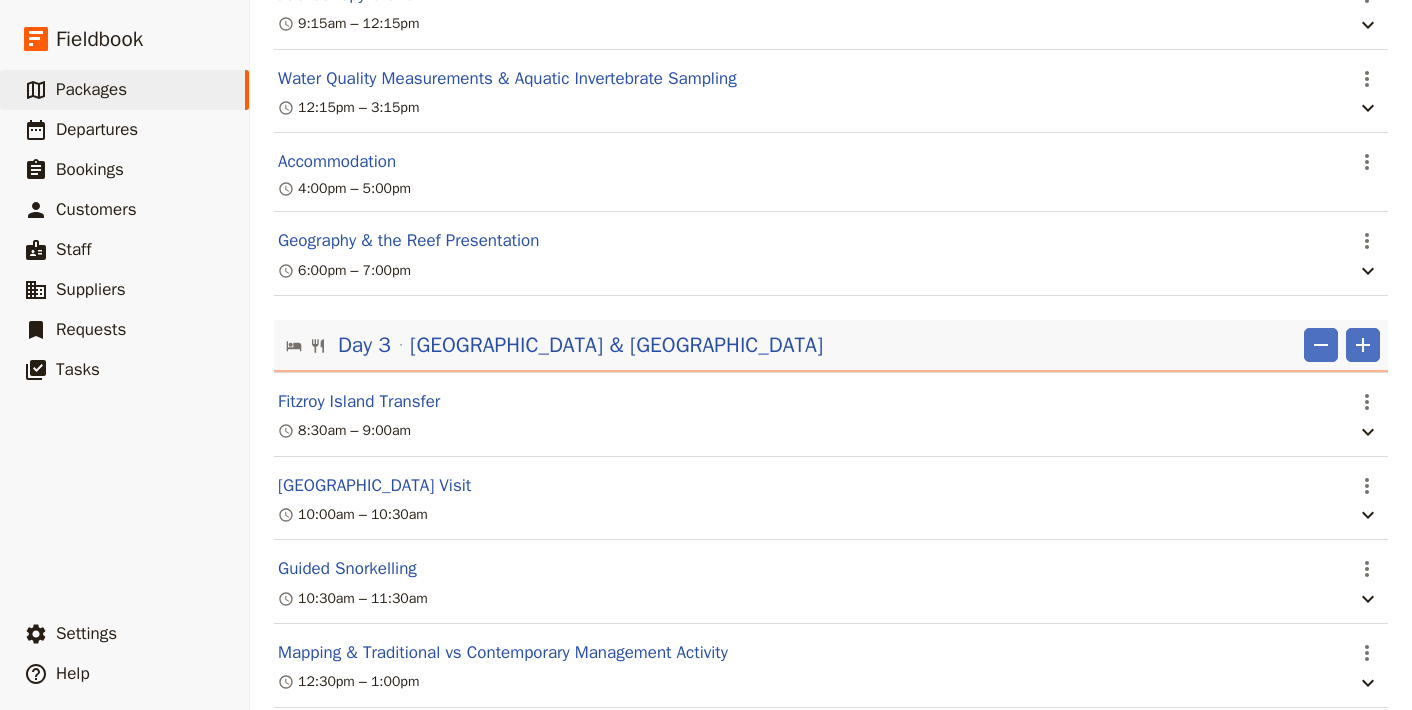 scroll, scrollTop: 0, scrollLeft: 0, axis: both 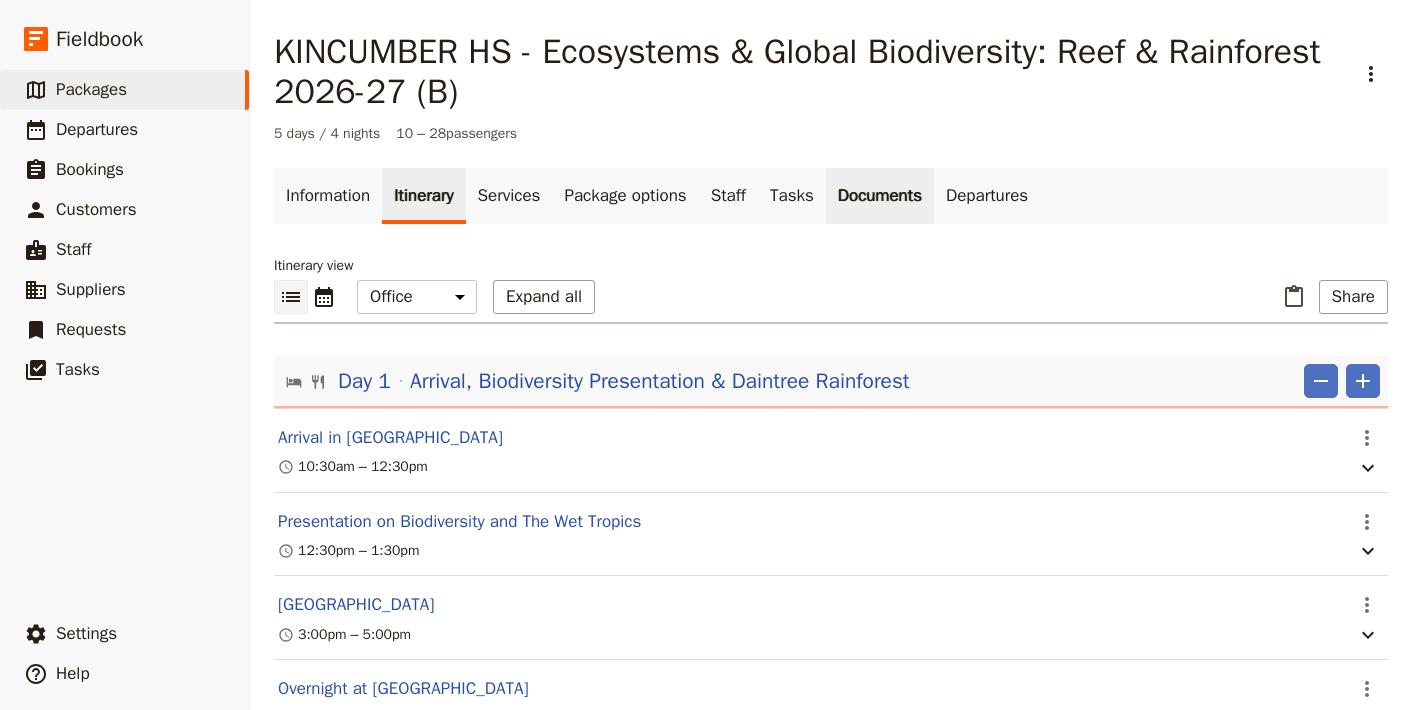 click on "Documents" at bounding box center (880, 196) 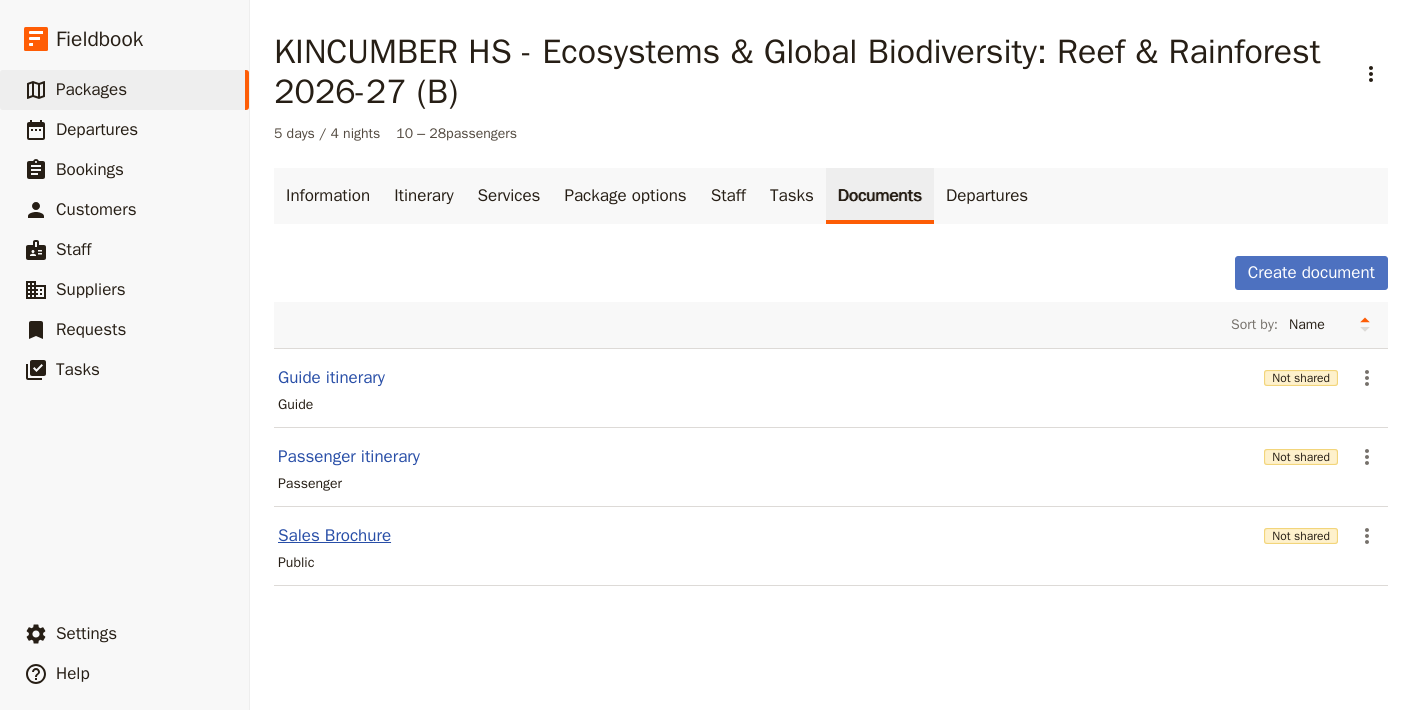 click on "Sales Brochure" at bounding box center (334, 536) 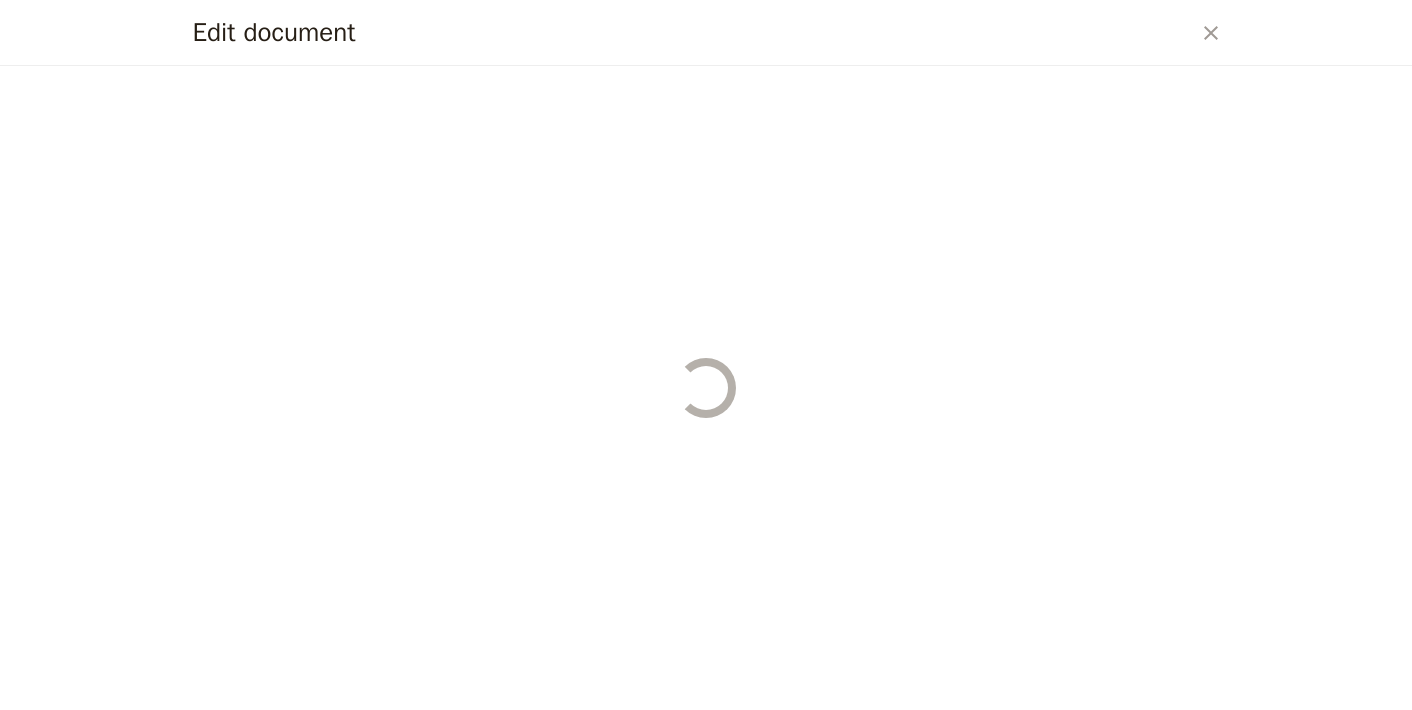 select on "LARGE" 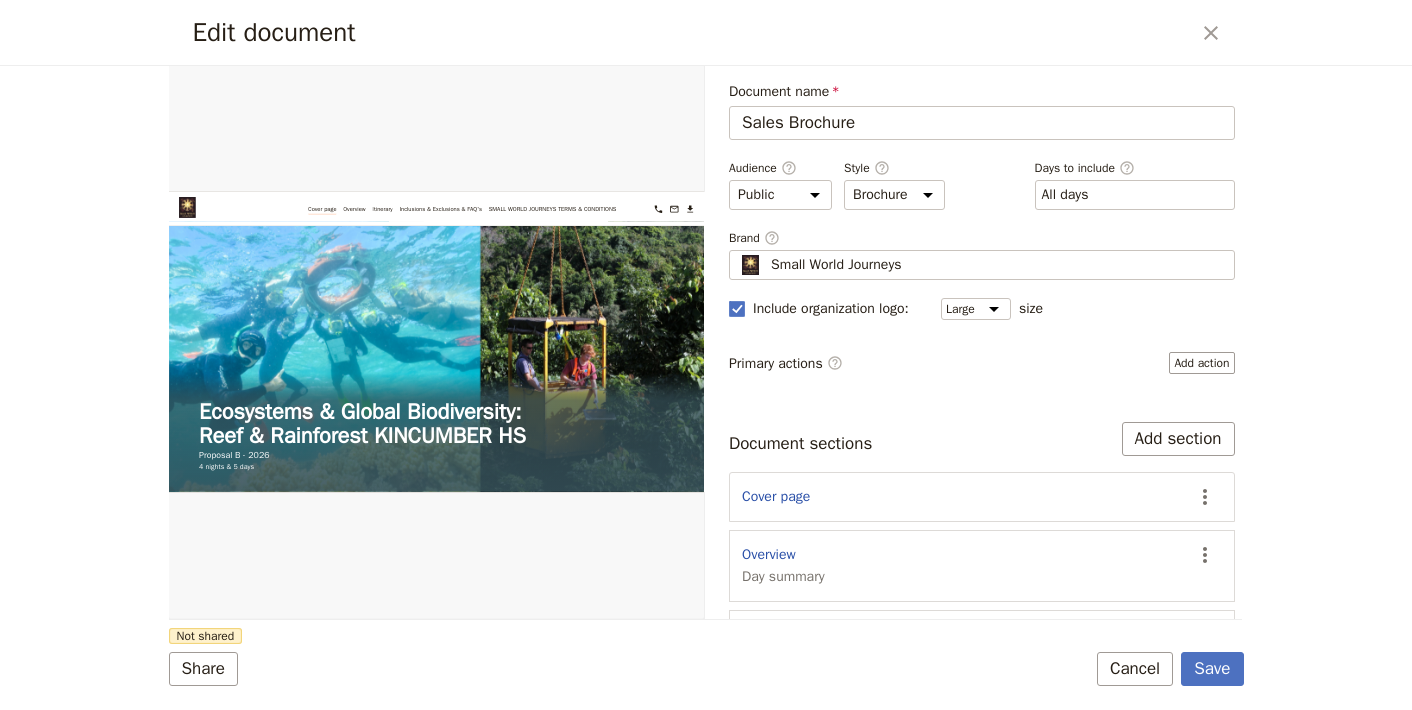 scroll, scrollTop: 0, scrollLeft: 0, axis: both 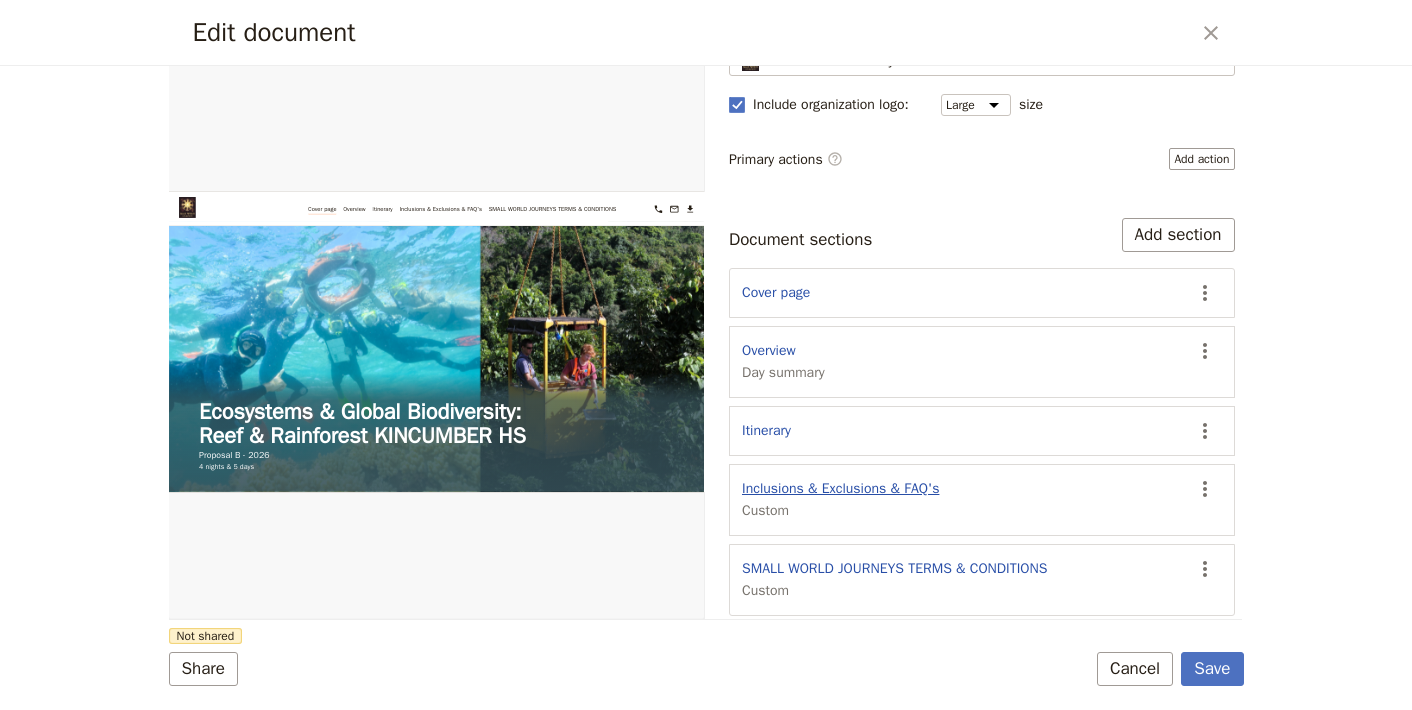 click on "Inclusions & Exclusions & FAQ's" at bounding box center [840, 489] 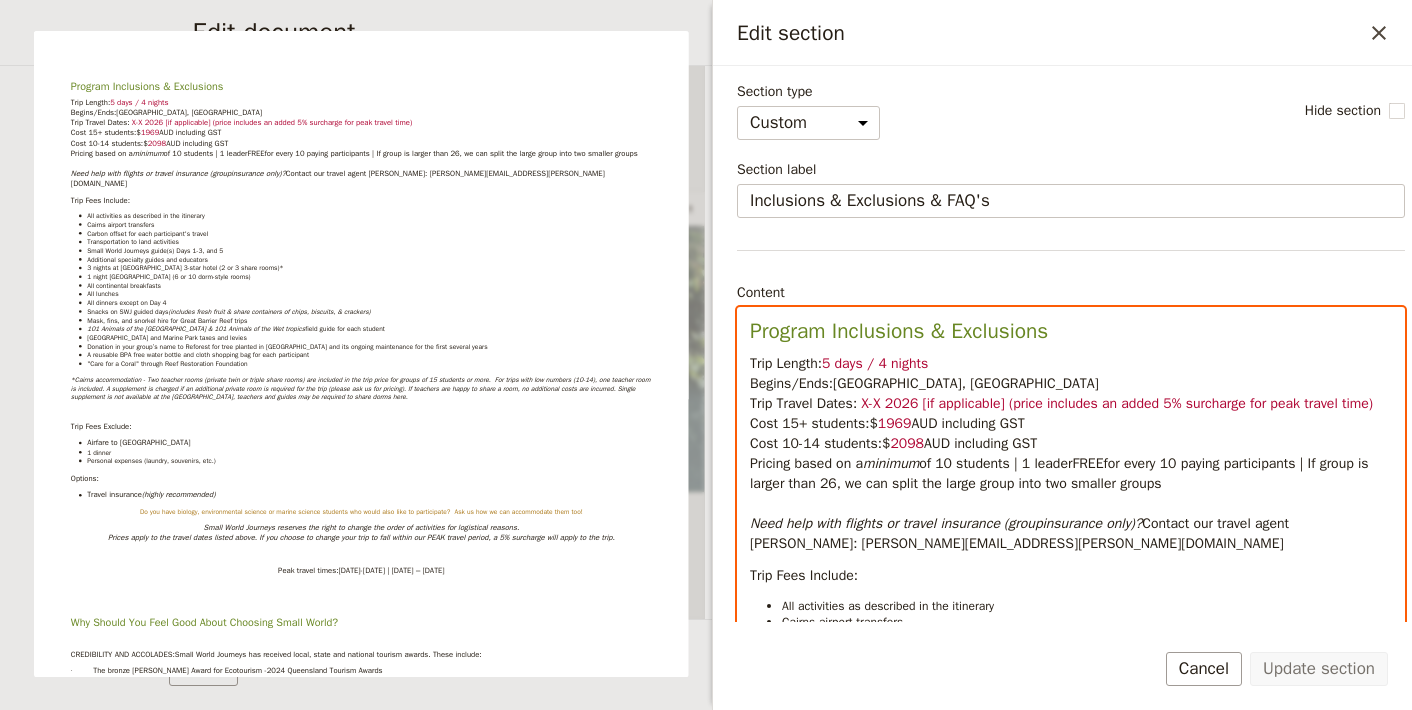 click on "2098" at bounding box center (907, 443) 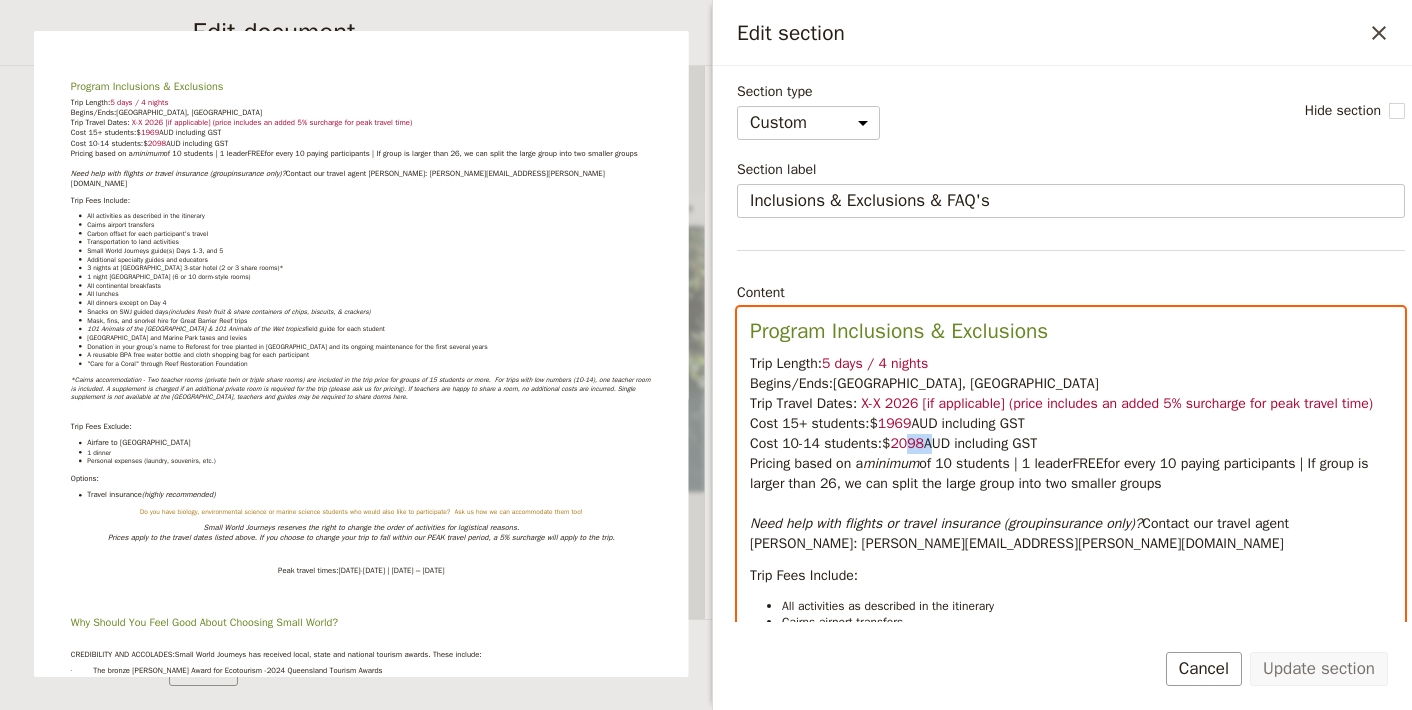 drag, startPoint x: 924, startPoint y: 464, endPoint x: 909, endPoint y: 466, distance: 15.132746 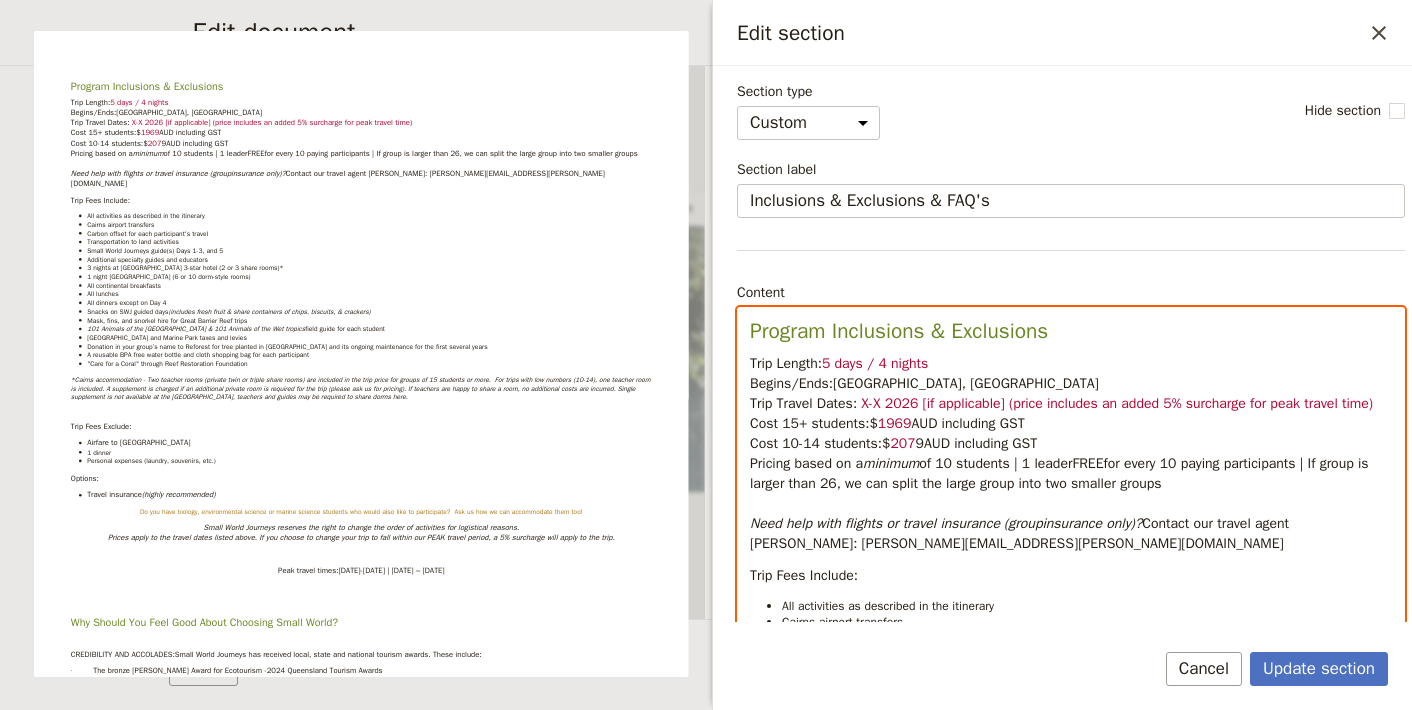 type 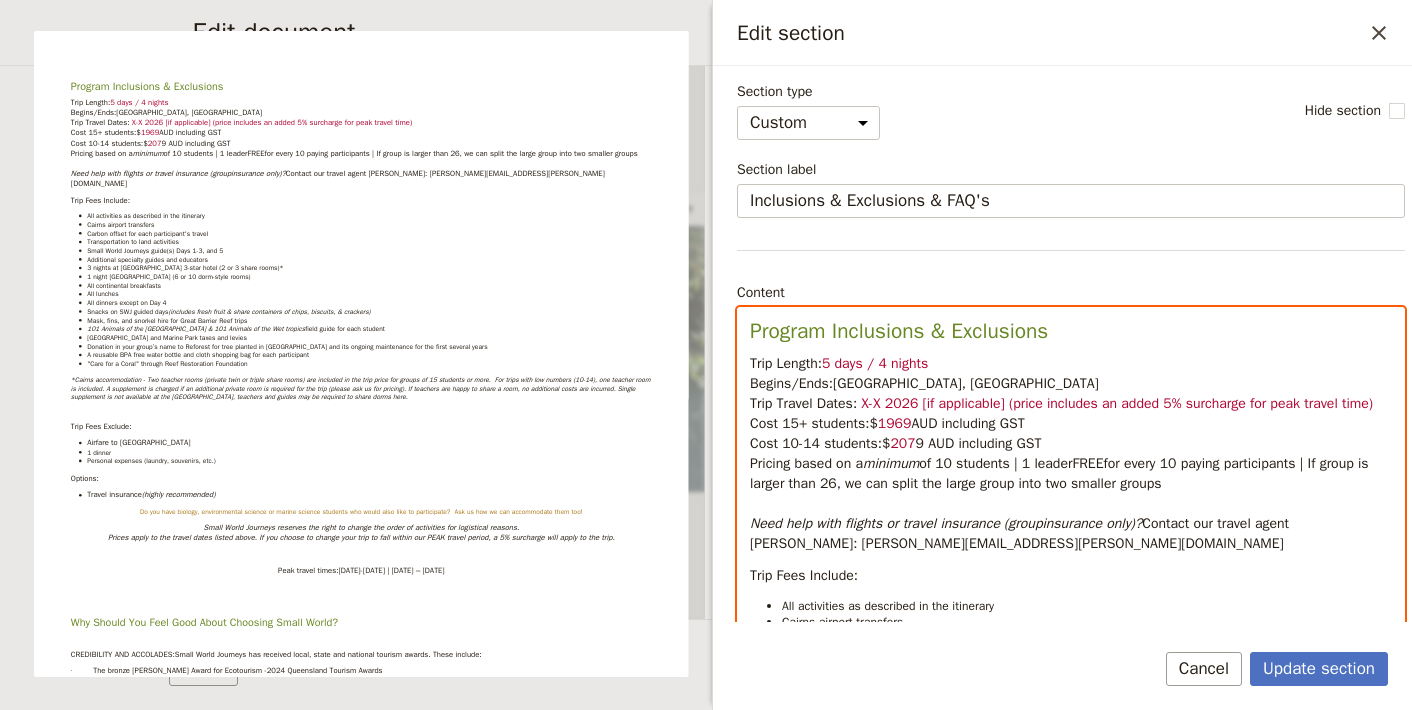 click on "1969" at bounding box center [895, 423] 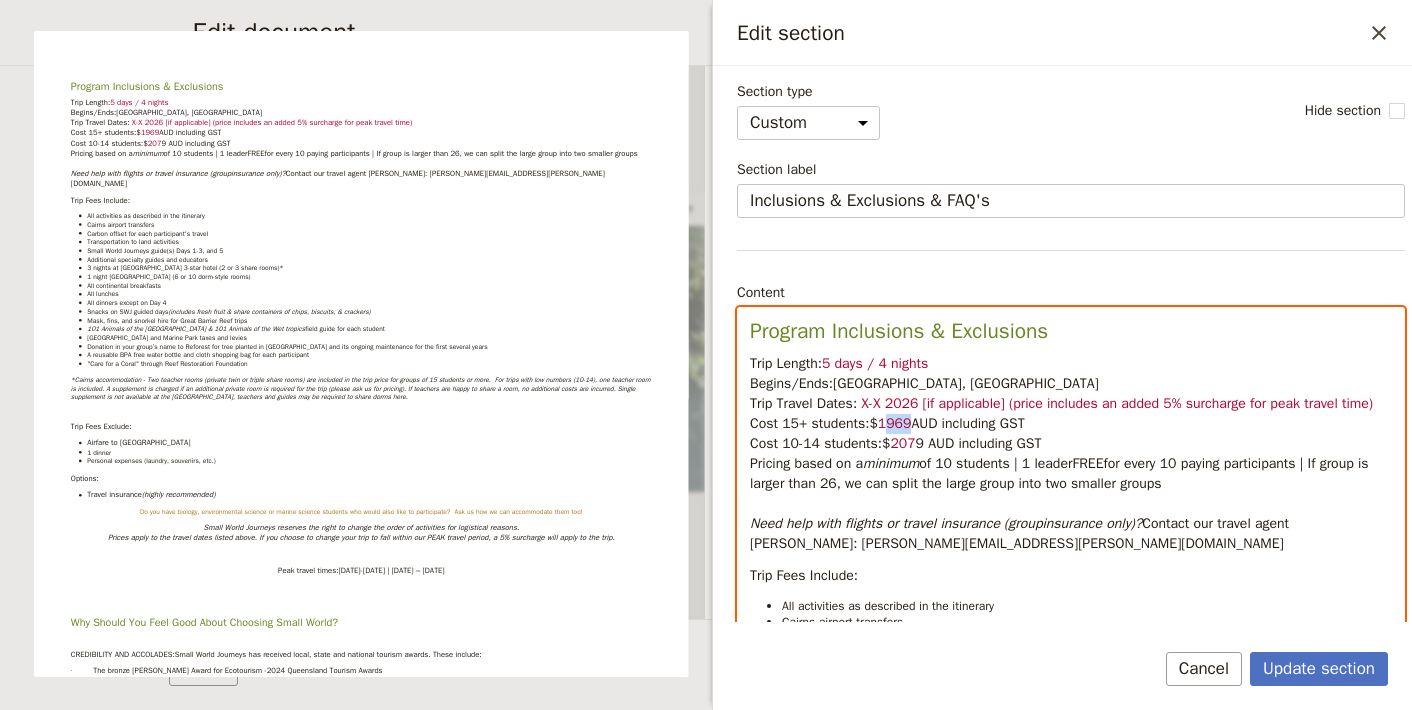 drag, startPoint x: 914, startPoint y: 449, endPoint x: 891, endPoint y: 450, distance: 23.021729 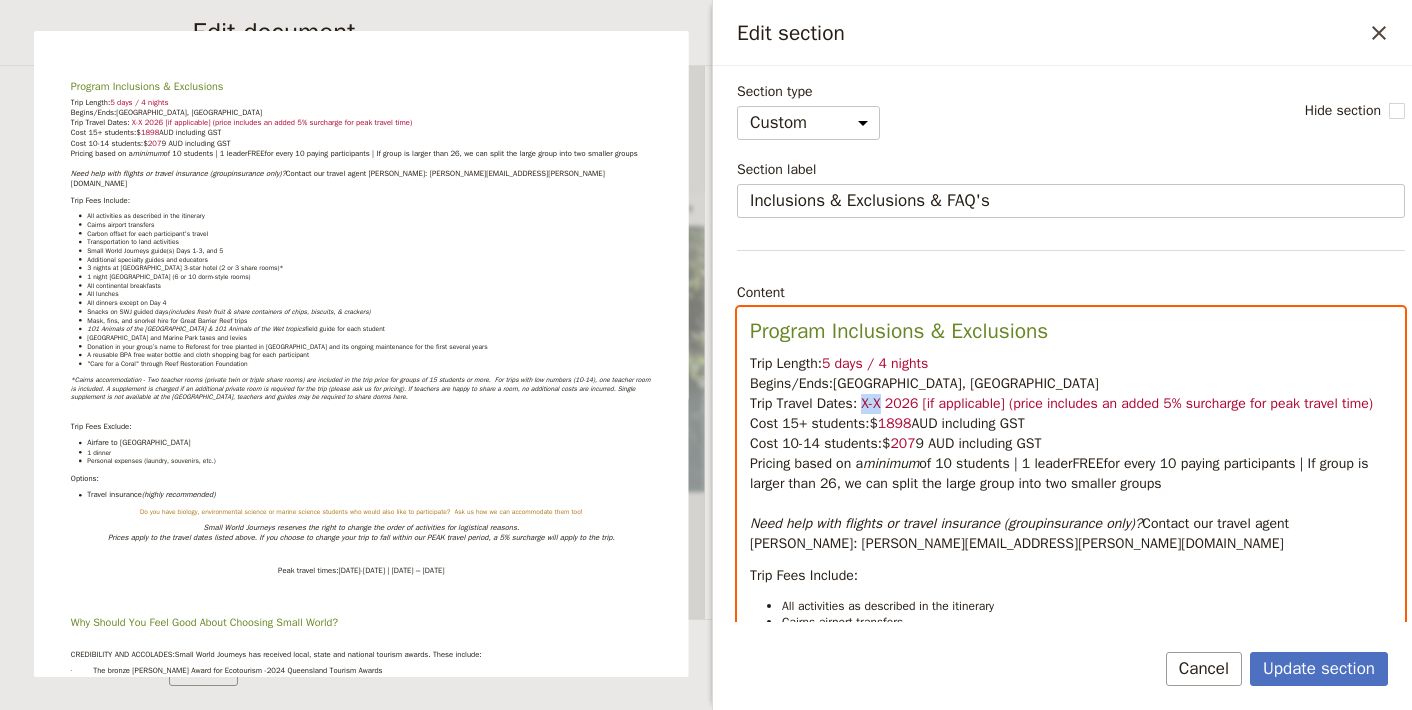 drag, startPoint x: 890, startPoint y: 403, endPoint x: 868, endPoint y: 402, distance: 22.022715 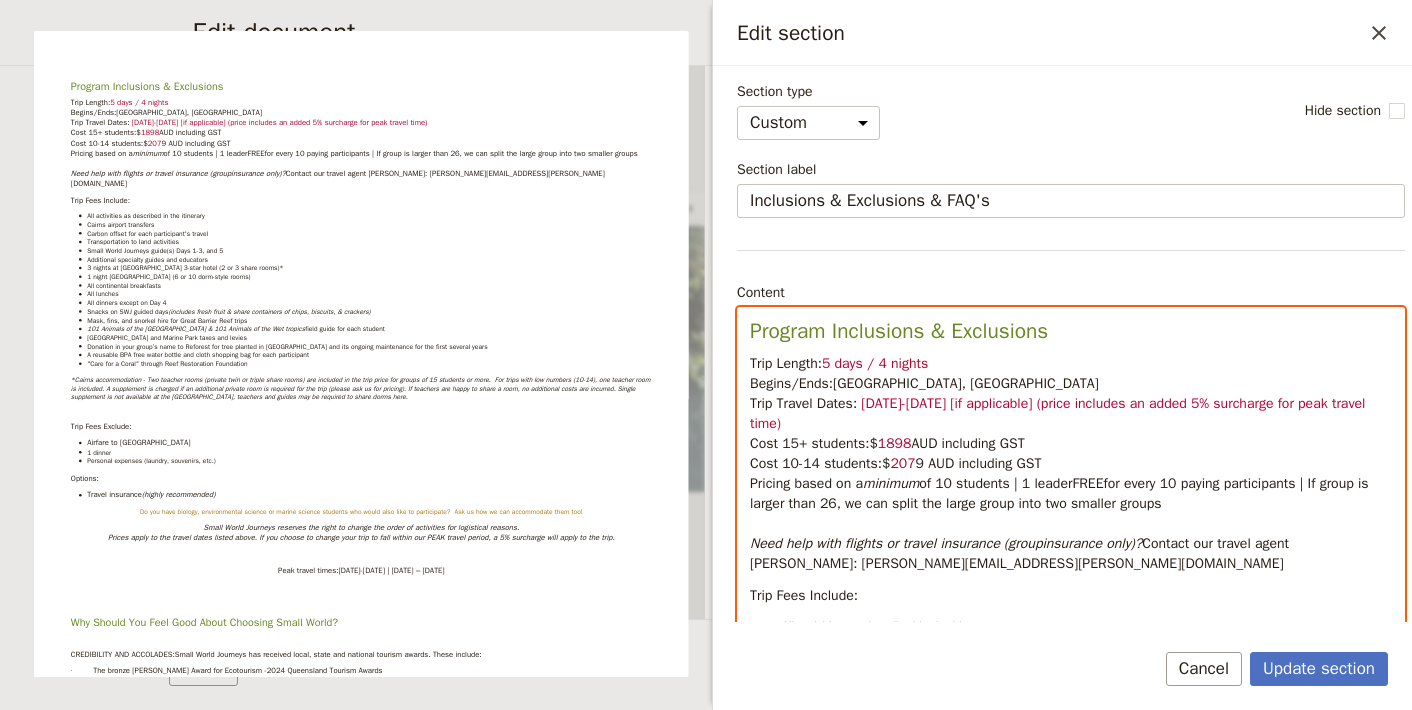 click on "[DATE]-[DATE] [if applicable] (price includes an added 5% surcharge for peak travel time)" at bounding box center (1060, 413) 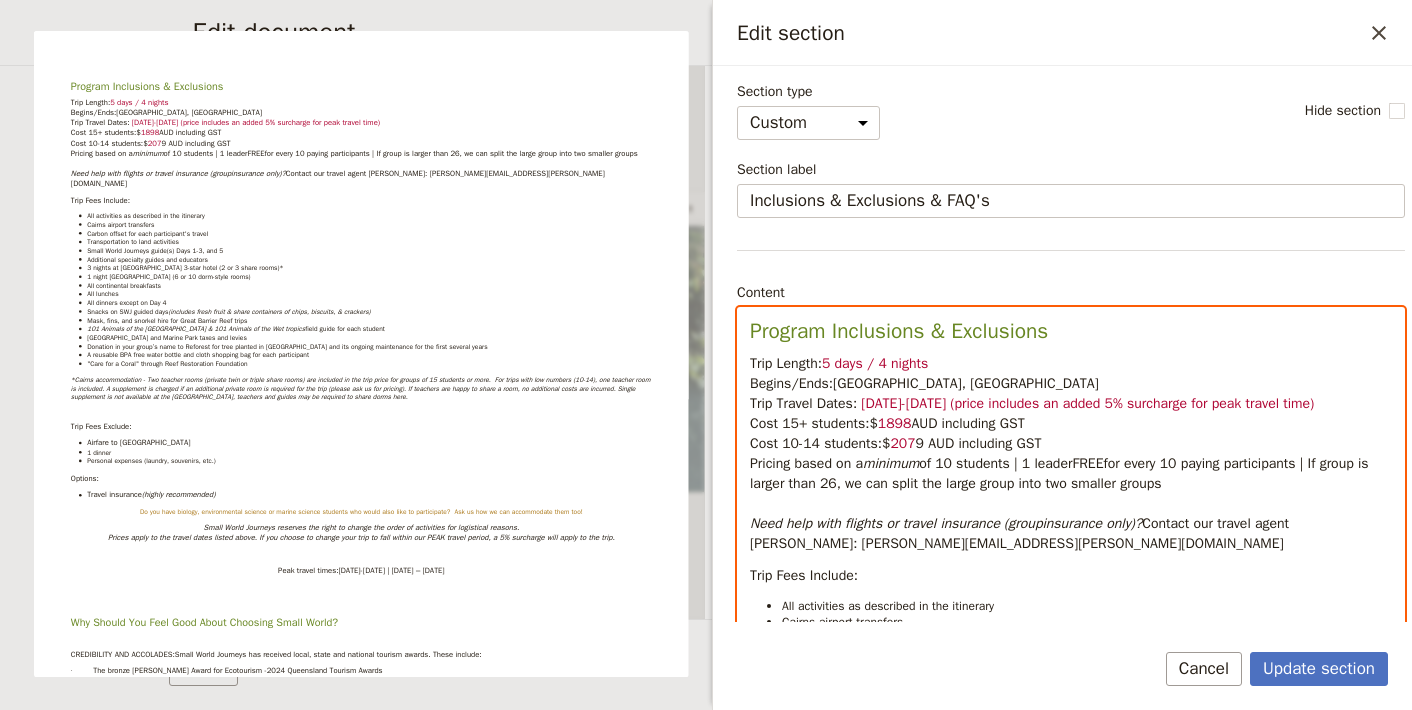 click on "All activities as described in the itinerary" at bounding box center (1087, 606) 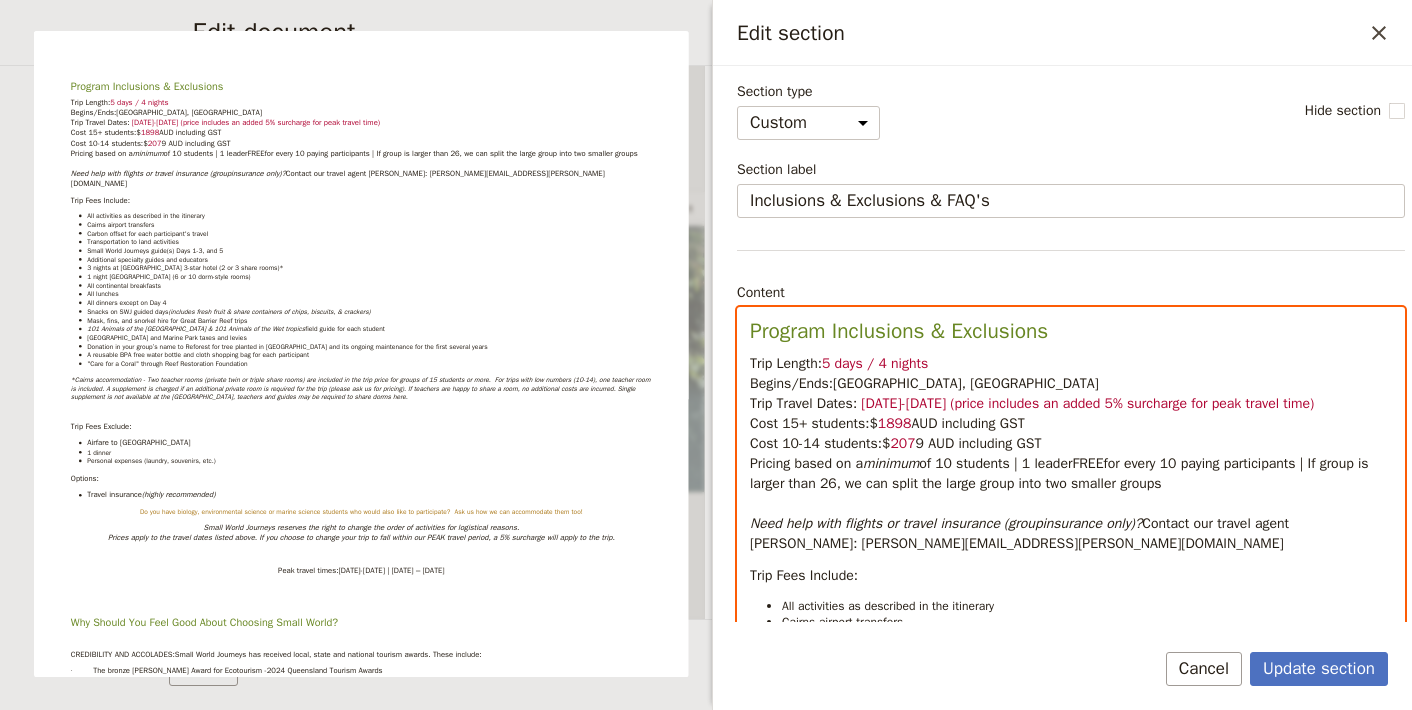 select on "paragraph" 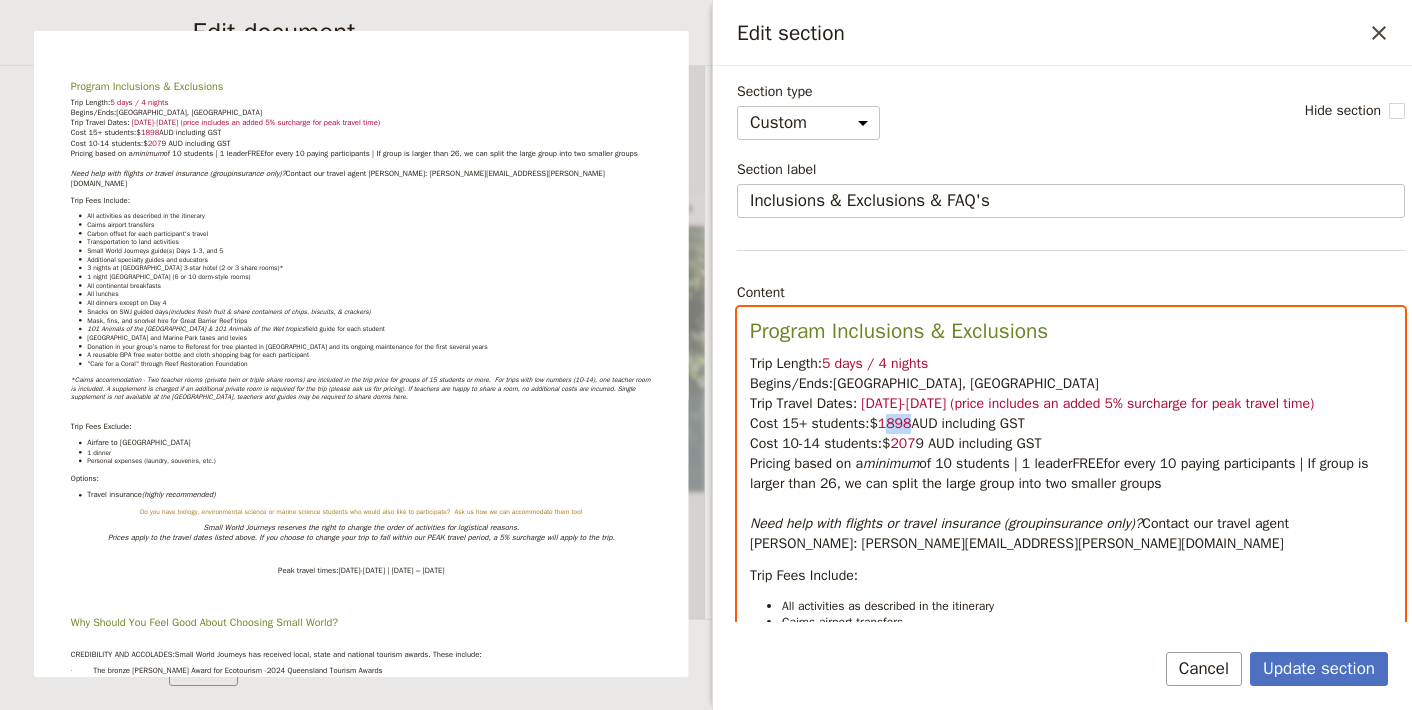 drag, startPoint x: 914, startPoint y: 422, endPoint x: 894, endPoint y: 422, distance: 20 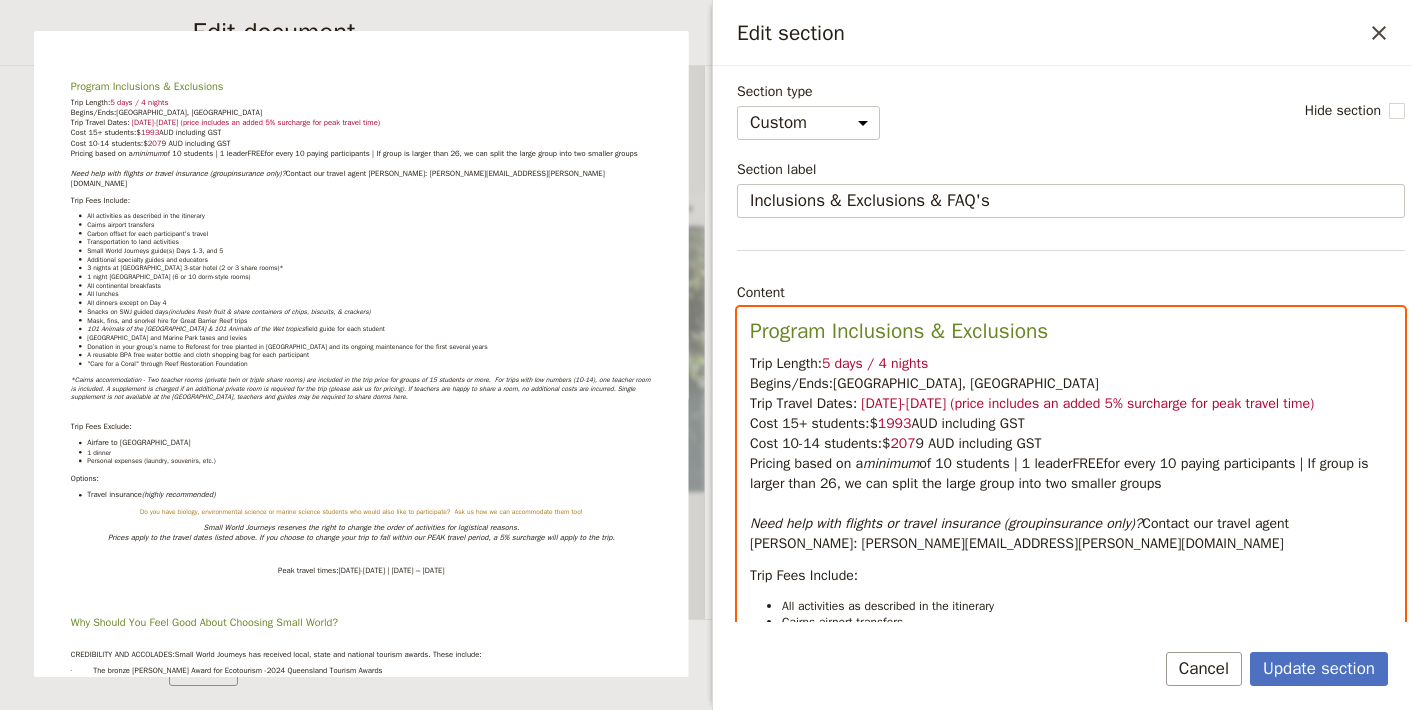 click on "Program Inclusions & Exclusions Trip Length :  5 days / 4 nights Begins/Ends:  [GEOGRAPHIC_DATA], [GEOGRAPHIC_DATA] Trip Travel Dates:   [DATE]-[DATE] (price includes an added 5% surcharge for peak travel time) Cost 15+ students:  $ 1993  AUD including GST Cost 10-14 students:  $ 207 9 AUD including GST Pricing based on a  minimum  of 10 students | 1 leader  FREE  for every 10 paying participants | If group is larger than 26, we can split the large group into two smaller groups Need help with flights or travel insurance ( group  insurance only)?   Contact our travel agent [PERSON_NAME]: [PERSON_NAME][EMAIL_ADDRESS][PERSON_NAME][DOMAIN_NAME] Trip Fees Include: All activities as described in the itinerary Cairns airport transfers Carbon offset for each participant's travel Transportation to land activities Small World Journeys guide(s) Days 1-3, and 5 Additional specialty guides and educators 3 nights at [GEOGRAPHIC_DATA] 3-star hotel (2 or 3 share rooms)* 1 night Daintree Rainforest research station (6 or 10 dorm-style rooms) All continental breakfasts  All lunches" at bounding box center (1071, 1389) 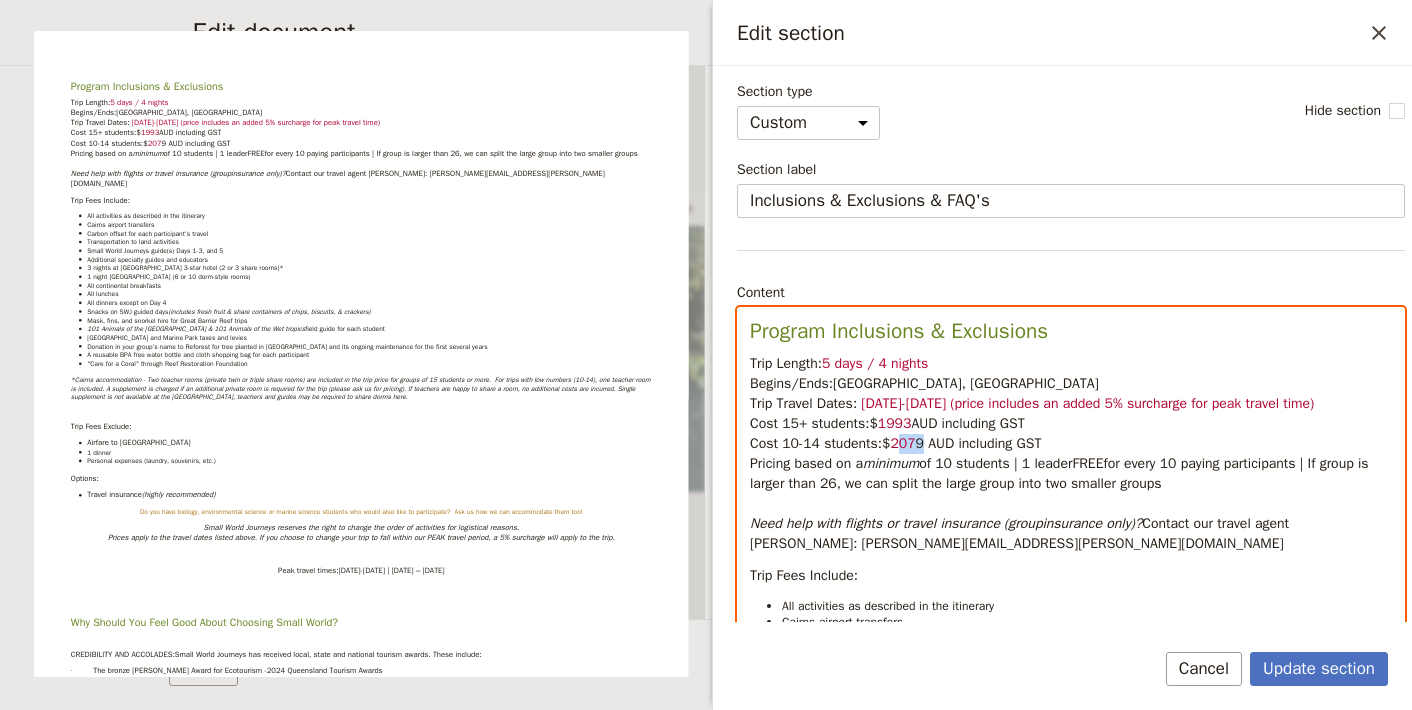 drag, startPoint x: 922, startPoint y: 446, endPoint x: 906, endPoint y: 447, distance: 16.03122 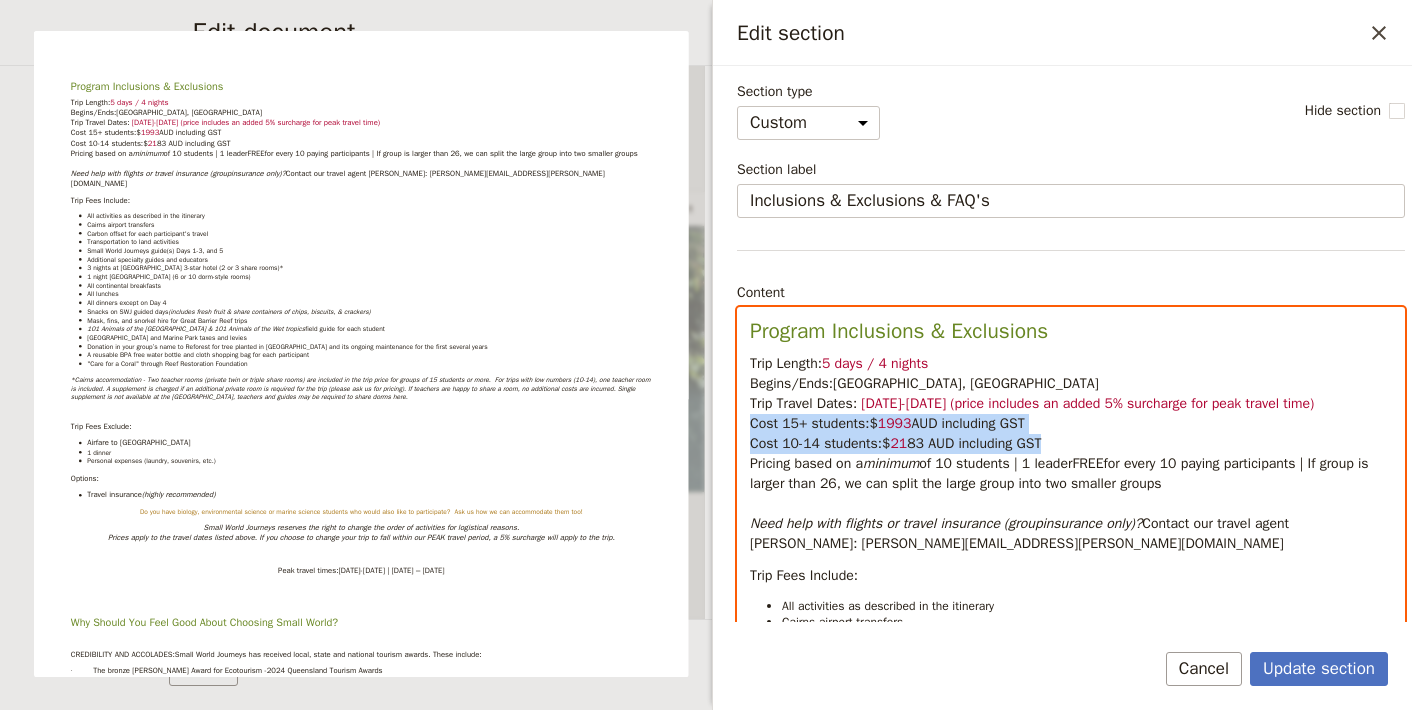 drag, startPoint x: 1111, startPoint y: 457, endPoint x: 742, endPoint y: 432, distance: 369.84592 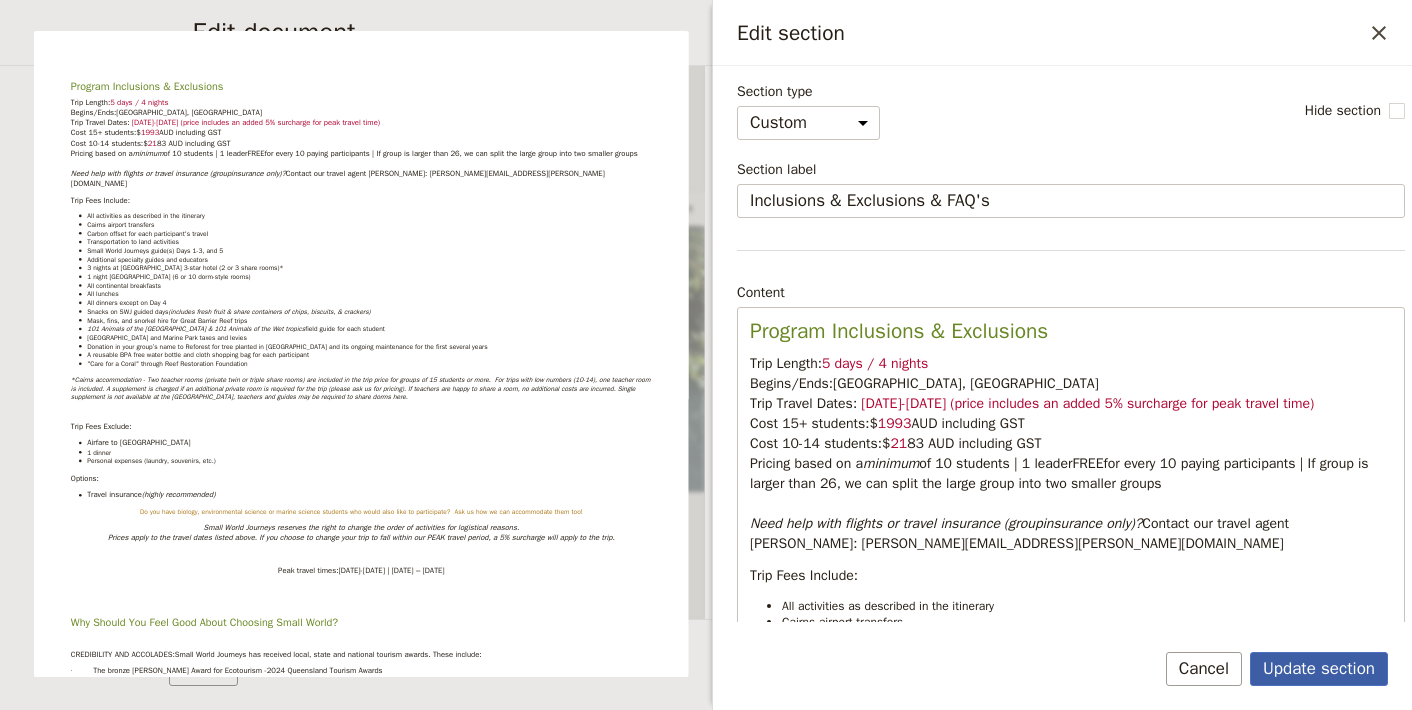 click on "Update section" at bounding box center (1319, 669) 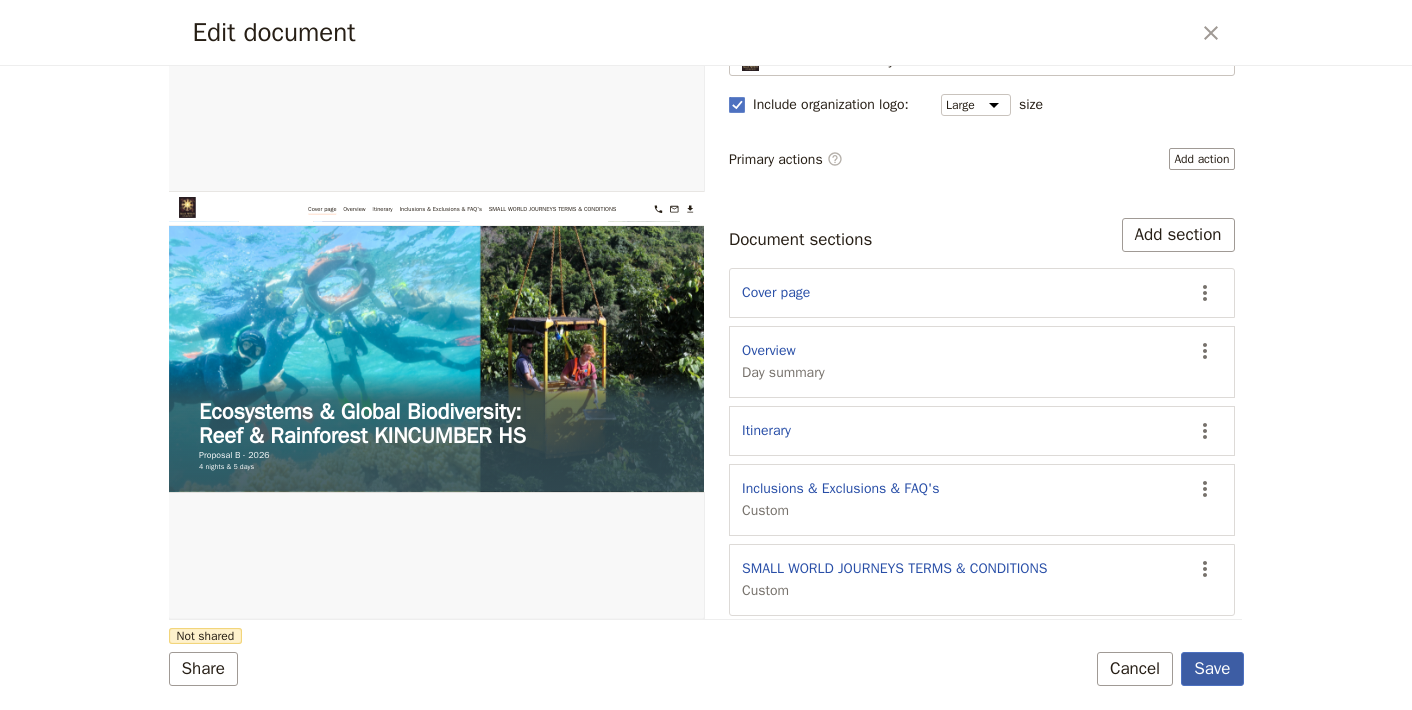 click on "Save" at bounding box center [1212, 669] 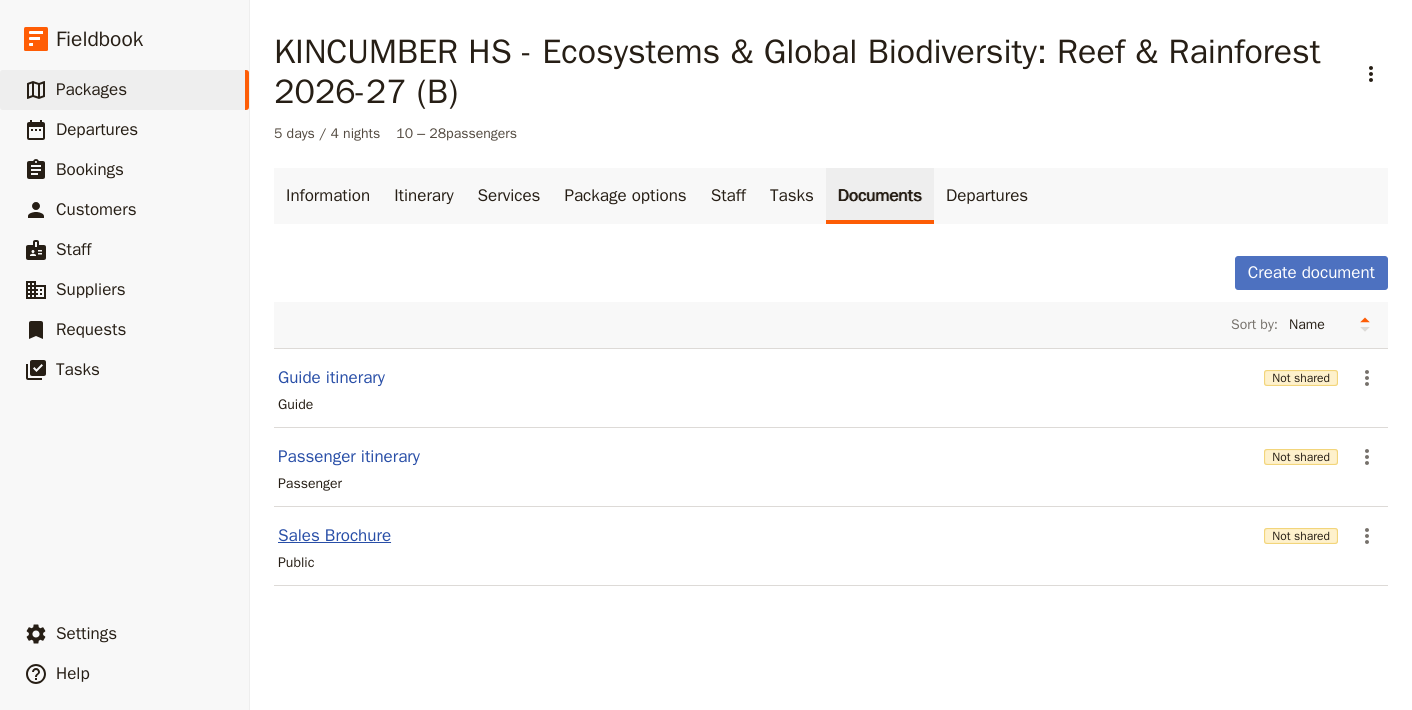 click on "Sales Brochure" at bounding box center (334, 536) 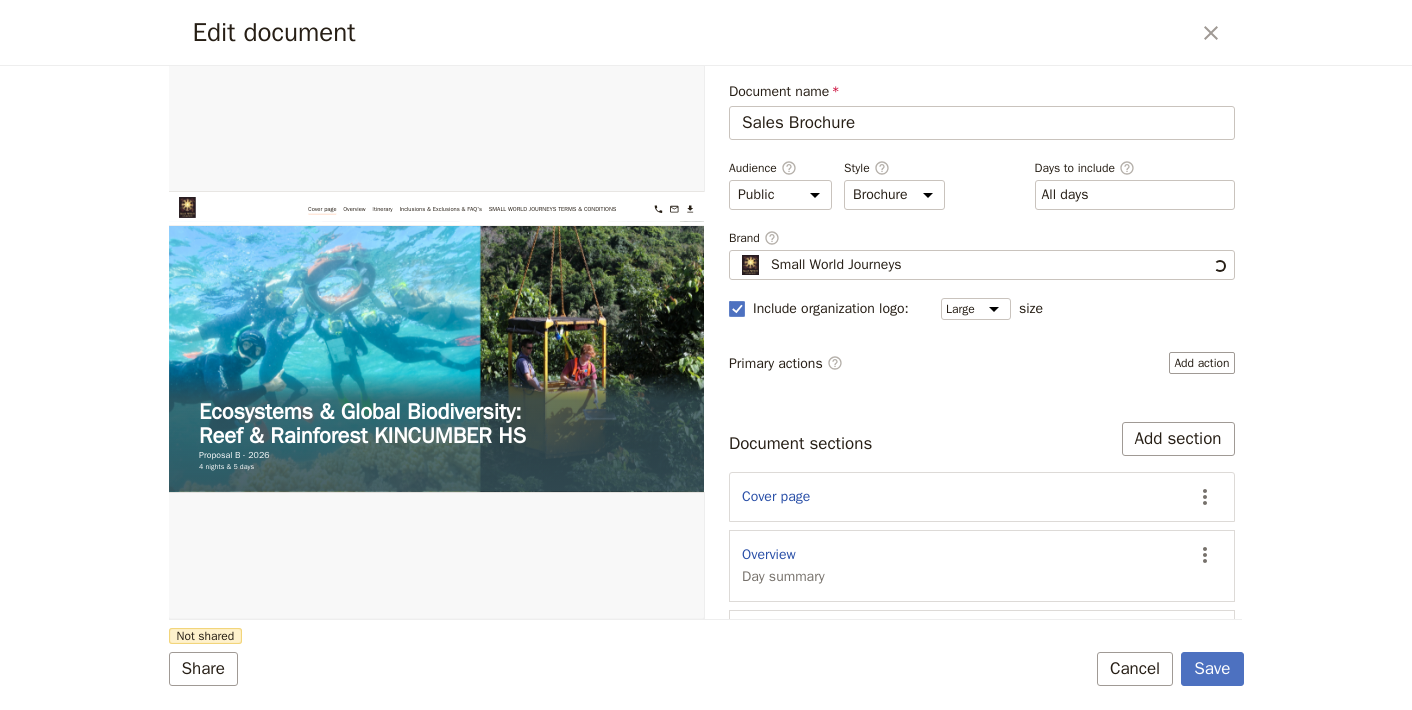 scroll, scrollTop: 0, scrollLeft: 0, axis: both 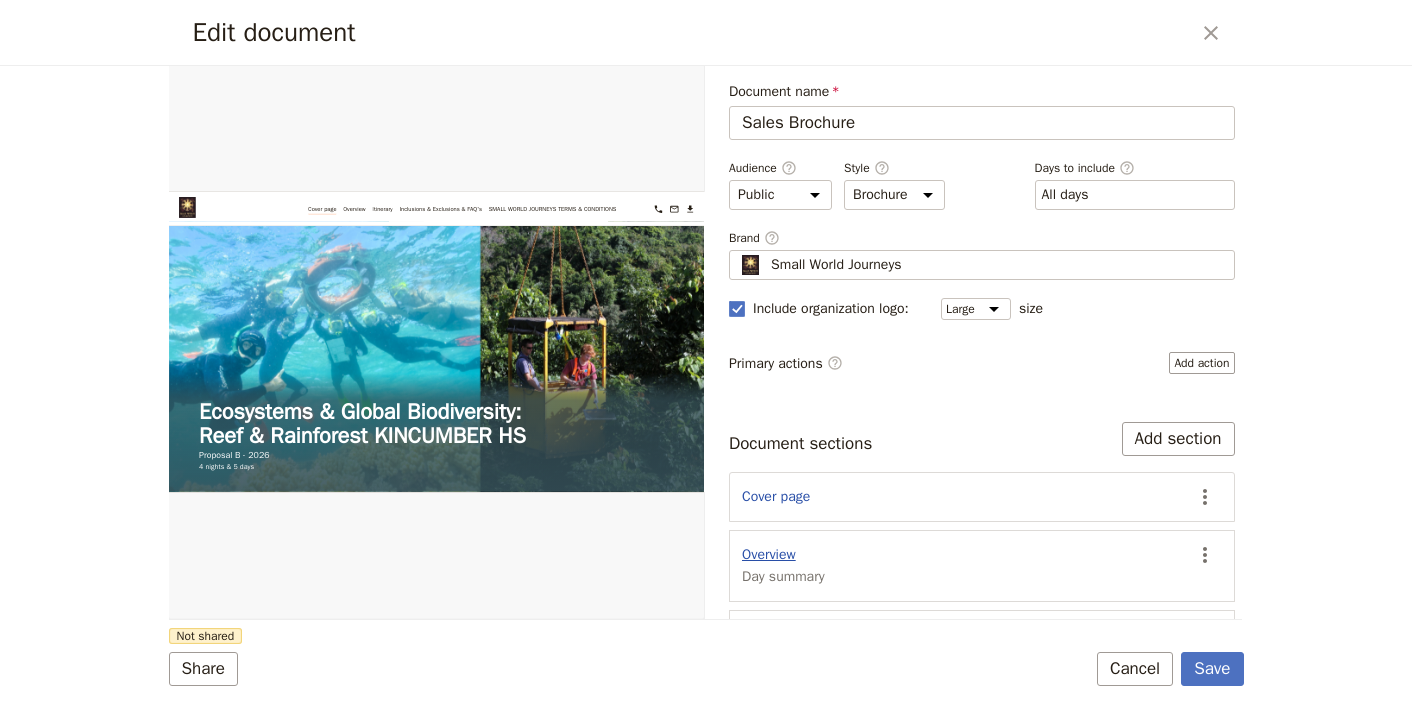 click on "Overview" at bounding box center (769, 555) 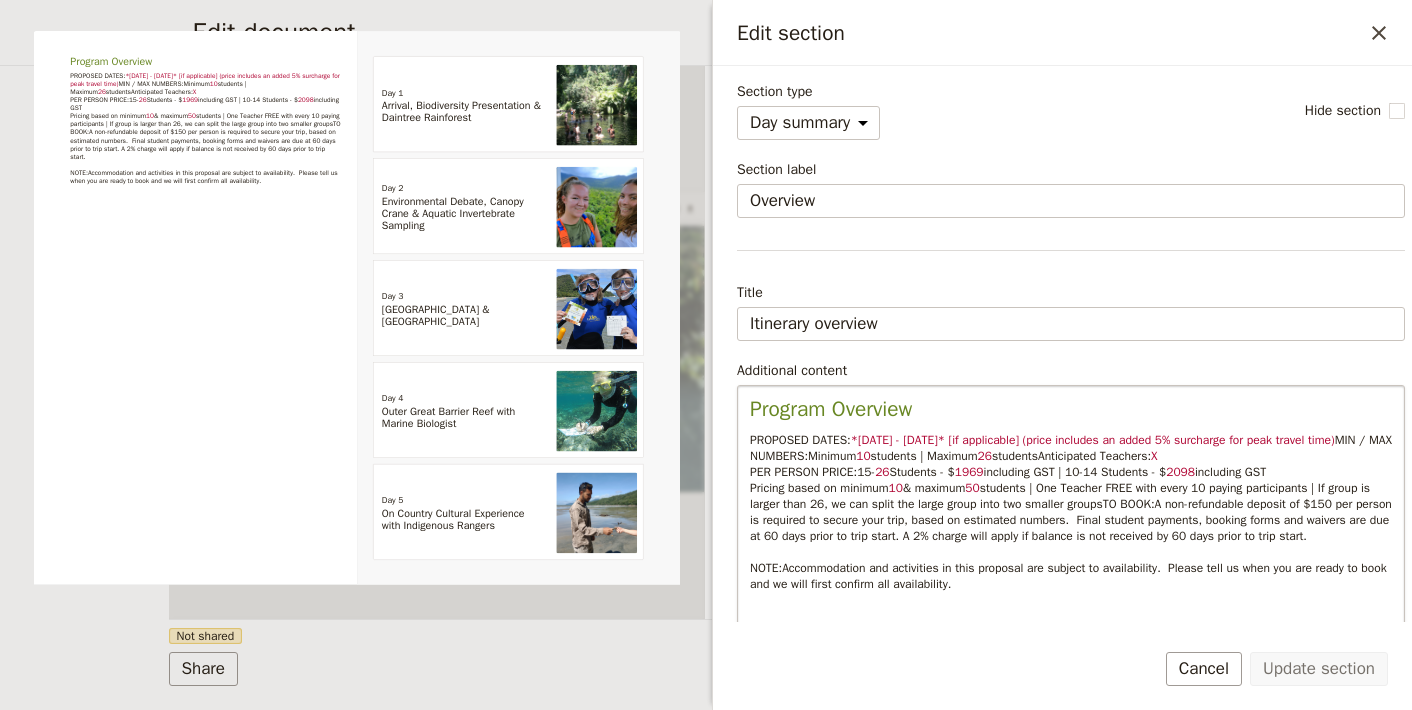 scroll, scrollTop: 134, scrollLeft: 0, axis: vertical 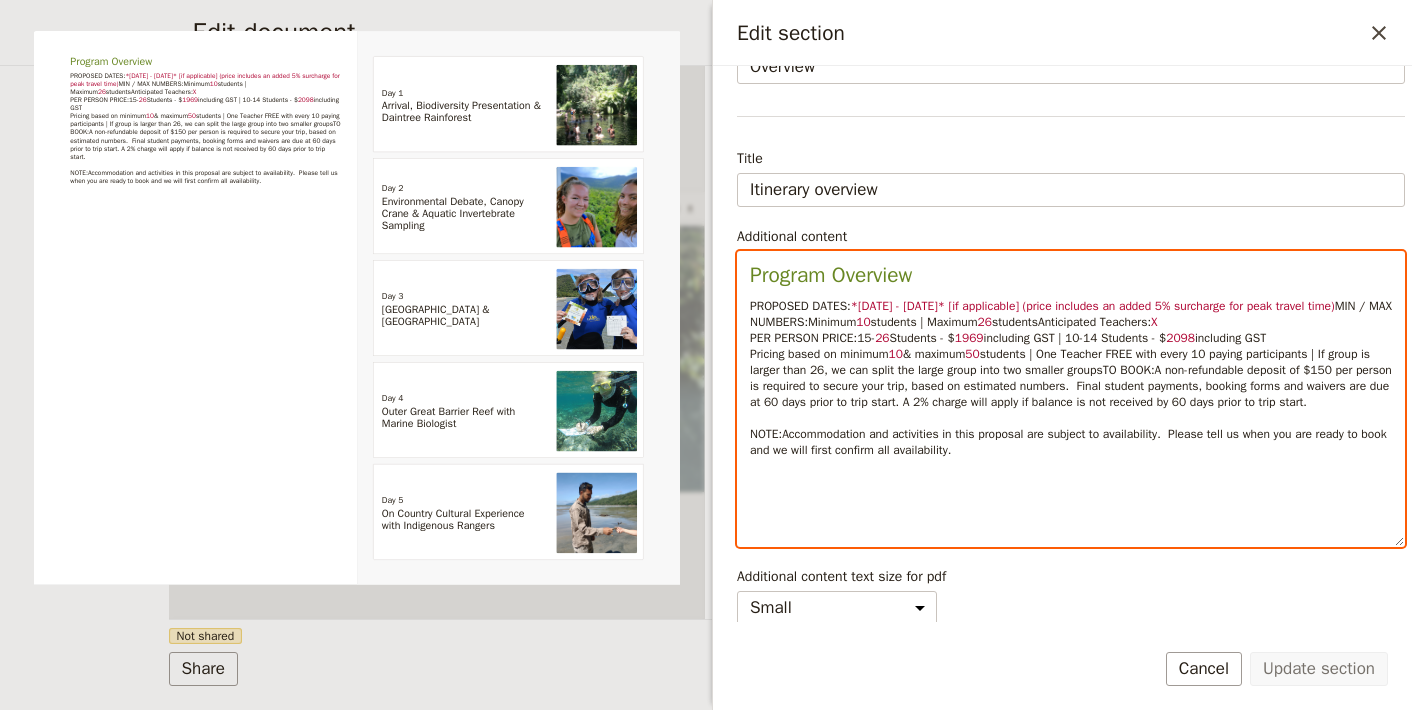 select on "paragraph-small" 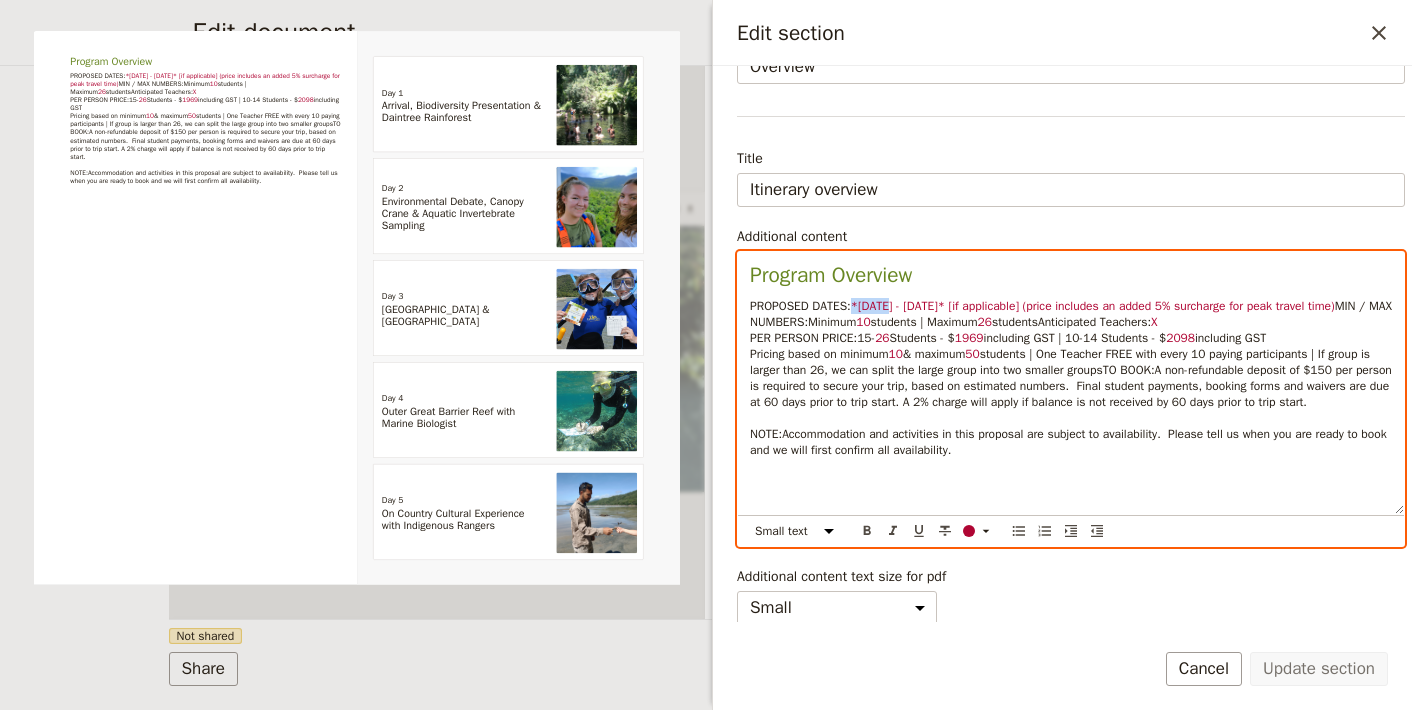 drag, startPoint x: 889, startPoint y: 303, endPoint x: 862, endPoint y: 303, distance: 27 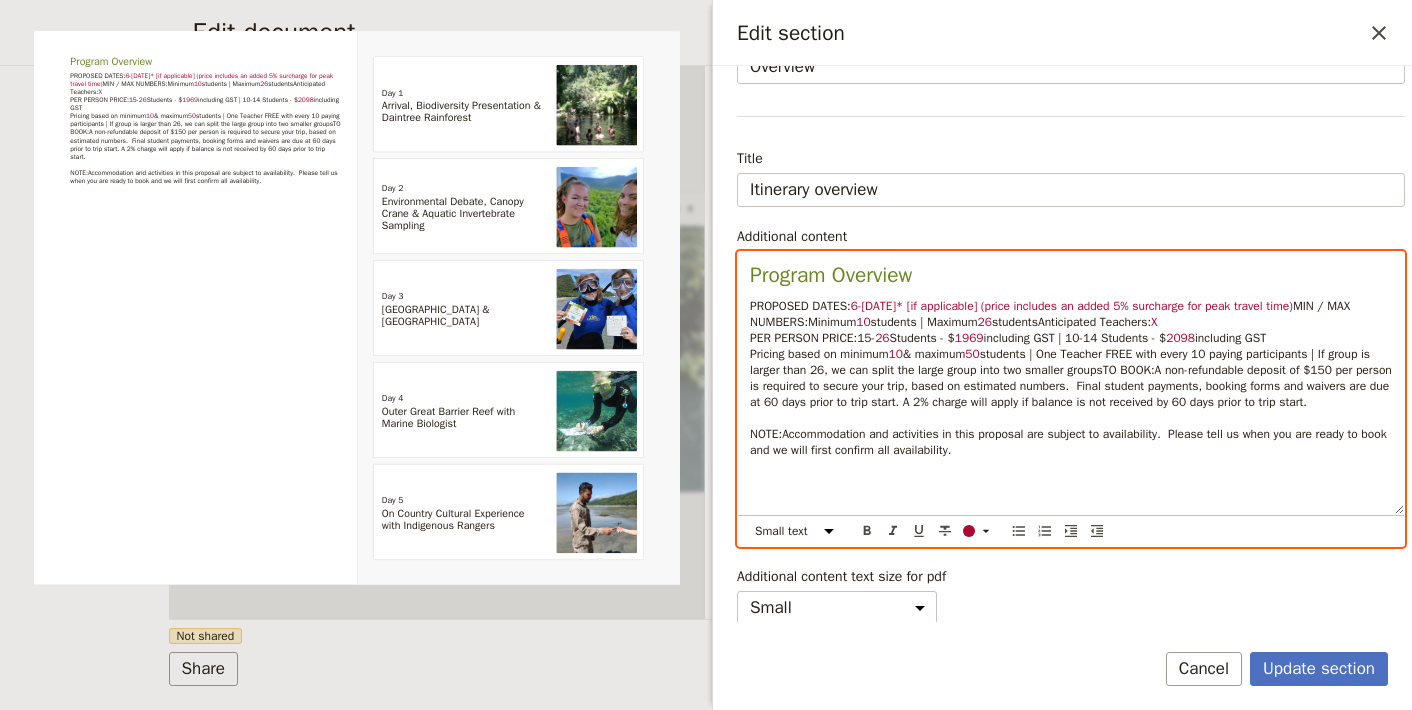 type 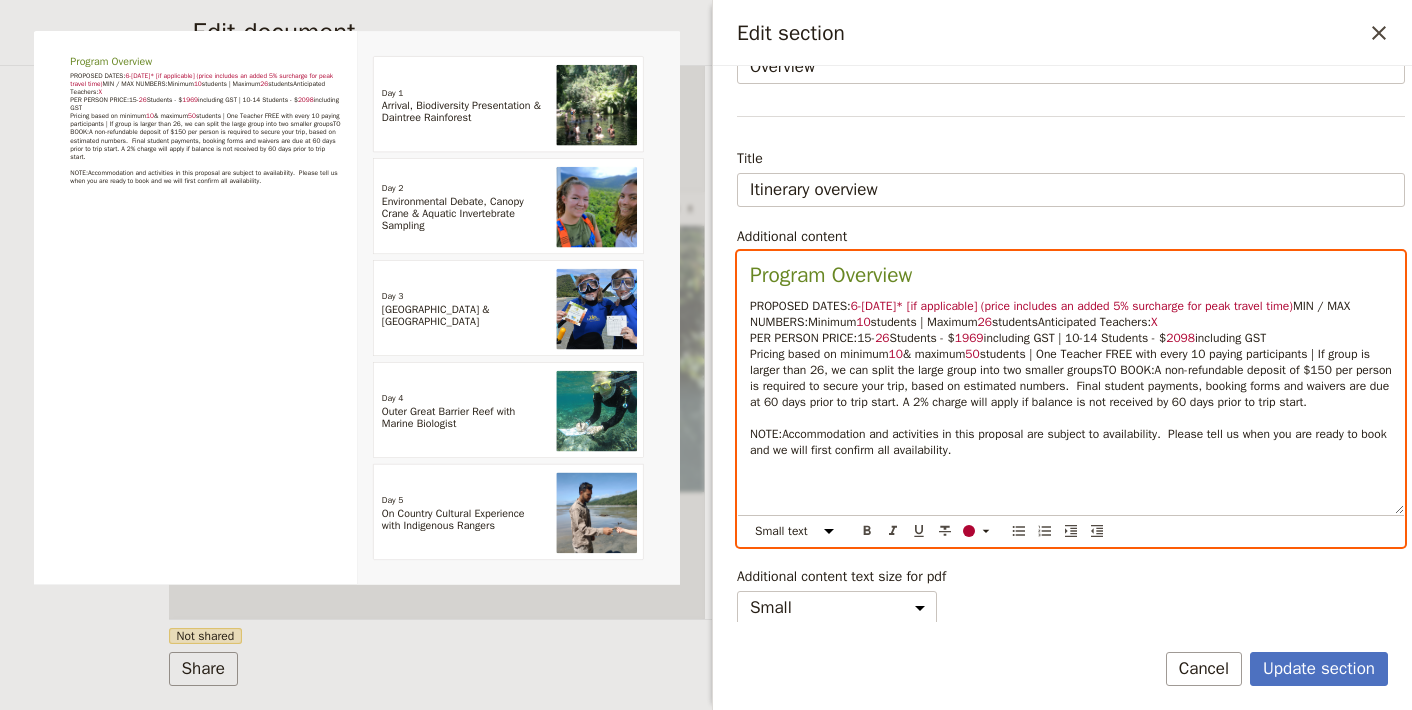 click on "-[DATE]* [if applicable] (price includes an added 5% surcharge for peak travel time)" at bounding box center [1075, 306] 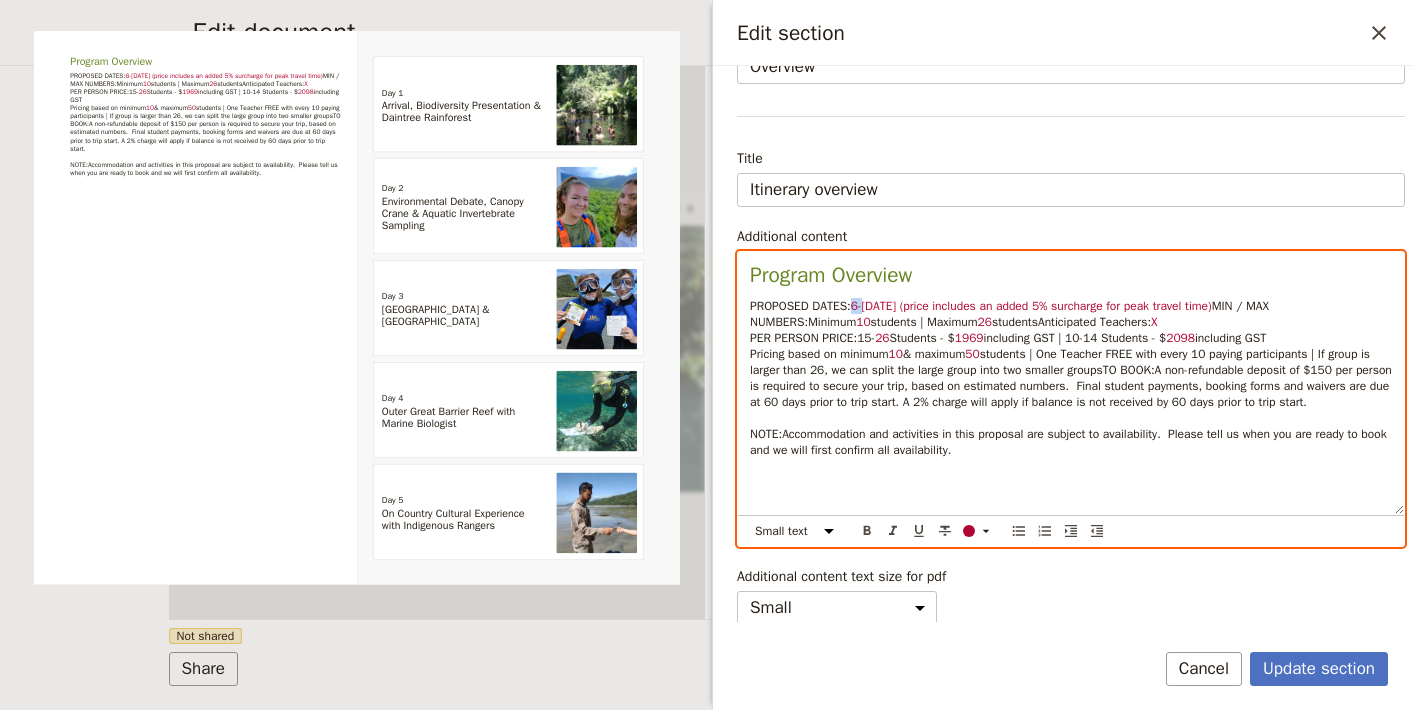 click on "PROPOSED DATES:  [DATE] -[DATE] (price includes an added 5% surcharge for peak travel time)
MIN / MAX NUMBERS:  Minimum  10  students | Maximum  26  students
Anticipated Teachers:  X
PER PERSON PRICE:  15- 26  Students - $ 1969  including GST | 10-14 Students - $ 2098  including GST
Pricing based on minimum  10  & maximum  50  students | One Teacher FREE with every 10 paying participants | If group is larger than 26, we can split the large group into two smaller groups
TO BOOK:  A non-refundable deposit of $150 per person is required to secure your trip, based on estimated numbers.  Final student payments, booking forms and waivers are due at 60 days prior to trip start. A 2% charge will apply if balance is not received by 60 days prior to trip start.
NOTE:  Accommodation and activities in this proposal are subject to availability.  Please tell us when you are ready to book and we will first confirm all availability." at bounding box center [1071, 378] 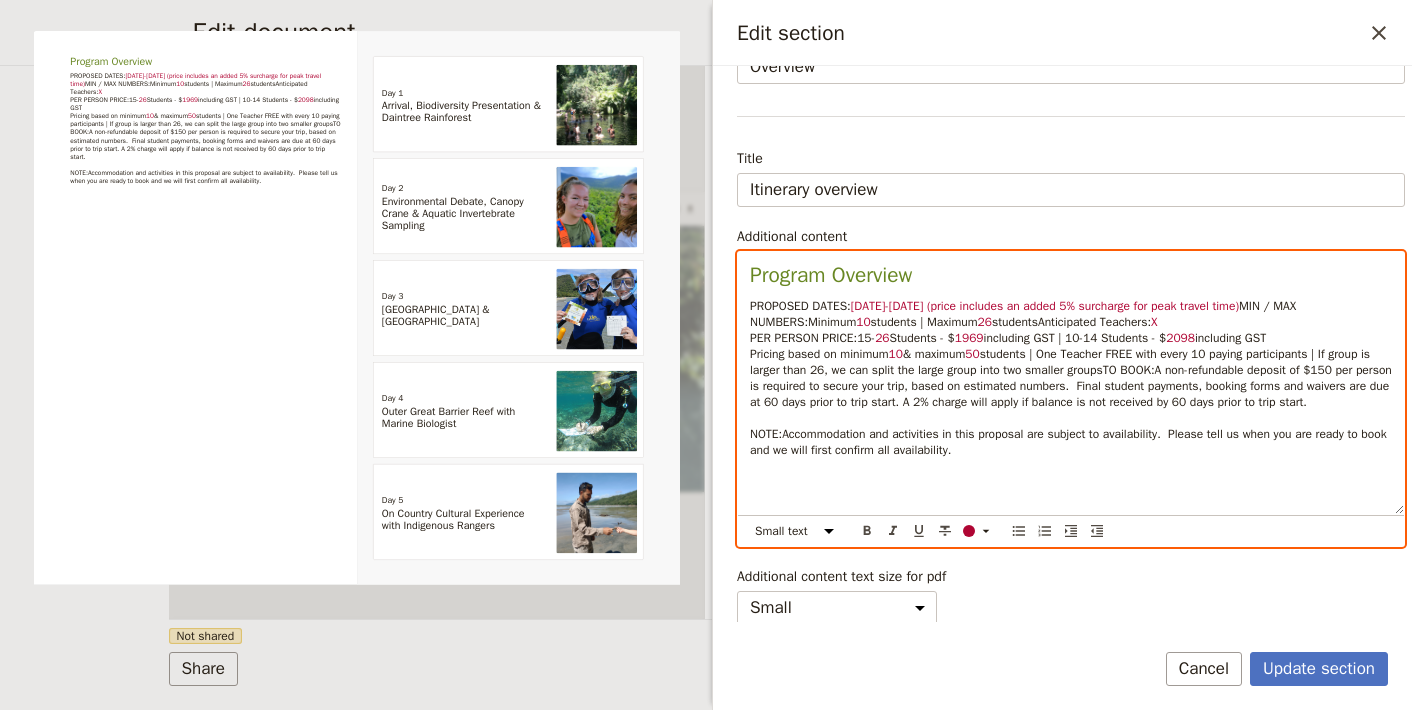 click on "including GST | 10-14 Students - $" at bounding box center [1075, 338] 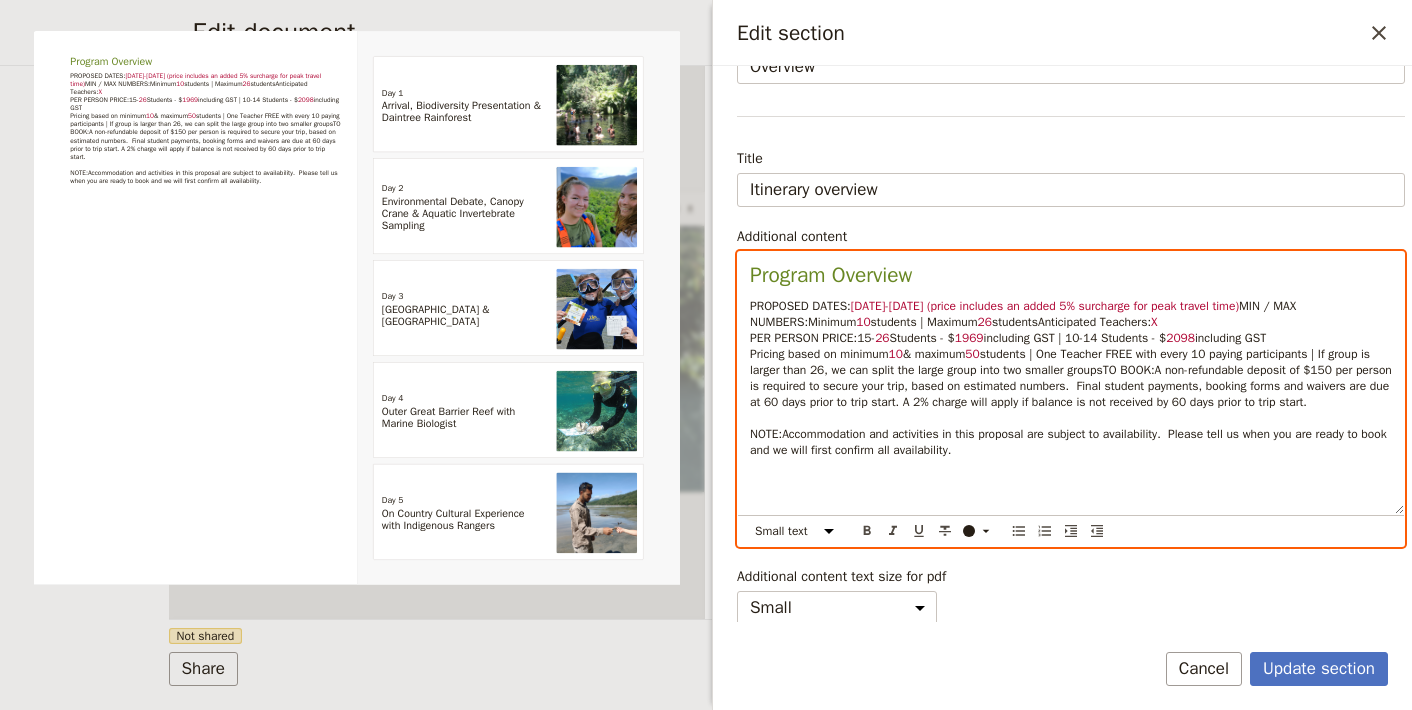 click on "PROPOSED DATES:  [DATE]-[DATE] (price includes an added 5% surcharge for peak travel time)
MIN / MAX NUMBERS:  Minimum  10  students | Maximum  26  students
Anticipated Teachers:  X
PER PERSON PRICE:  15- 26  Students - $ 1969  including GST | 10-14 Students - $ 2098  including GST
Pricing based on minimum  10  & maximum  50  students | One Teacher FREE with every 10 paying participants | If group is larger than 26, we can split the large group into two smaller groups
TO BOOK:  A non-refundable deposit of $150 per person is required to secure your trip, based on estimated numbers.  Final student payments, booking forms and waivers are due at 60 days prior to trip start. A 2% charge will apply if balance is not received by 60 days prior to trip start.
NOTE:  Accommodation and activities in this proposal are subject to availability.  Please tell us when you are ready to book and we will first confirm all availability." at bounding box center [1071, 378] 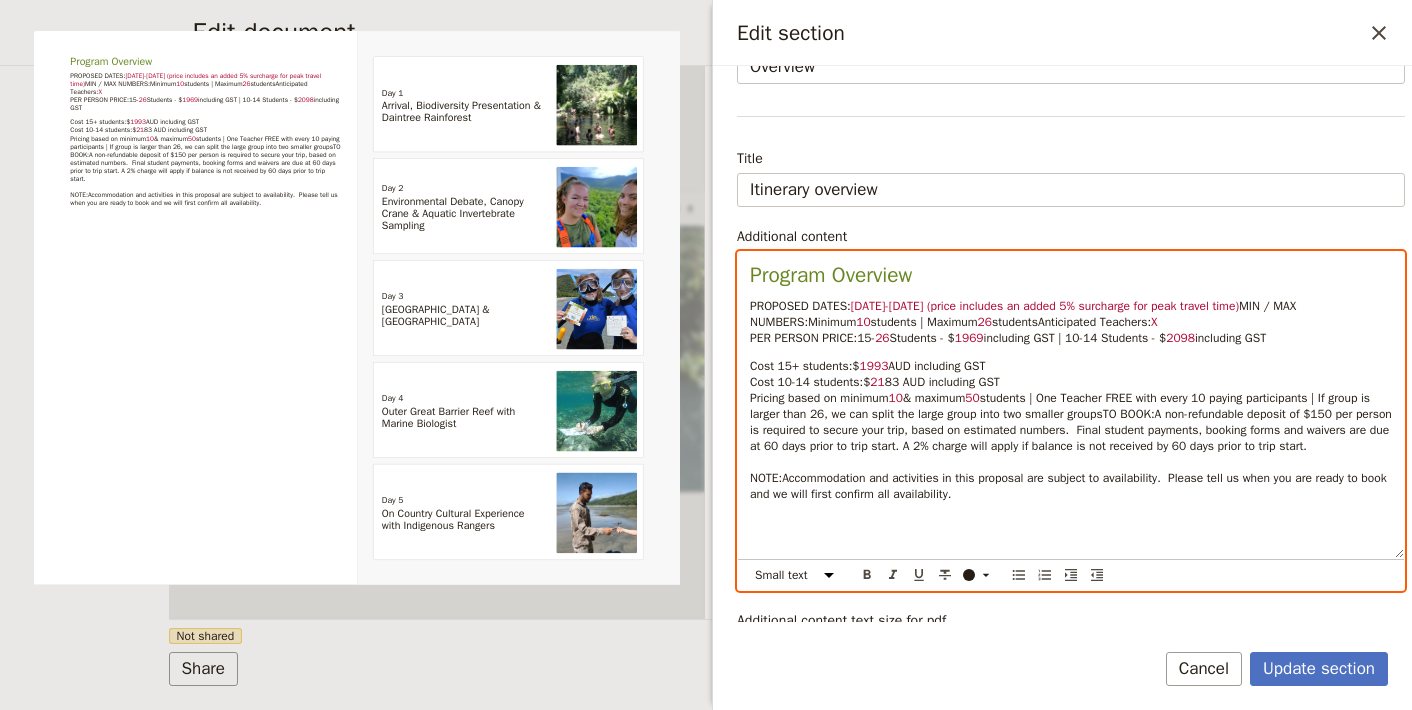 drag, startPoint x: 1285, startPoint y: 352, endPoint x: 694, endPoint y: 358, distance: 591.03046 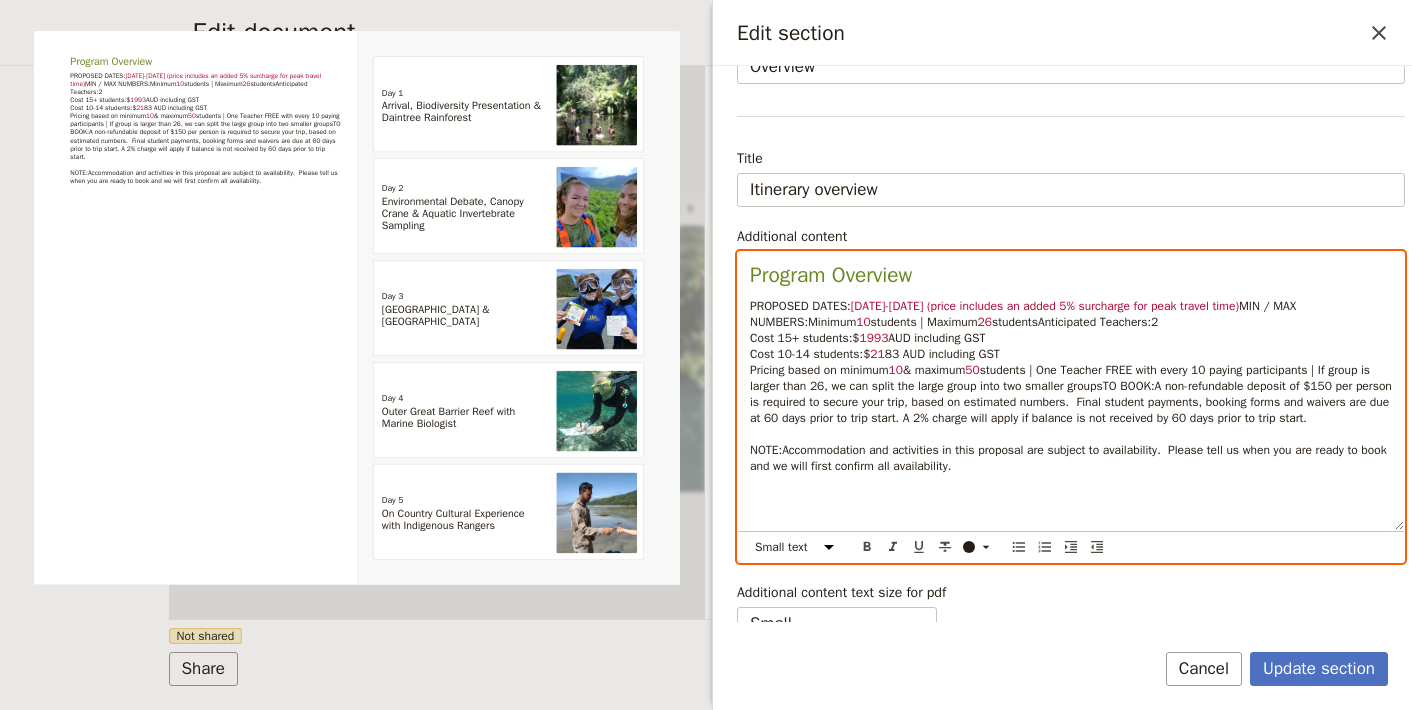 drag, startPoint x: 994, startPoint y: 386, endPoint x: 979, endPoint y: 386, distance: 15 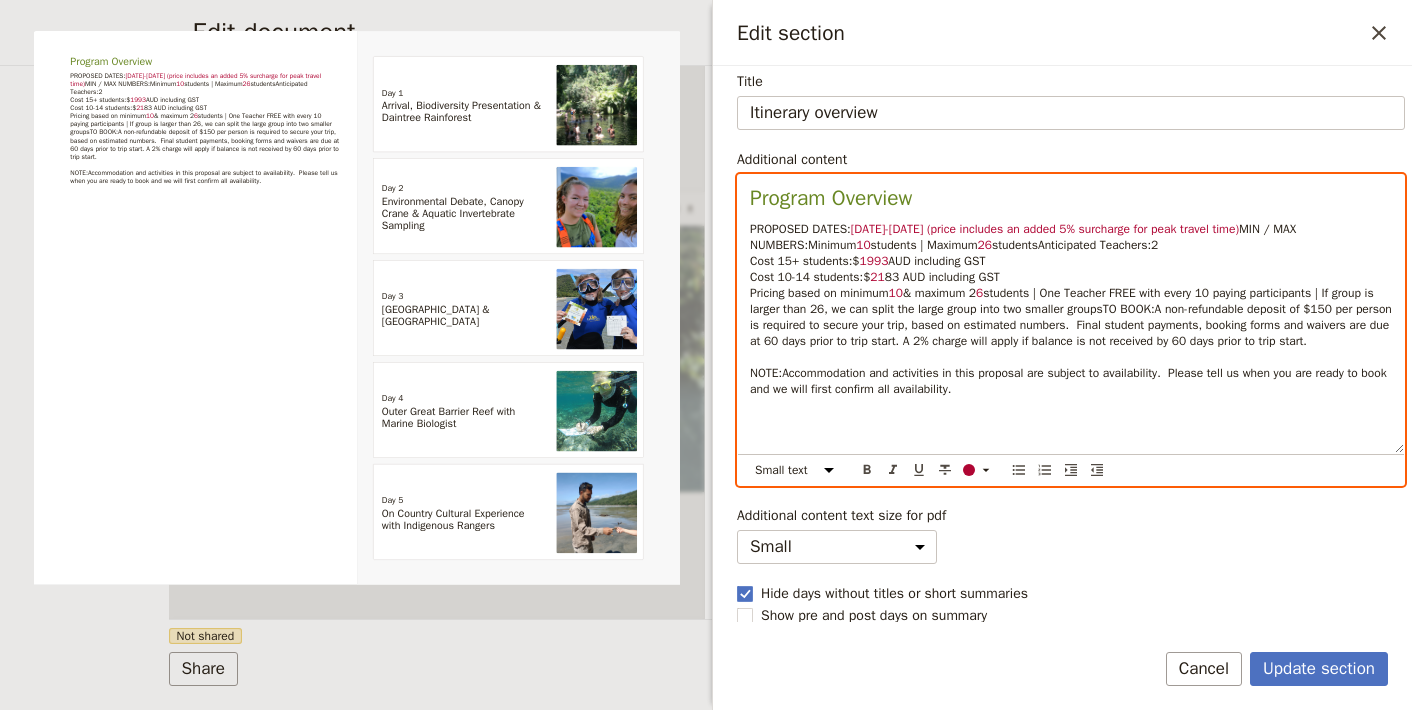 scroll, scrollTop: 77, scrollLeft: 0, axis: vertical 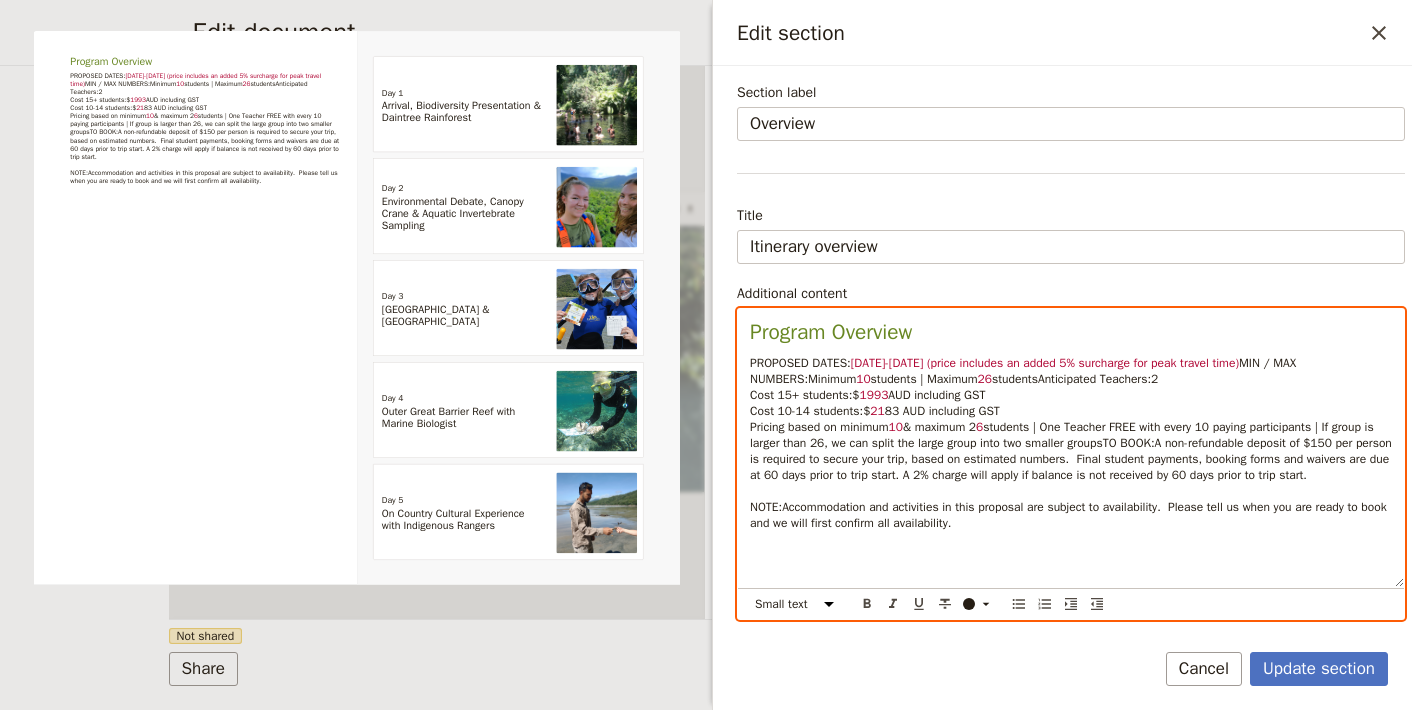 drag, startPoint x: 933, startPoint y: 359, endPoint x: 858, endPoint y: 356, distance: 75.059975 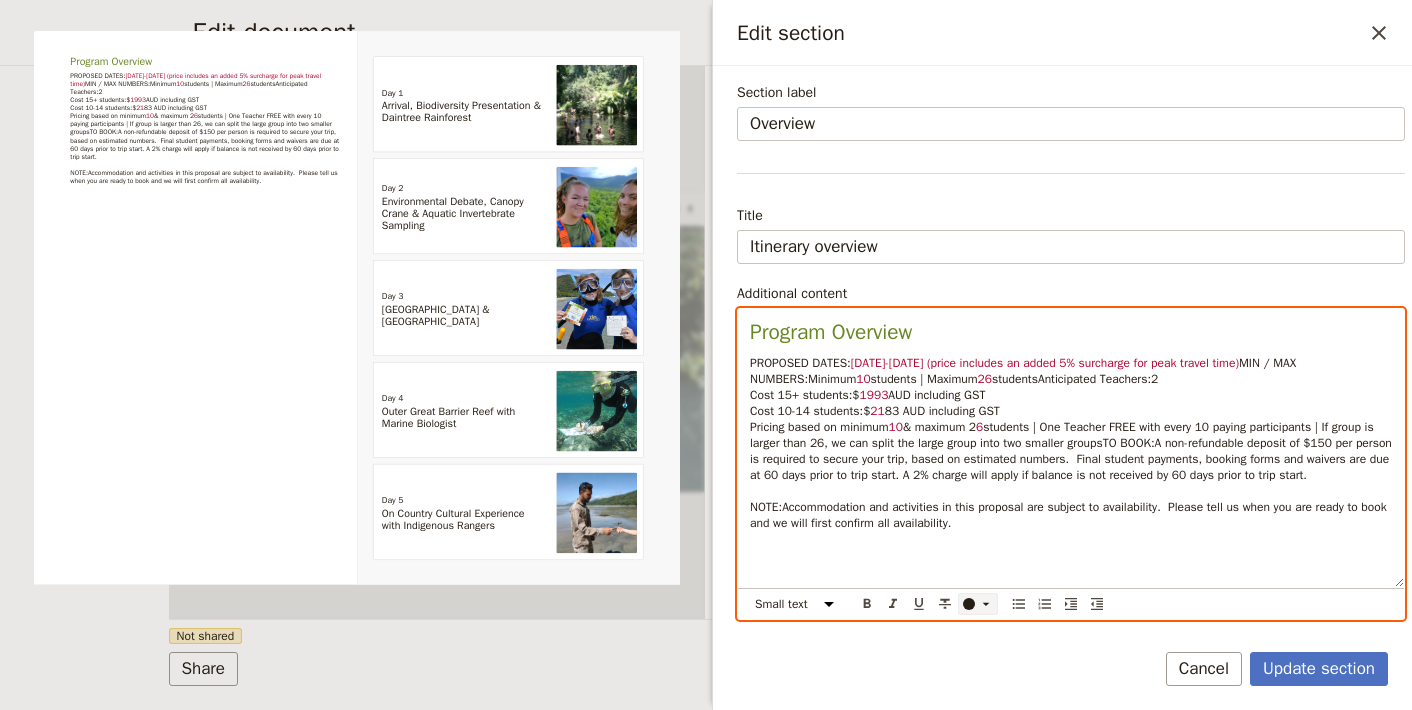 click 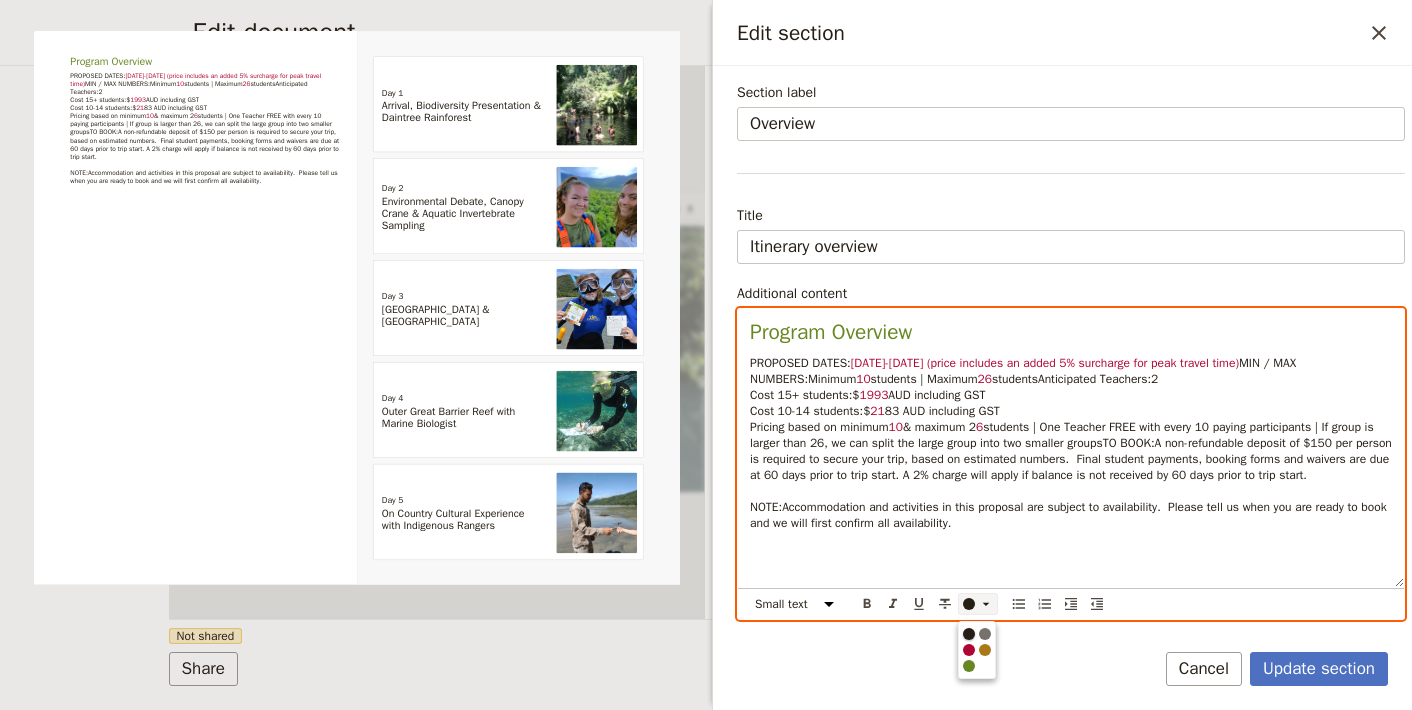 click at bounding box center [969, 634] 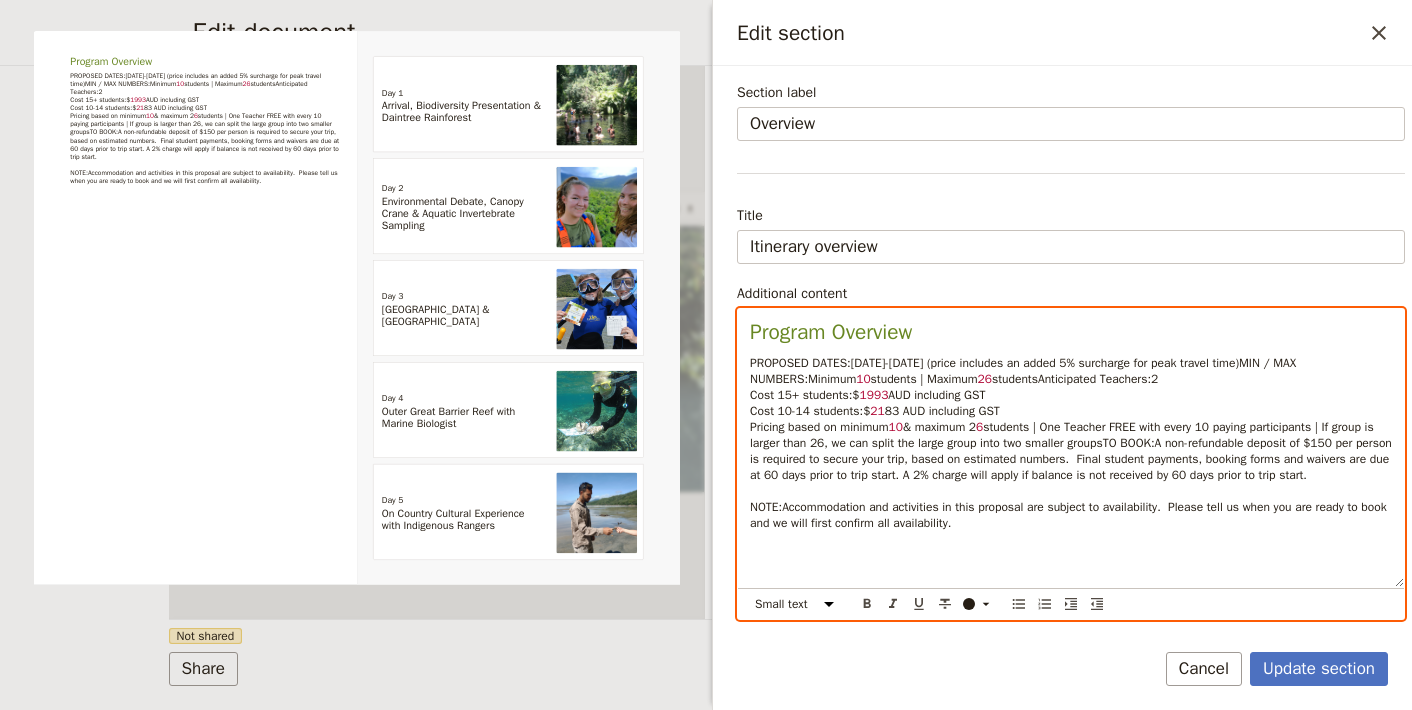 click on "PROPOSED DATES:  [DATE]-[DATE] (price includes an added 5% surcharge for peak travel time)
MIN / MAX NUMBERS:  Minimum  10  students | Maximum  26  students
Anticipated Teachers:  2 Cost 15+ students:  $ 1993  AUD including GST Cost 10-14 students:  $ 21 83 AUD including GST
Pricing based on minimum  10  & maximum 2 6  students | One Teacher FREE with every 10 paying participants | If group is larger than 26, we can split the large group into two smaller groups
TO BOOK:  A non-refundable deposit of $150 per person is required to secure your trip, based on estimated numbers.  Final student payments, booking forms and waivers are due at 60 days prior to trip start. A 2% charge will apply if balance is not received by 60 days prior to trip start.
NOTE:  Accommodation and activities in this proposal are subject to availability.  Please tell us when you are ready to book and we will first confirm all availability." at bounding box center (1071, 443) 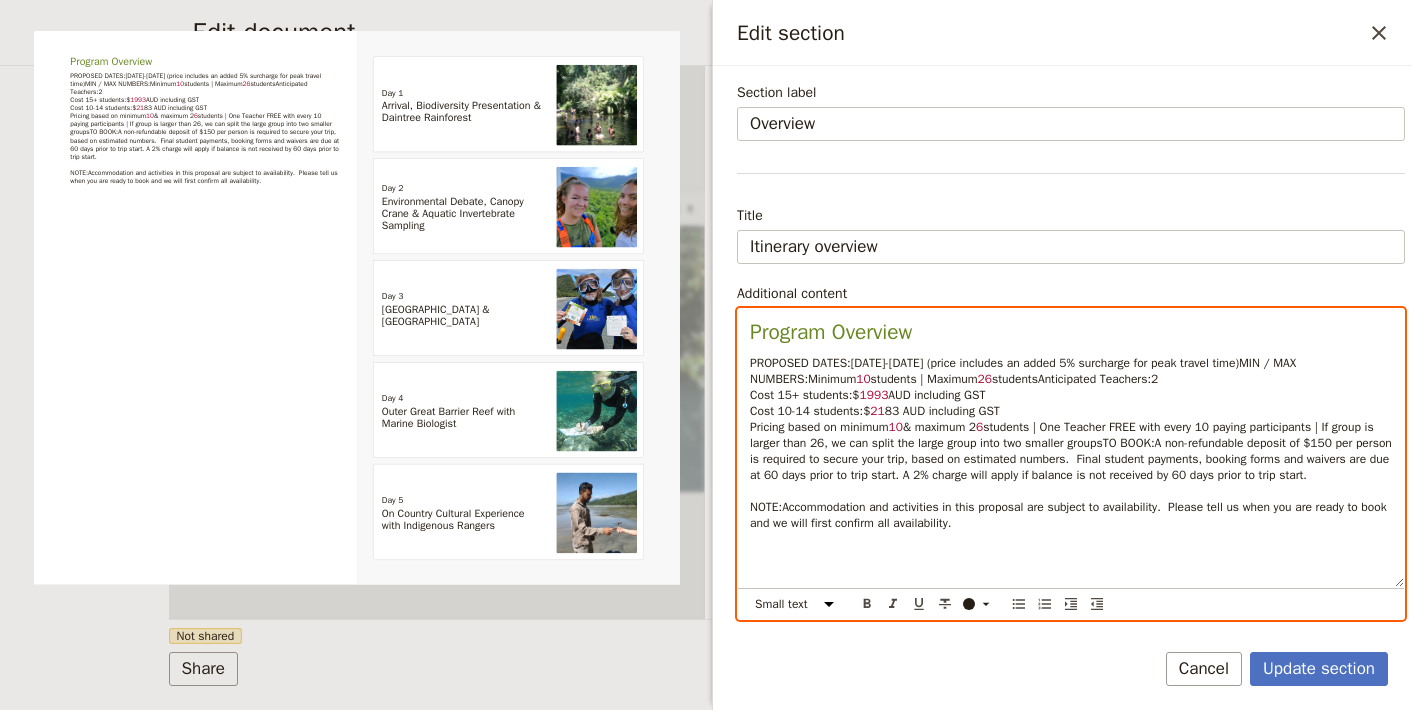 drag, startPoint x: 872, startPoint y: 400, endPoint x: 1022, endPoint y: 432, distance: 153.37535 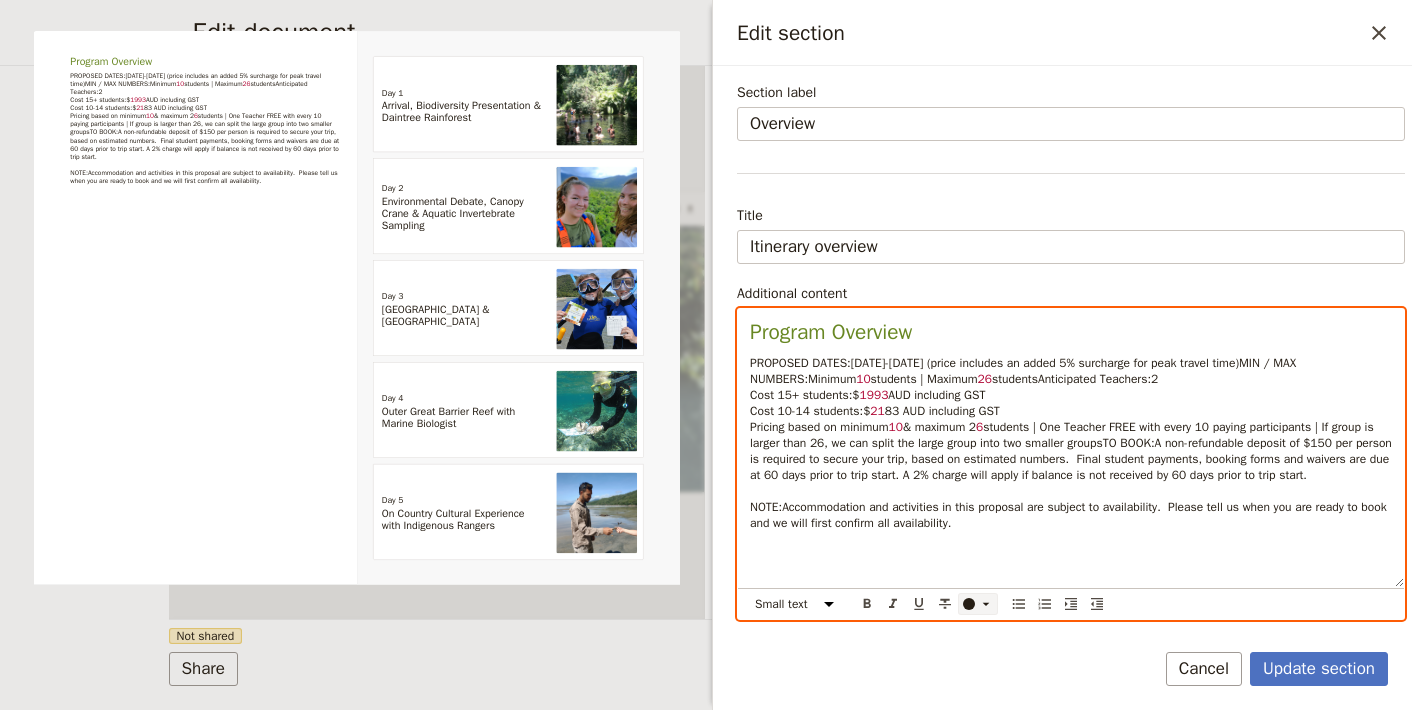 click at bounding box center [969, 604] 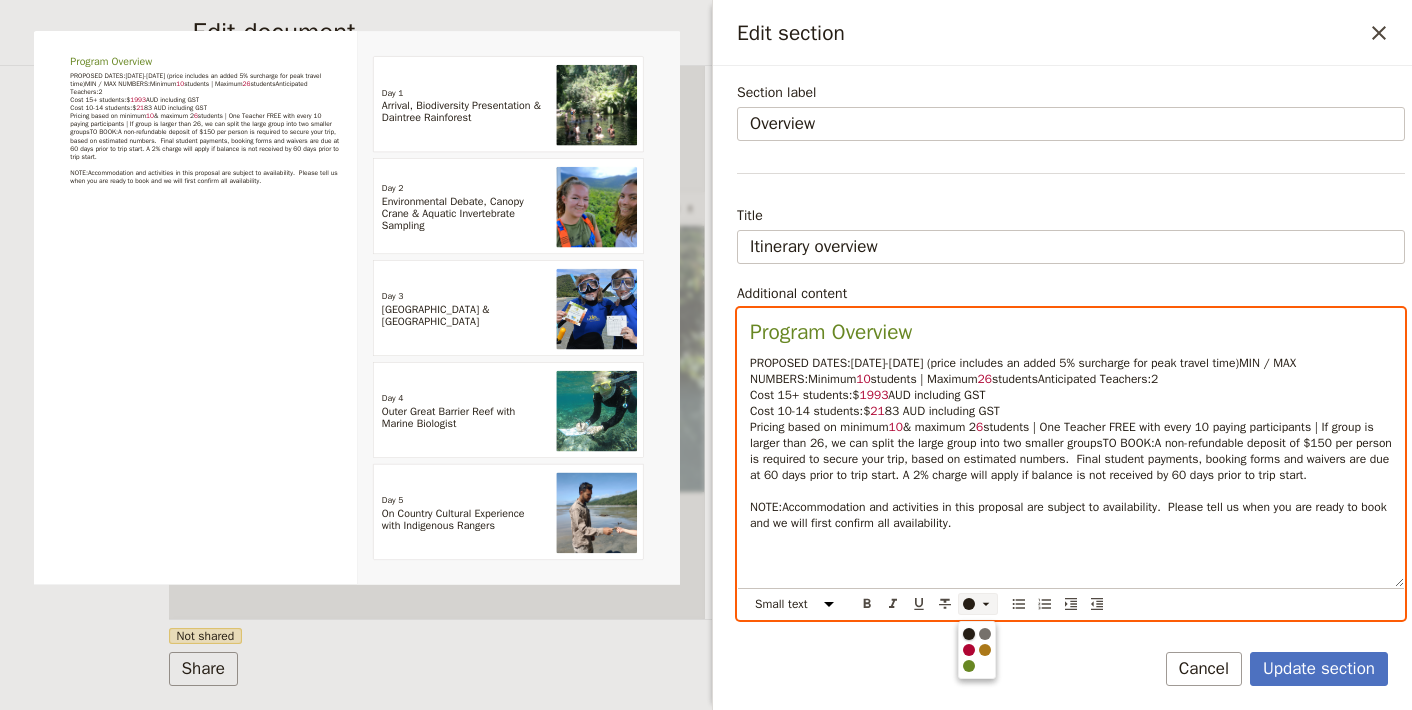 click at bounding box center (969, 634) 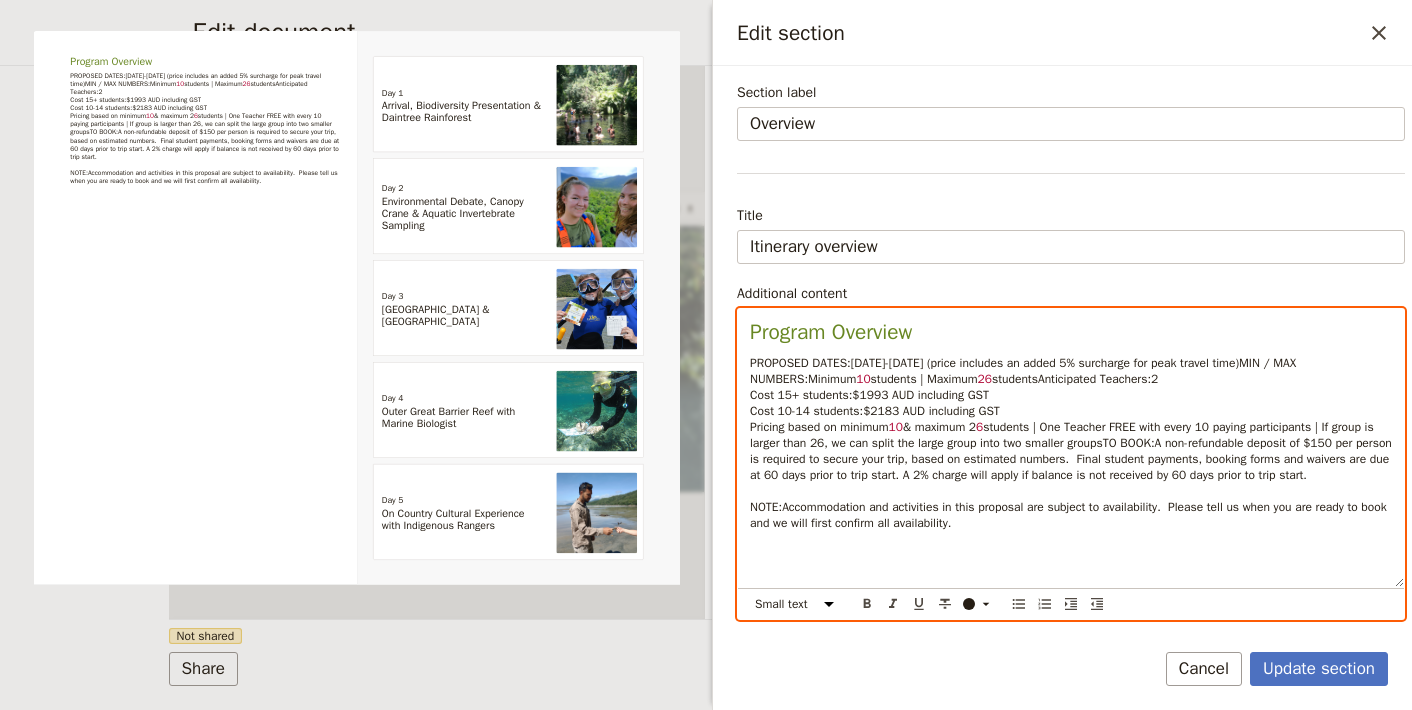 click on "PROPOSED DATES:  [DATE]-[DATE] (price includes an added 5% surcharge for peak travel time)
MIN / MAX NUMBERS:  Minimum  10  students | Maximum  26  students
Anticipated Teachers:  2 Cost 15+ students:  $1993 AUD including GST Cost 10-14 students:  $2183 AUD including GST
Pricing based on minimum  10  & maximum 2 6  students | One Teacher FREE with every 10 paying participants | If group is larger than 26, we can split the large group into two smaller groups
TO BOOK:  A non-refundable deposit of $150 per person is required to secure your trip, based on estimated numbers.  Final student payments, booking forms and waivers are due at 60 days prior to trip start. A 2% charge will apply if balance is not received by 60 days prior to trip start.
NOTE:  Accommodation and activities in this proposal are subject to availability.  Please tell us when you are ready to book and we will first confirm all availability." at bounding box center (1071, 443) 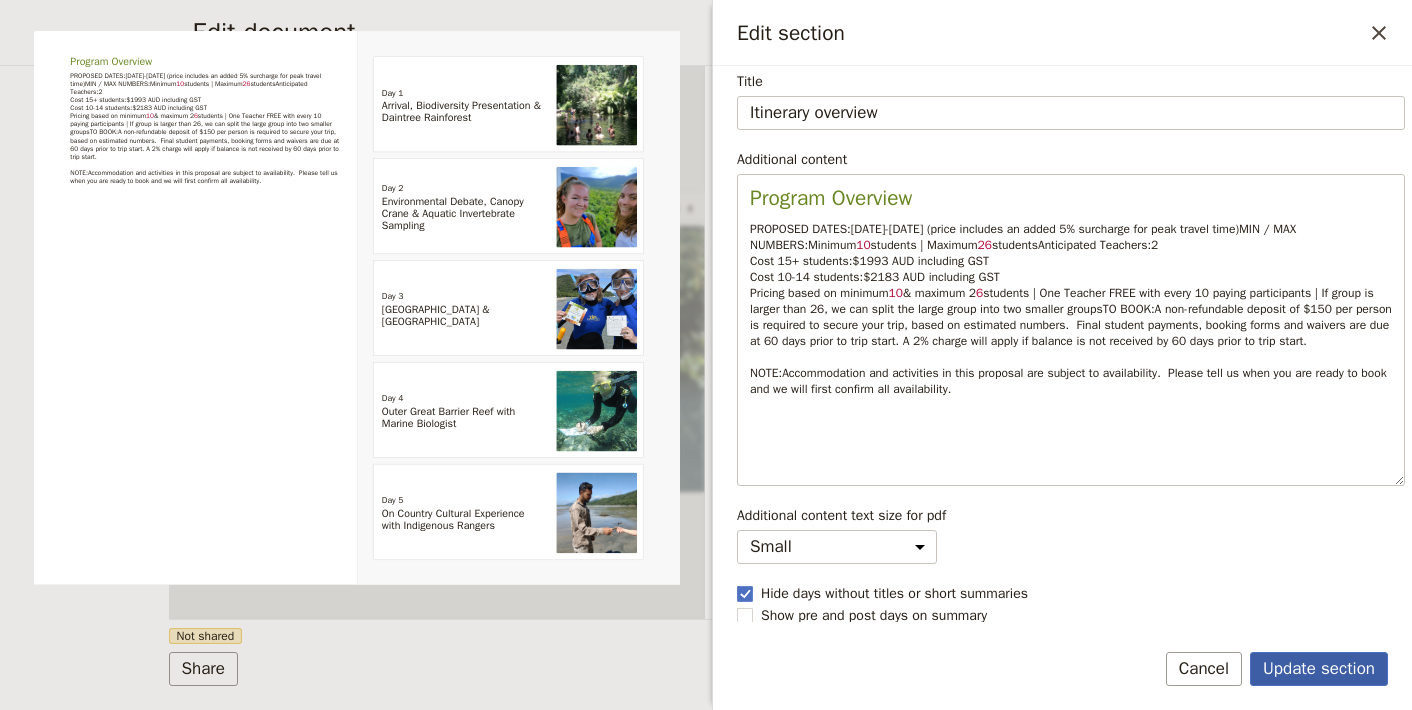 click on "Update section" at bounding box center [1319, 669] 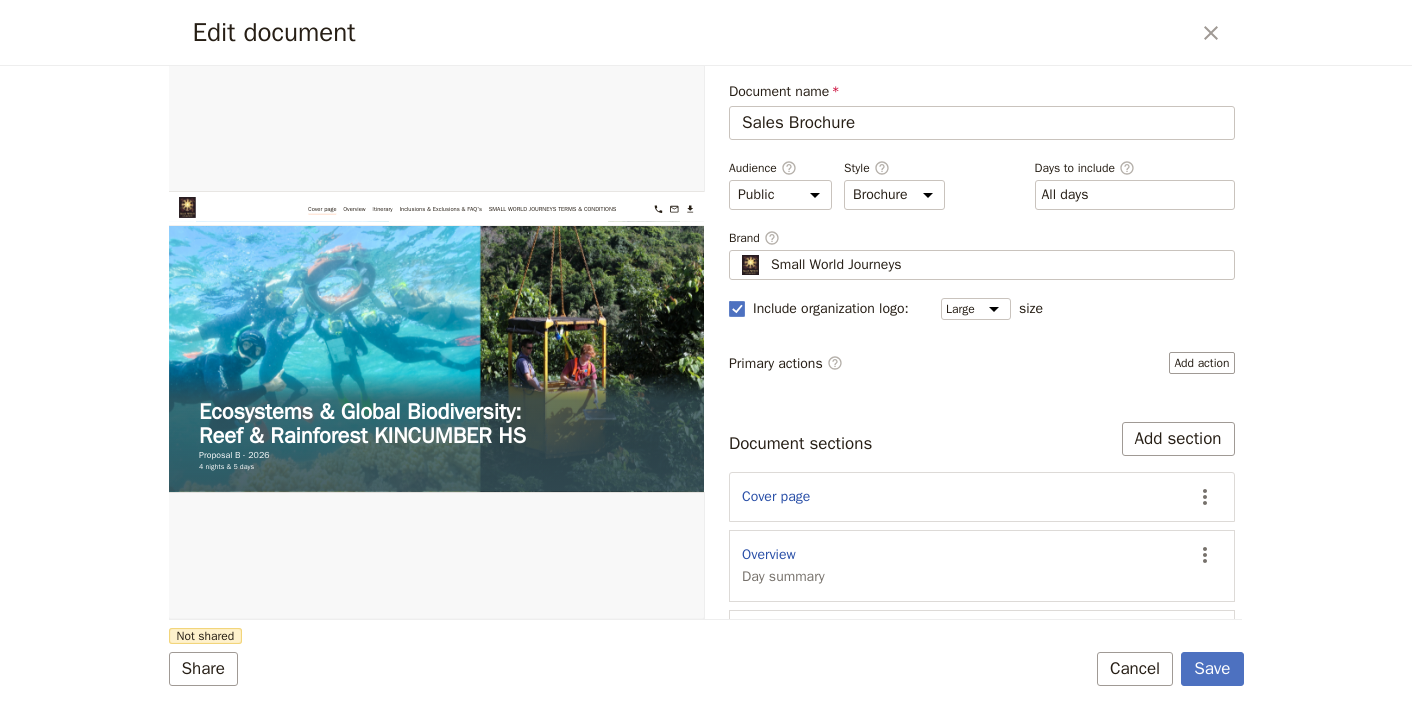 scroll, scrollTop: 204, scrollLeft: 0, axis: vertical 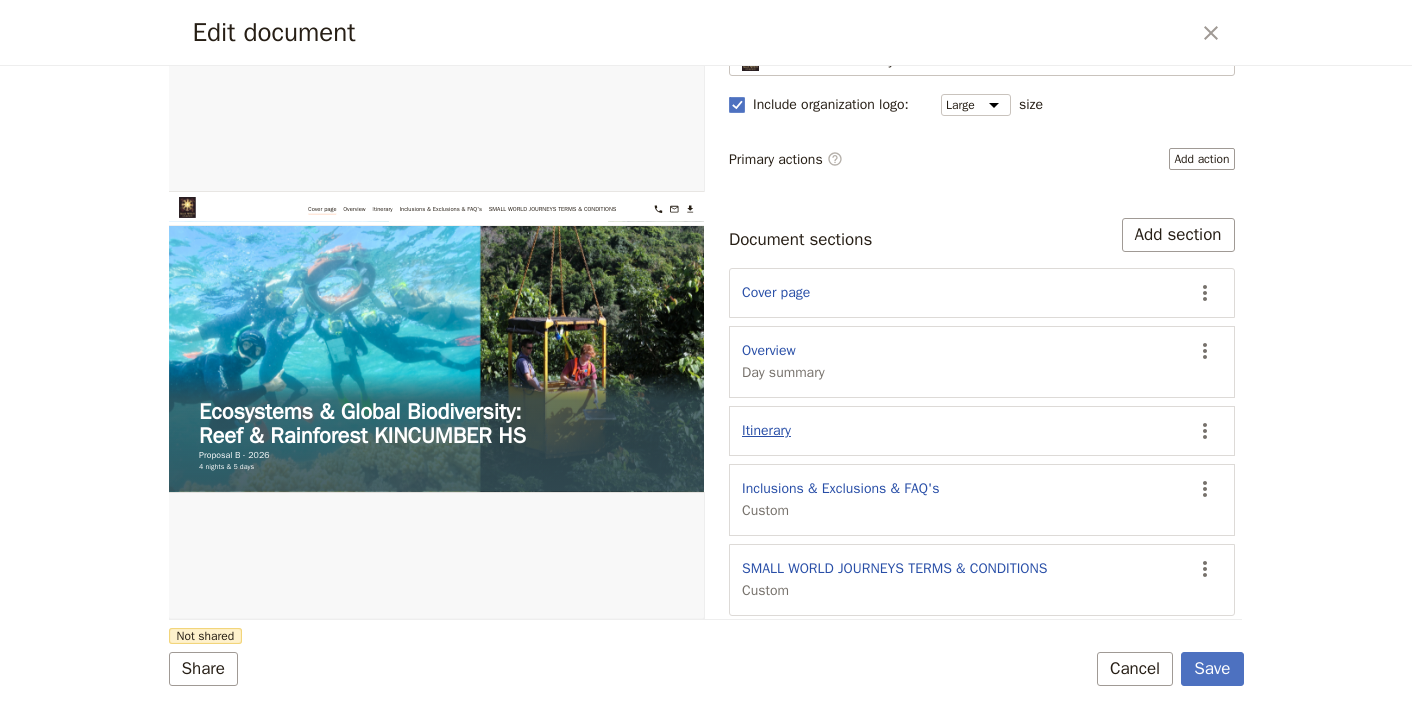click on "Itinerary" at bounding box center [766, 431] 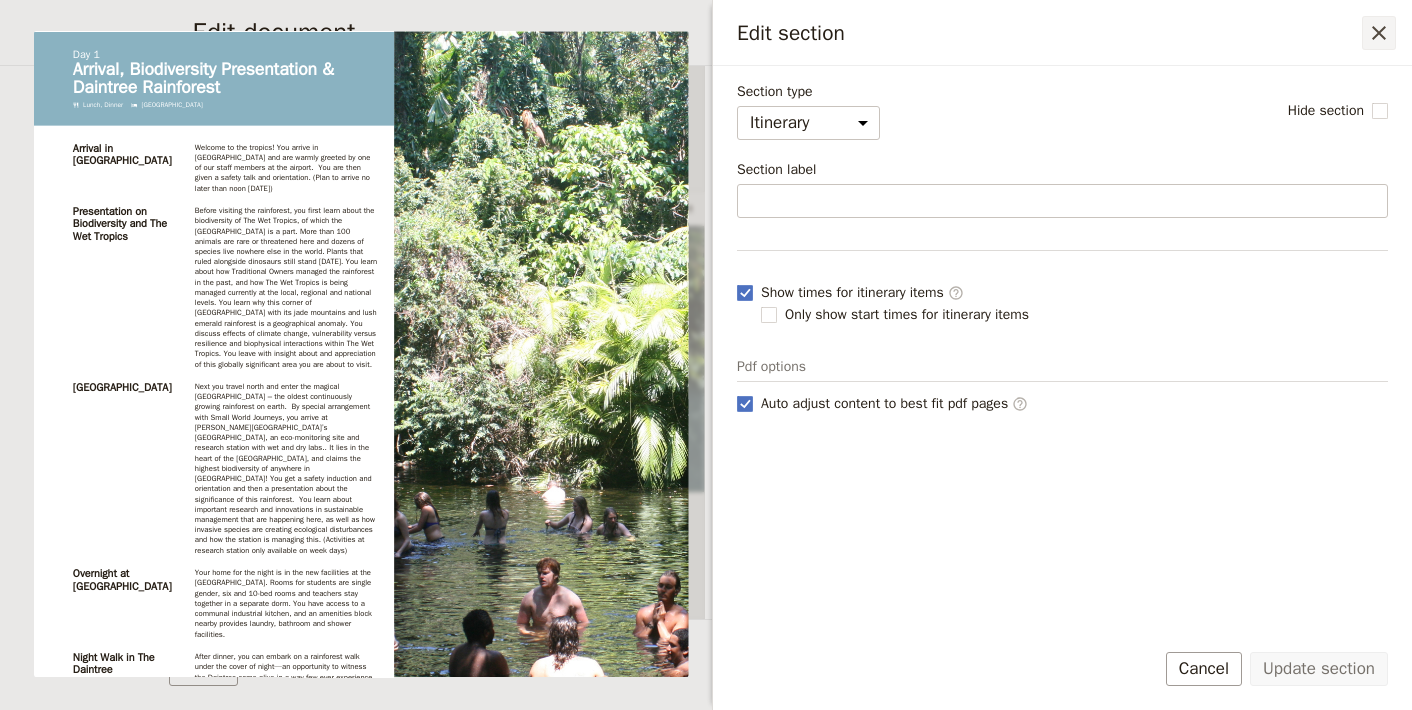 drag, startPoint x: 1390, startPoint y: 20, endPoint x: 1387, endPoint y: 43, distance: 23.194826 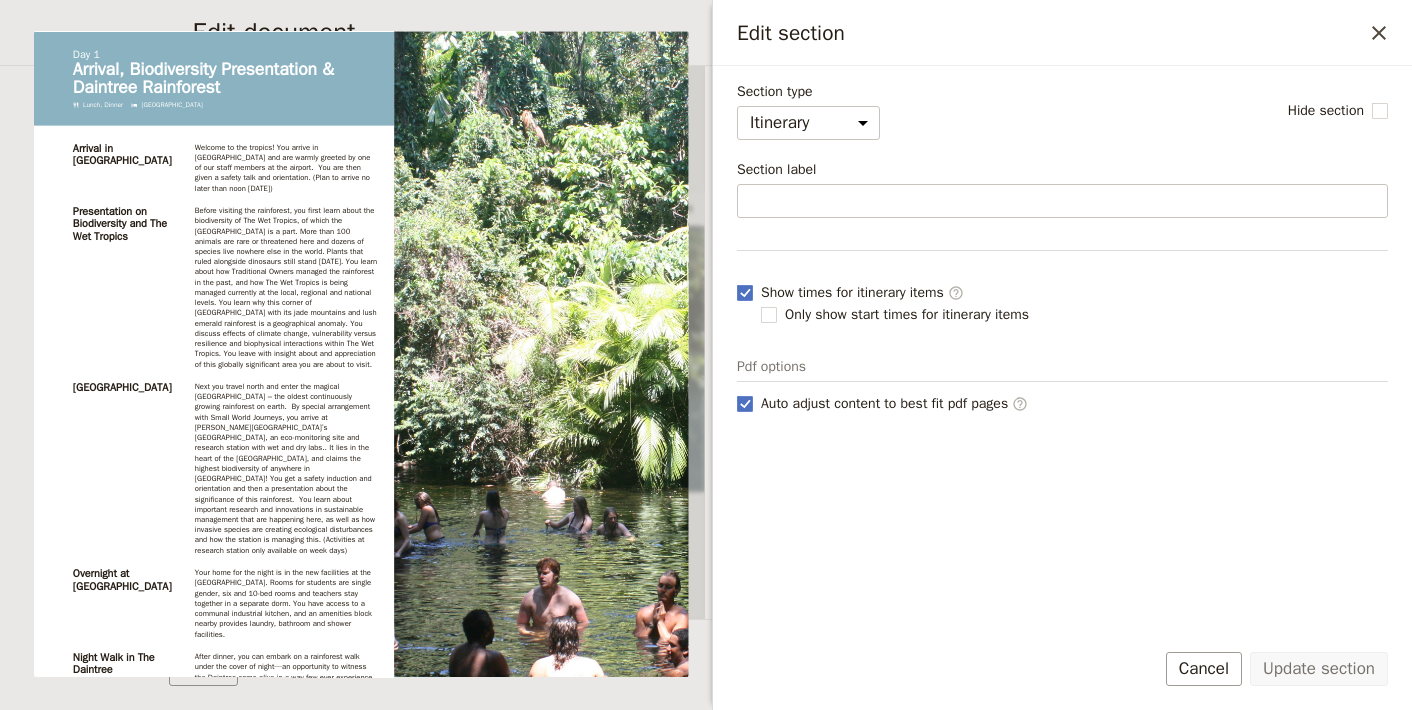 click on "​" at bounding box center [1379, 33] 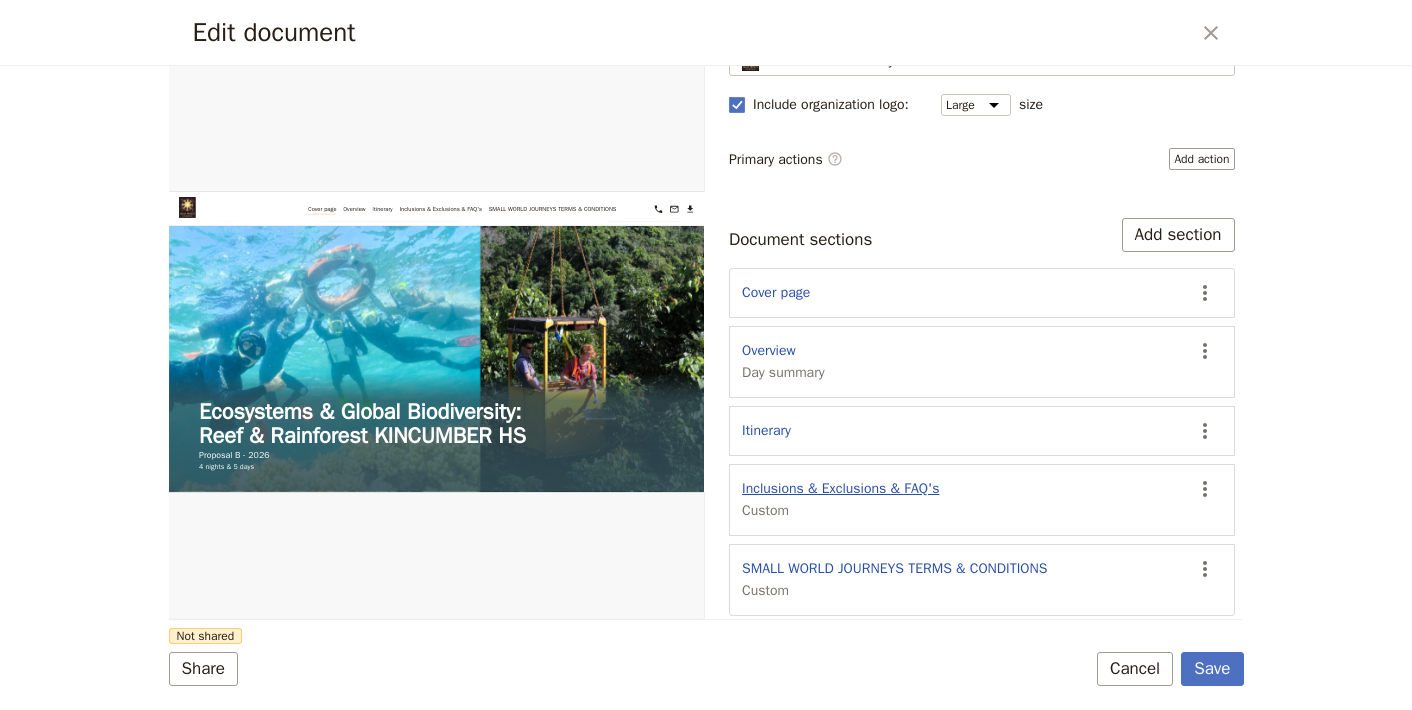click on "Inclusions & Exclusions & FAQ's" at bounding box center (840, 489) 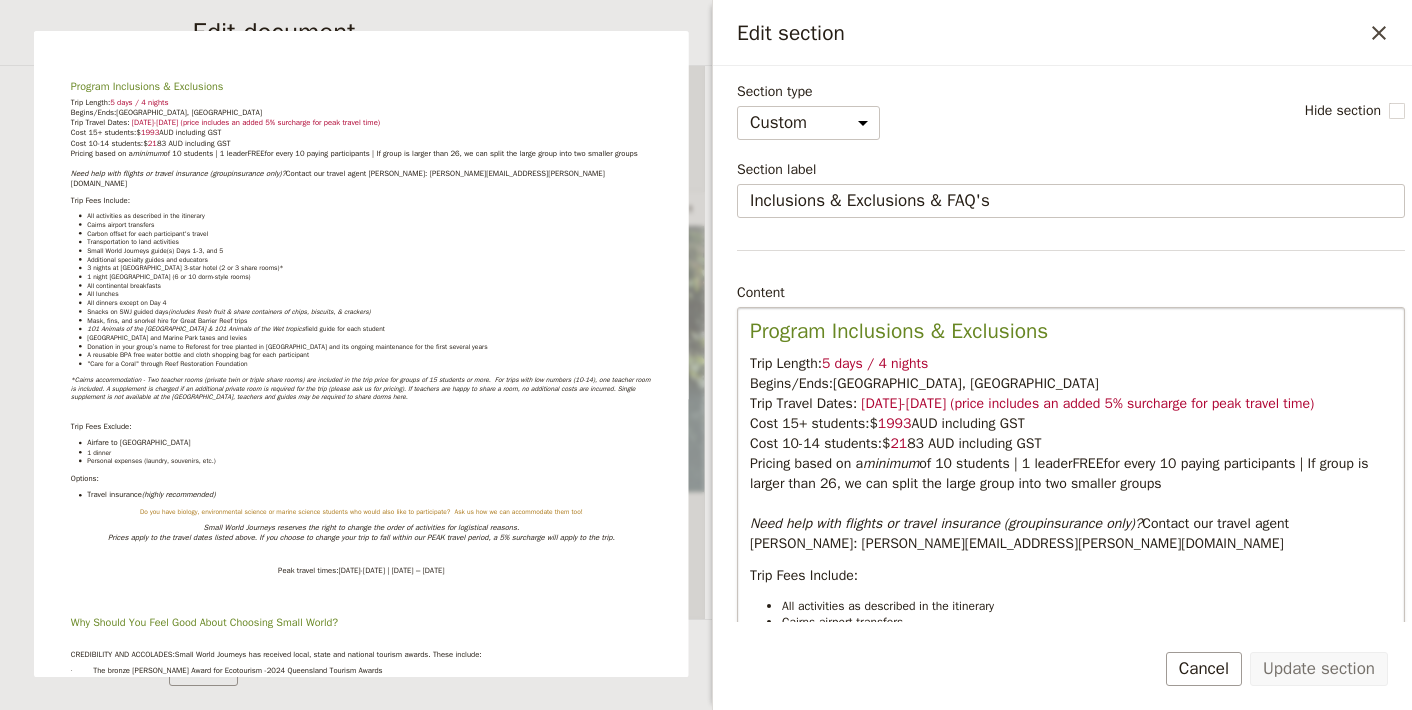 scroll, scrollTop: 134, scrollLeft: 0, axis: vertical 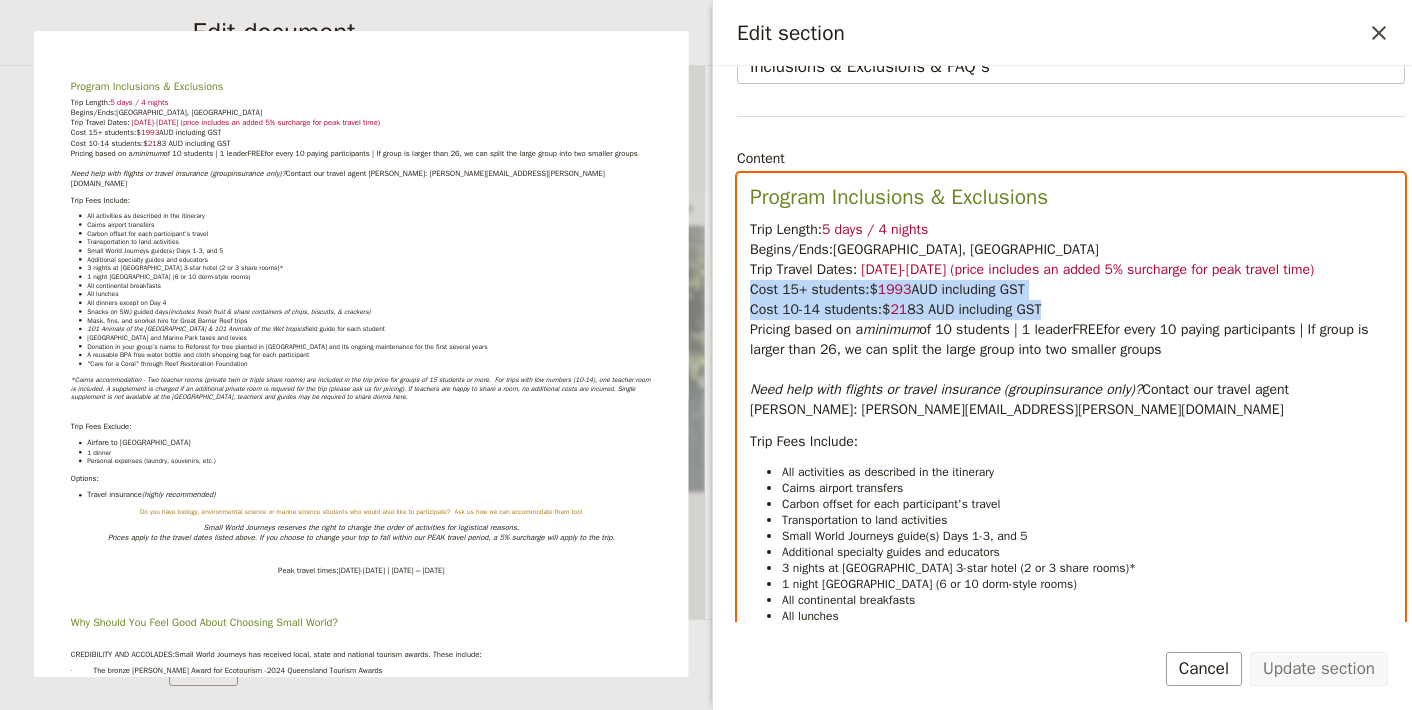 drag, startPoint x: 1059, startPoint y: 307, endPoint x: 743, endPoint y: 294, distance: 316.2673 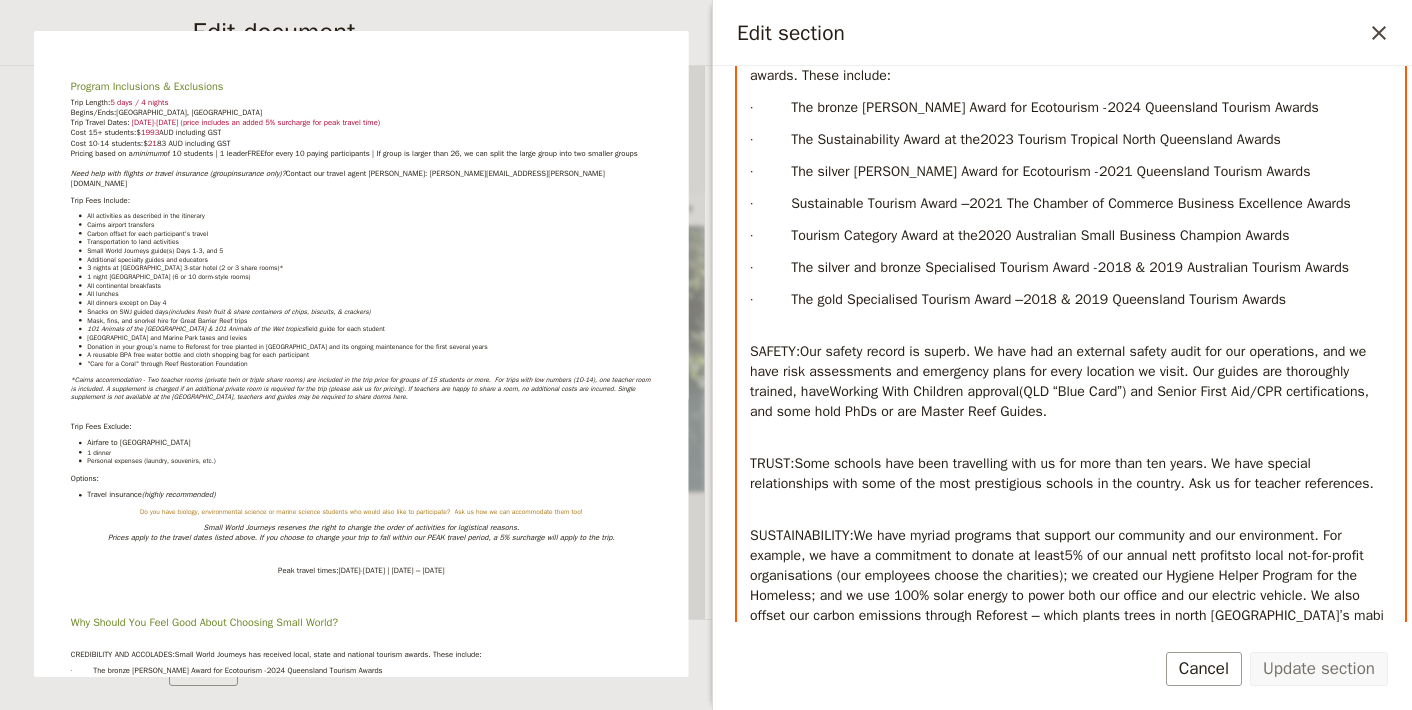 scroll, scrollTop: 1924, scrollLeft: 0, axis: vertical 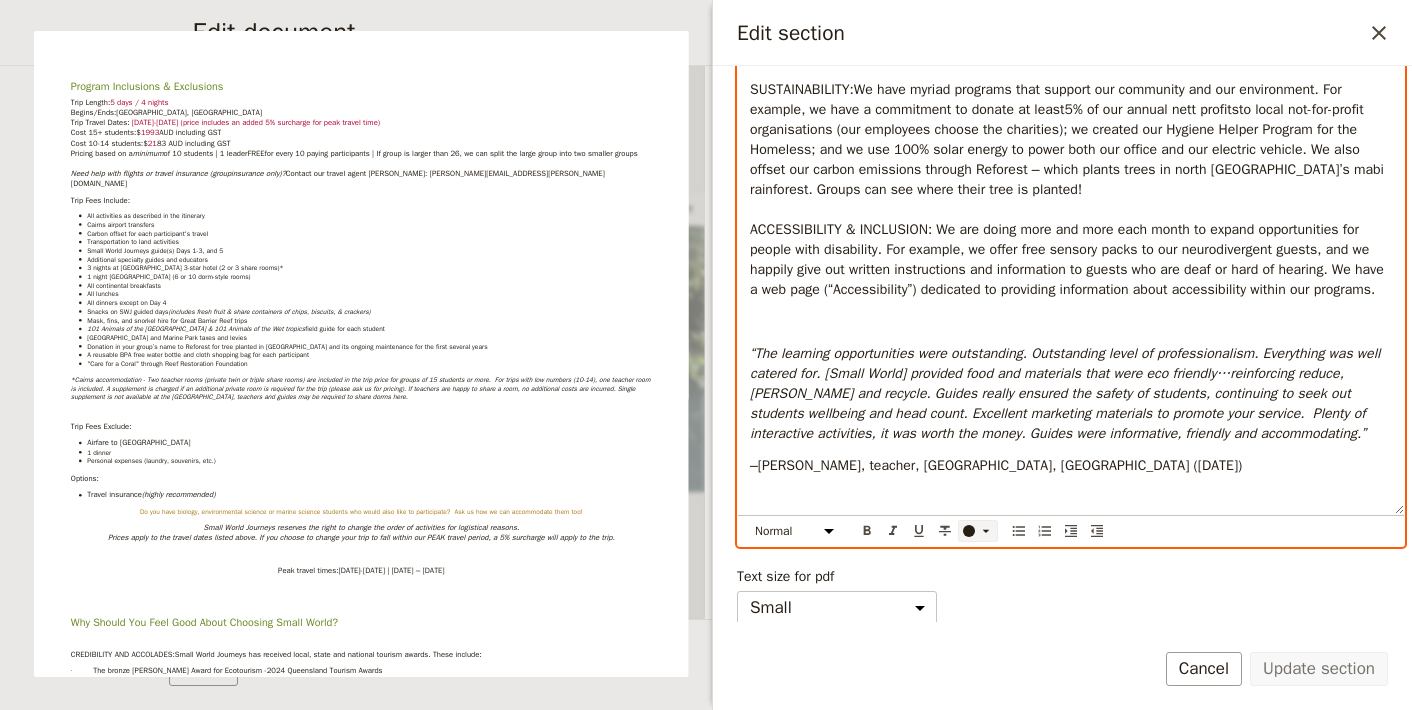 click on "​" at bounding box center [981, 531] 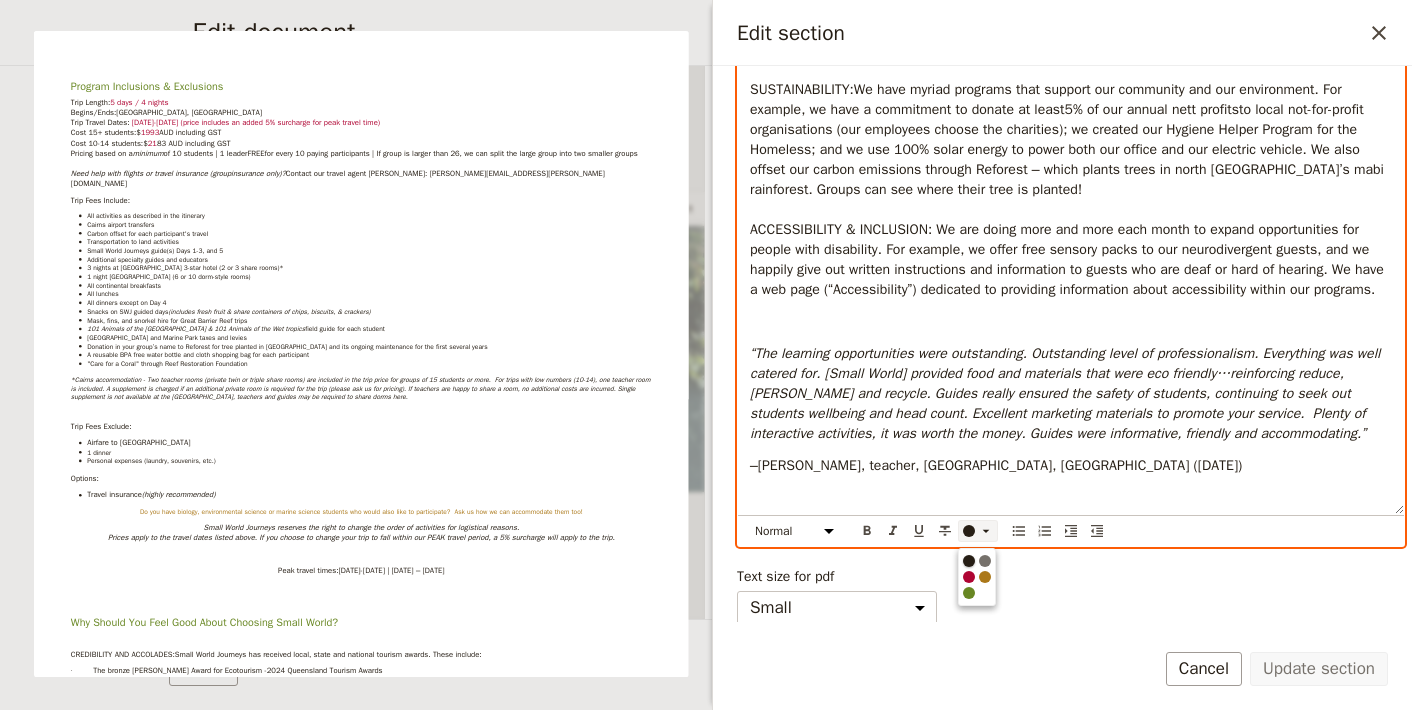 click at bounding box center (969, 561) 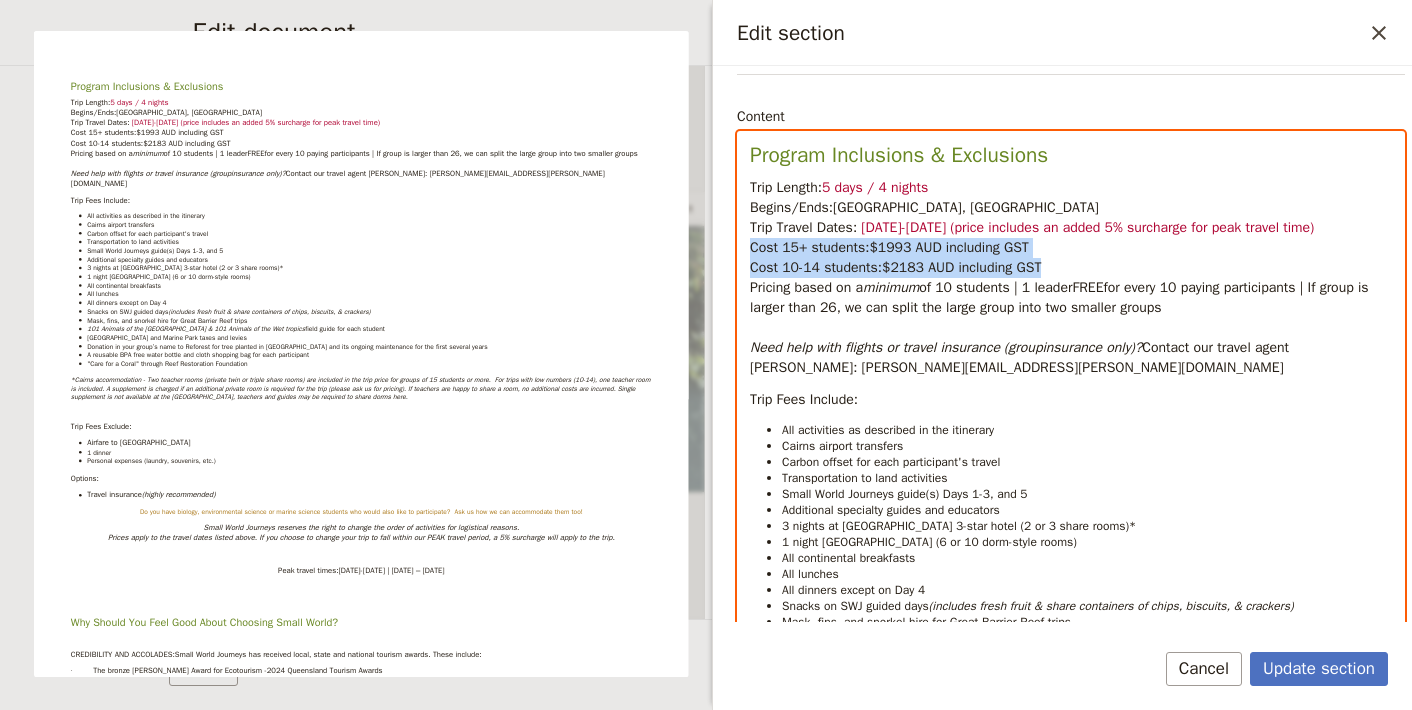 scroll, scrollTop: 42, scrollLeft: 0, axis: vertical 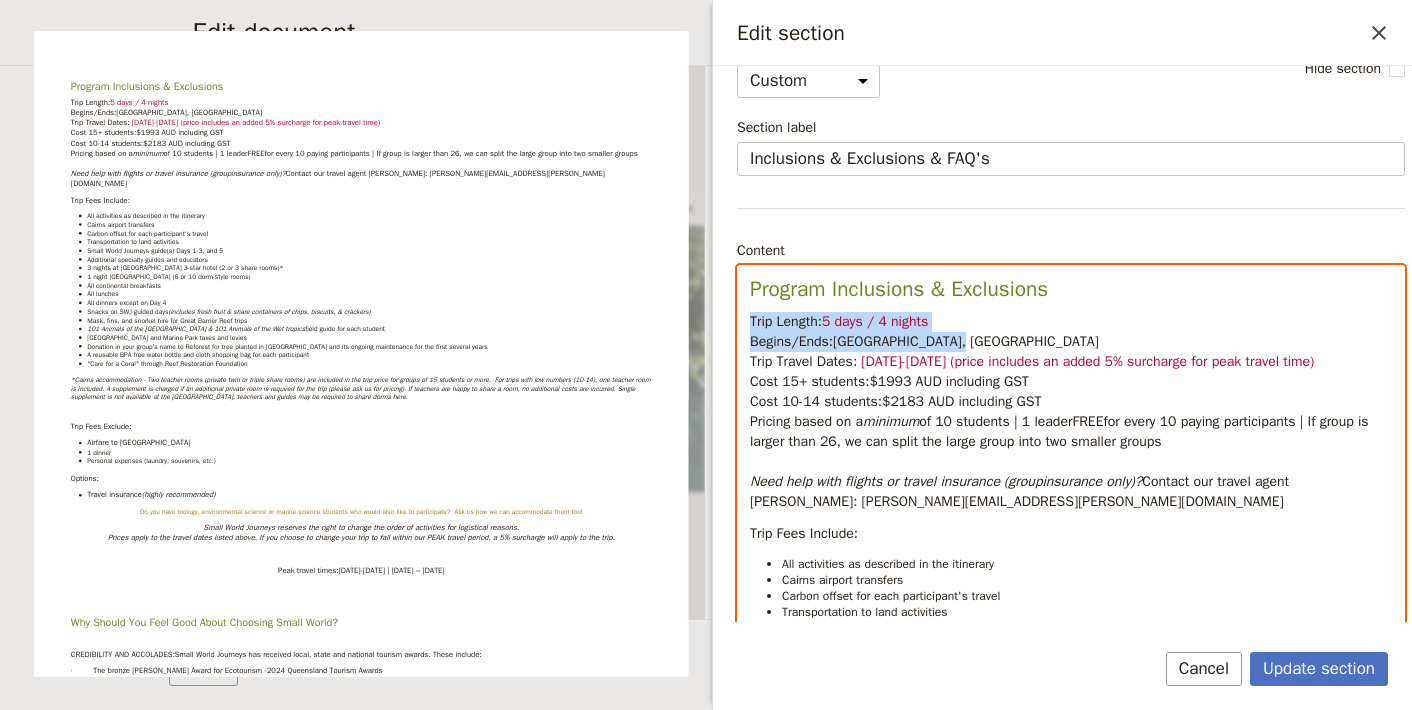 drag, startPoint x: 958, startPoint y: 335, endPoint x: 743, endPoint y: 322, distance: 215.39267 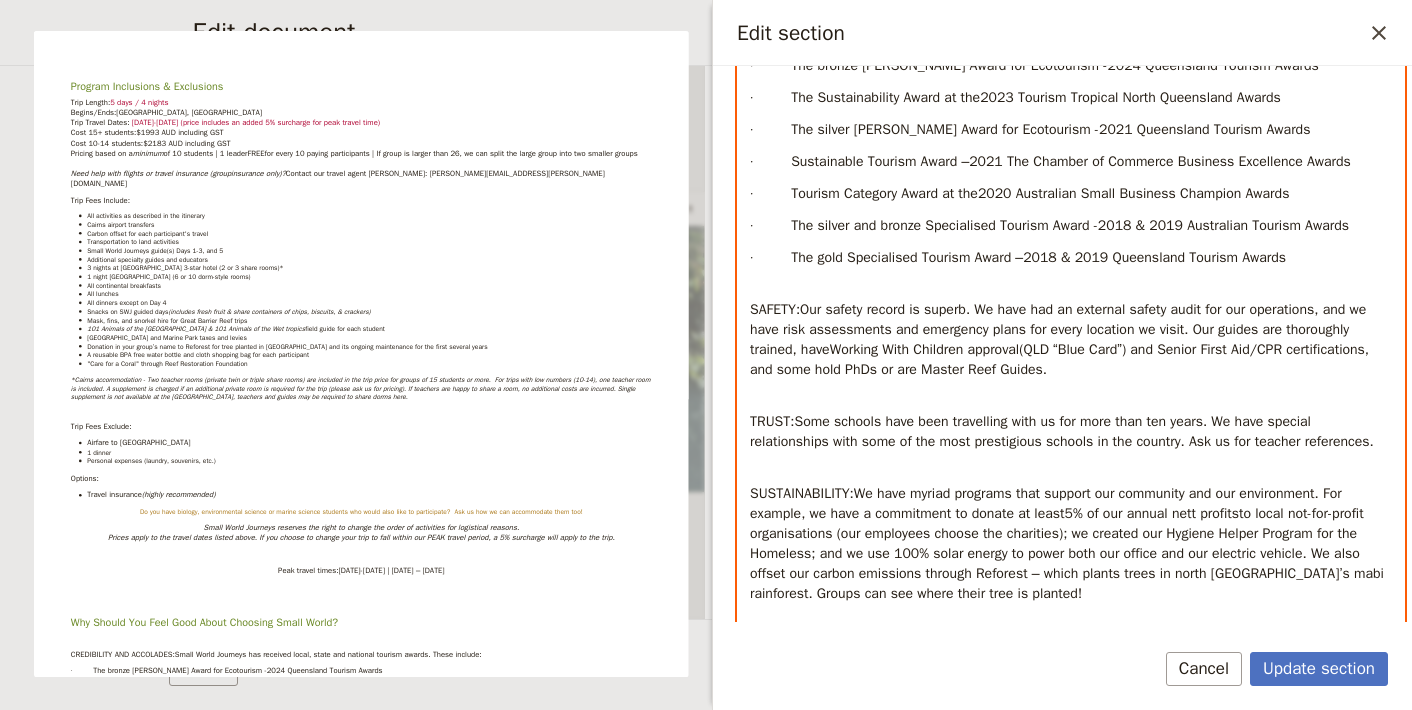 scroll, scrollTop: 1924, scrollLeft: 0, axis: vertical 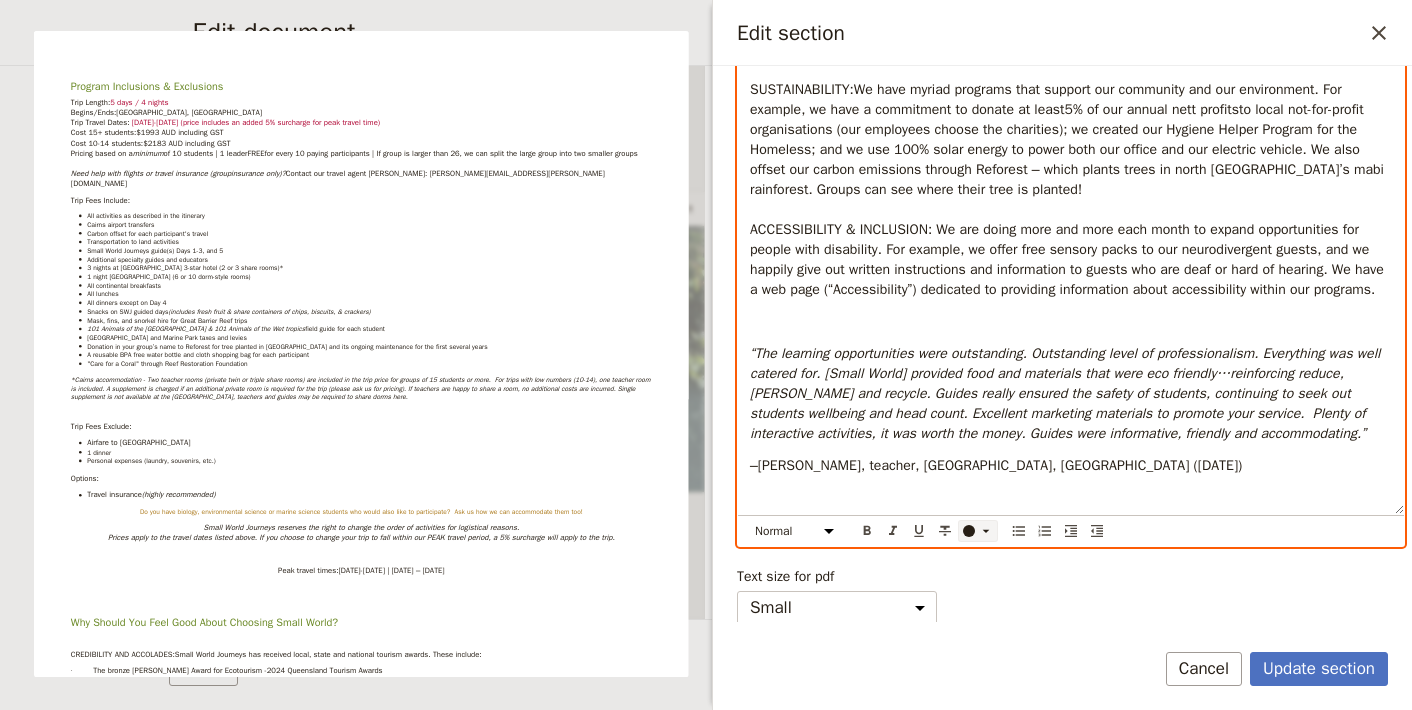 click at bounding box center [969, 531] 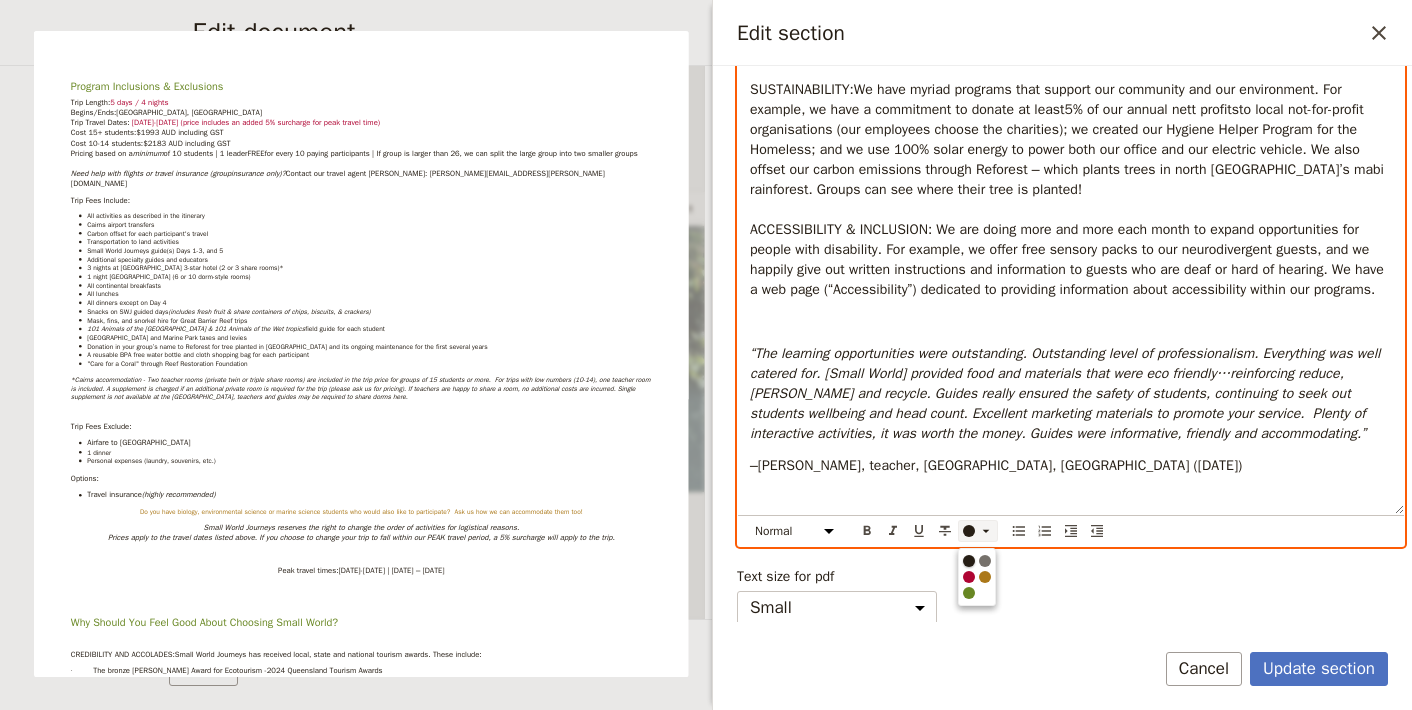 click at bounding box center (969, 561) 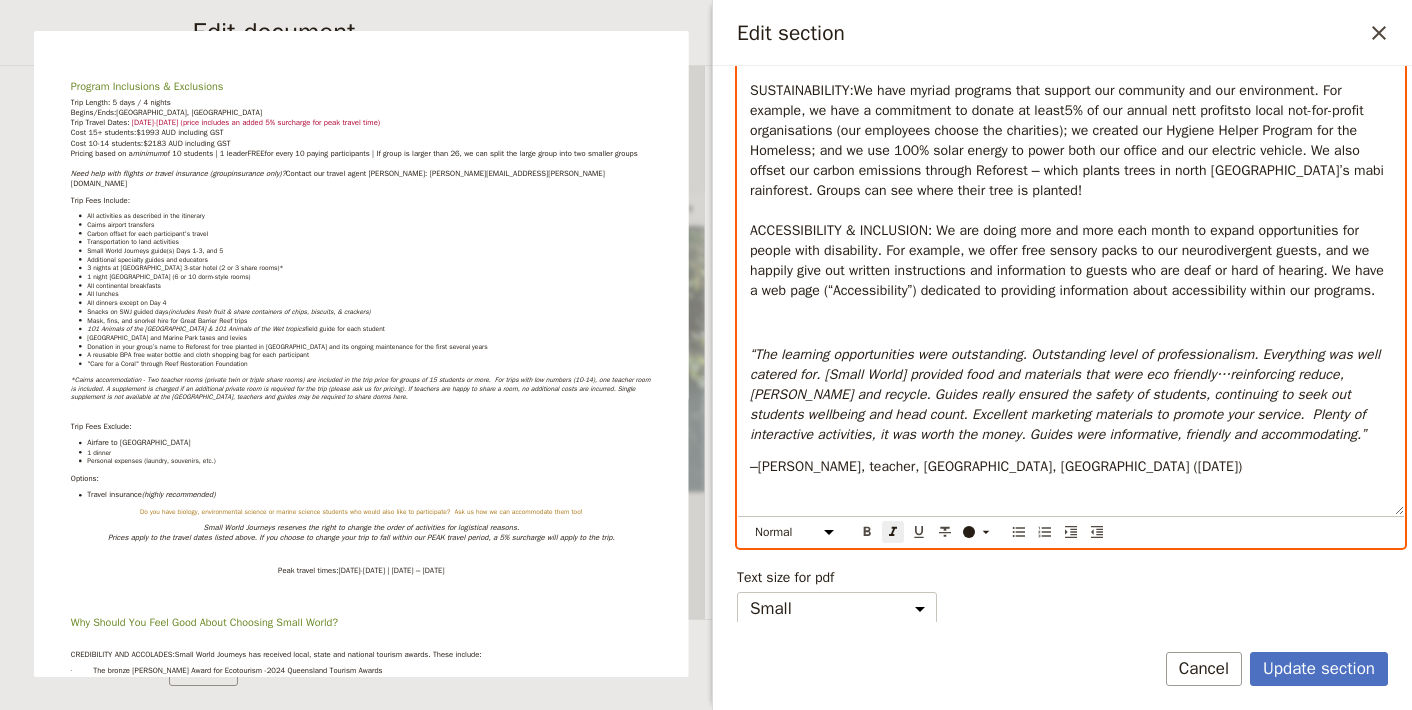 click on "Program Inclusions & Exclusions Trip Length : 5 days / 4 nights Begins/Ends:  [GEOGRAPHIC_DATA], [GEOGRAPHIC_DATA] Trip Travel Dates:   [DATE]-[DATE] (price includes an added 5% surcharge for peak travel time) Cost 15+ students:  $1993 AUD including GST Cost 10-14 students:  $2183 AUD including GST Pricing based on a  minimum  of 10 students | 1 leader  FREE  for every 10 paying participants | If group is larger than 26, we can split the large group into two smaller groups Need help with flights or travel insurance ( group  insurance only)?   Contact our travel agent [PERSON_NAME]: [PERSON_NAME][EMAIL_ADDRESS][PERSON_NAME][DOMAIN_NAME] Trip Fees Include: All activities as described in the itinerary Cairns airport transfers Carbon offset for each participant's travel Transportation to land activities Small World Journeys guide(s) Days 1-3, and 5 Additional specialty guides and educators 3 nights at [GEOGRAPHIC_DATA] 3-star hotel (2 or 3 share rooms)* 1 night Daintree Rainforest research station (6 or 10 dorm-style rooms) All continental breakfasts  All lunches" at bounding box center [1071, -550] 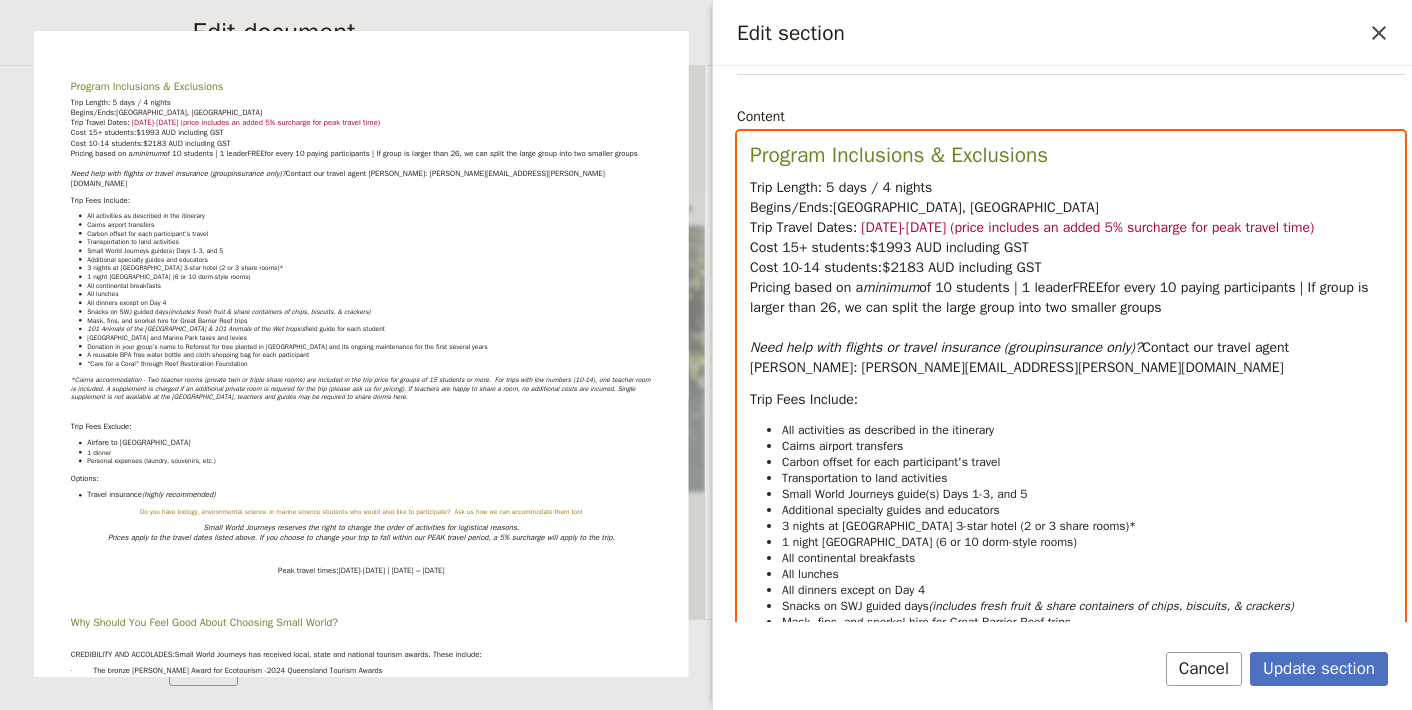 scroll, scrollTop: 42, scrollLeft: 0, axis: vertical 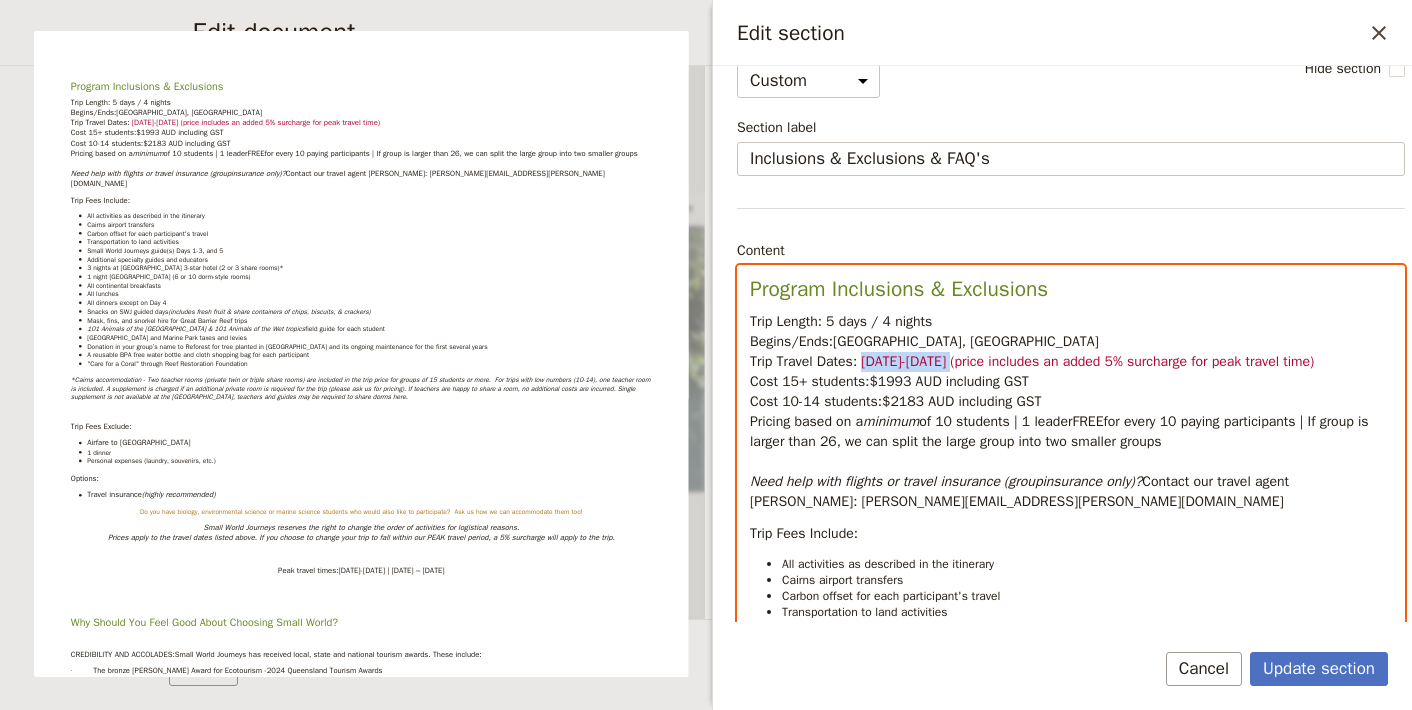 drag, startPoint x: 956, startPoint y: 364, endPoint x: 866, endPoint y: 365, distance: 90.005554 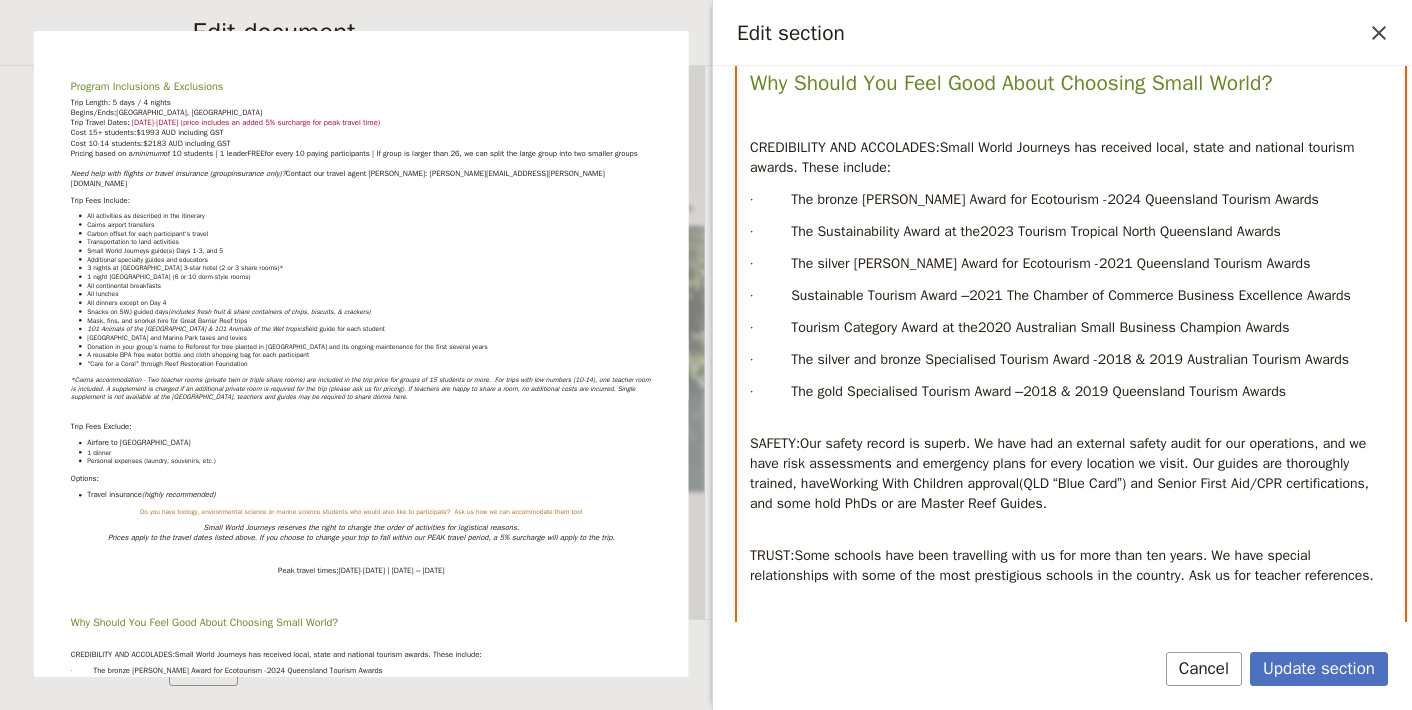 scroll, scrollTop: 1924, scrollLeft: 0, axis: vertical 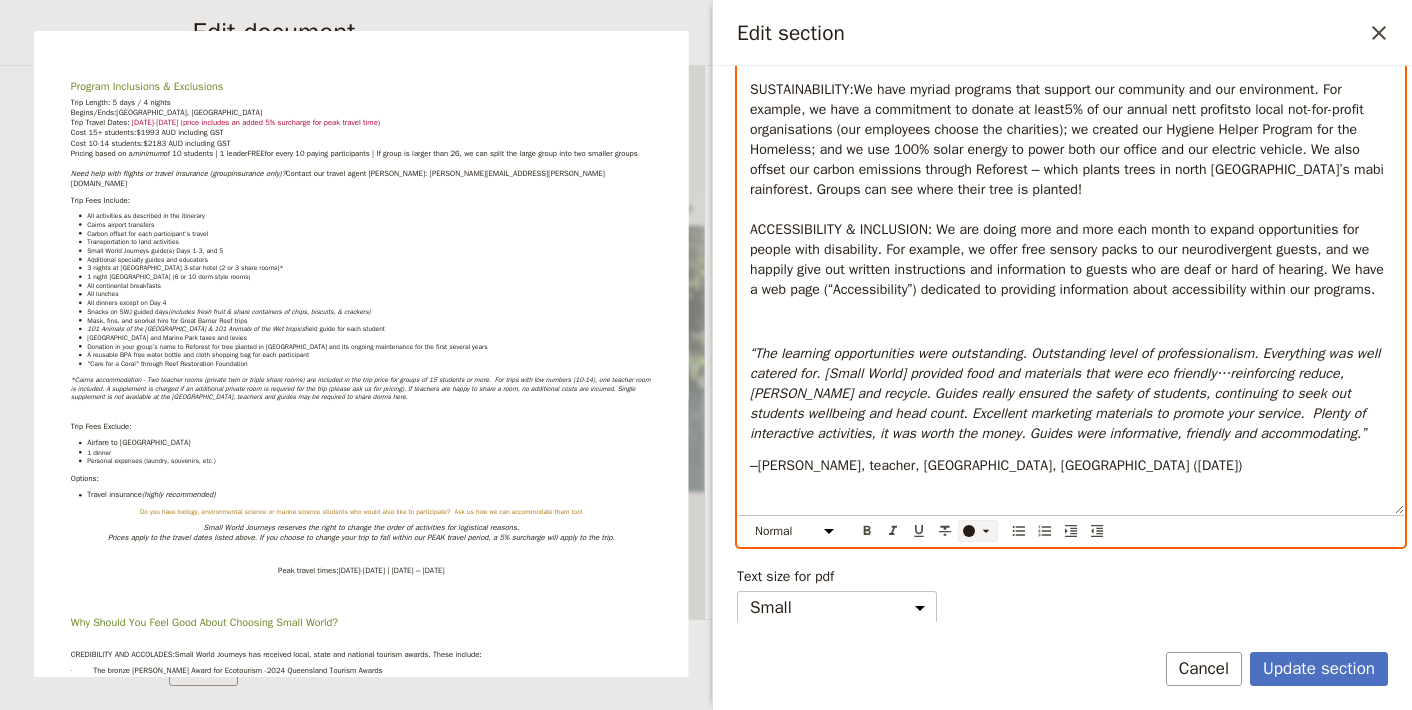 click at bounding box center (969, 531) 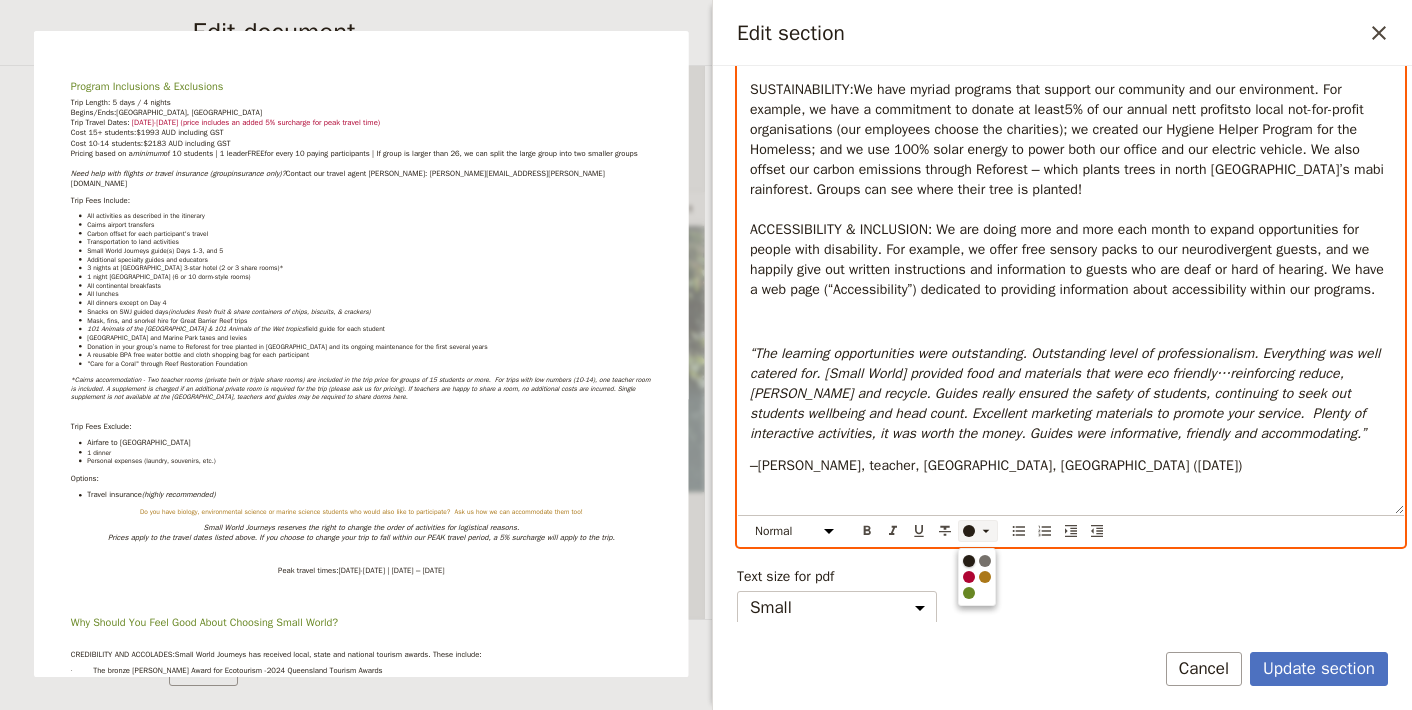click at bounding box center (969, 561) 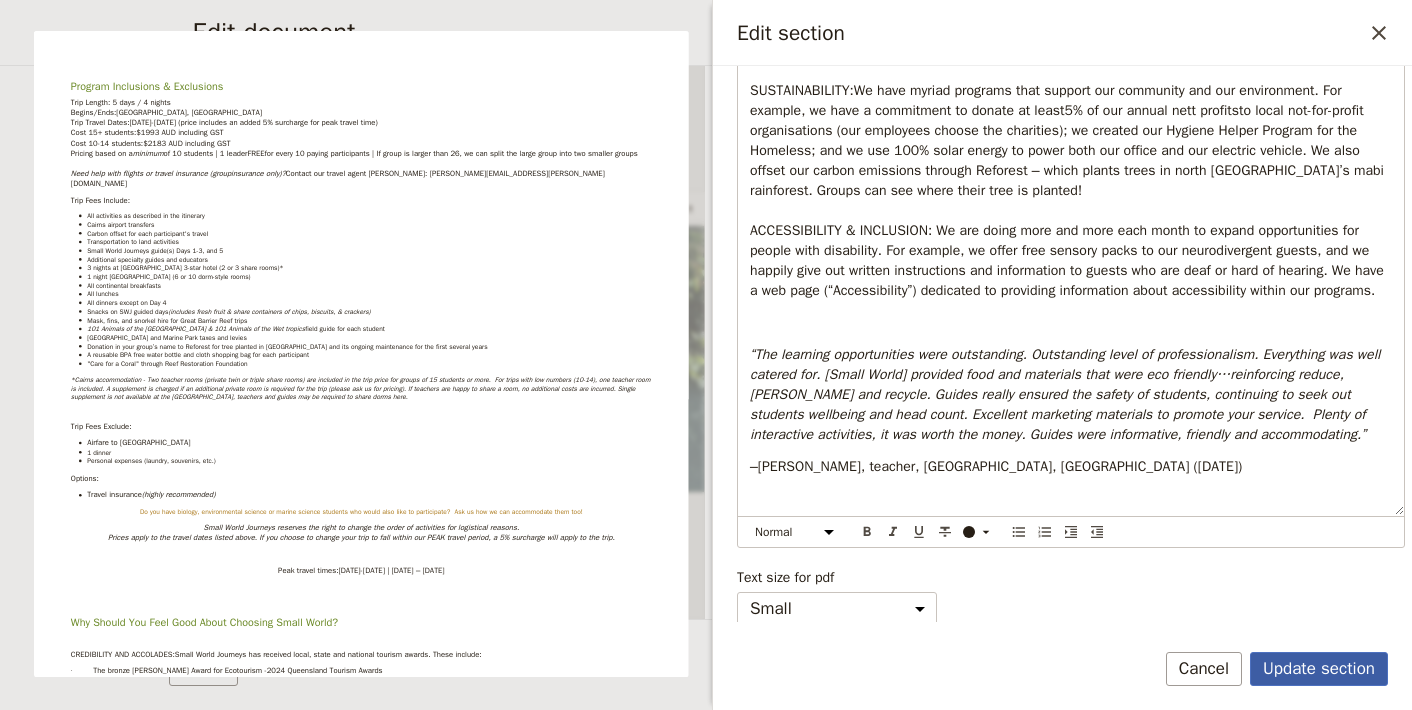 click on "Update section" at bounding box center [1319, 669] 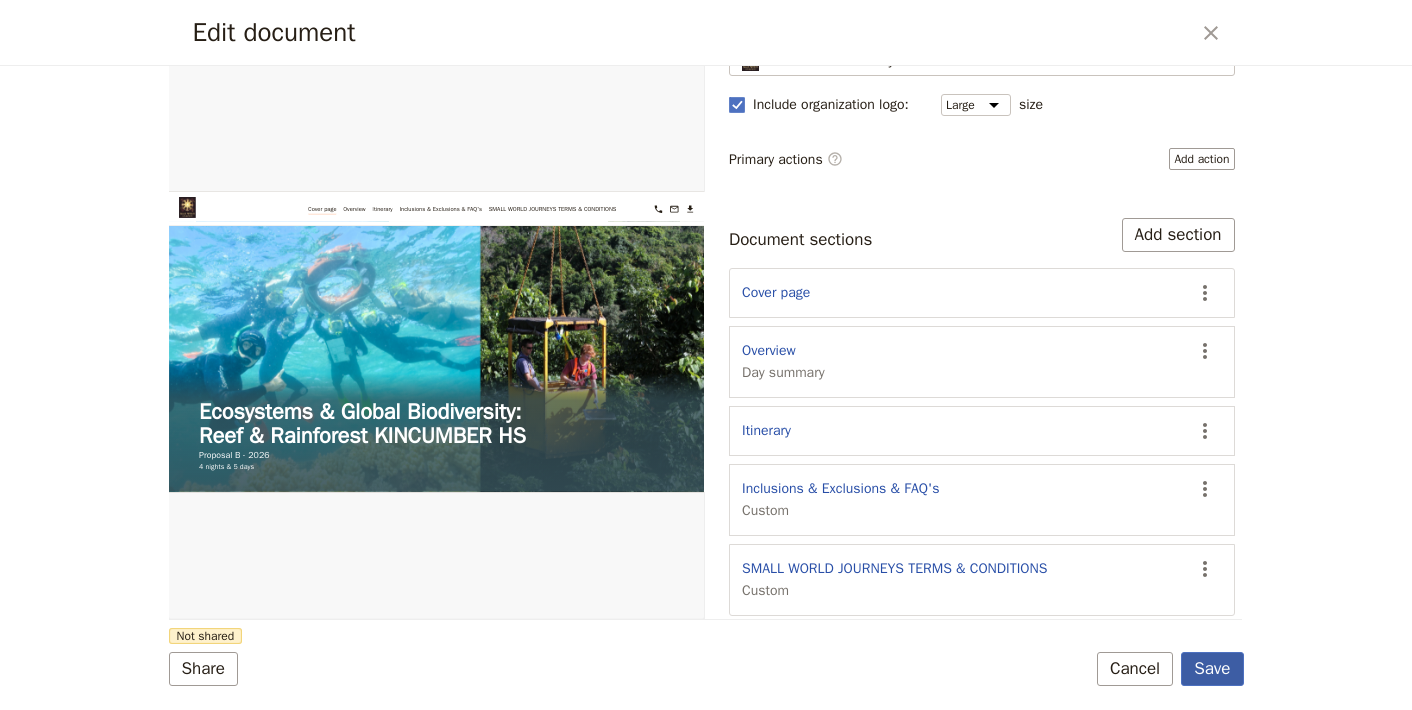 click on "Save" at bounding box center [1212, 669] 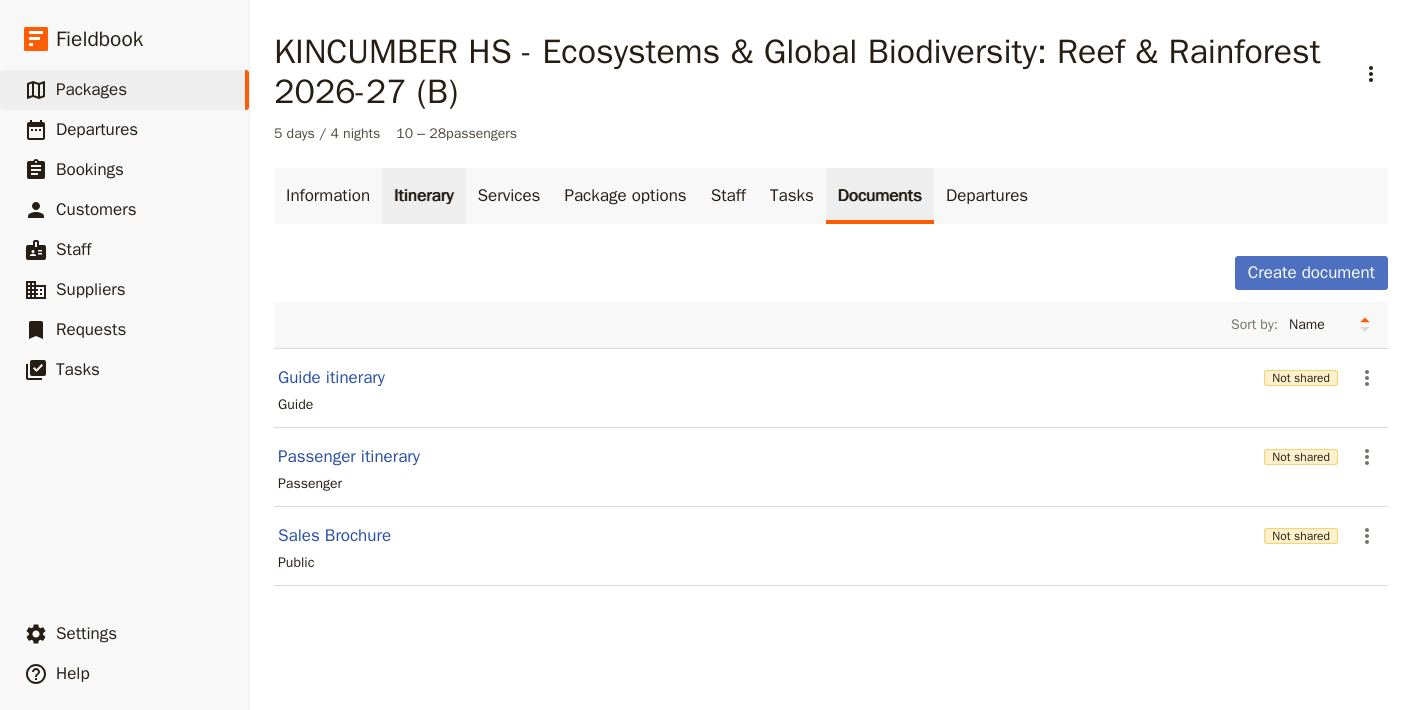 click on "Itinerary" at bounding box center (423, 196) 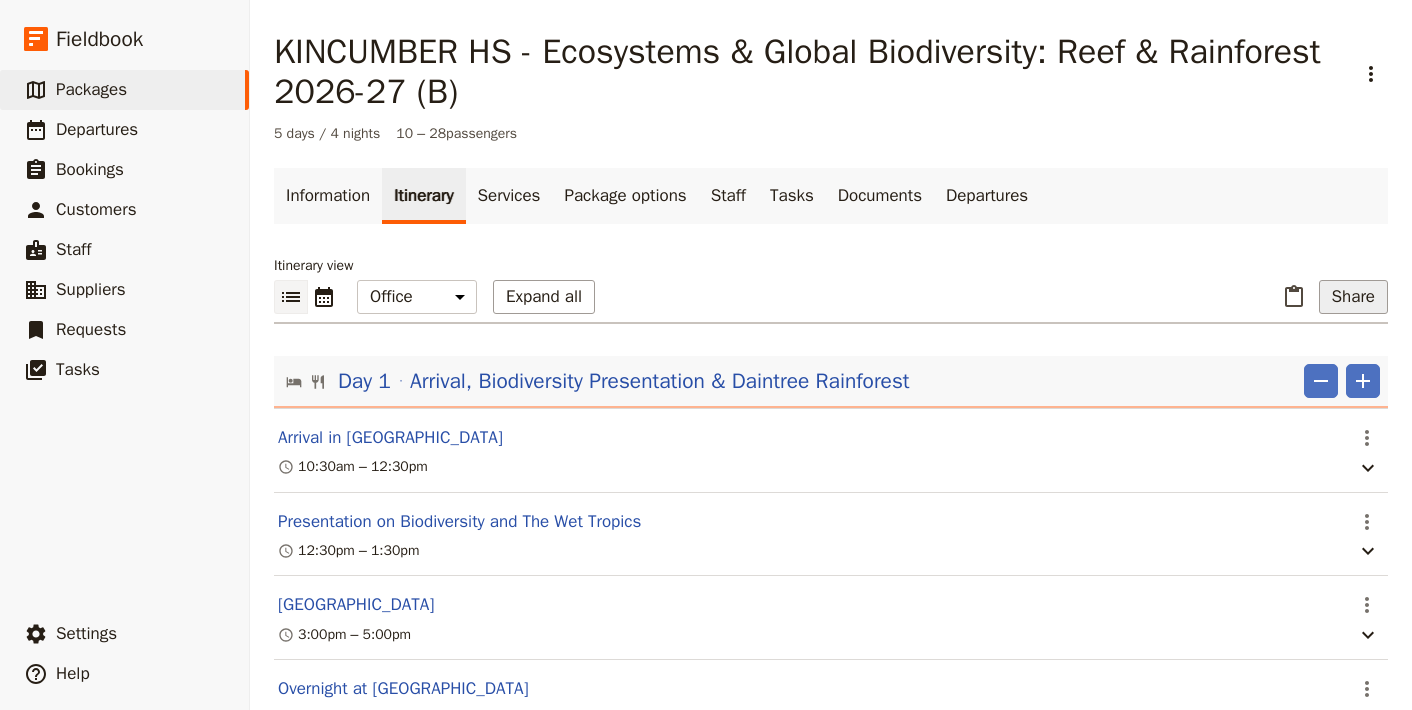 click on "Share" at bounding box center [1353, 297] 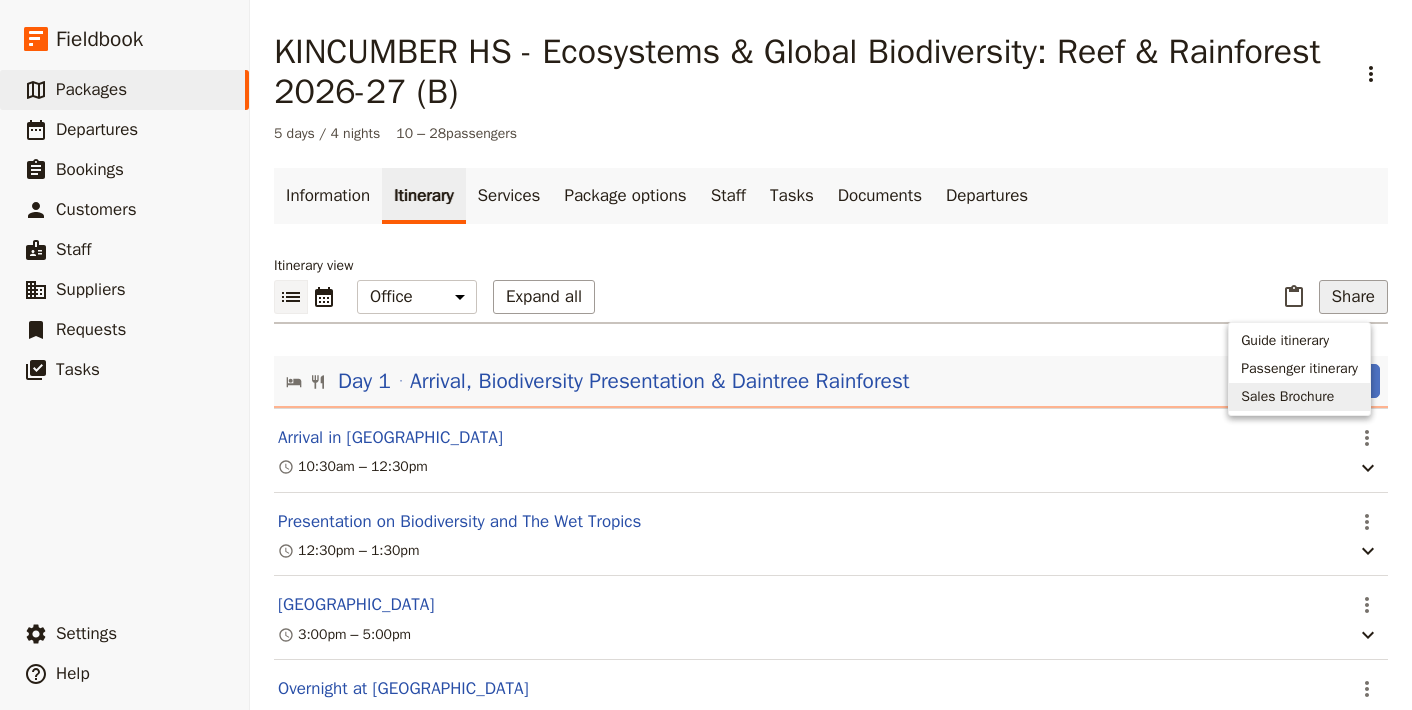 click on "Sales Brochure" at bounding box center [1287, 397] 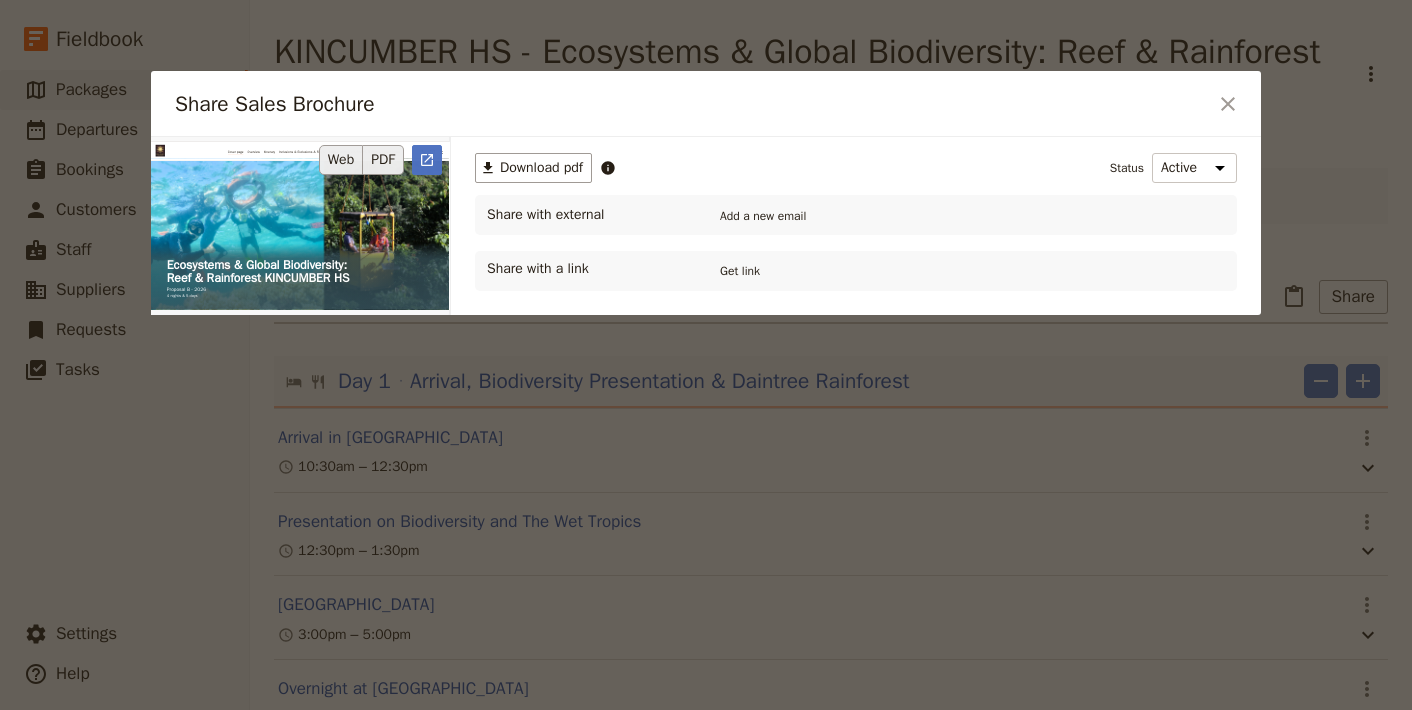 scroll, scrollTop: 0, scrollLeft: 0, axis: both 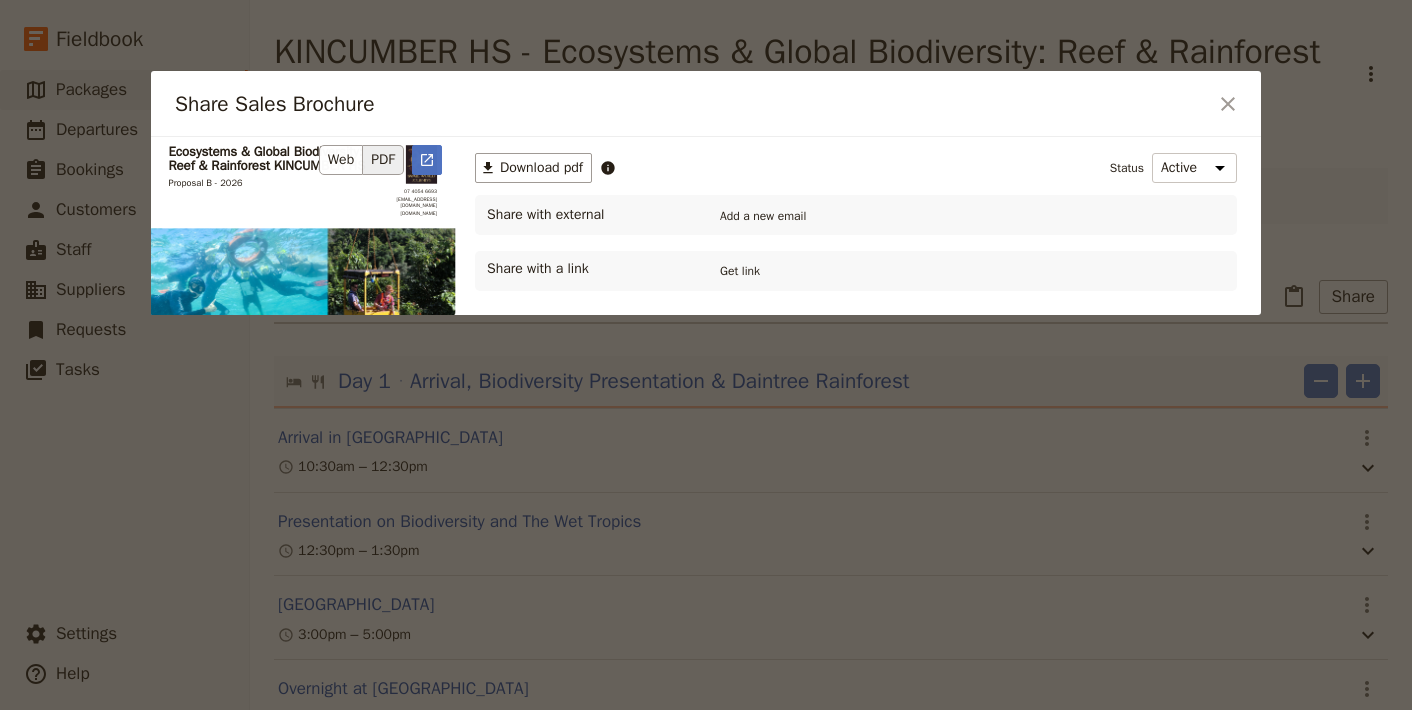 click on "PDF" at bounding box center (383, 160) 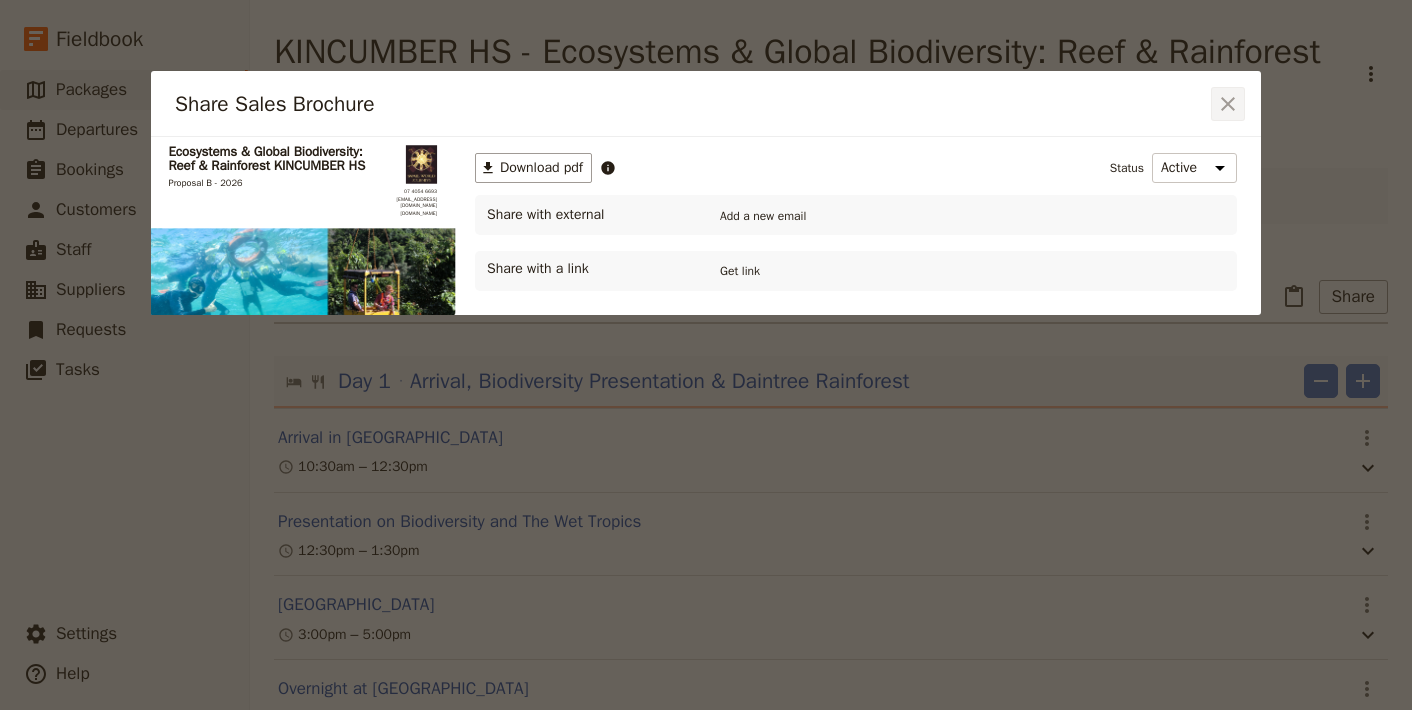click 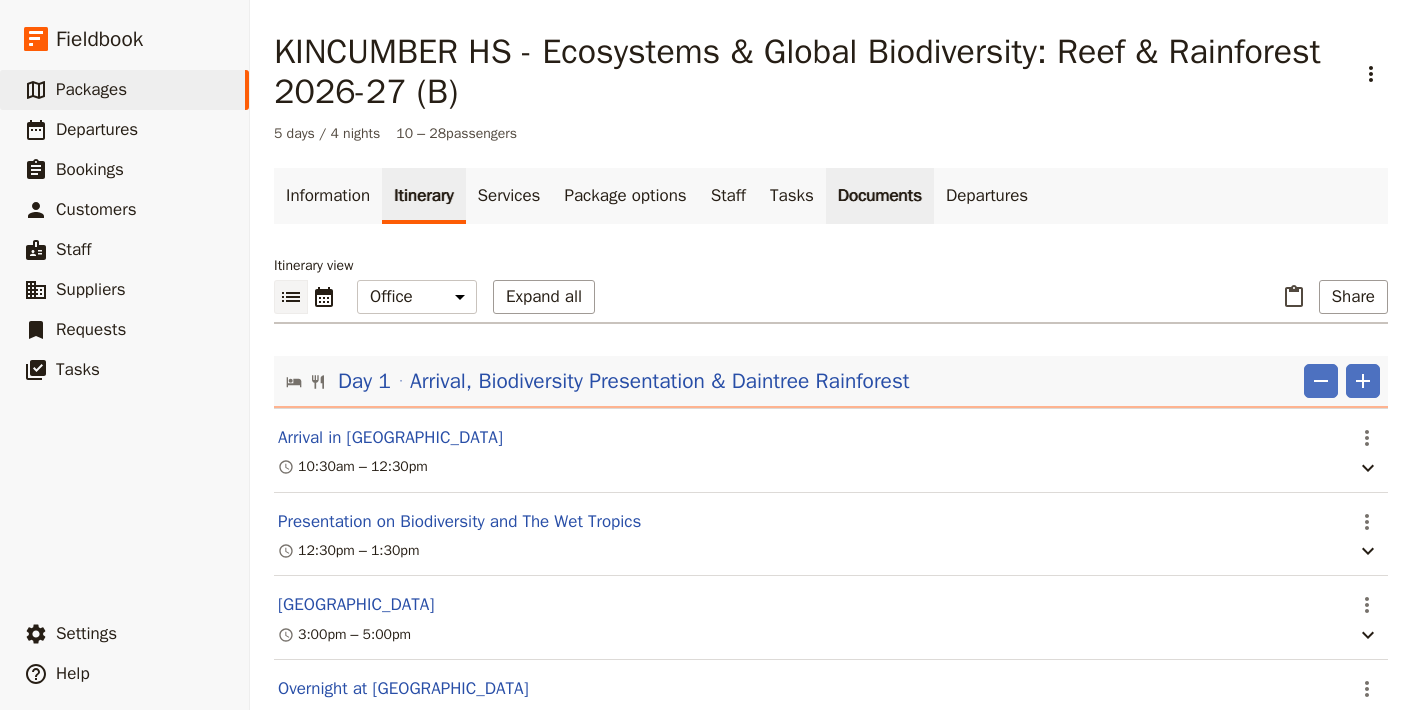 click on "Documents" at bounding box center [880, 196] 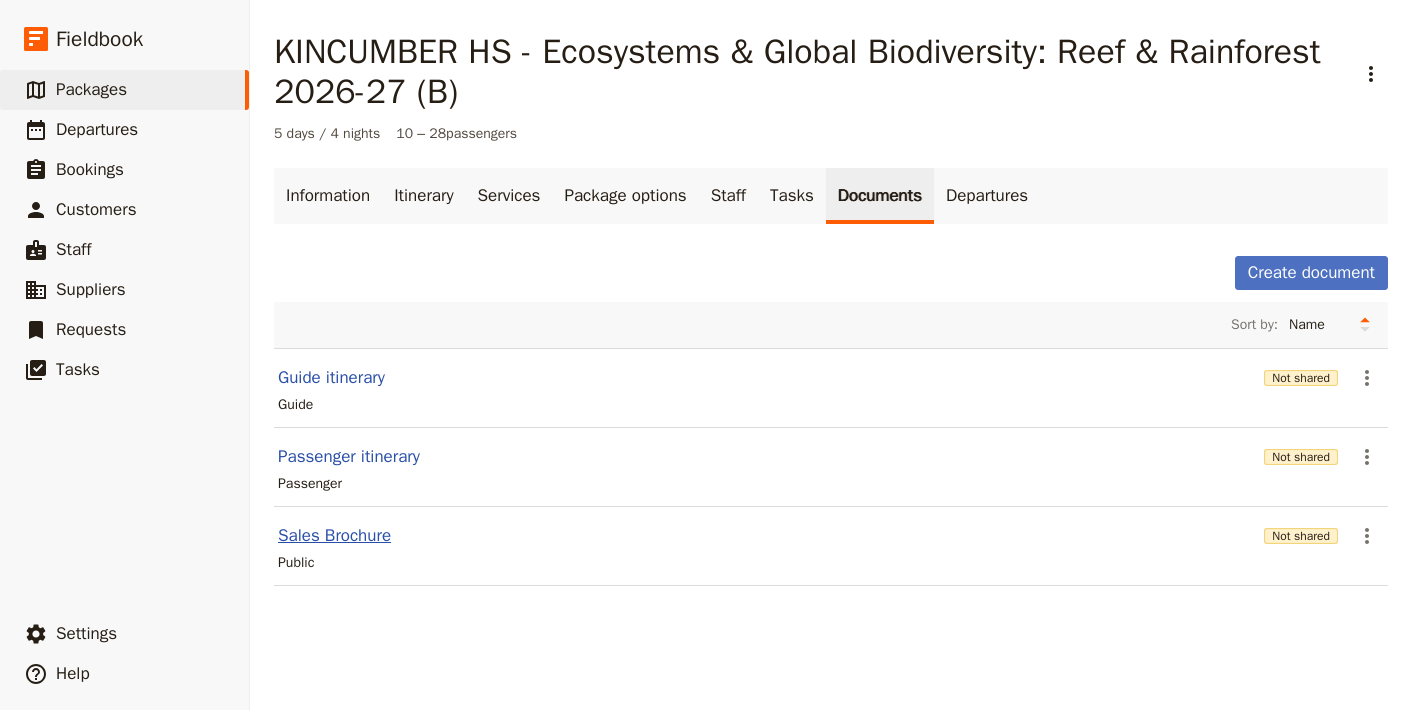 click on "Sales Brochure" at bounding box center (334, 536) 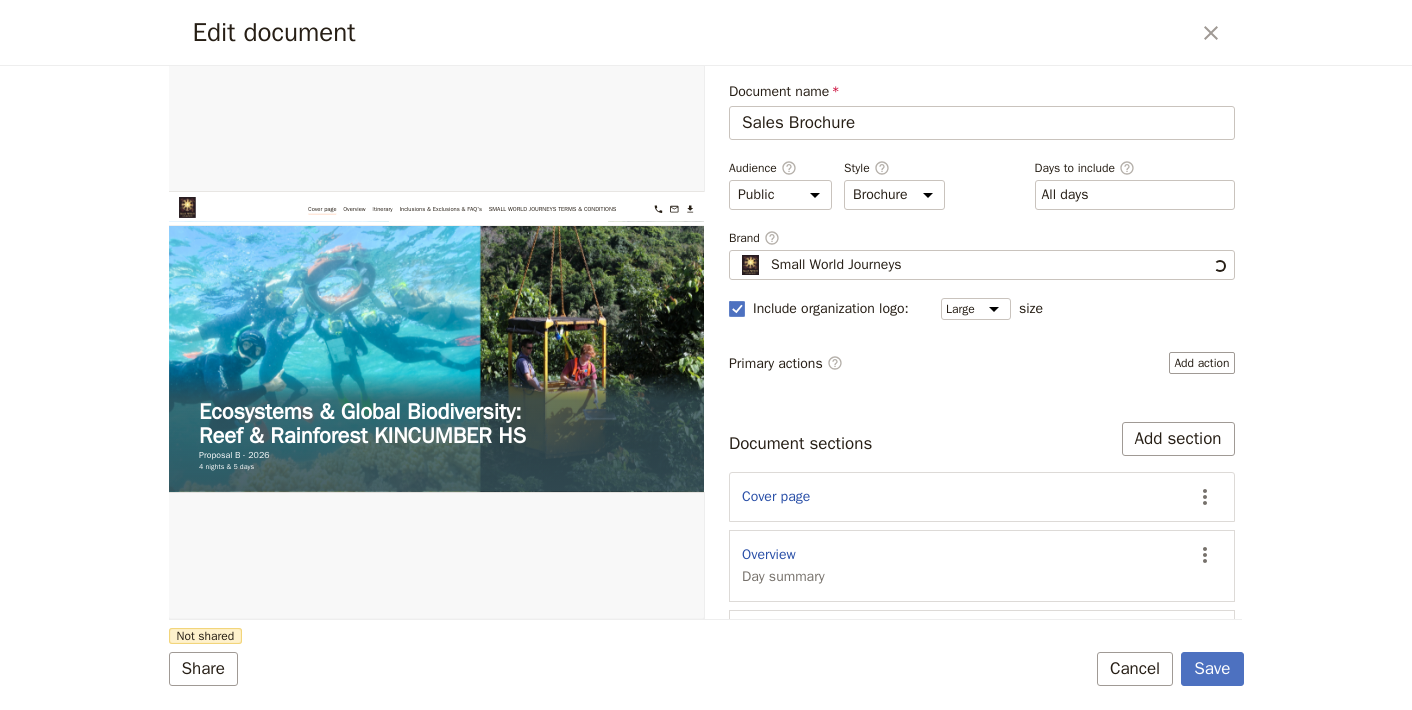 scroll, scrollTop: 0, scrollLeft: 0, axis: both 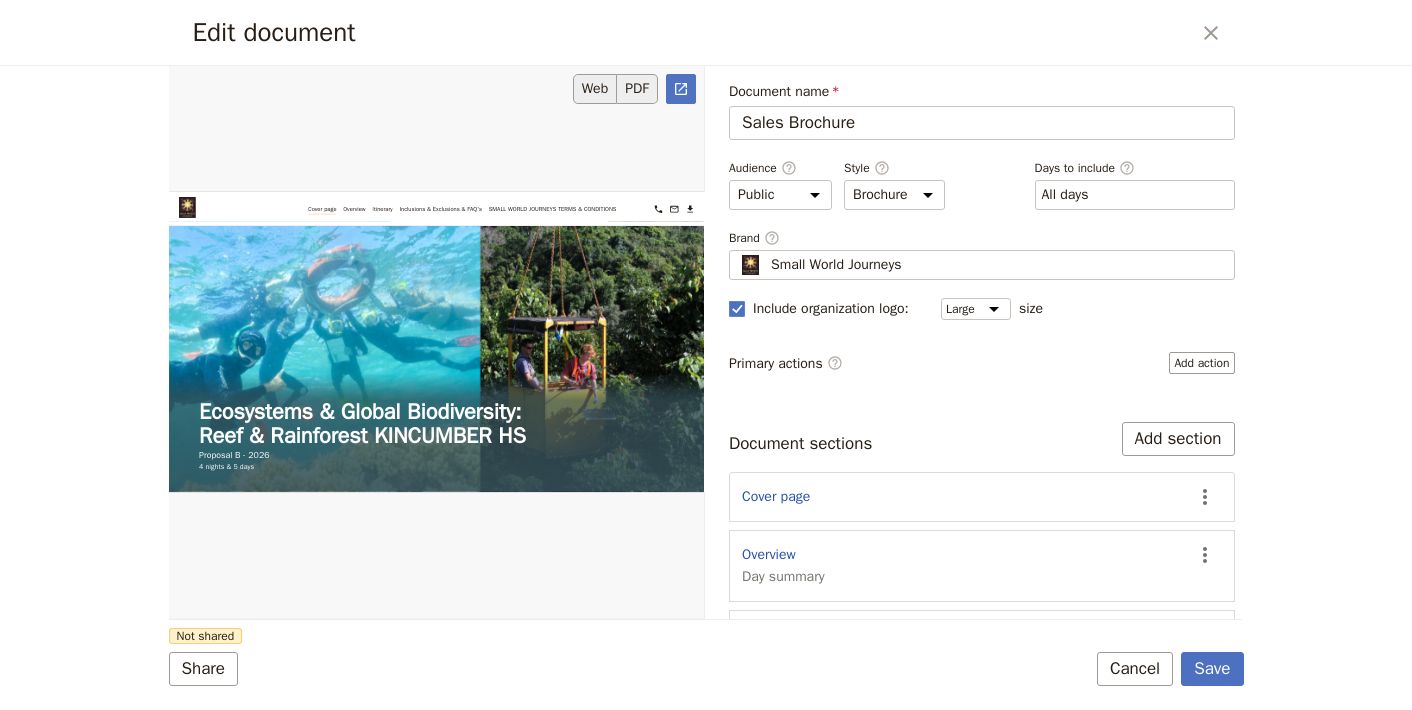 click on "PDF" at bounding box center (637, 89) 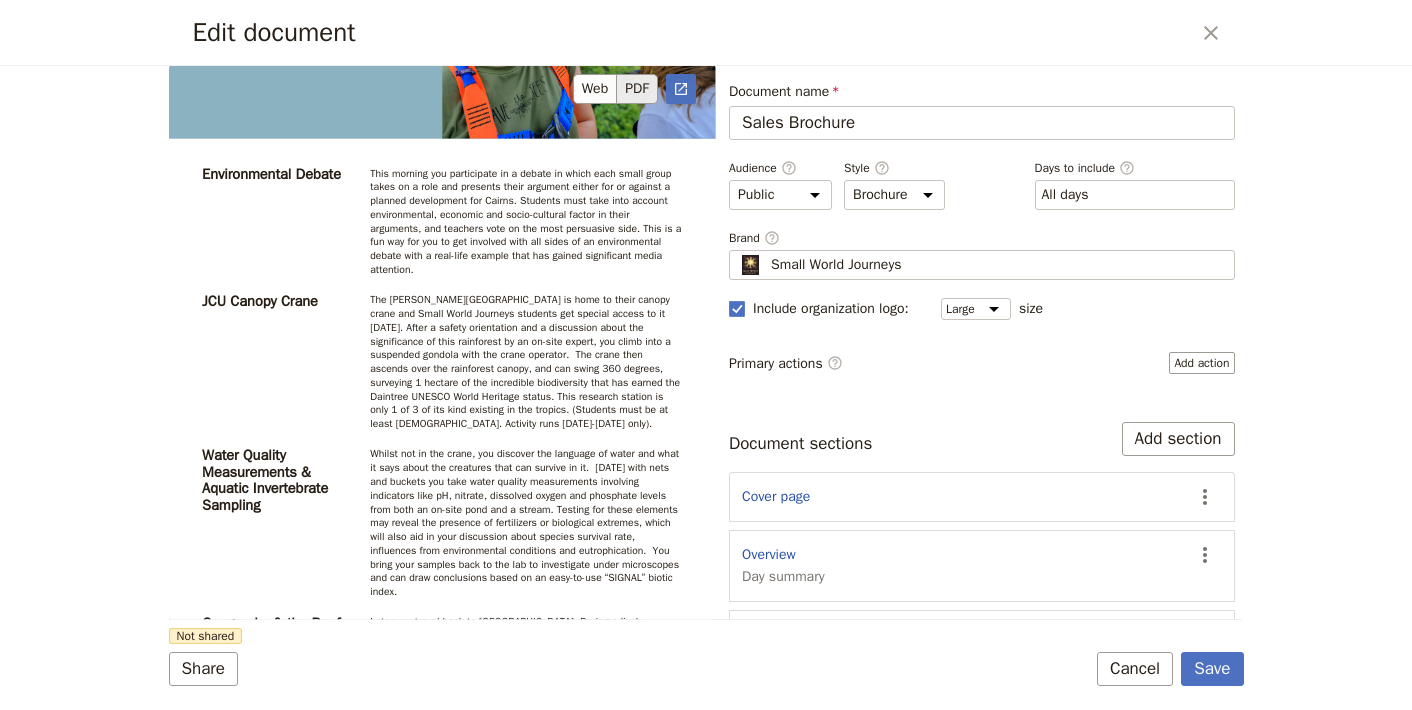 scroll, scrollTop: 4435, scrollLeft: 0, axis: vertical 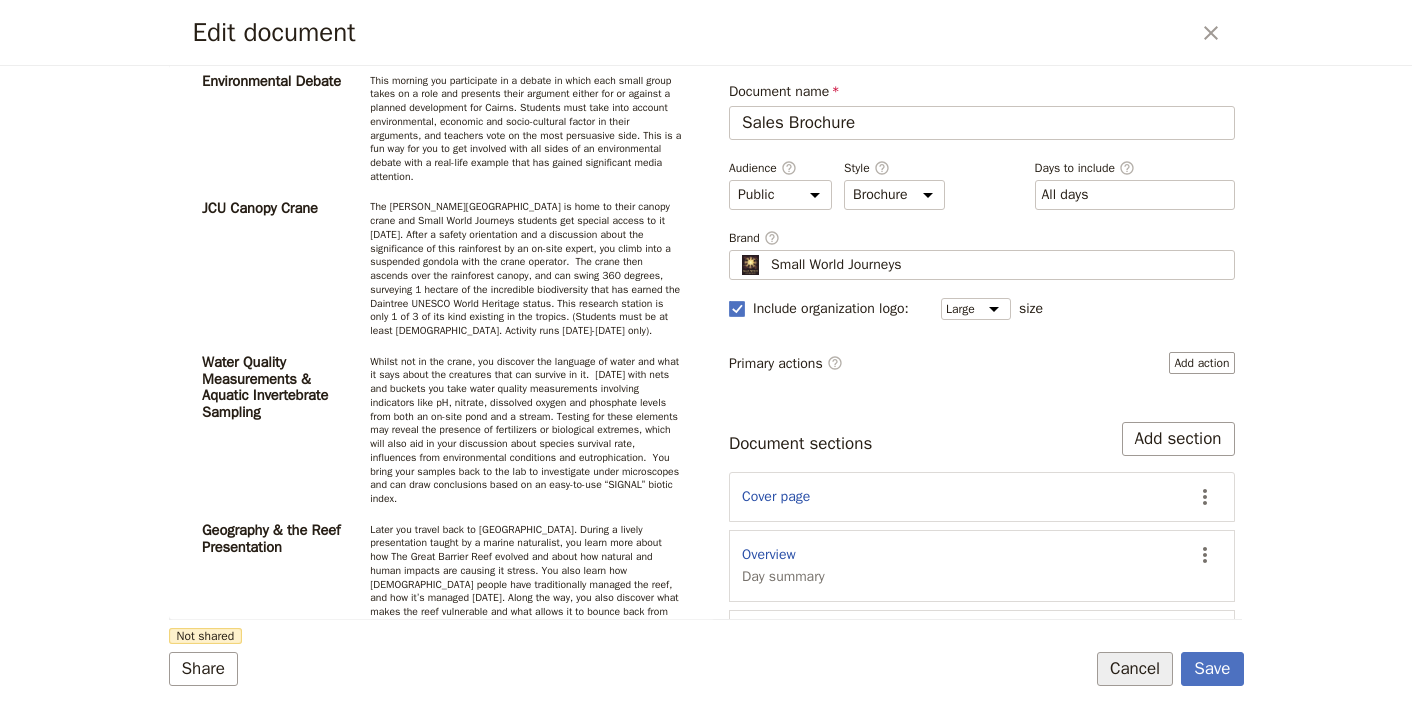 click on "Cancel" at bounding box center [1135, 669] 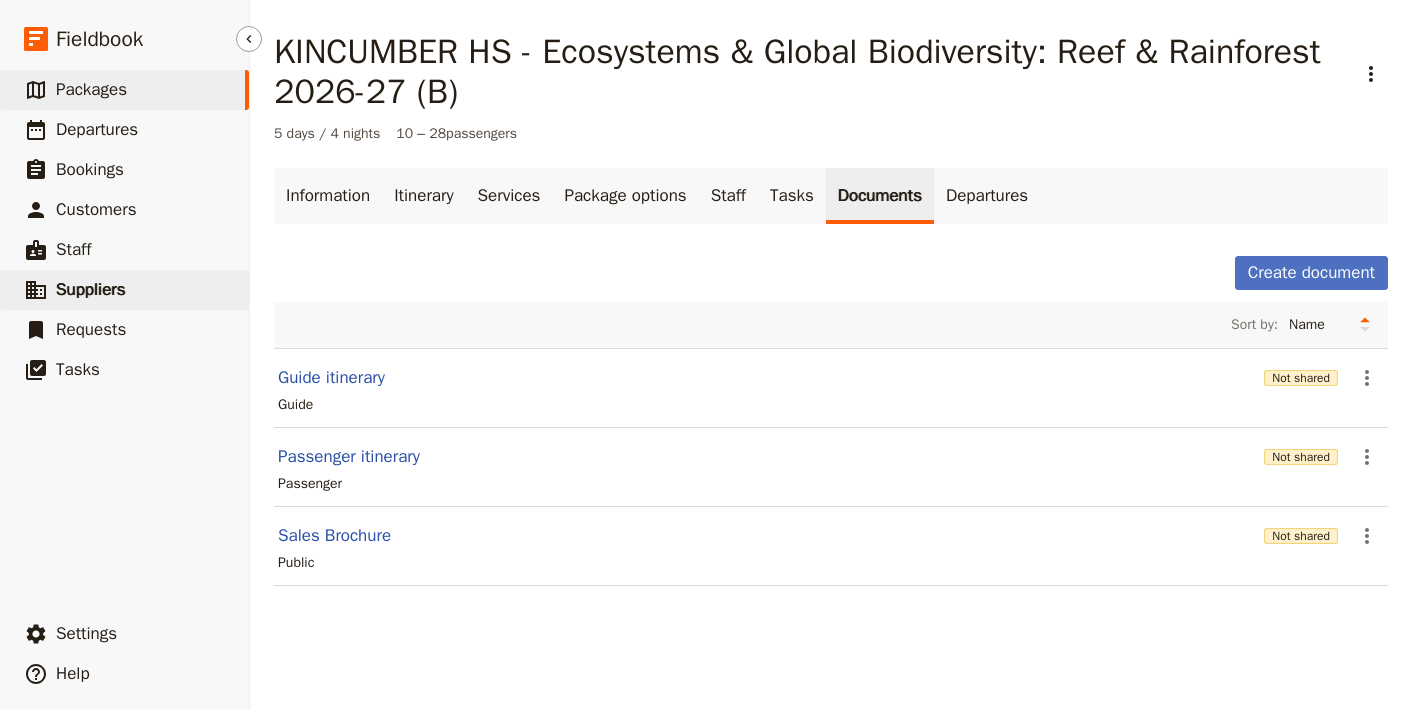 click on "Suppliers" at bounding box center [91, 289] 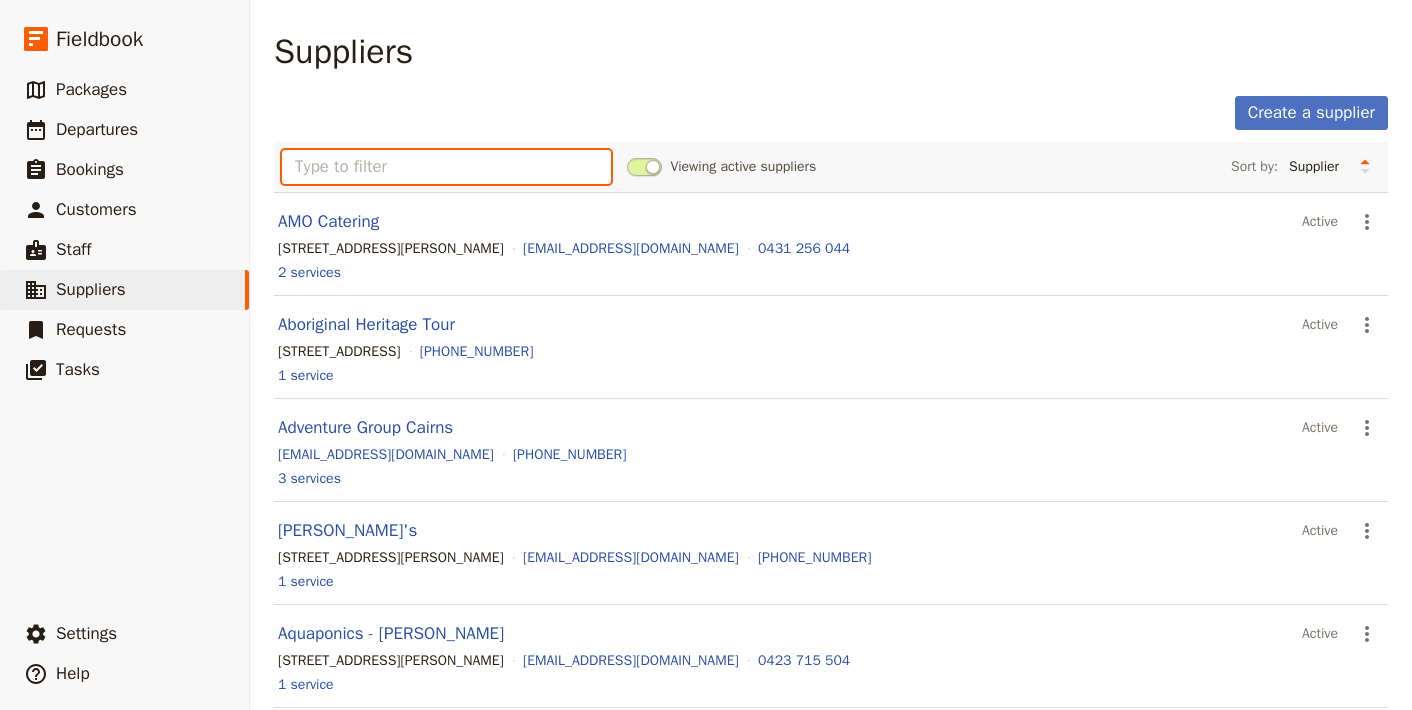 click at bounding box center [446, 167] 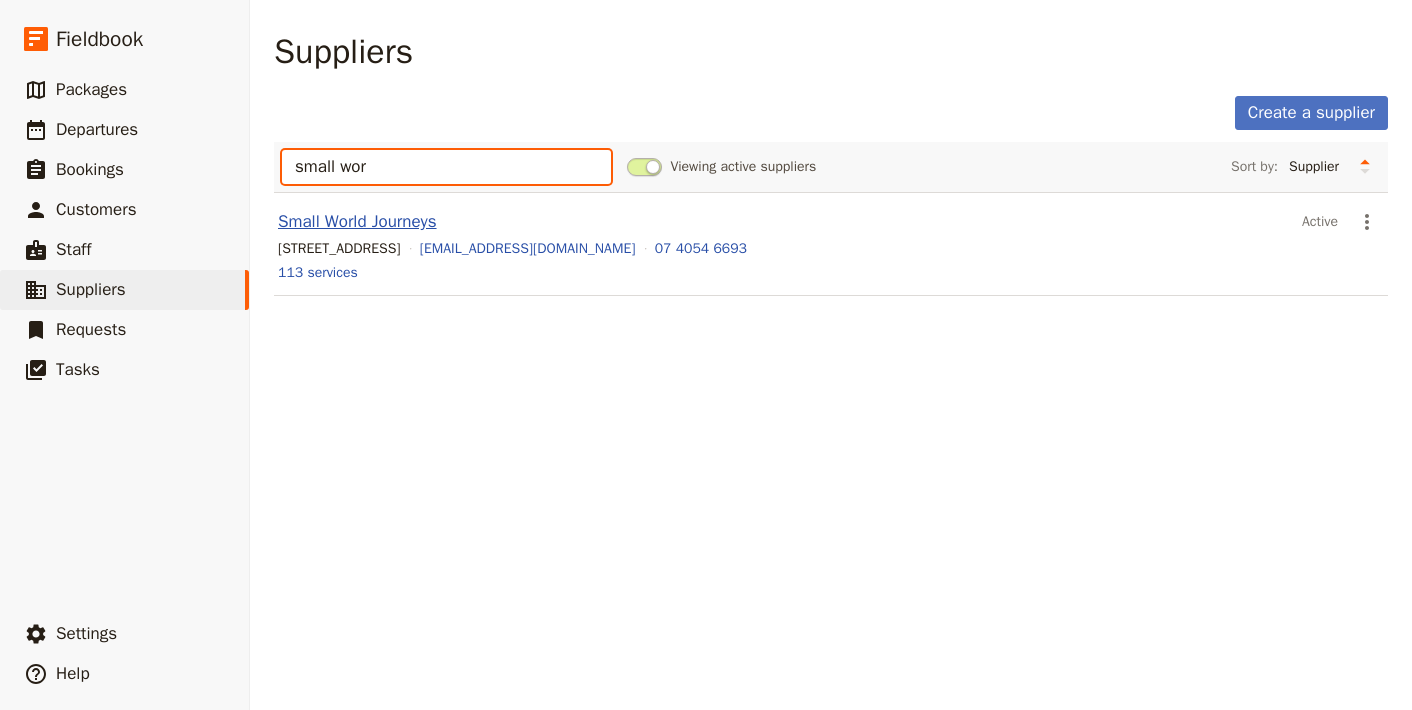 type on "small wor" 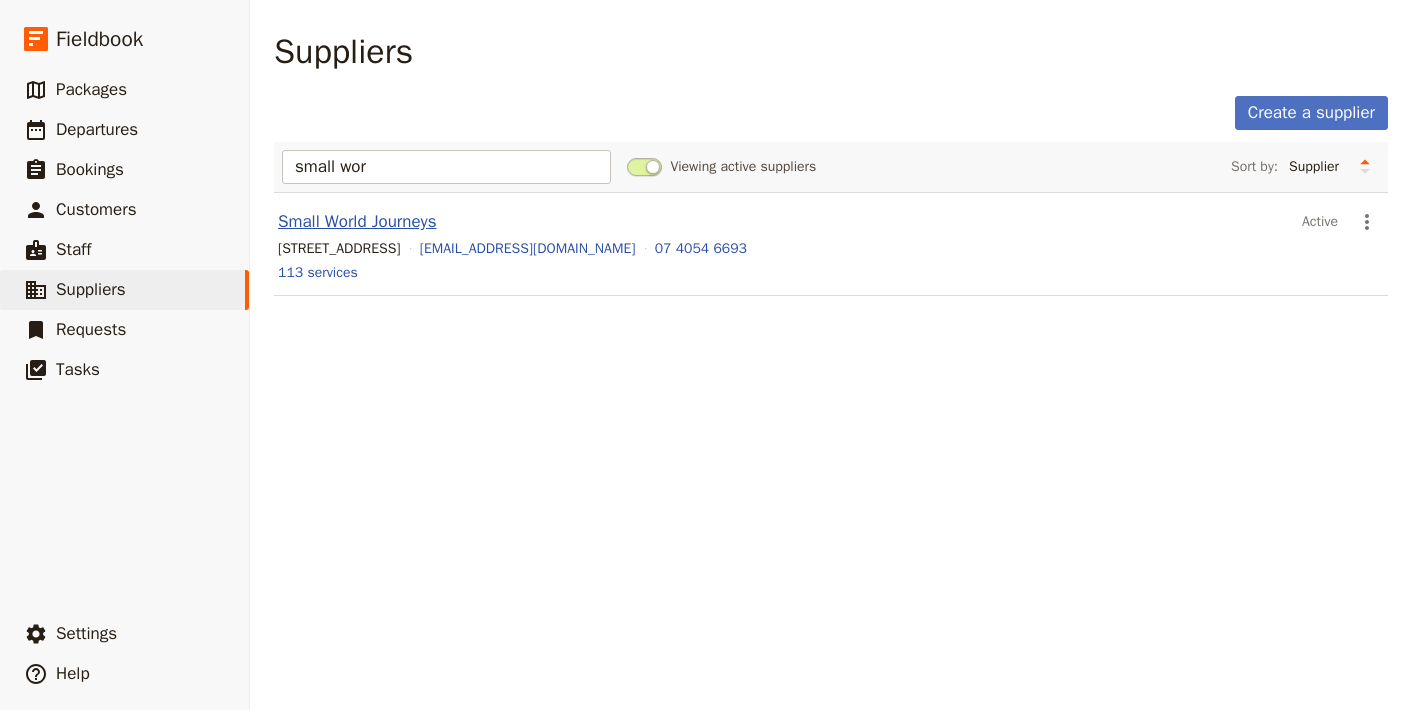 click on "Small World Journeys" at bounding box center [357, 221] 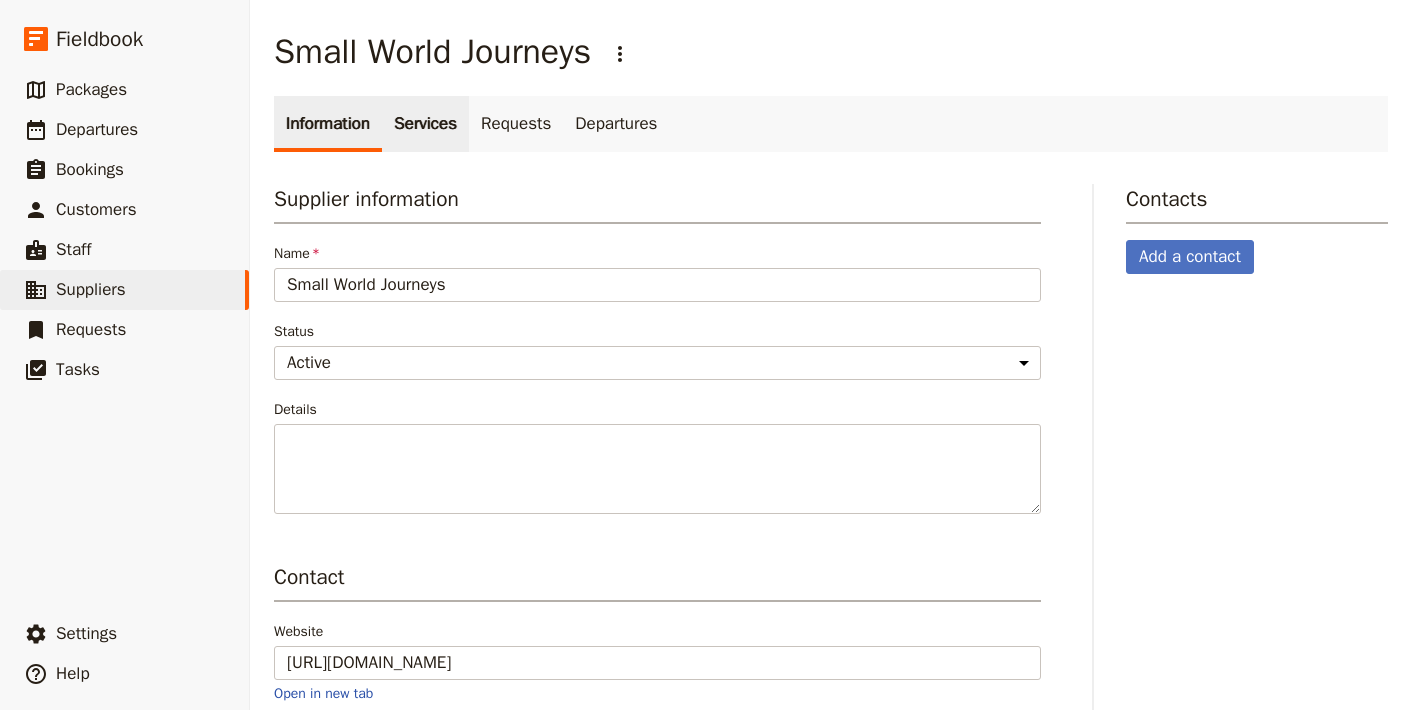 click on "Services" at bounding box center (425, 124) 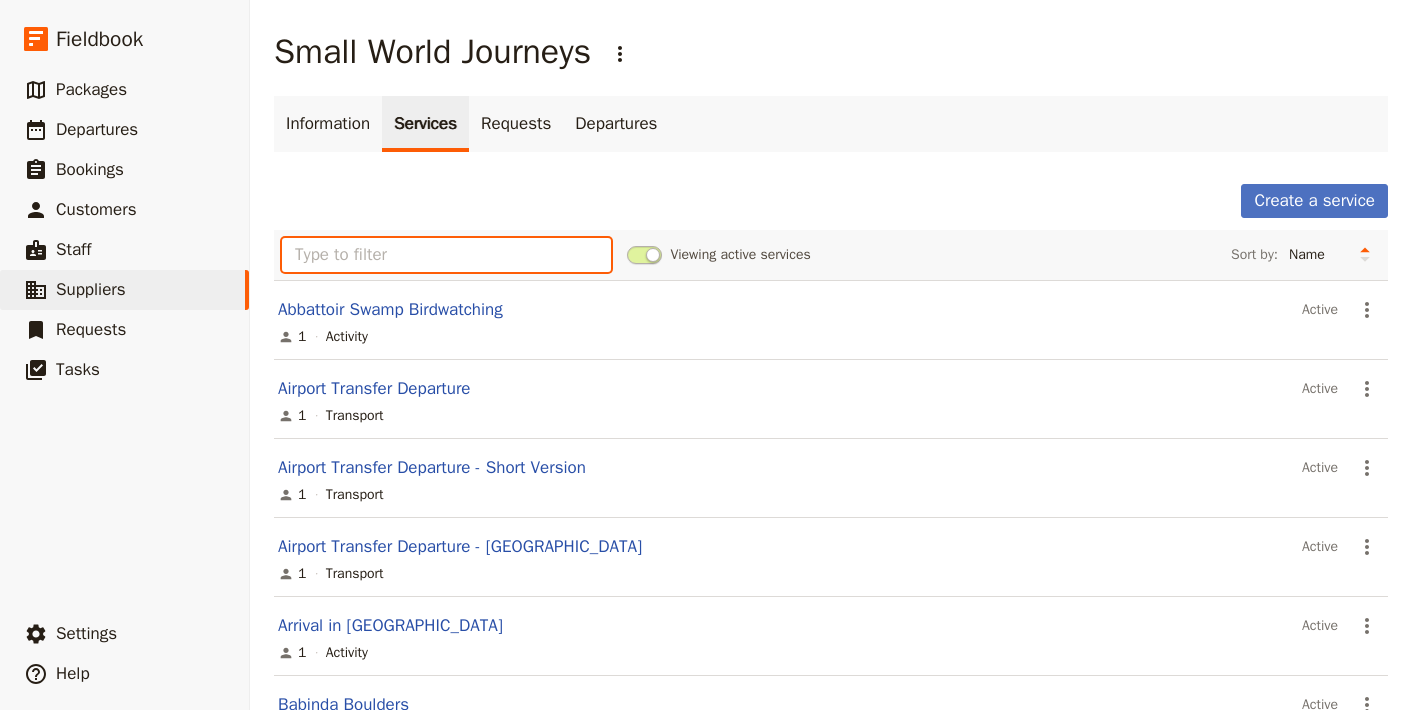 click at bounding box center (446, 255) 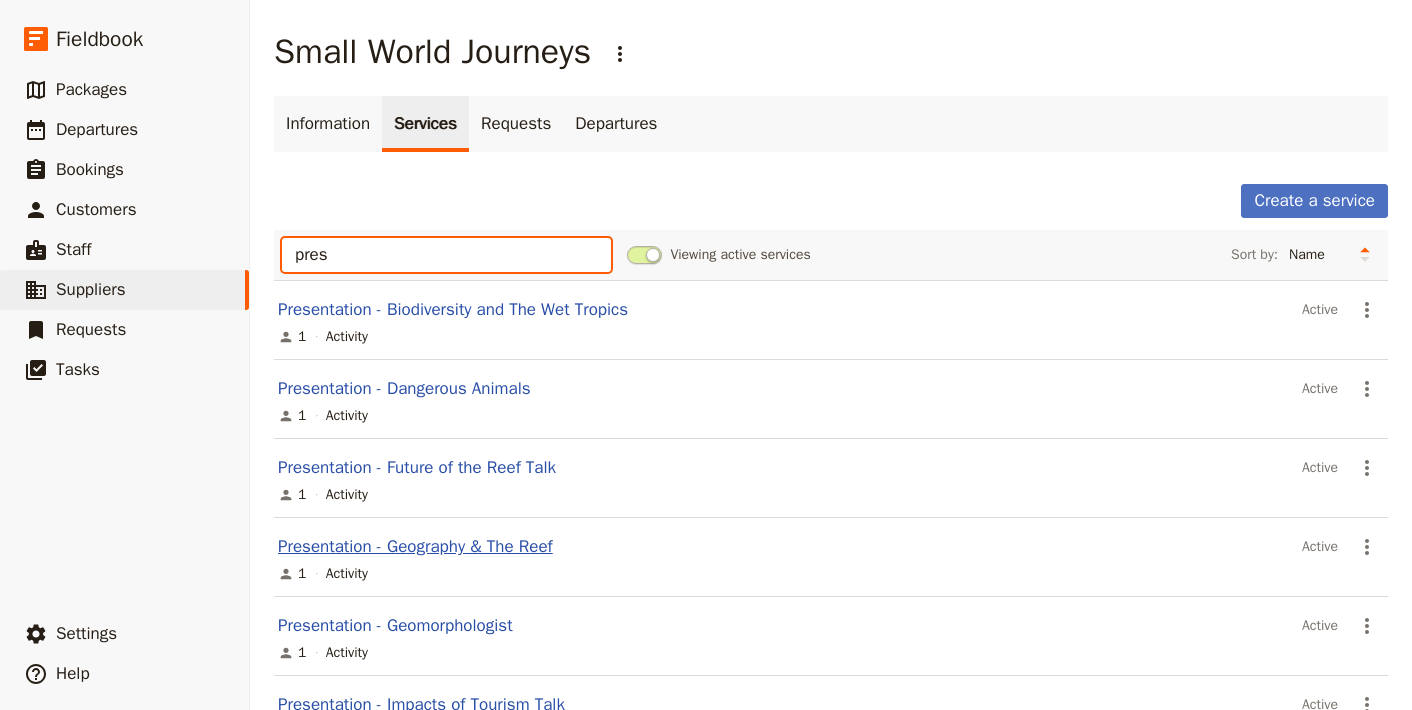 type on "pres" 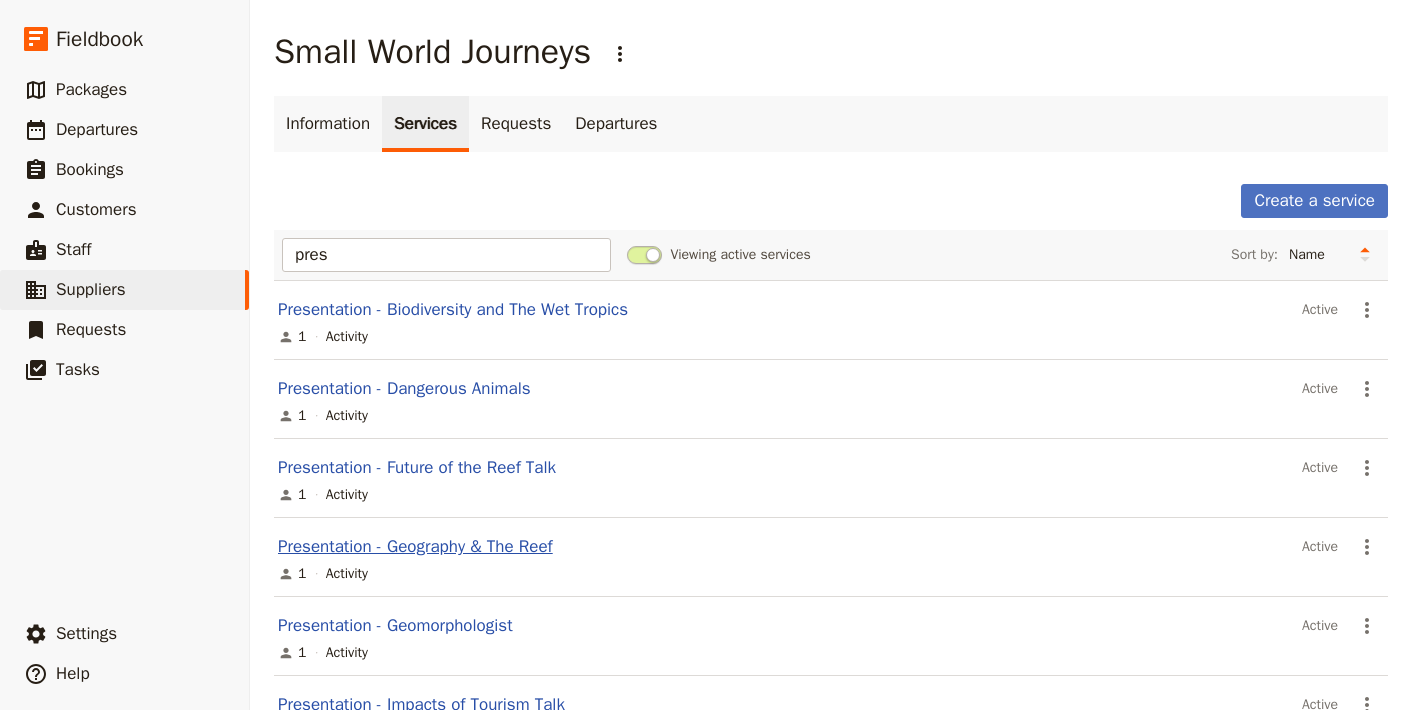click on "Presentation - Geography & The Reef" at bounding box center [415, 546] 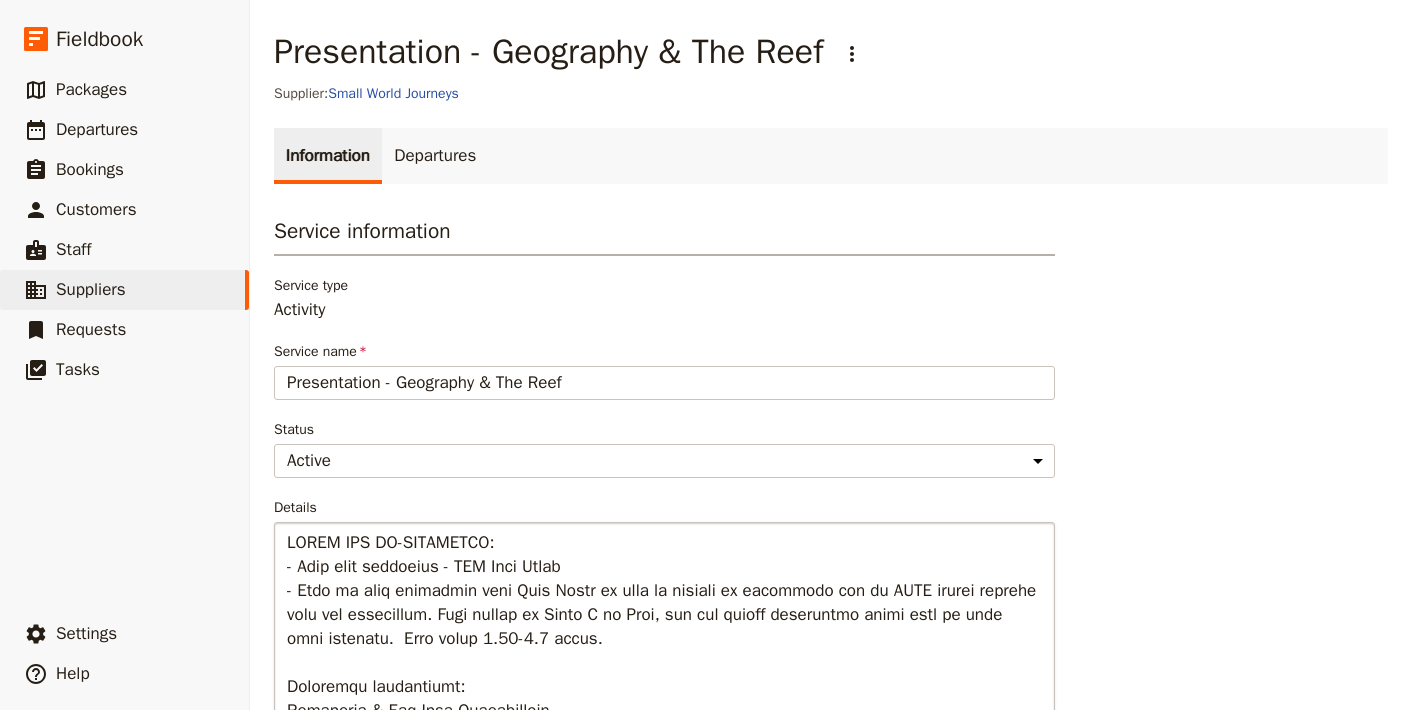 scroll, scrollTop: 269, scrollLeft: 0, axis: vertical 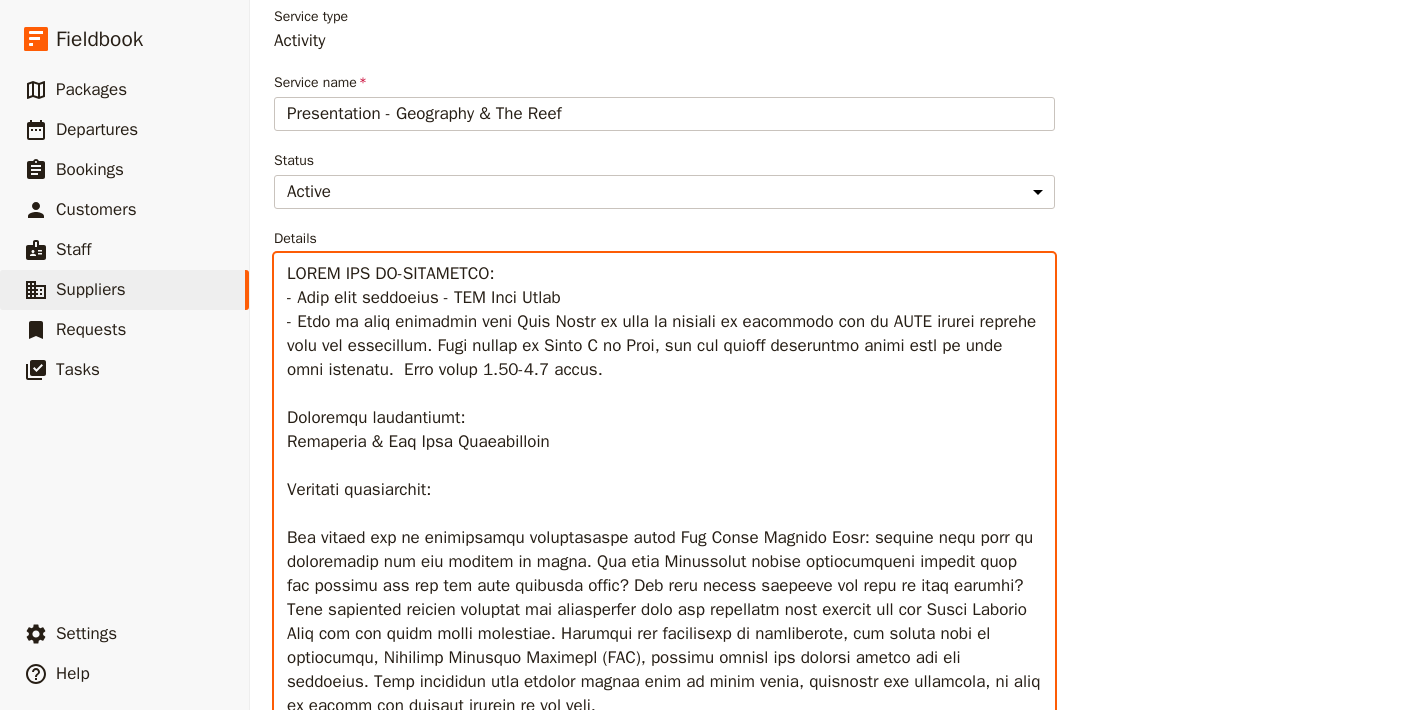 drag, startPoint x: 617, startPoint y: 636, endPoint x: 283, endPoint y: 462, distance: 376.6059 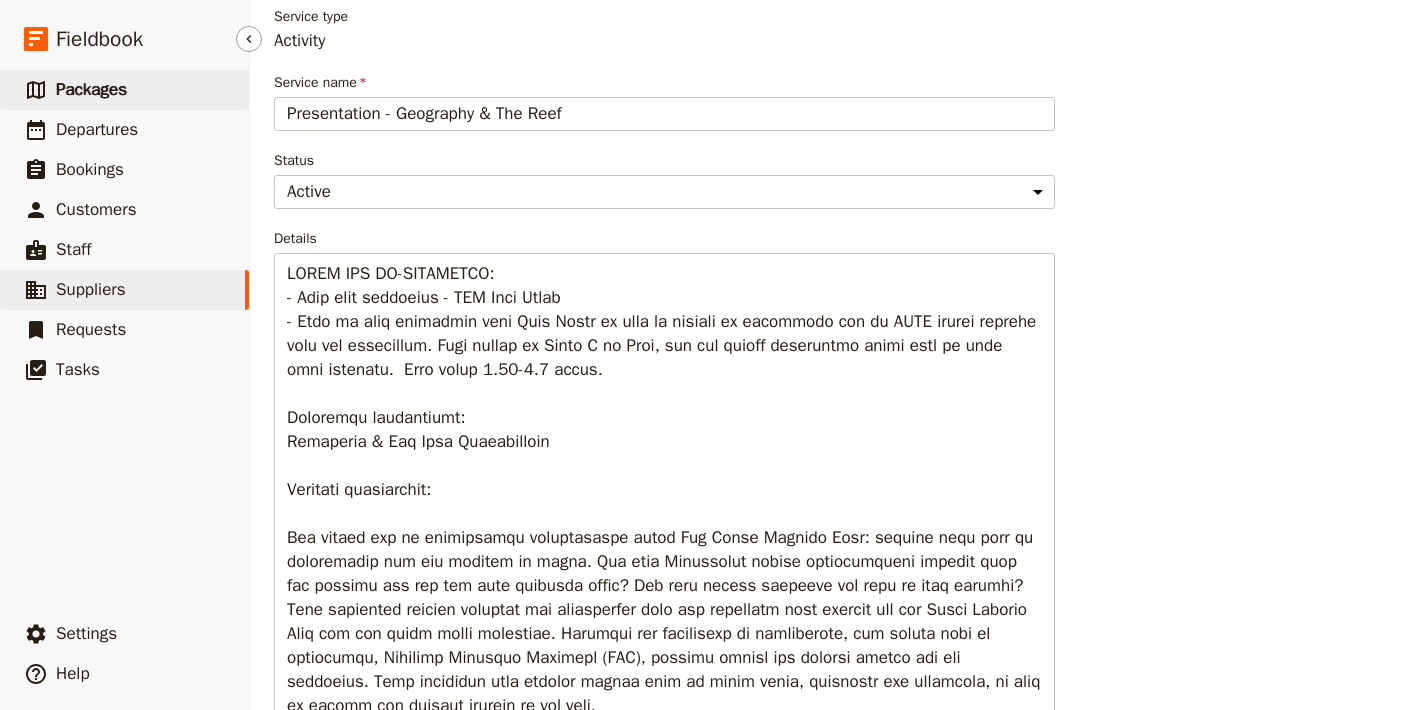 click on "Packages" at bounding box center (91, 89) 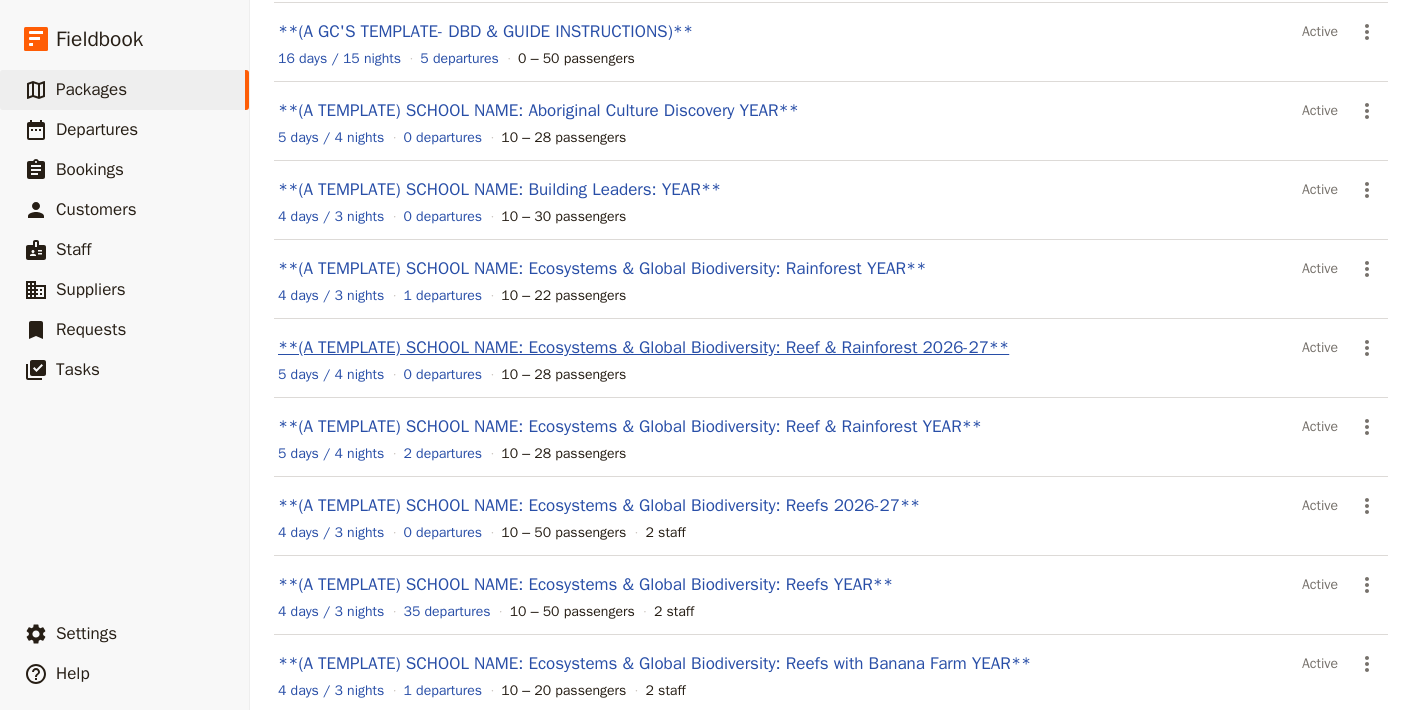 click on "**(A TEMPLATE) SCHOOL NAME: Ecosystems & Global Biodiversity: Reef & Rainforest 2026-27**" at bounding box center (643, 347) 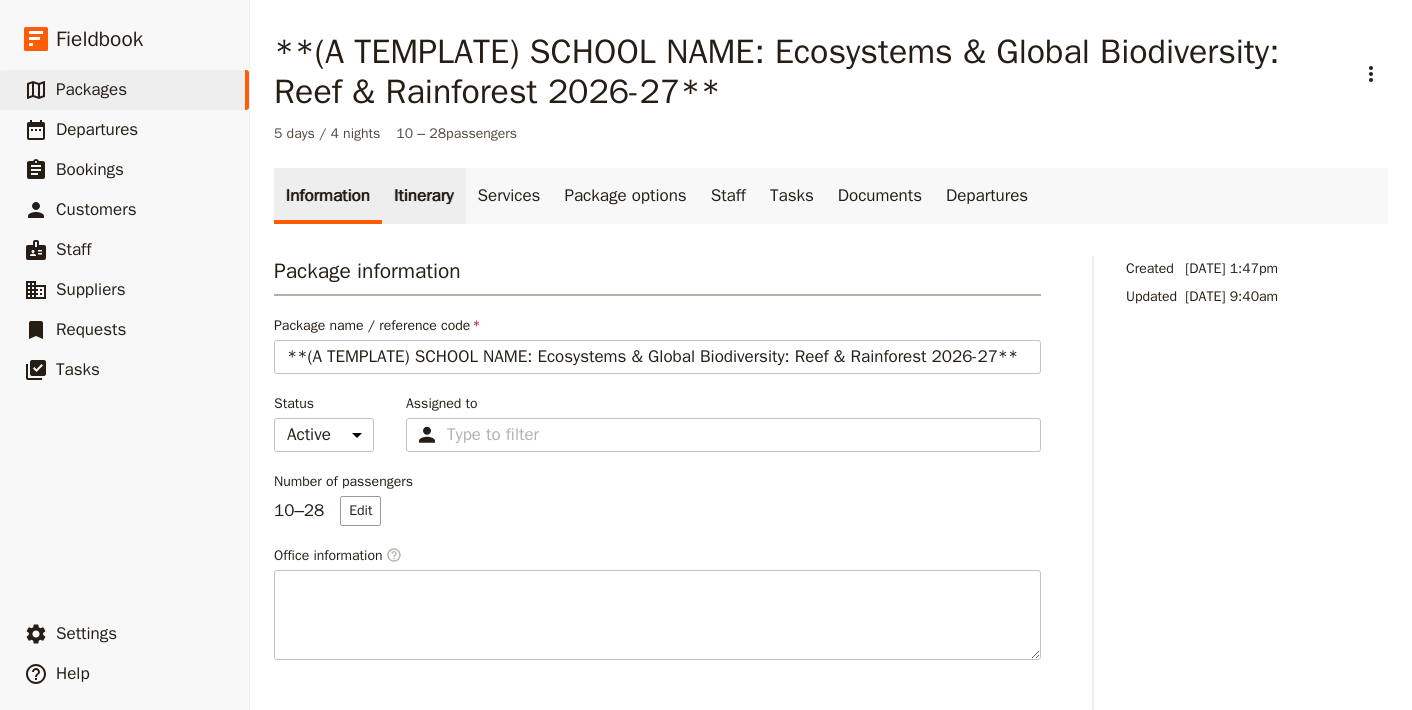 click on "Itinerary" at bounding box center [423, 196] 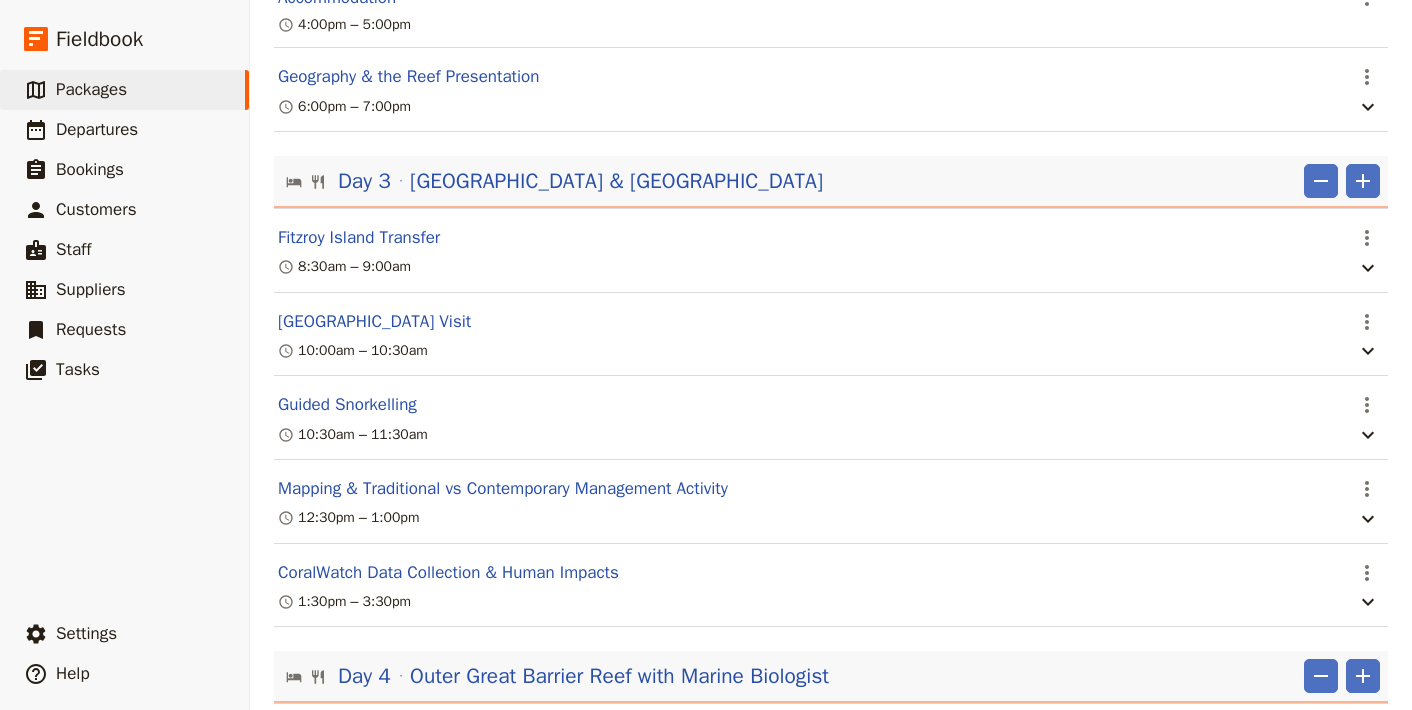 scroll, scrollTop: 1075, scrollLeft: 0, axis: vertical 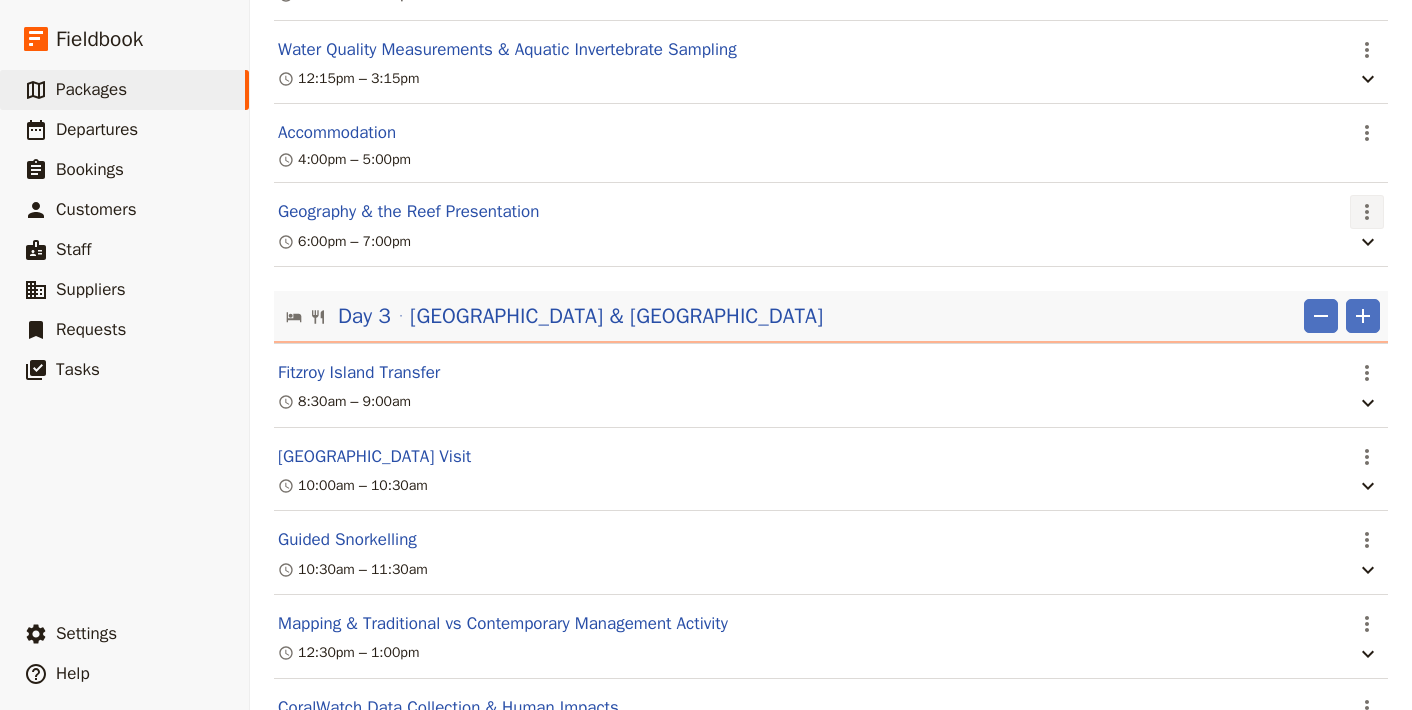 click 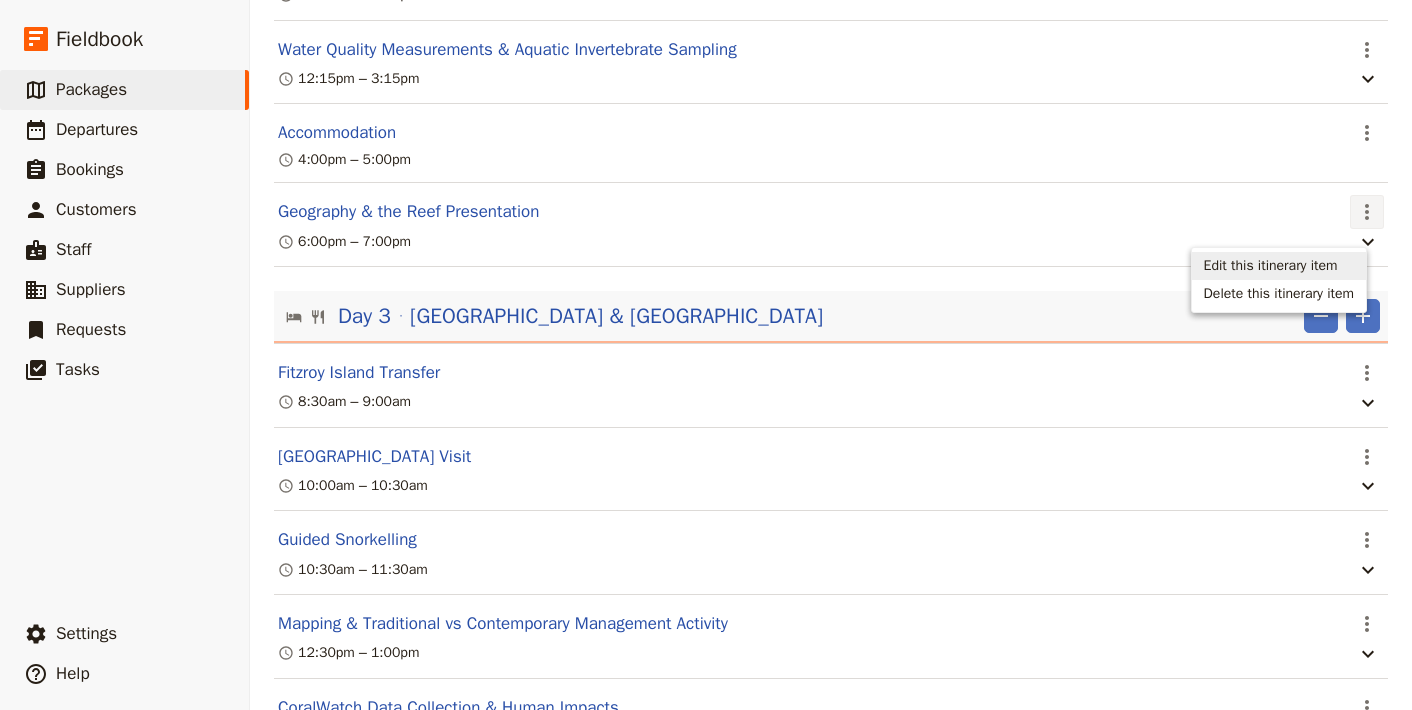 click on "Edit this itinerary item" at bounding box center (1271, 266) 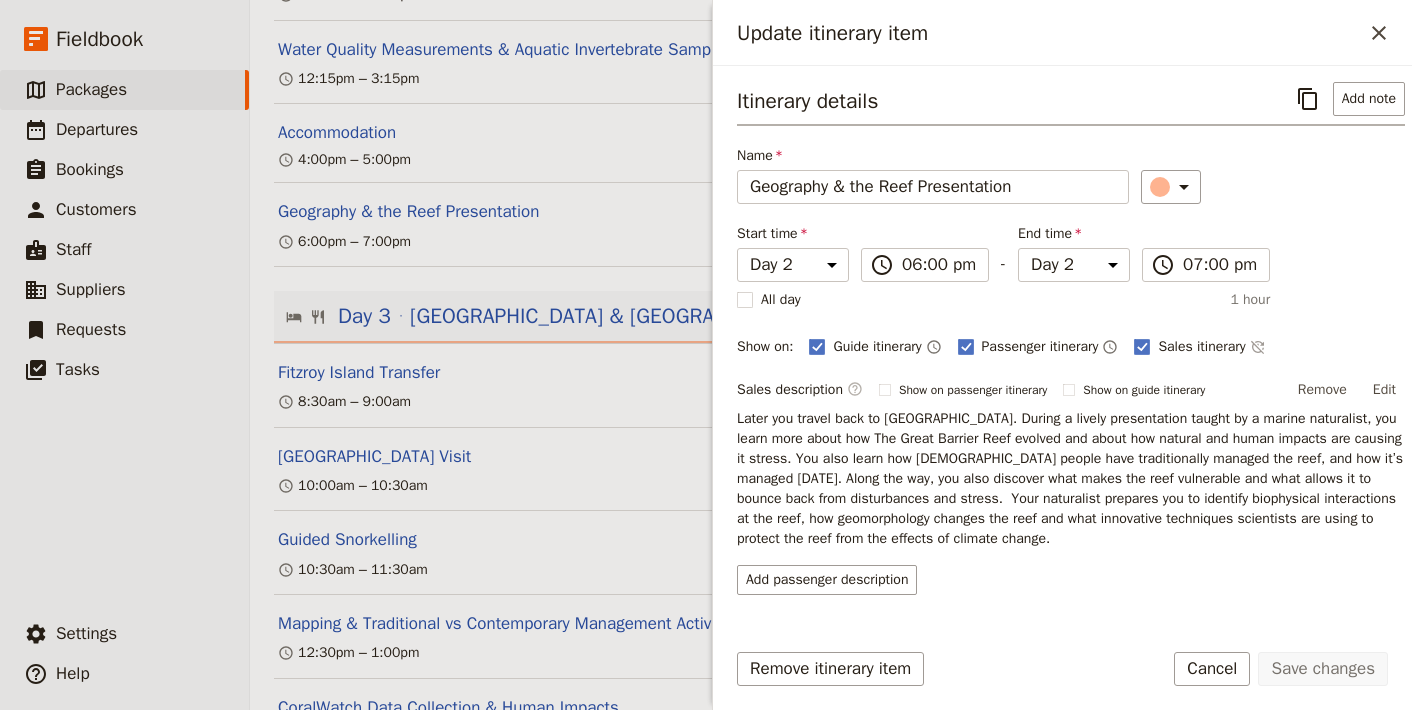 scroll, scrollTop: 54, scrollLeft: 0, axis: vertical 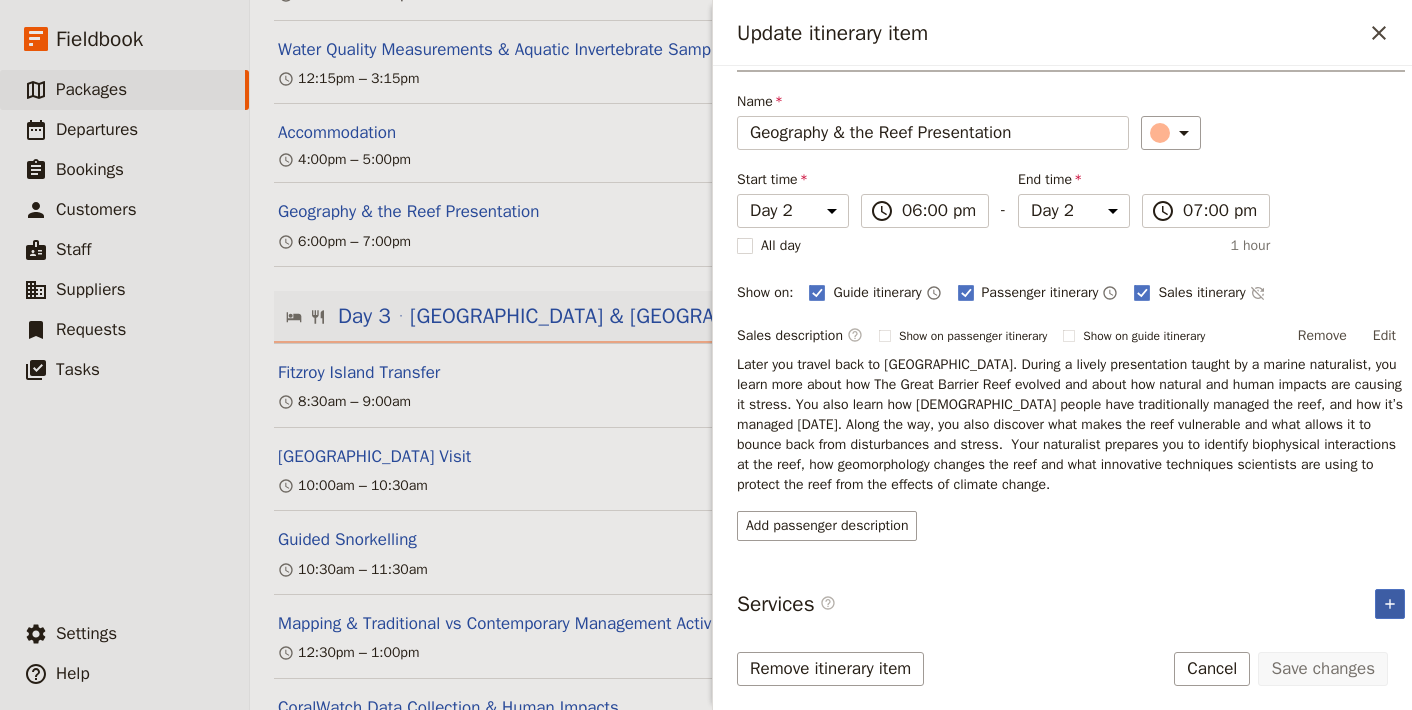 click 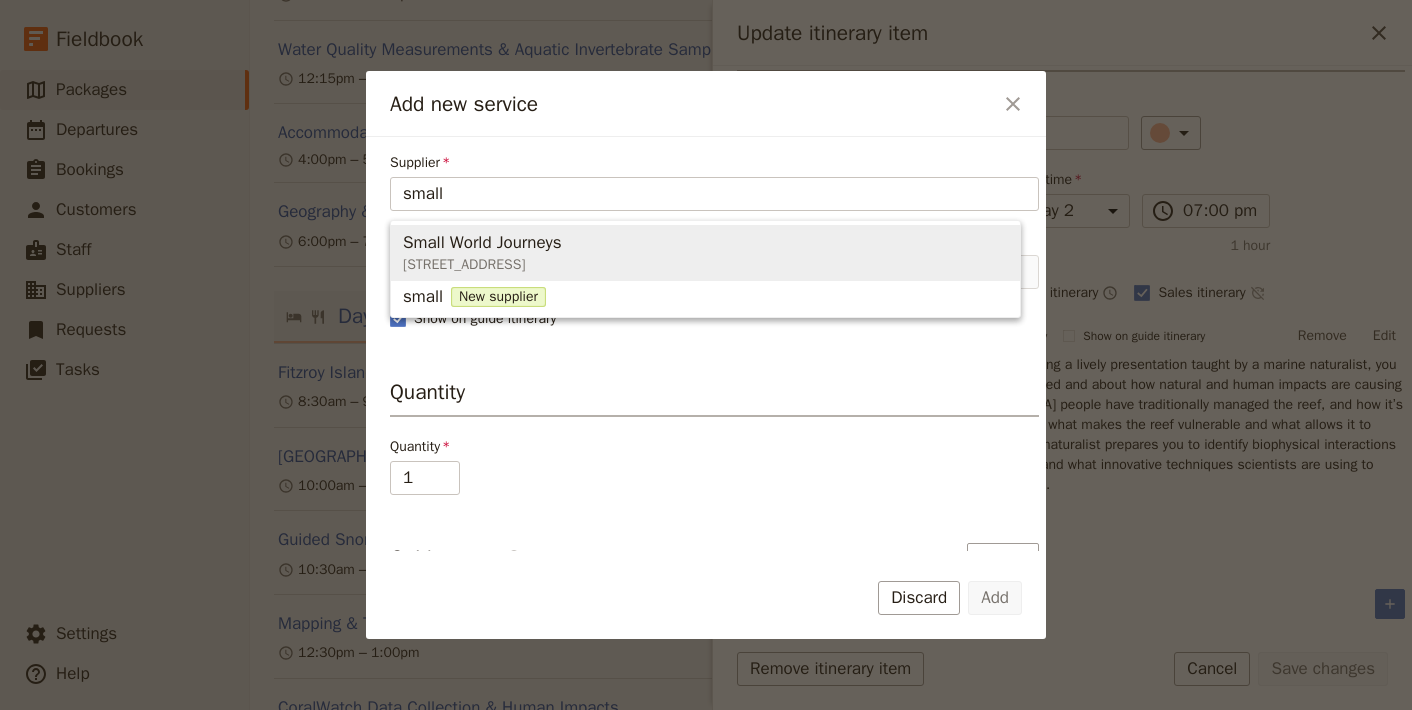 click on "[STREET_ADDRESS]" at bounding box center [482, 265] 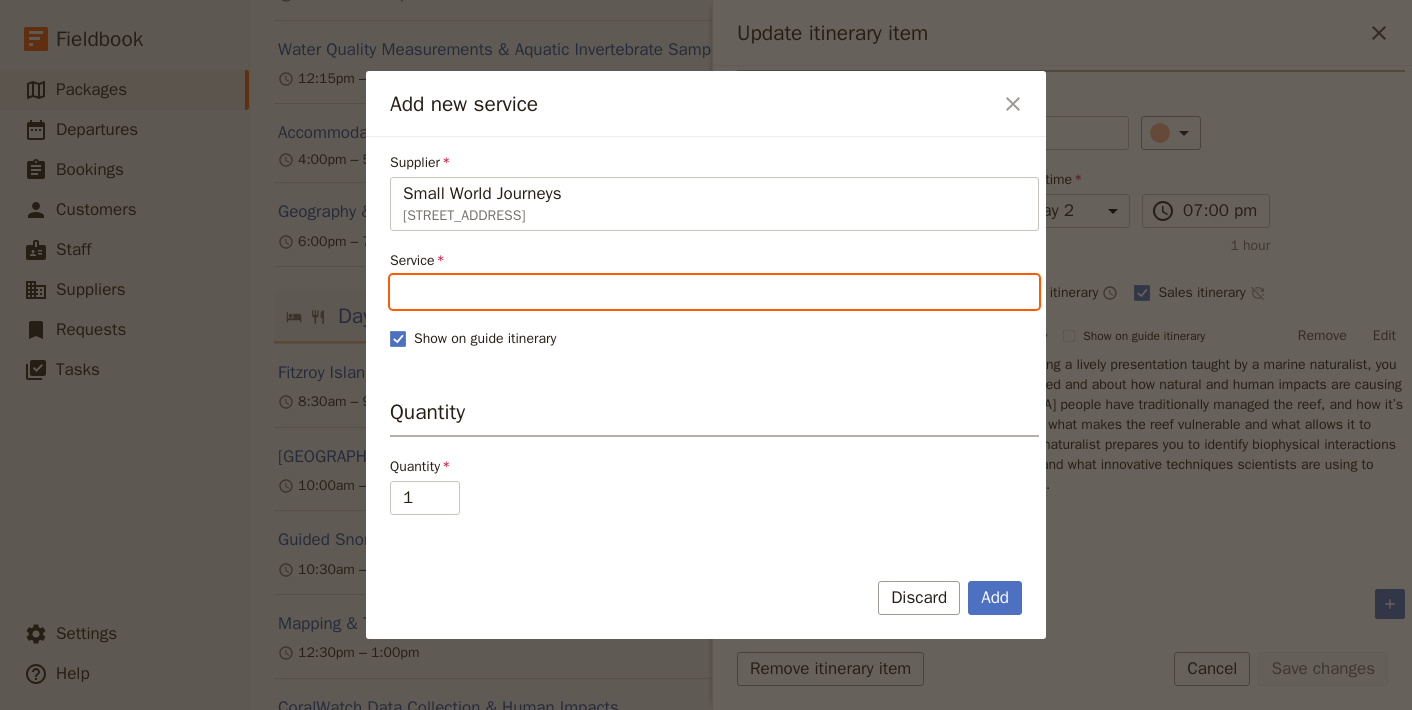 click on "Service" at bounding box center (714, 292) 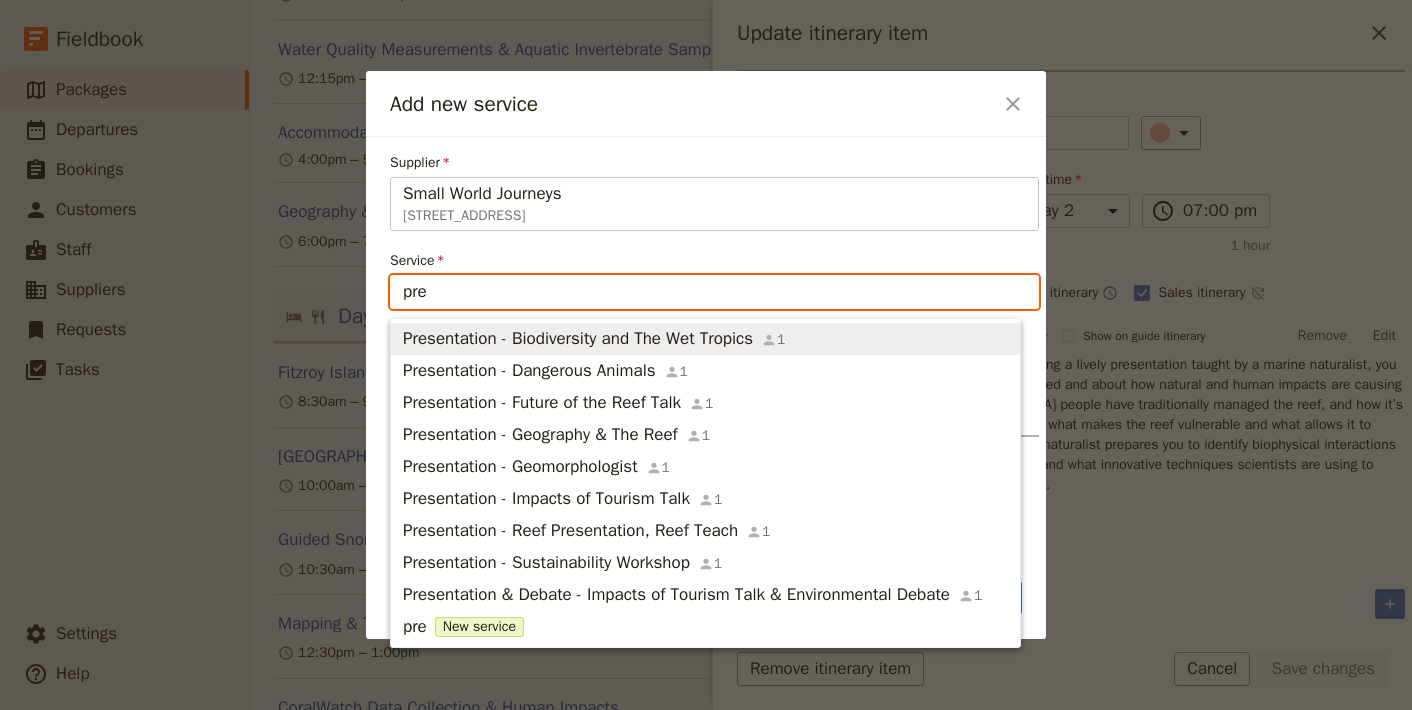 type on "pres" 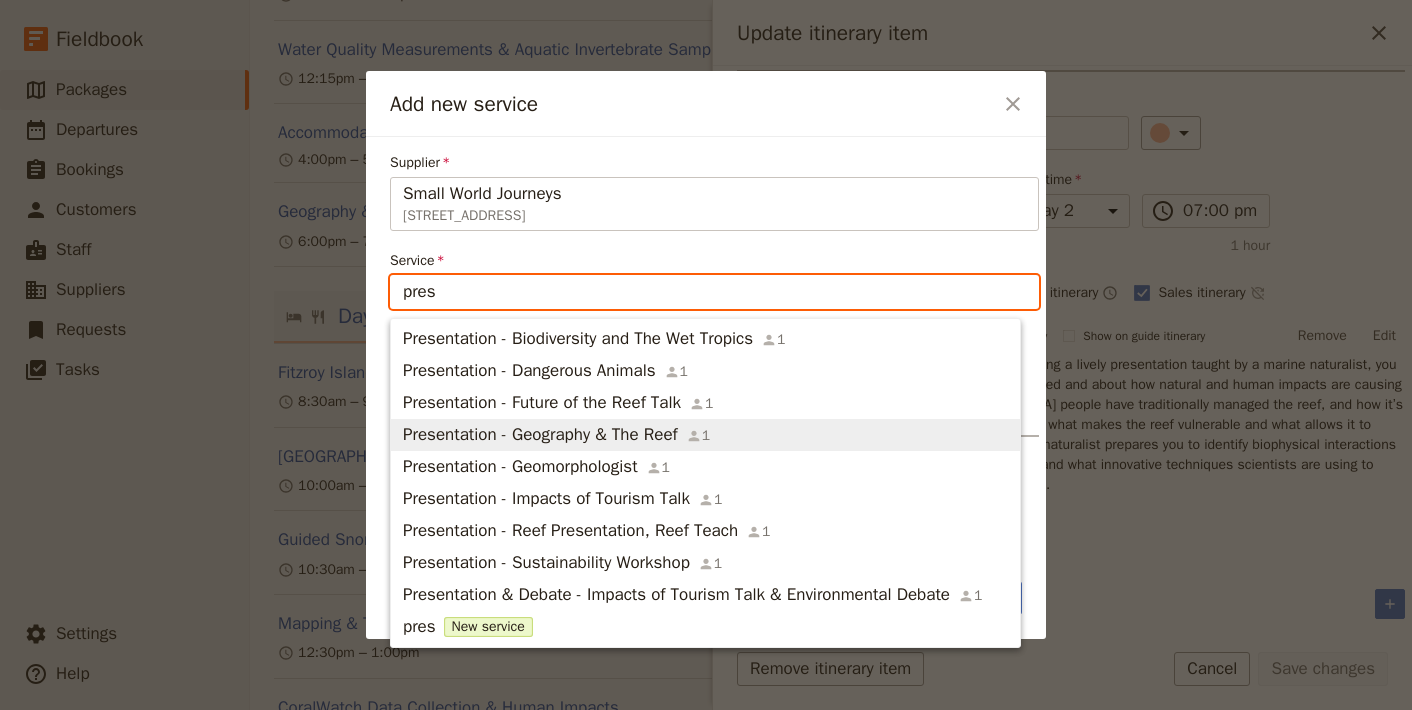 click on "Presentation - Geography & The Reef" at bounding box center (540, 435) 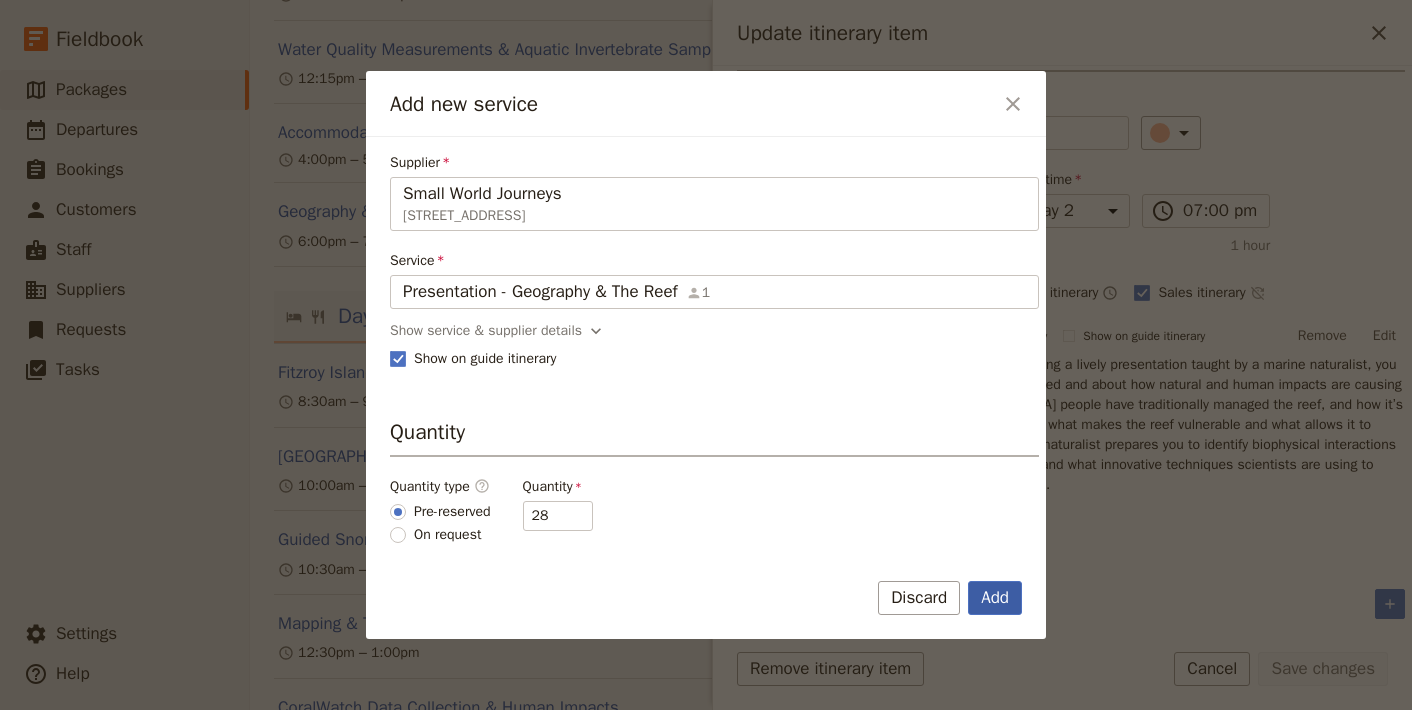 click on "Add" at bounding box center [995, 598] 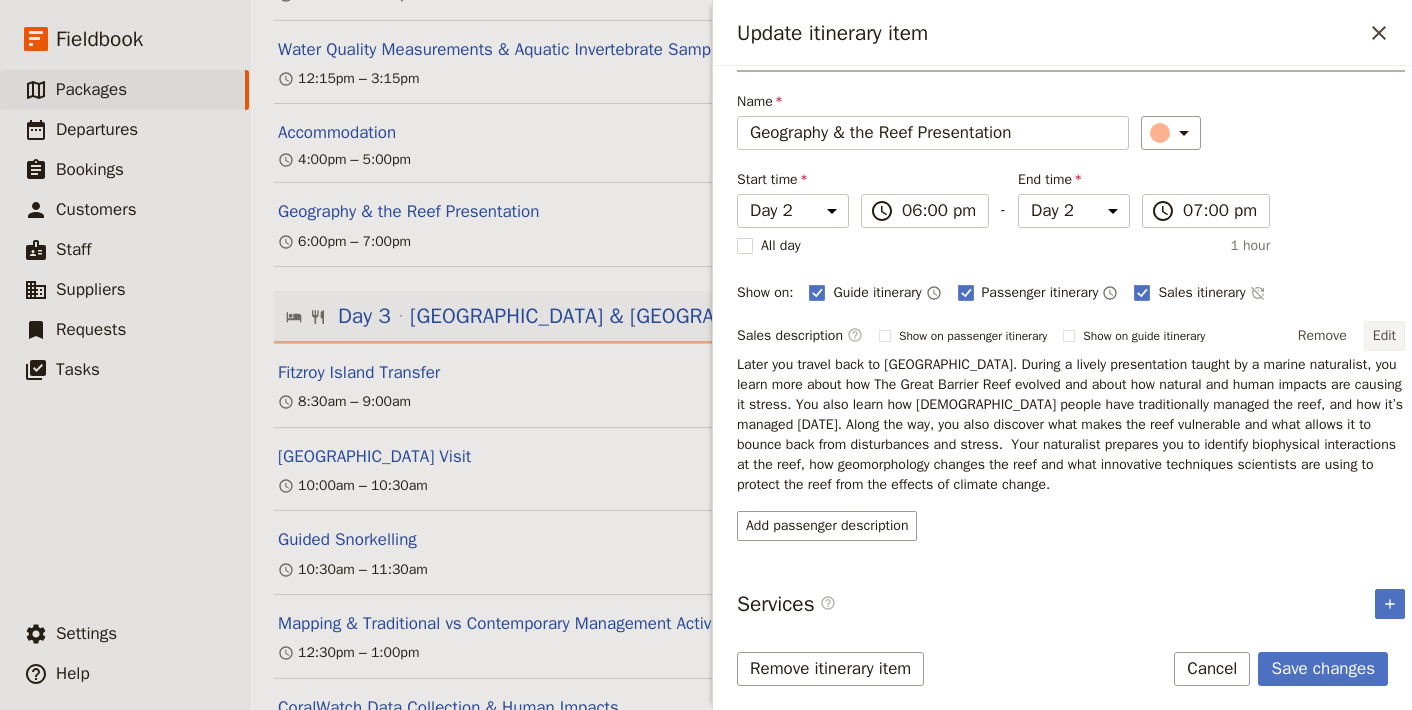 click on "Edit" at bounding box center [1384, 336] 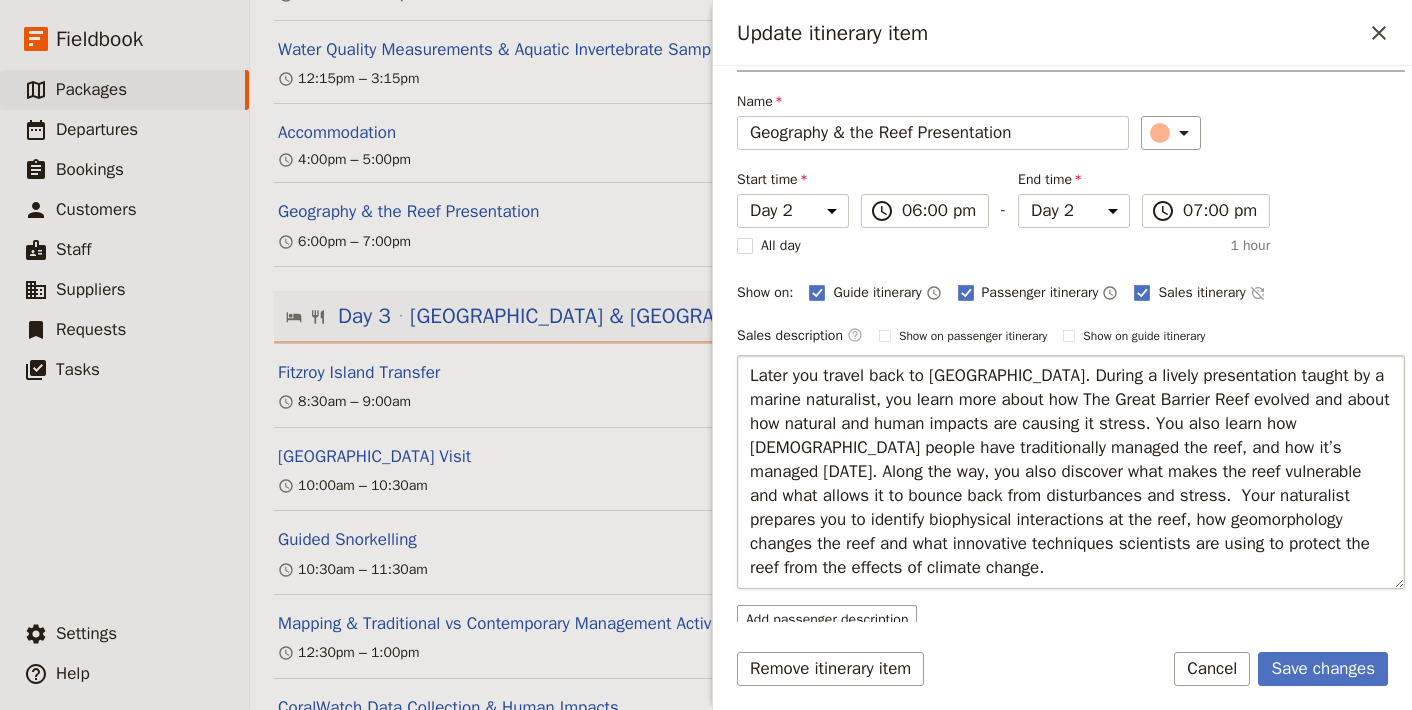 scroll, scrollTop: 20, scrollLeft: 0, axis: vertical 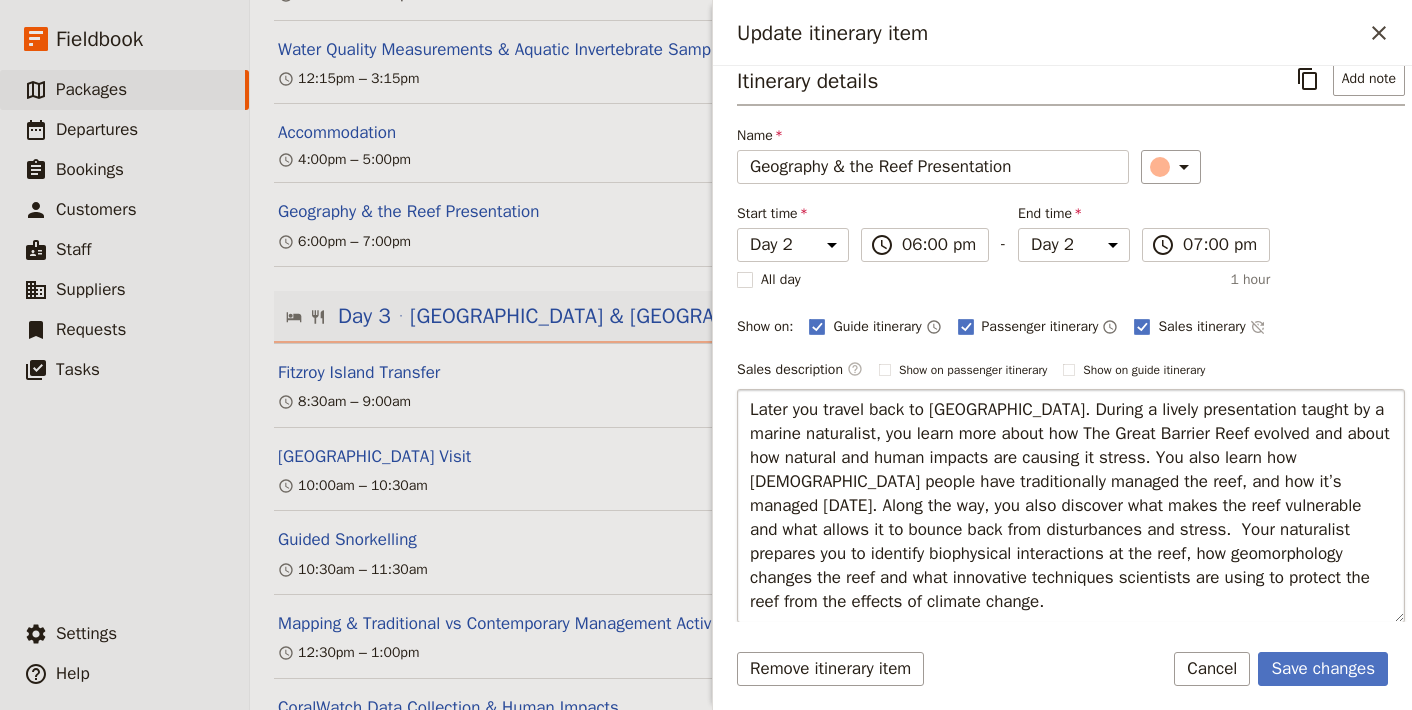drag, startPoint x: 1042, startPoint y: 602, endPoint x: 984, endPoint y: 409, distance: 201.52667 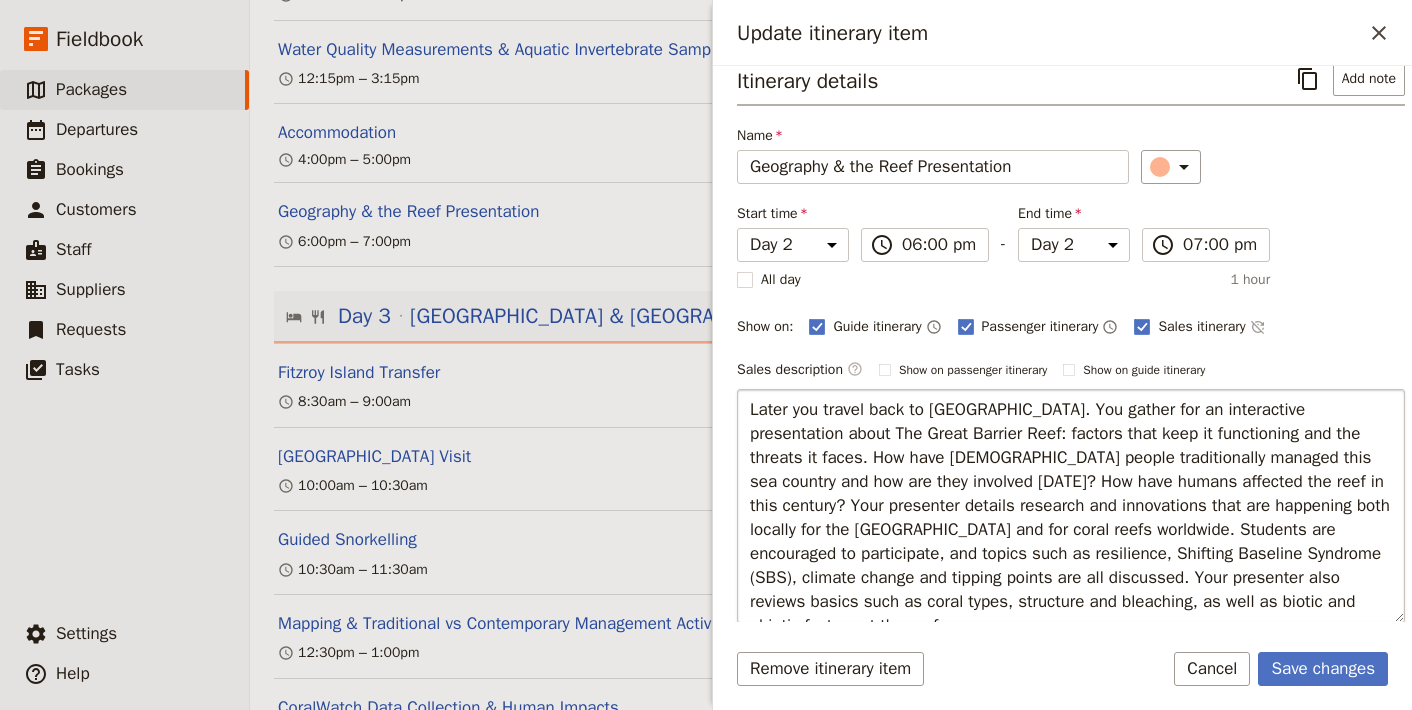drag, startPoint x: 1340, startPoint y: 600, endPoint x: 676, endPoint y: 344, distance: 711.6404 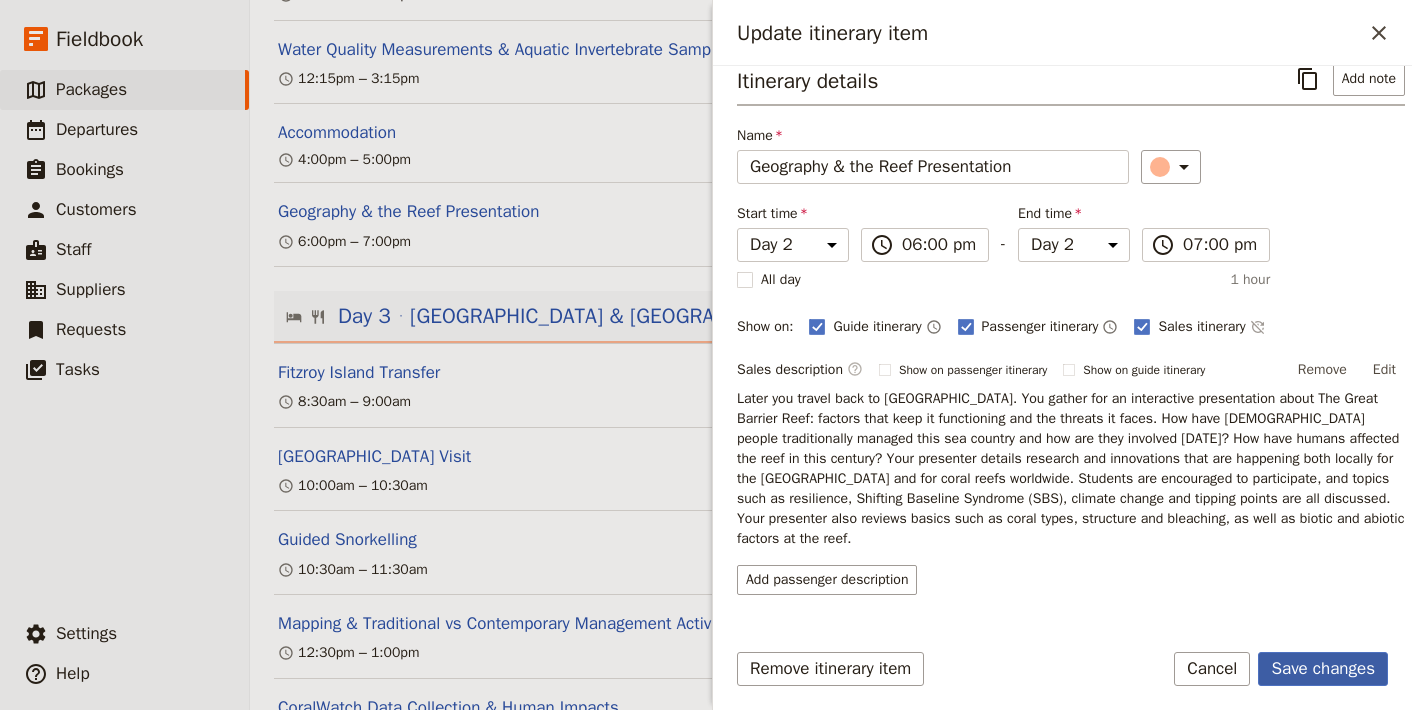 click on "Save changes" at bounding box center (1323, 669) 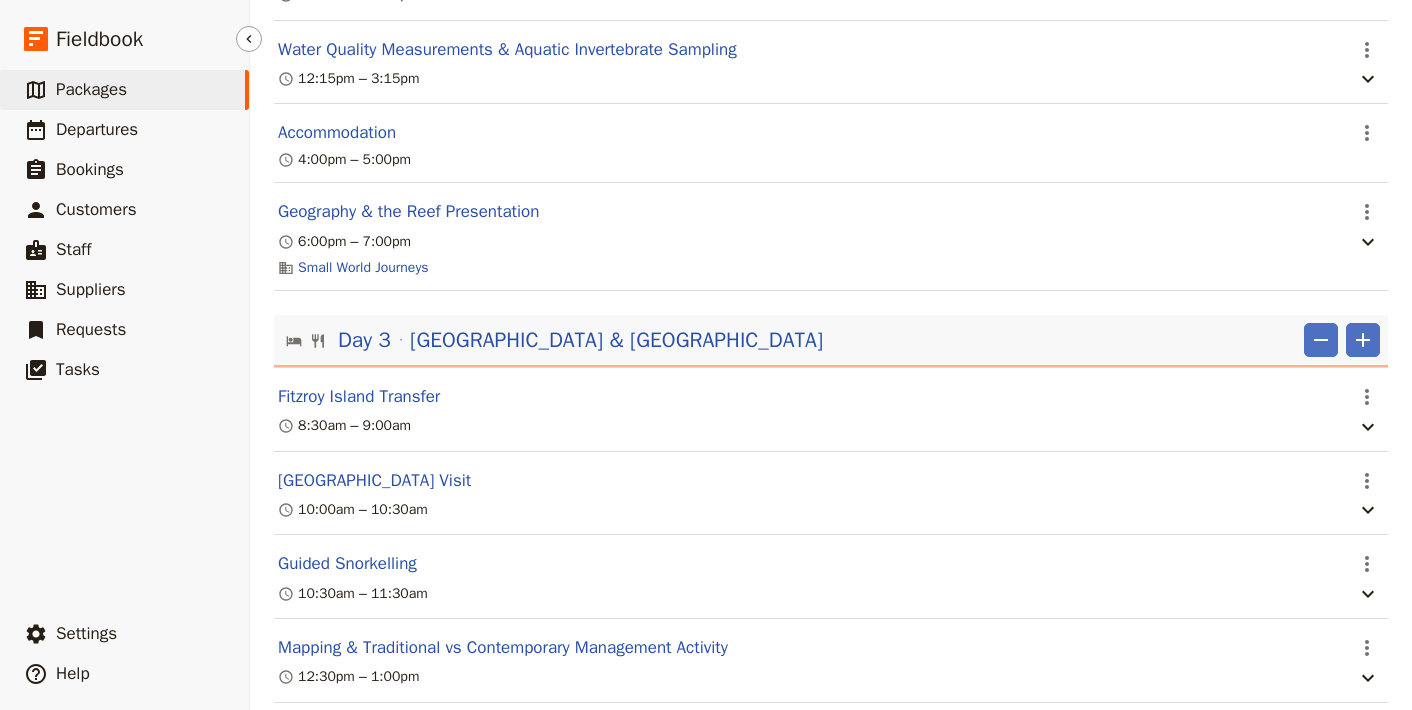 click on "Packages" at bounding box center (91, 89) 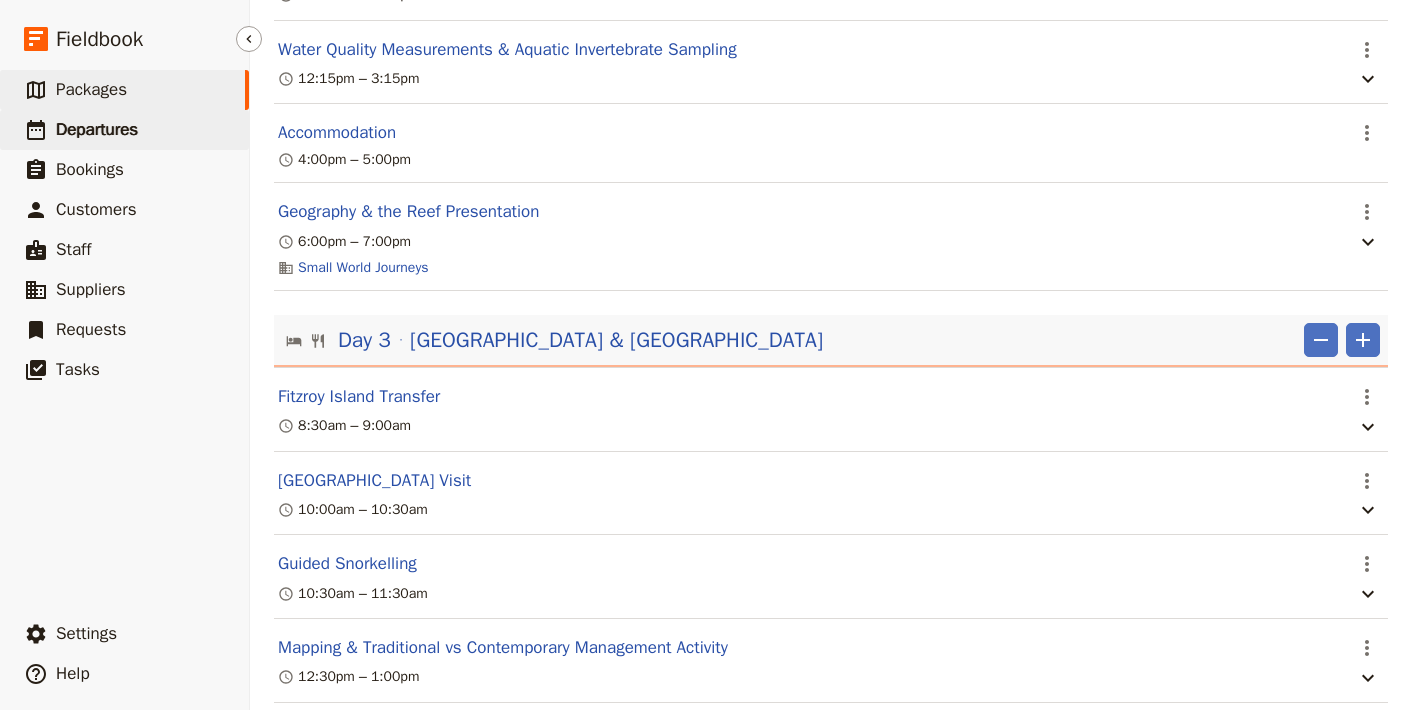 scroll, scrollTop: 368, scrollLeft: 0, axis: vertical 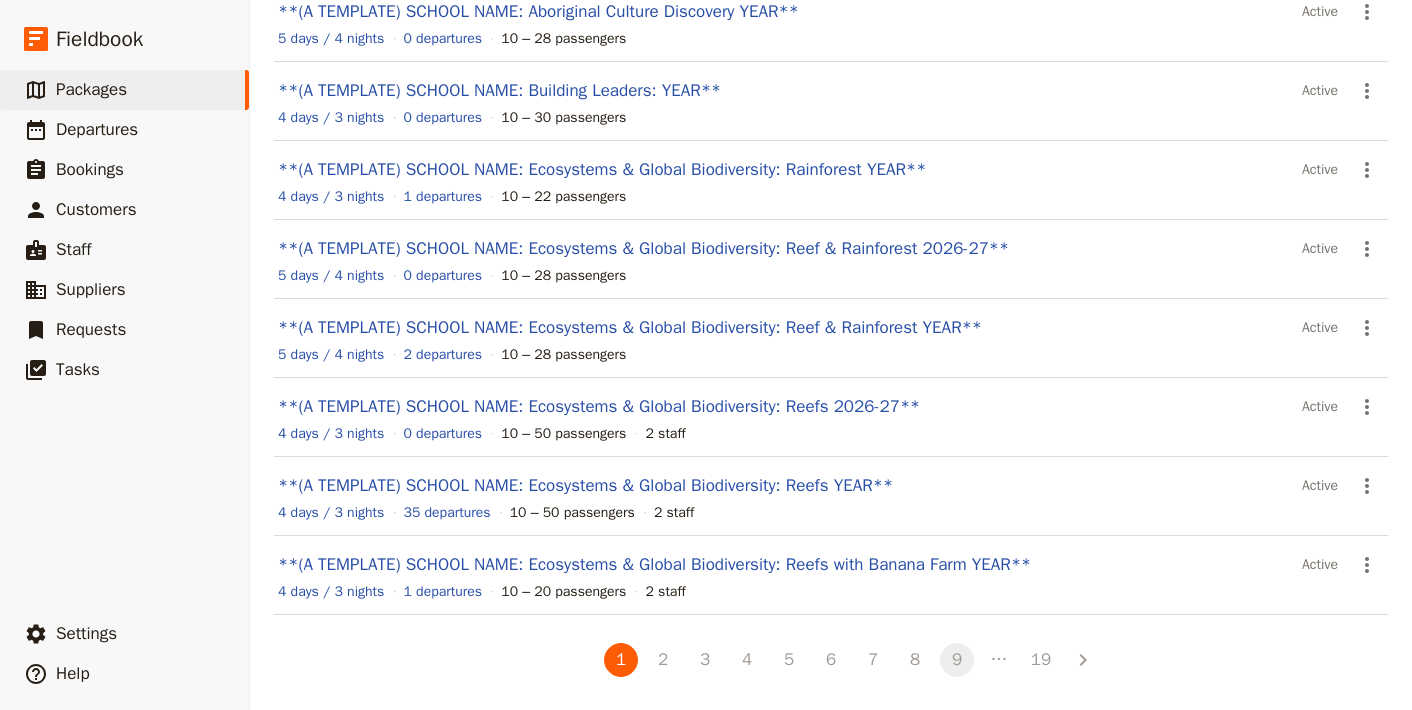 click on "9" at bounding box center [957, 660] 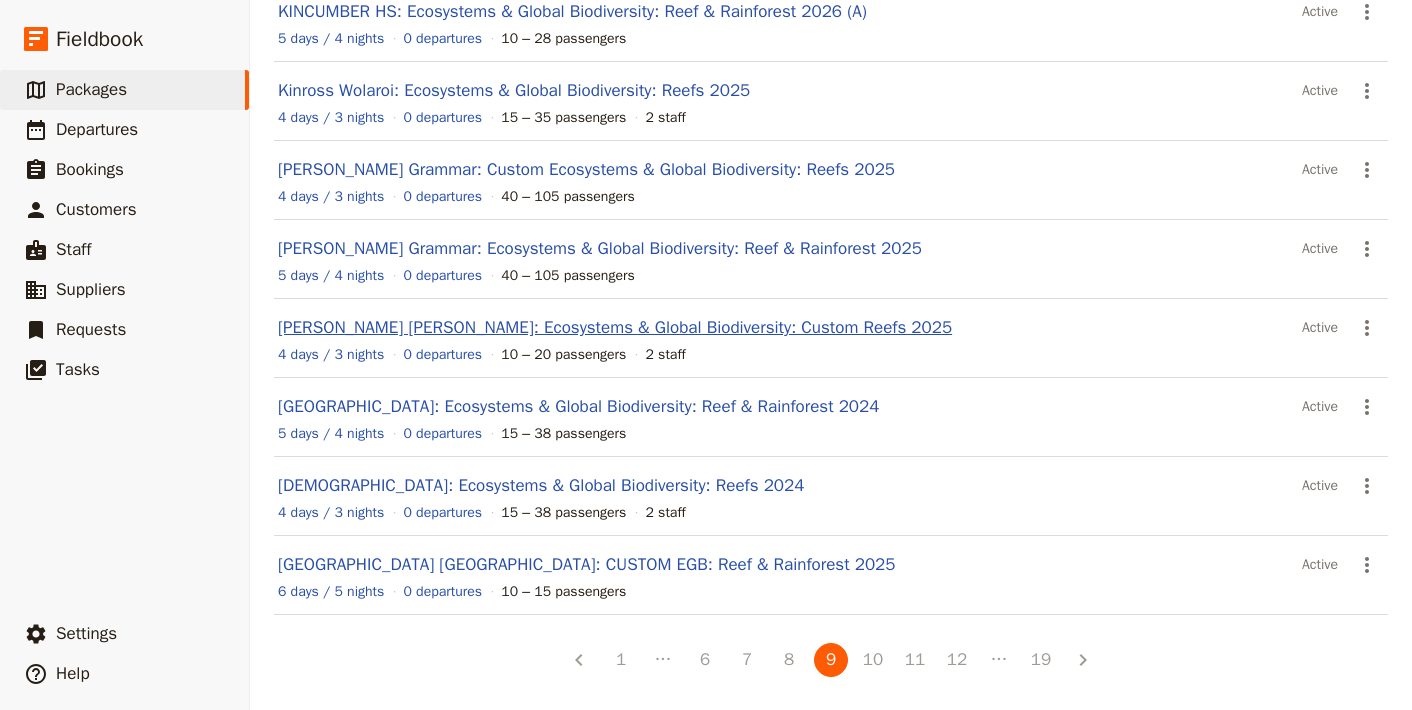 scroll, scrollTop: 99, scrollLeft: 0, axis: vertical 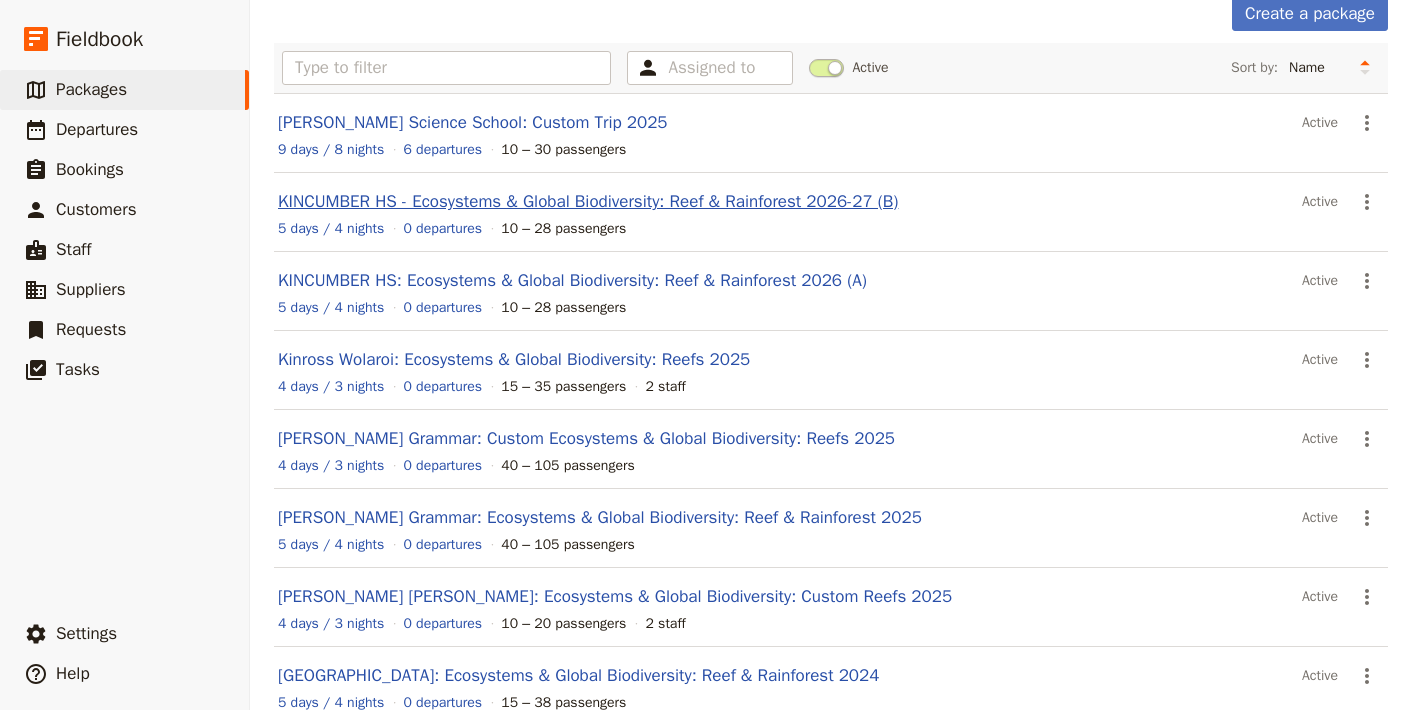 click on "KINCUMBER HS - Ecosystems & Global Biodiversity: Reef & Rainforest 2026-27 (B)" at bounding box center [588, 201] 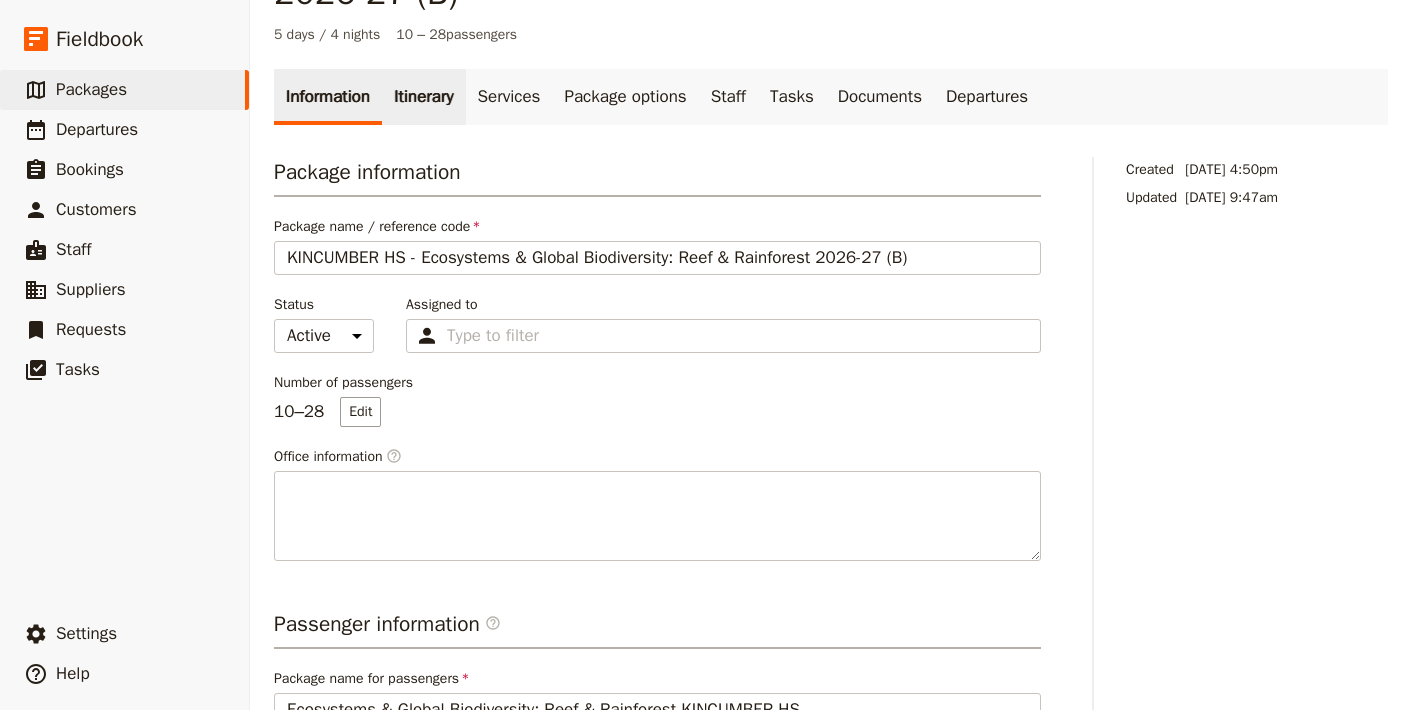 click on "Itinerary" at bounding box center (423, 97) 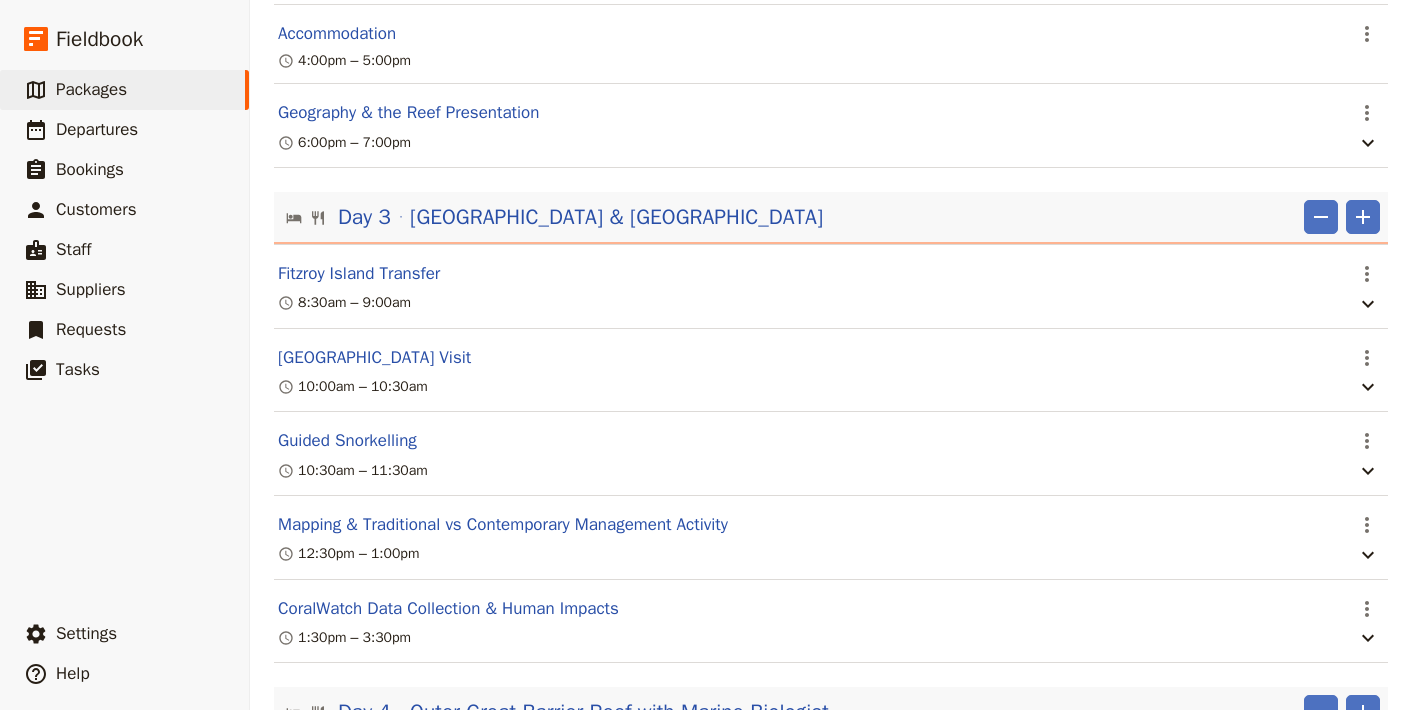 scroll, scrollTop: 906, scrollLeft: 0, axis: vertical 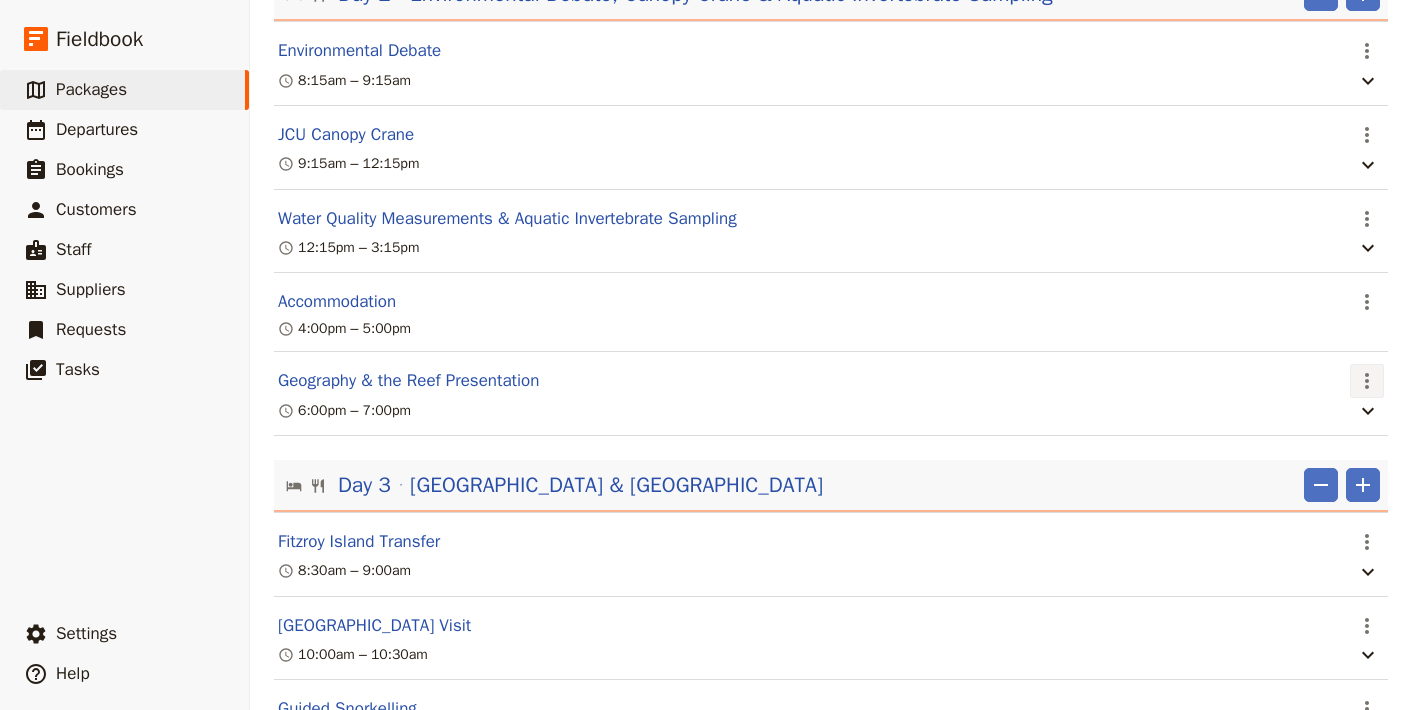 click 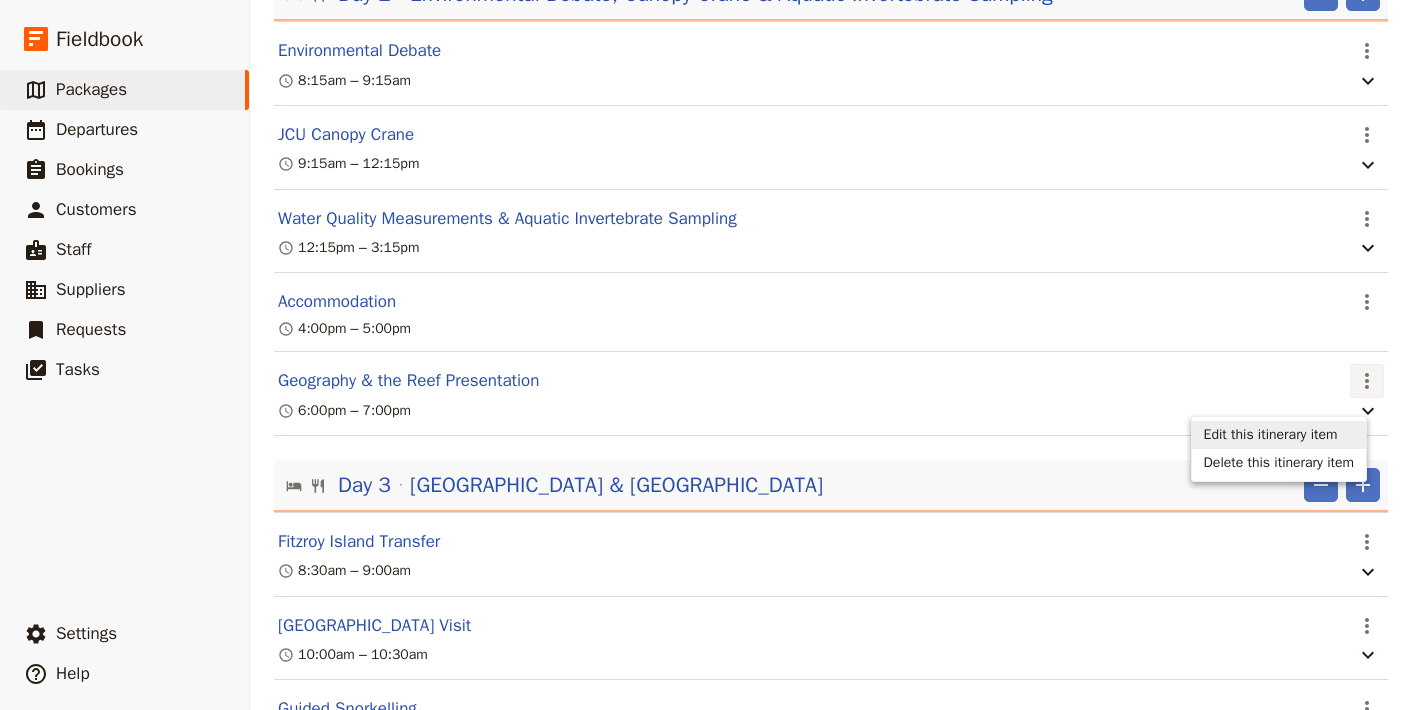 click on "Edit this itinerary item" at bounding box center [1271, 435] 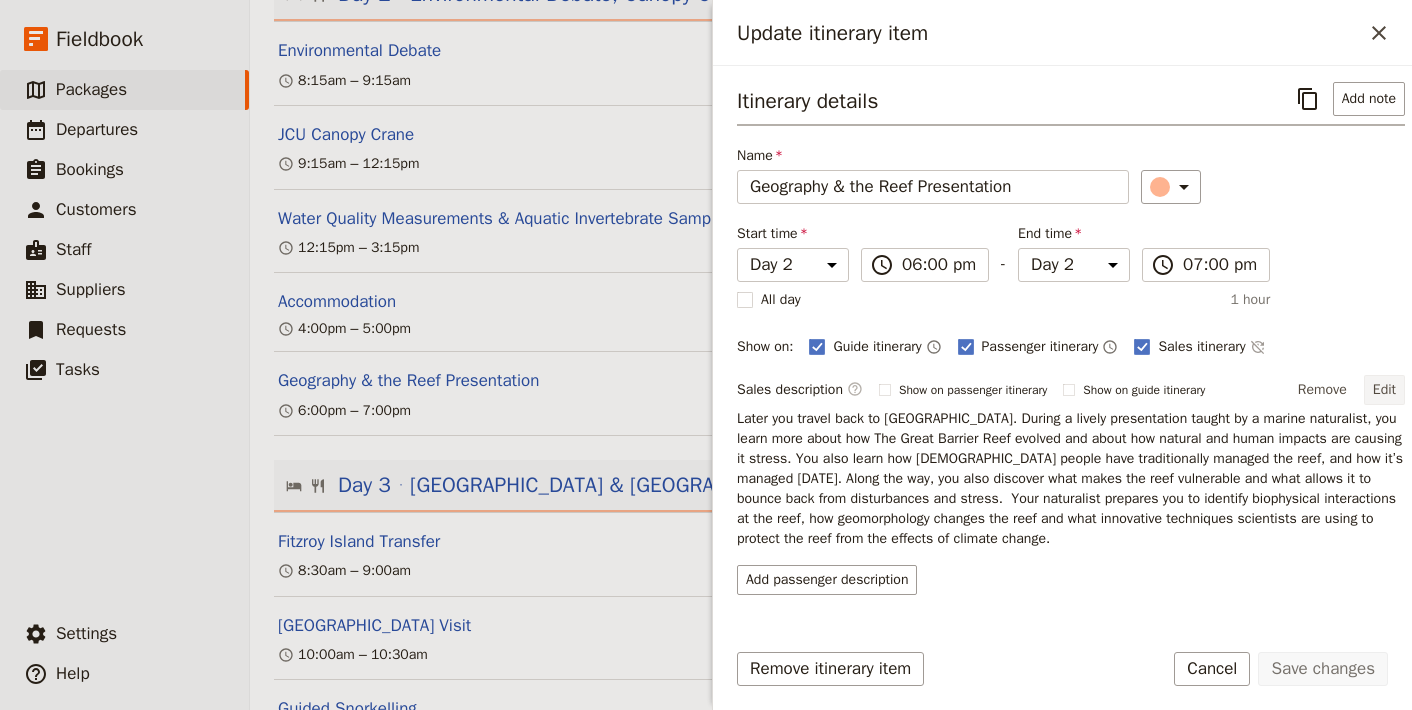 click on "Edit" at bounding box center [1384, 390] 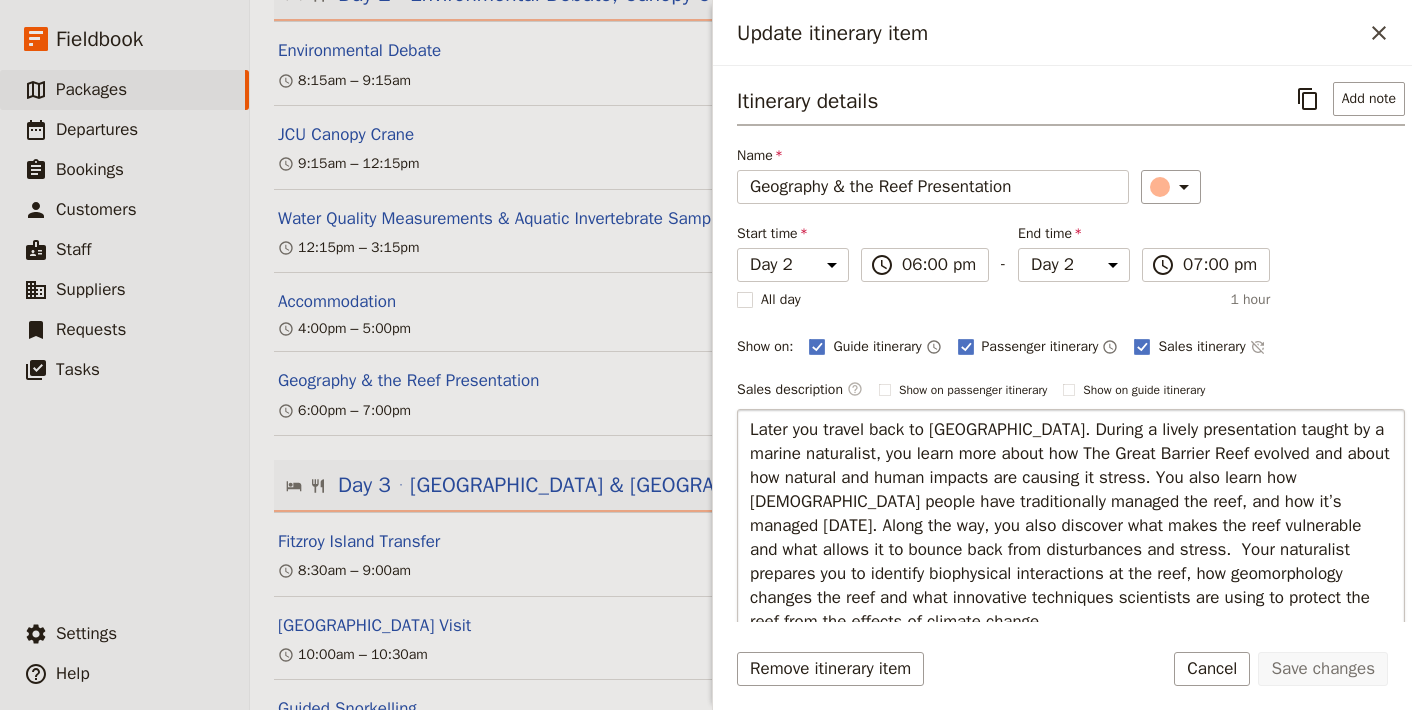 drag, startPoint x: 994, startPoint y: 618, endPoint x: 730, endPoint y: 434, distance: 321.79495 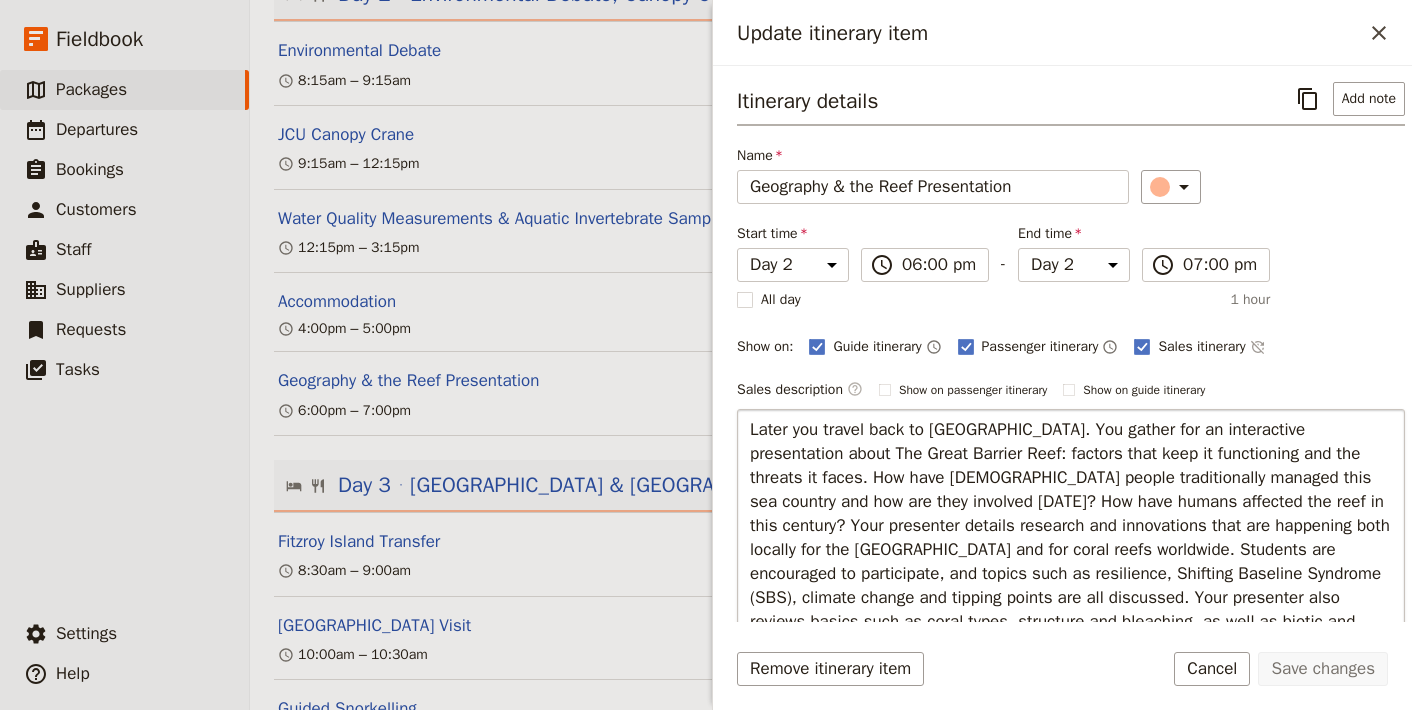 scroll, scrollTop: 6, scrollLeft: 0, axis: vertical 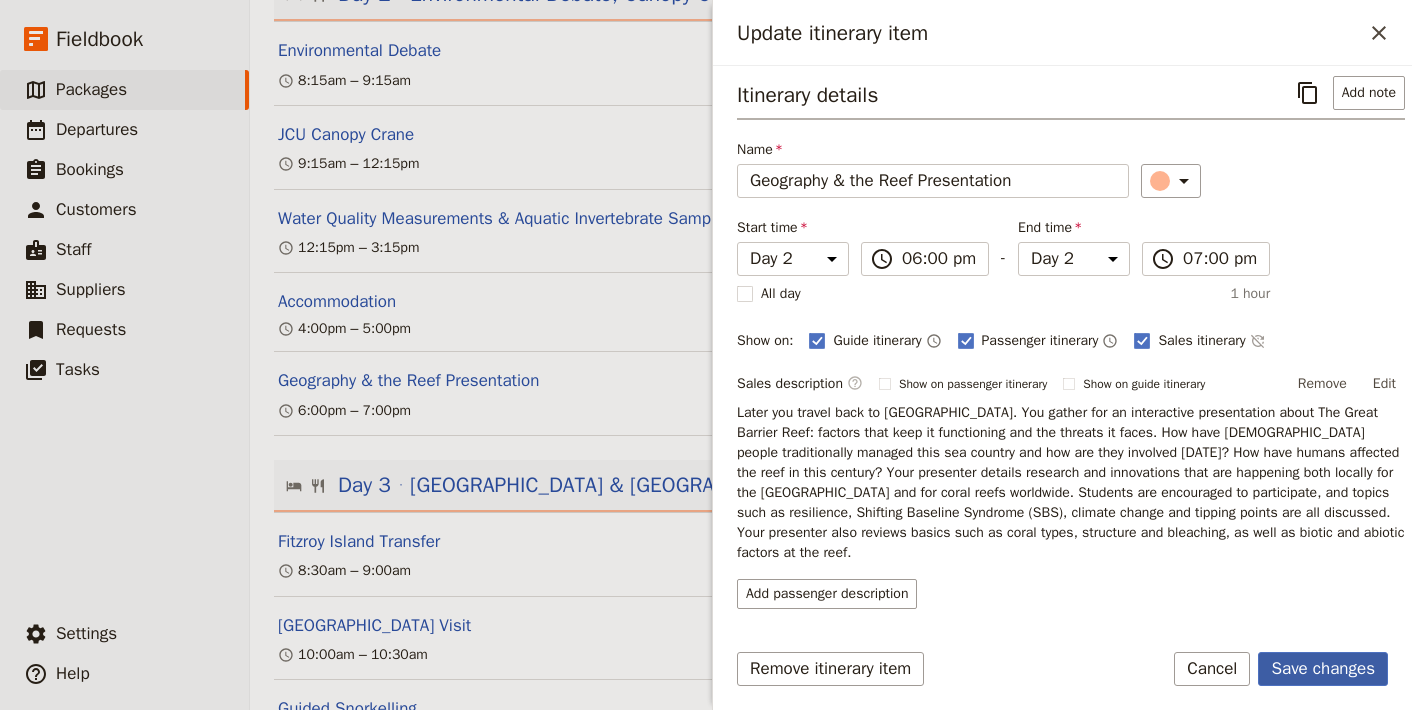 click on "Save changes" at bounding box center (1323, 669) 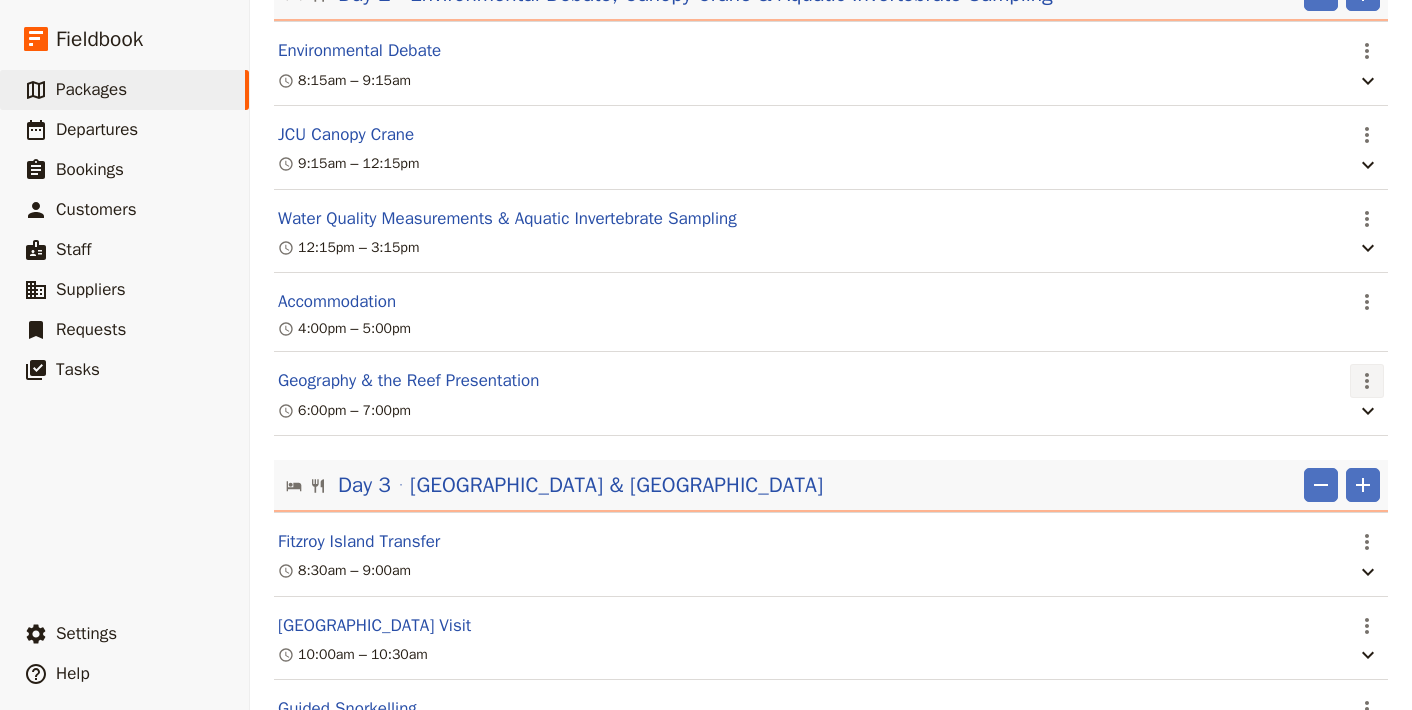 click 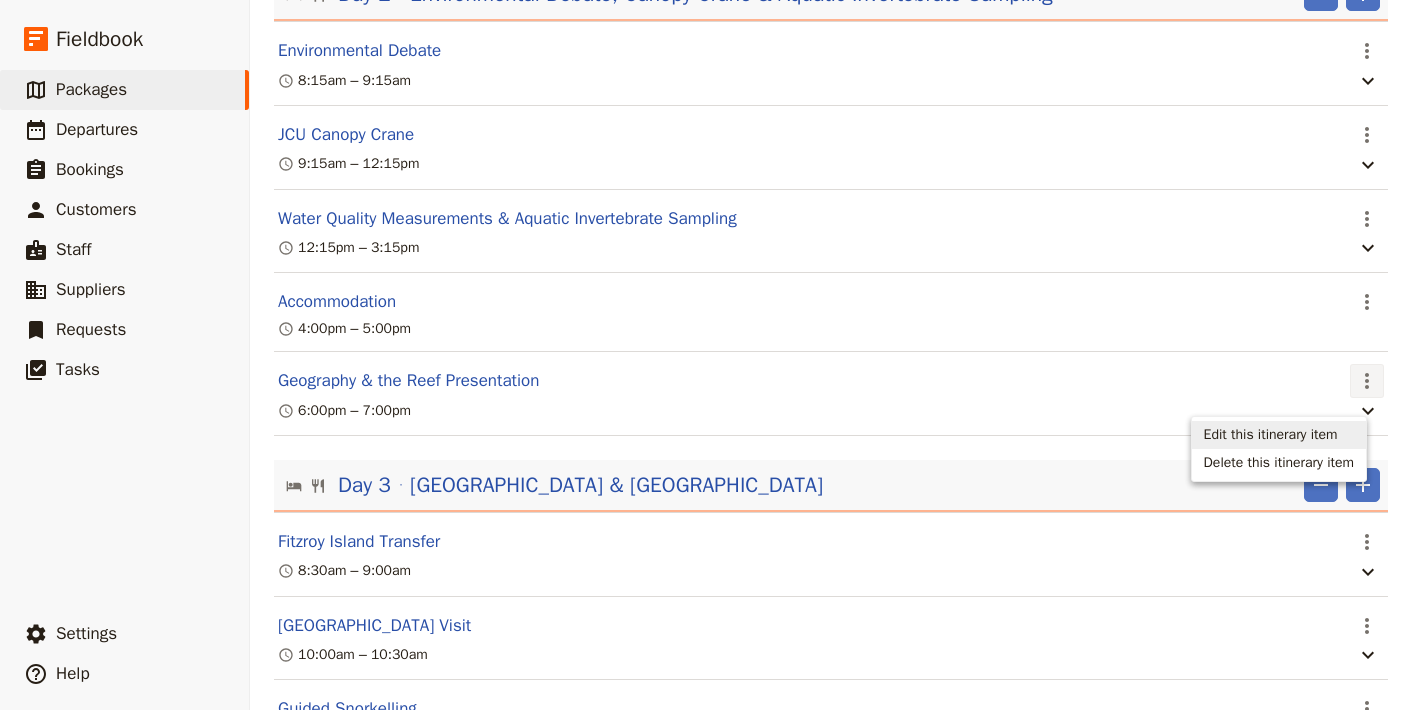 click on "Edit this itinerary item" at bounding box center (1271, 435) 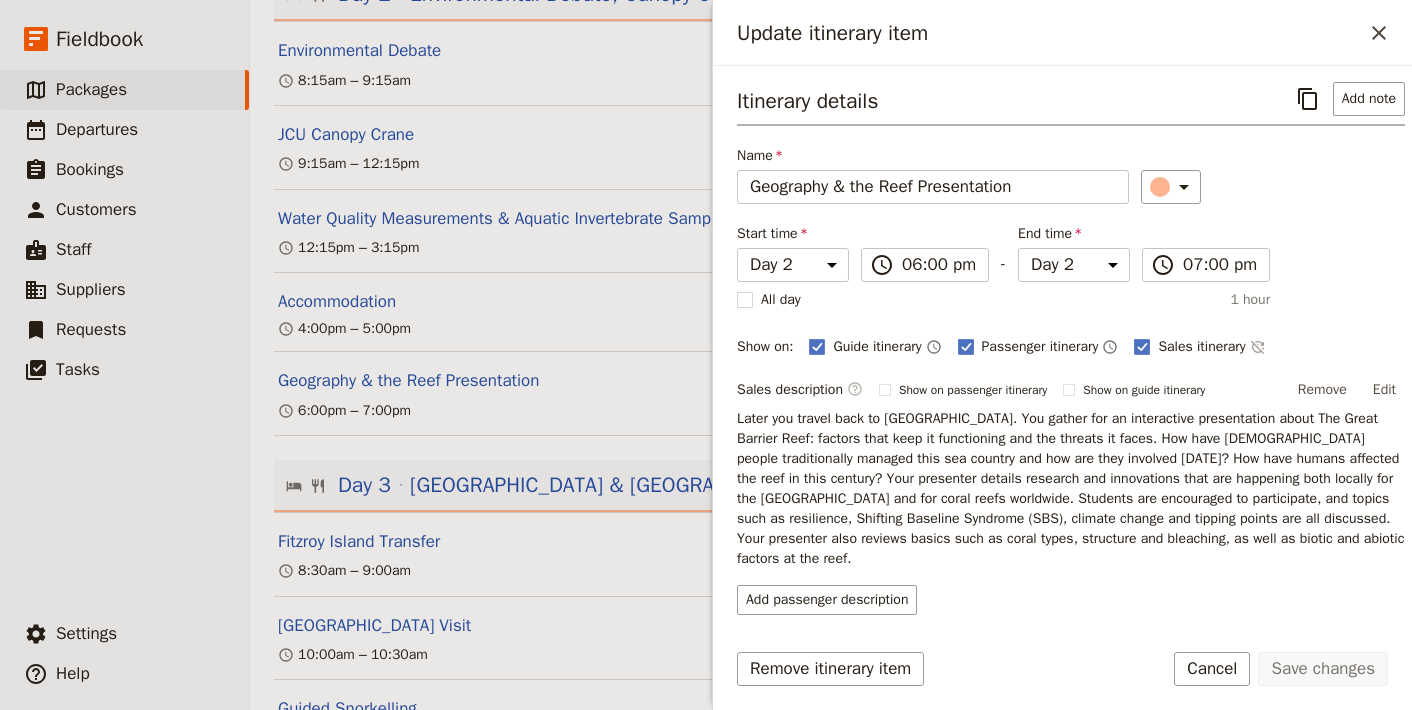 scroll, scrollTop: 74, scrollLeft: 0, axis: vertical 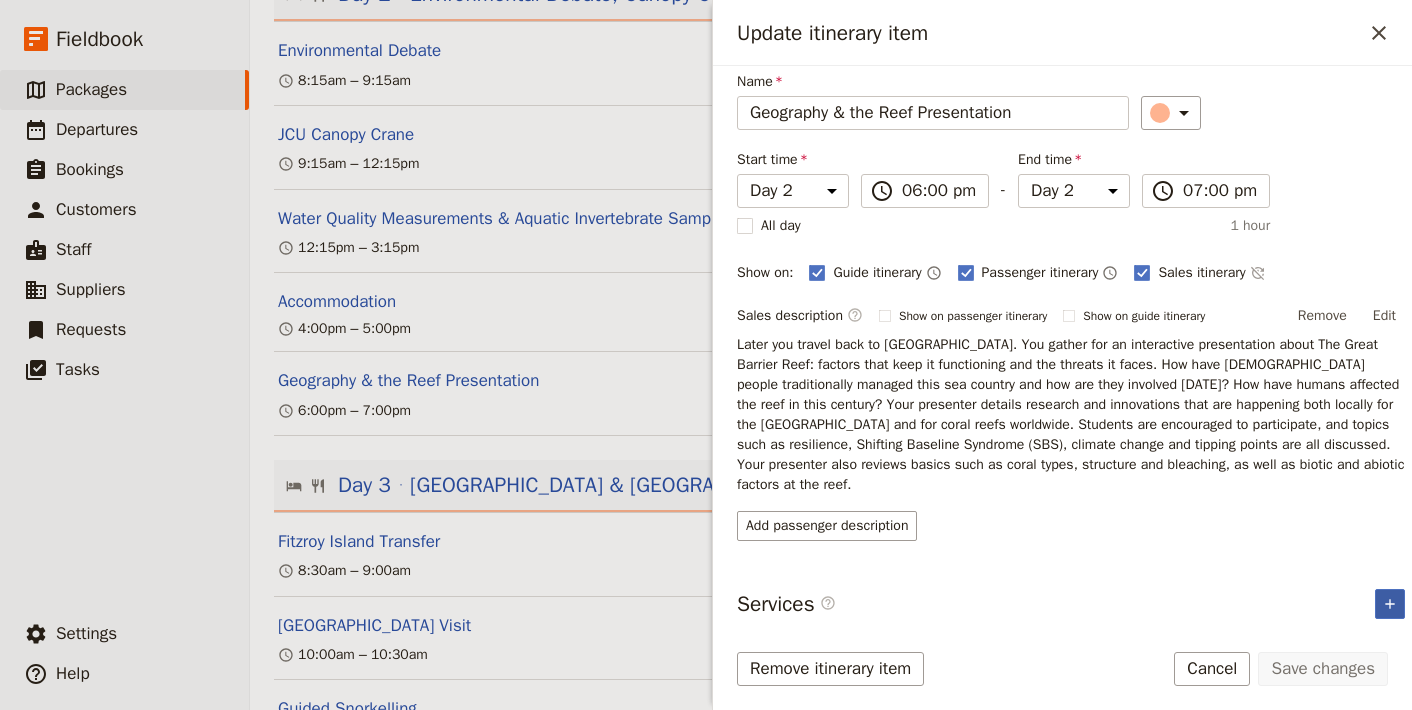 click 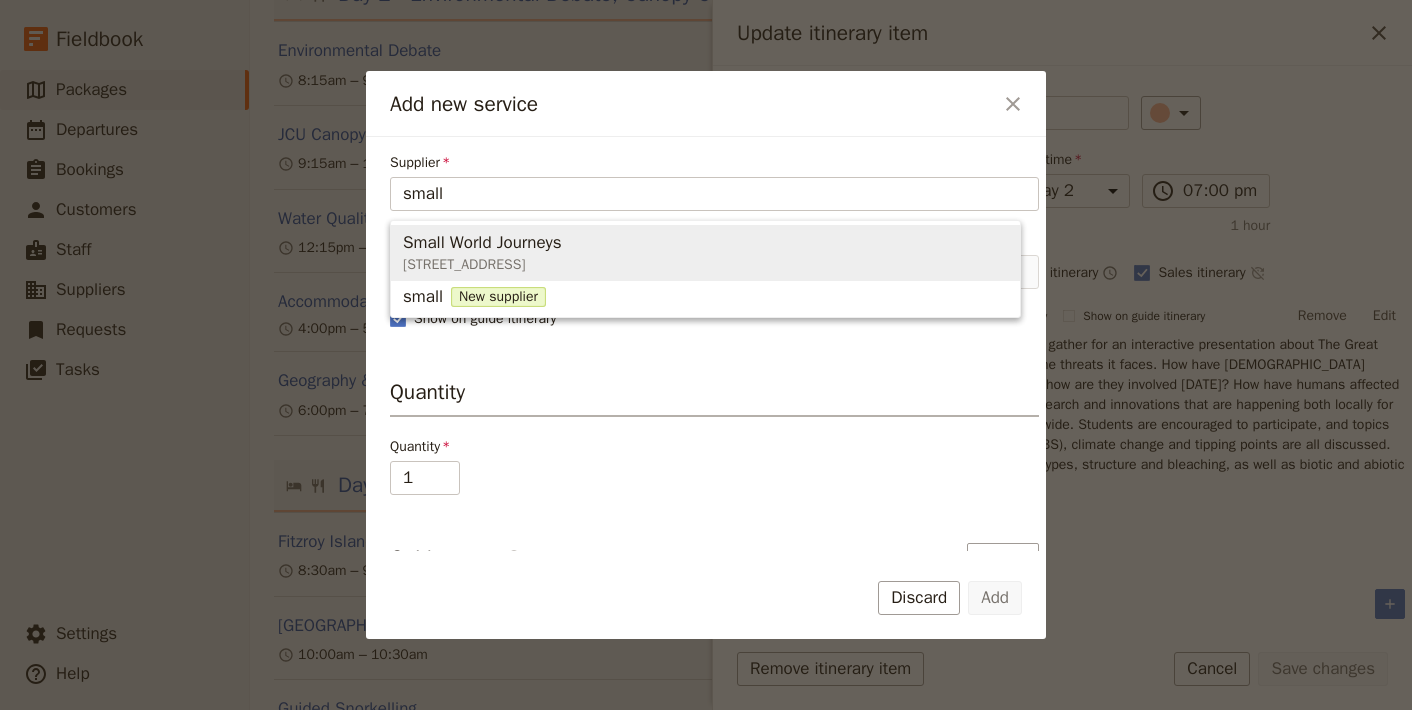click on "Small World Journeys" at bounding box center [482, 243] 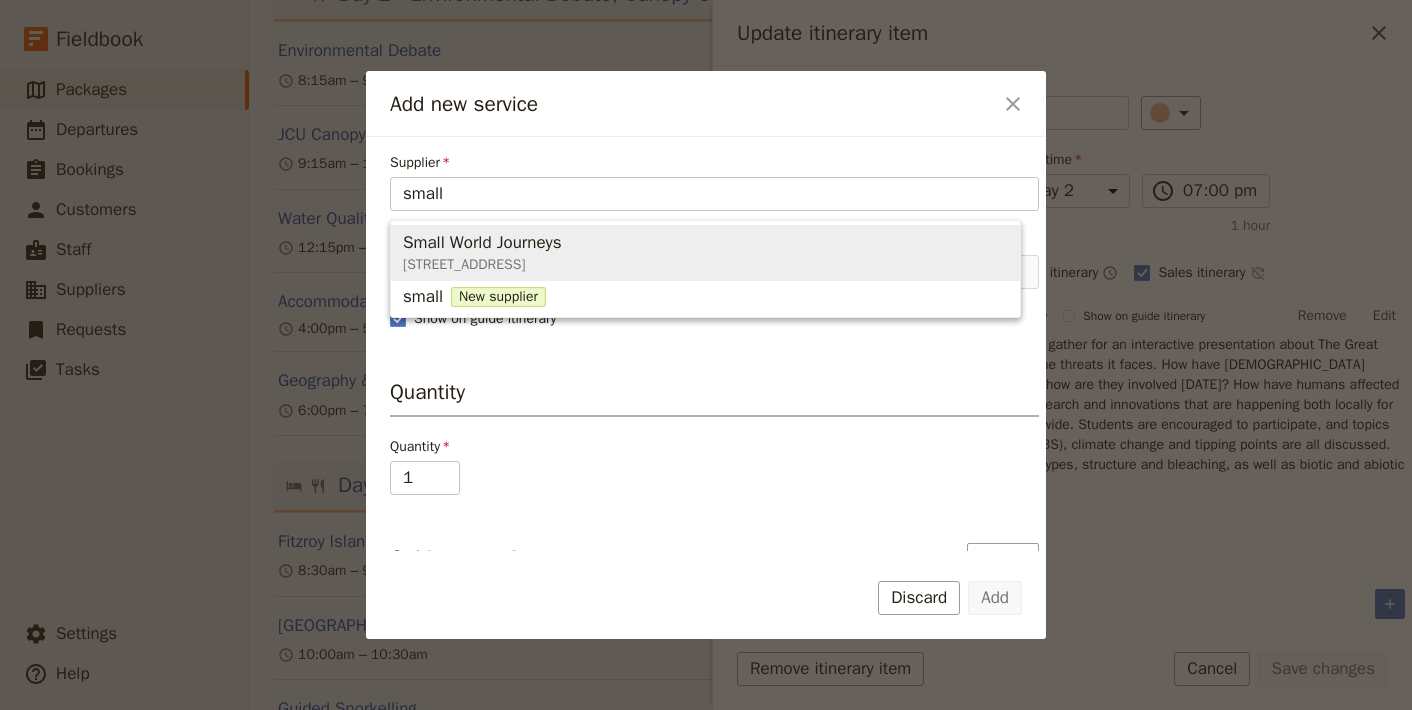 type on "Small World Journeys" 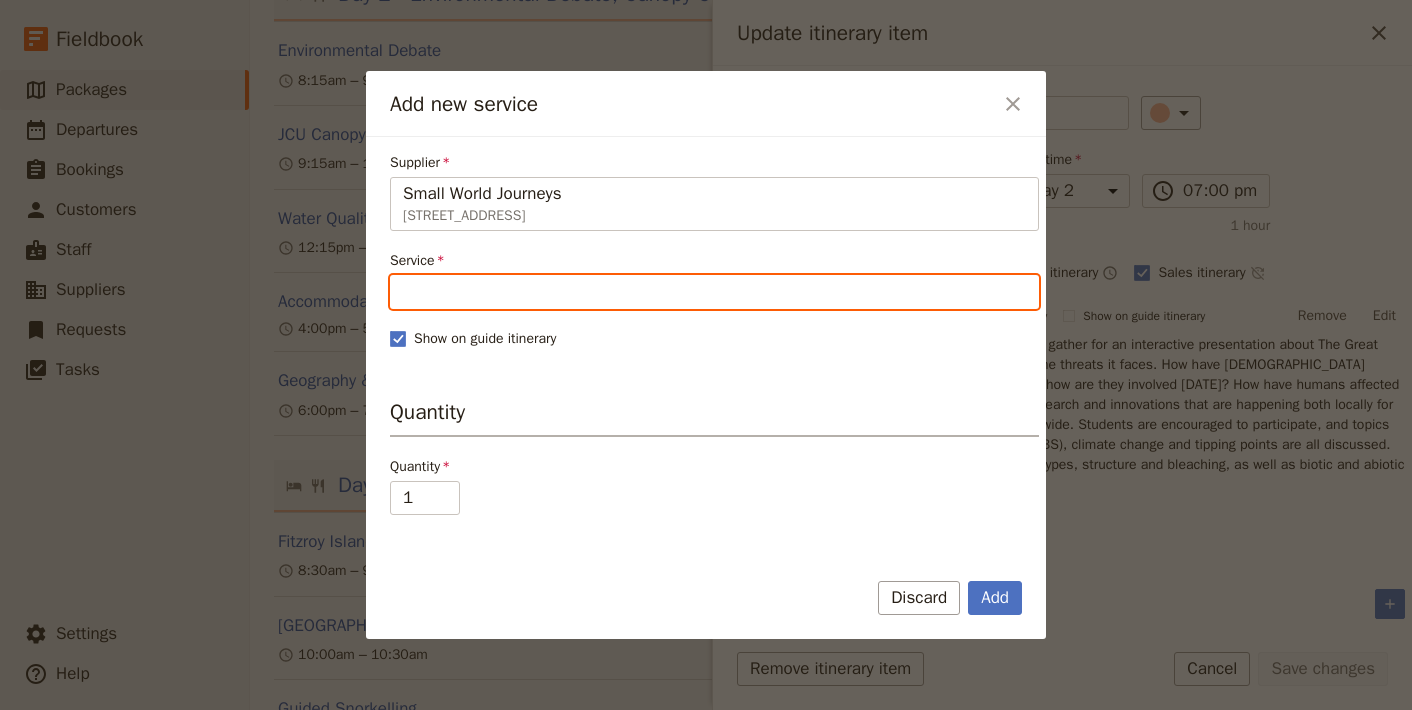 click on "Service" at bounding box center [714, 292] 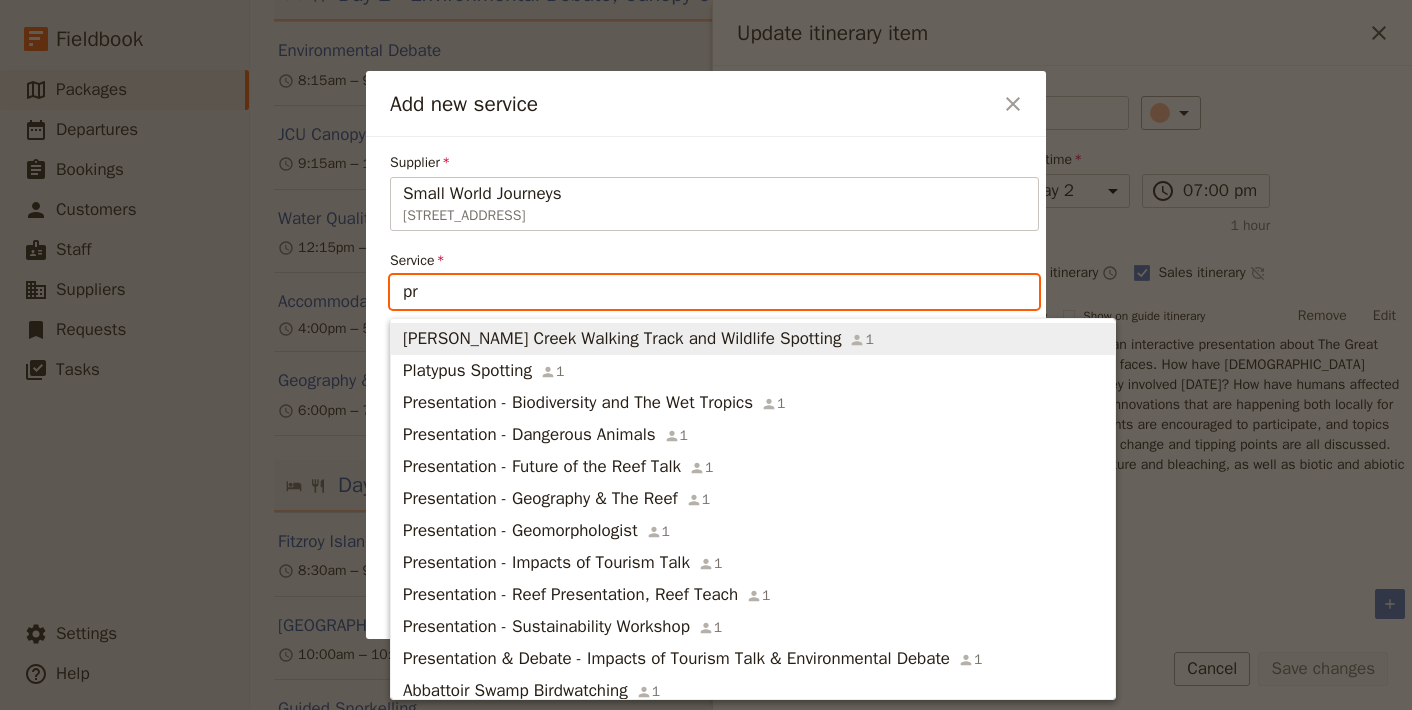 type on "pre" 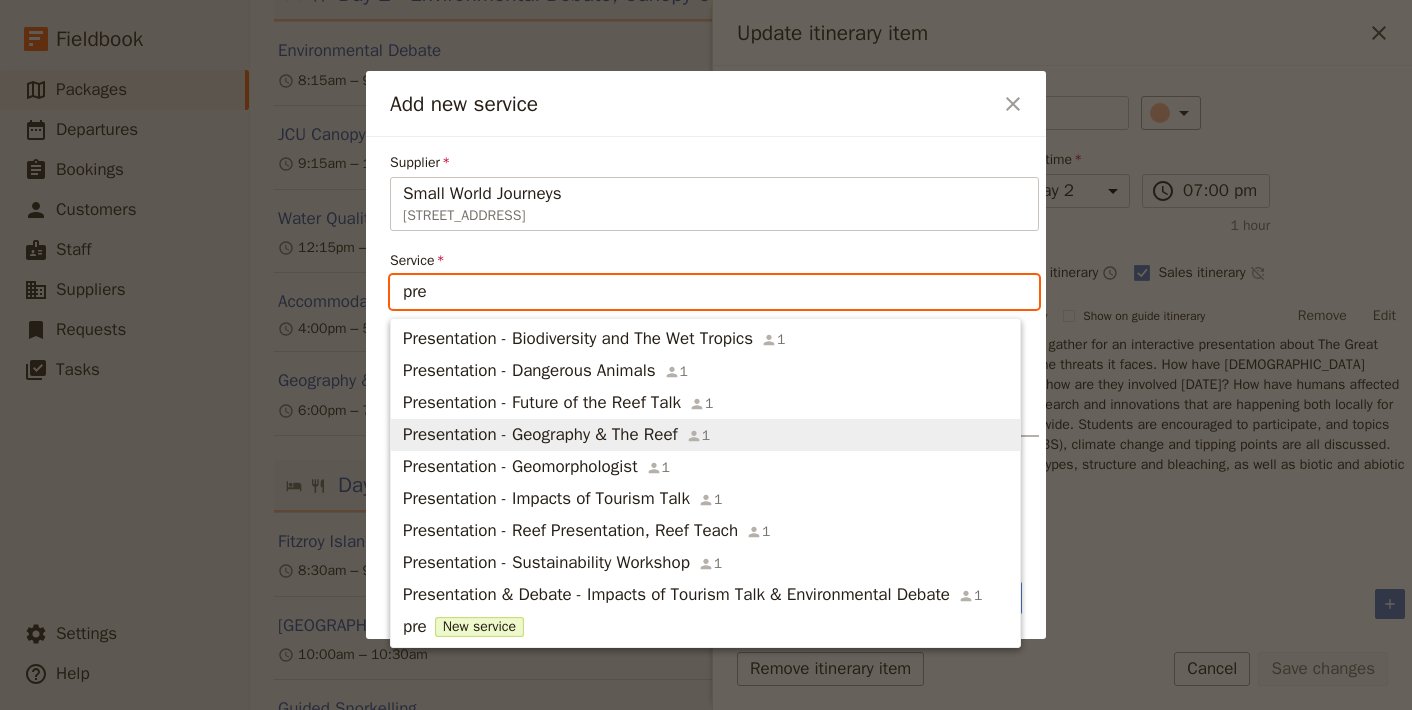 click on "Presentation - Geography & The Reef" at bounding box center [540, 435] 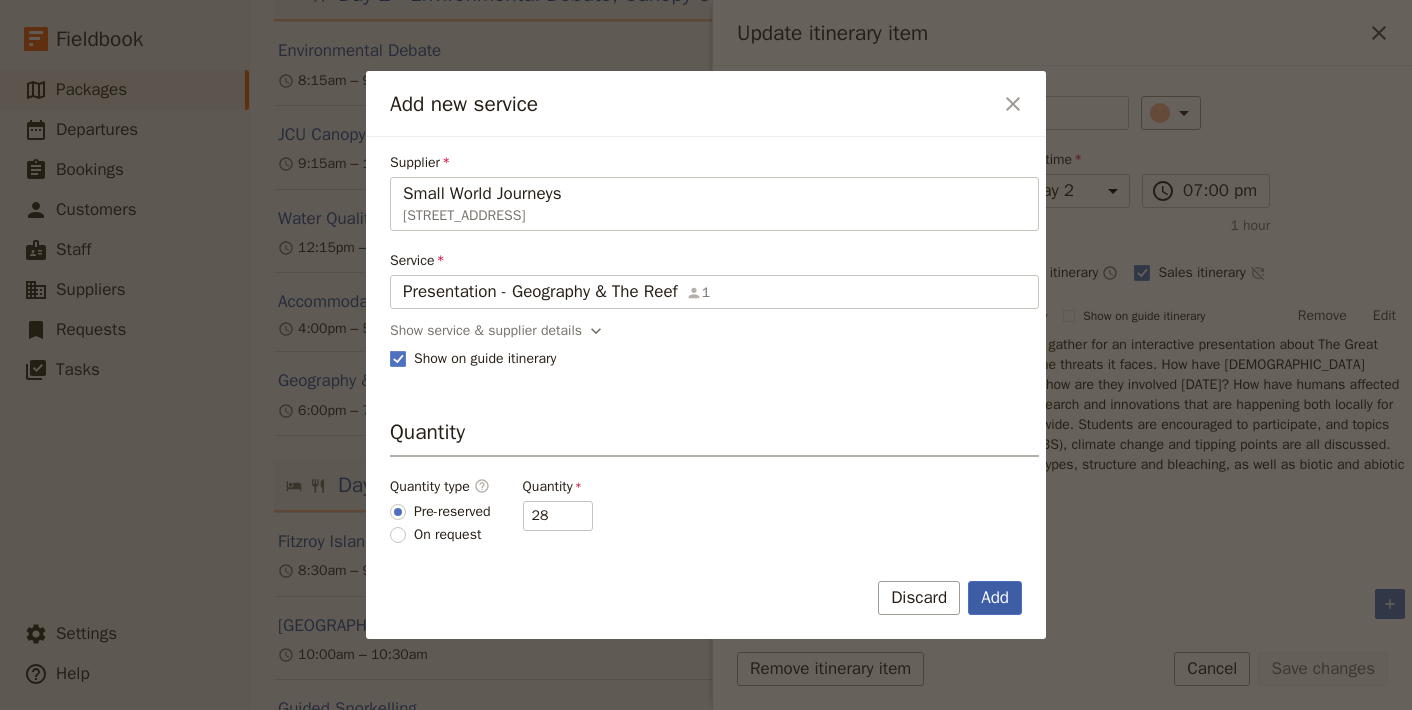 click on "Add" at bounding box center [995, 598] 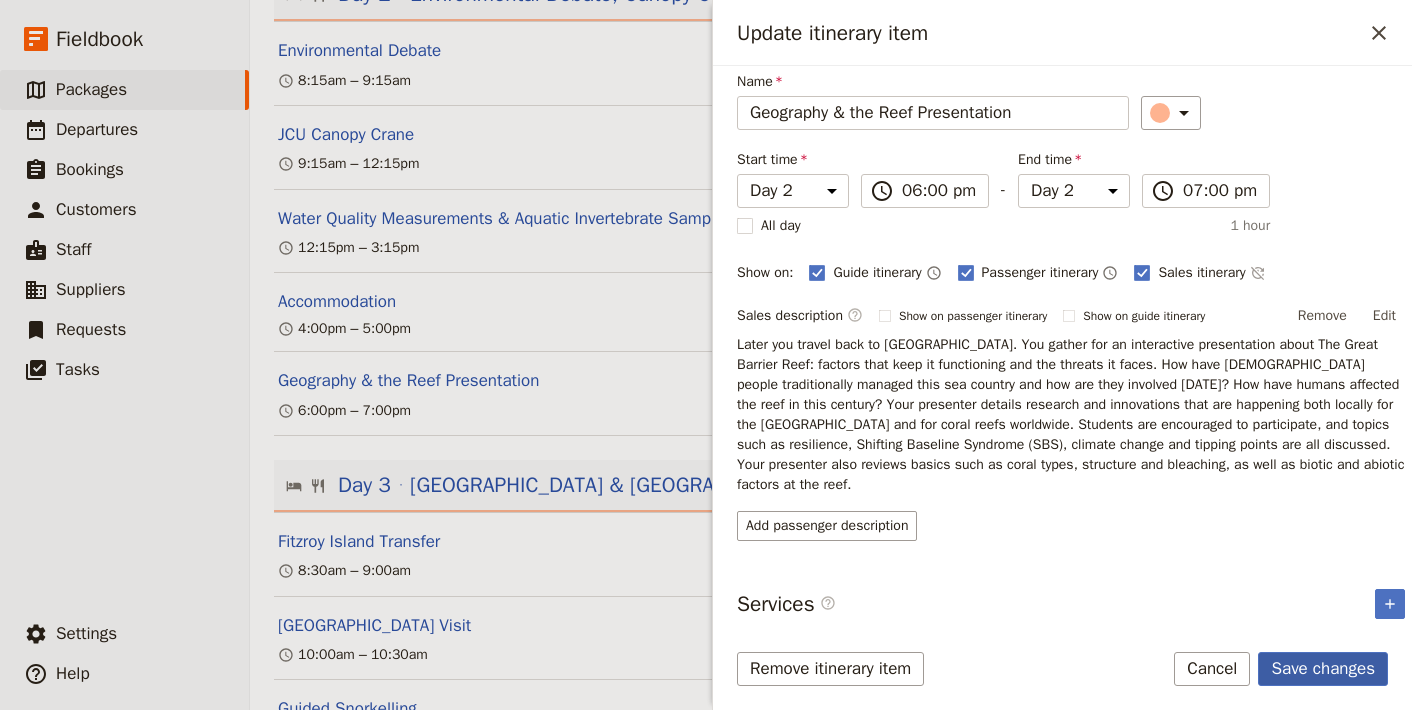 click on "Save changes" at bounding box center [1323, 669] 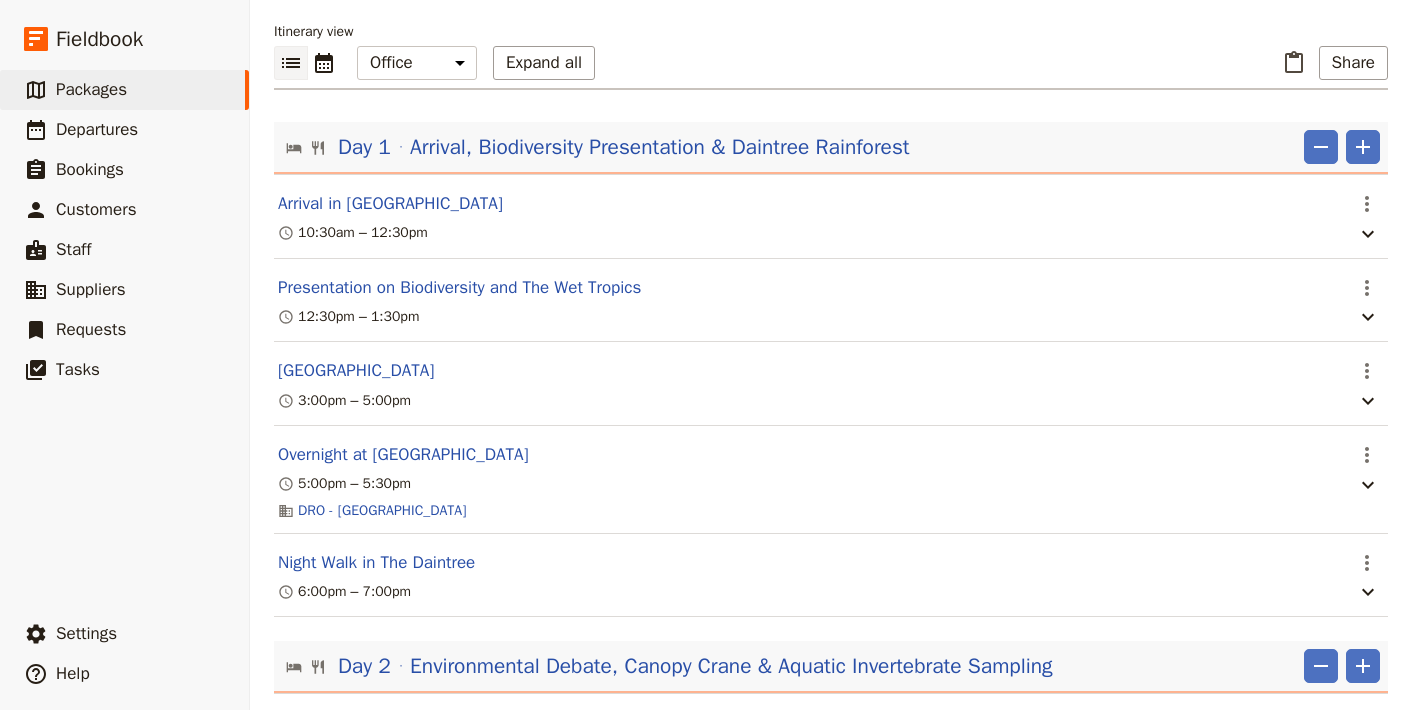 scroll, scrollTop: 0, scrollLeft: 0, axis: both 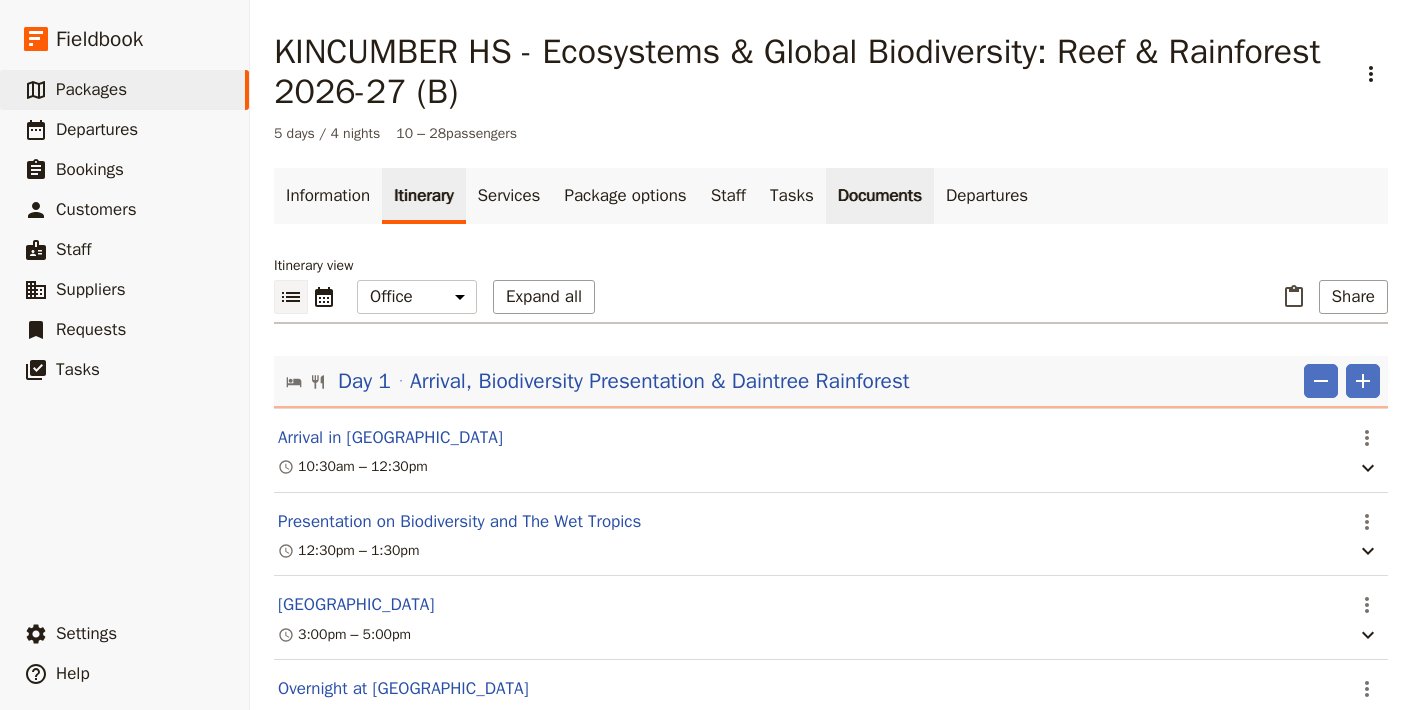 click on "Documents" at bounding box center [880, 196] 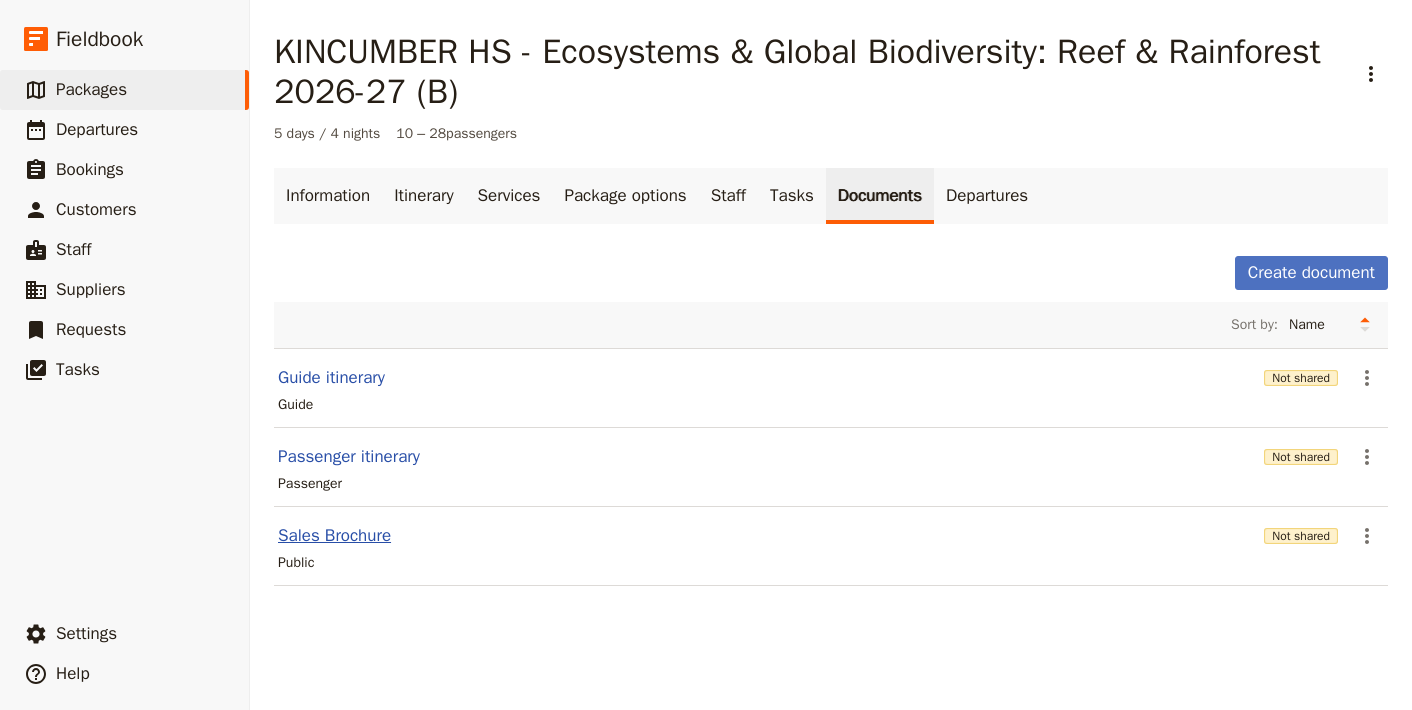 click on "Sales Brochure" at bounding box center (334, 536) 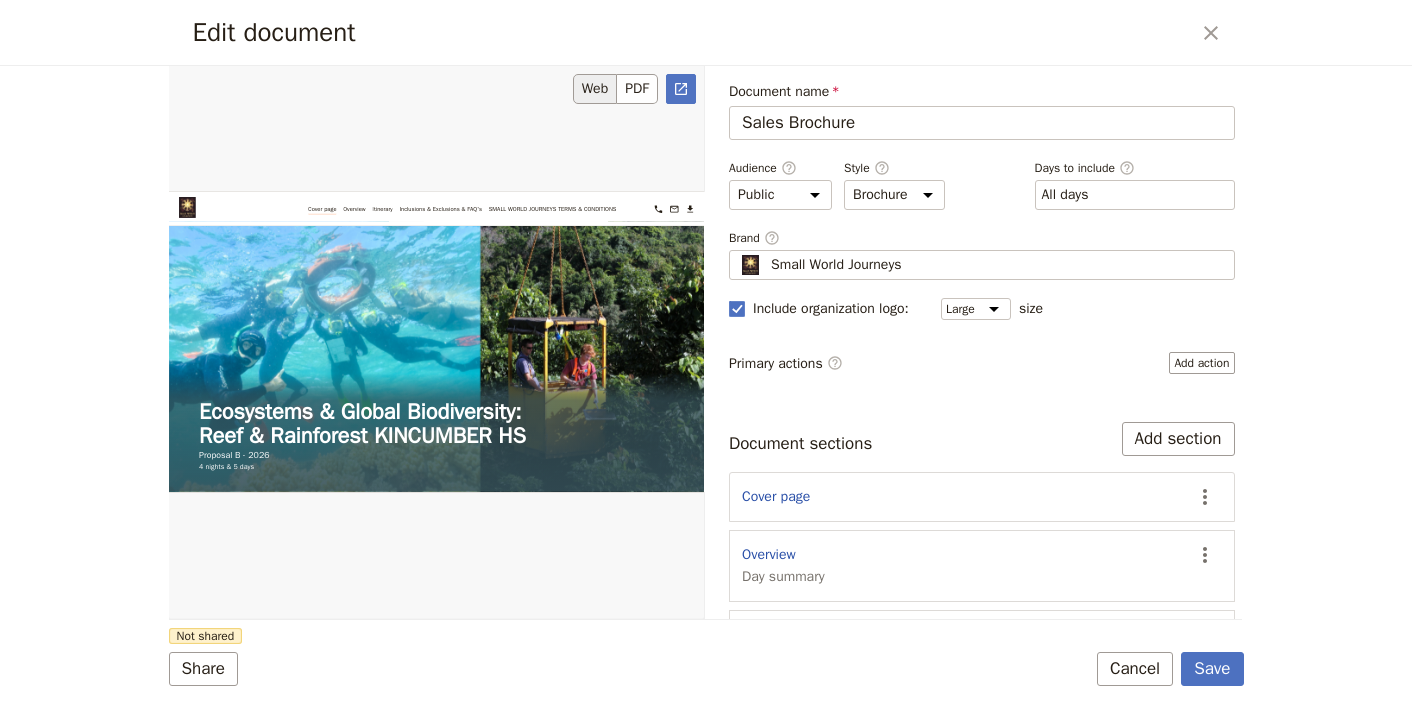 scroll, scrollTop: 0, scrollLeft: 0, axis: both 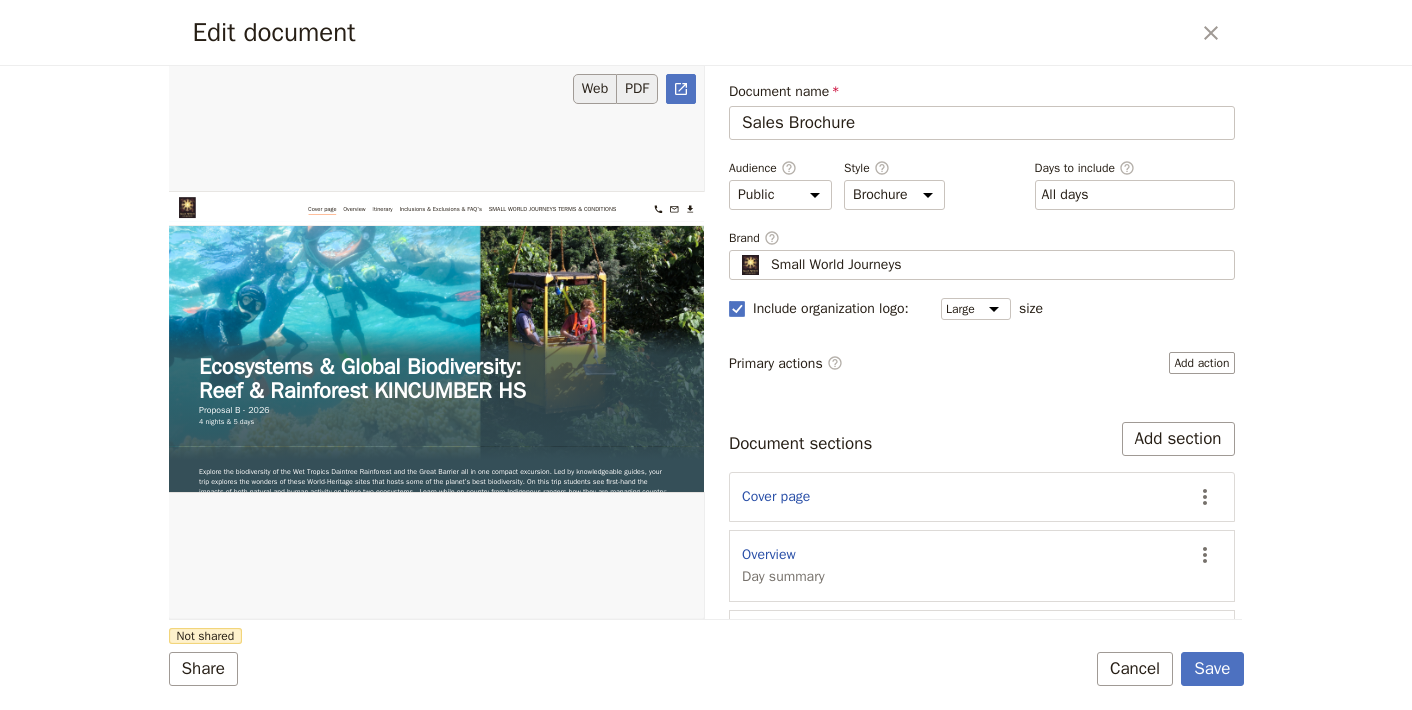 click on "PDF" at bounding box center [637, 89] 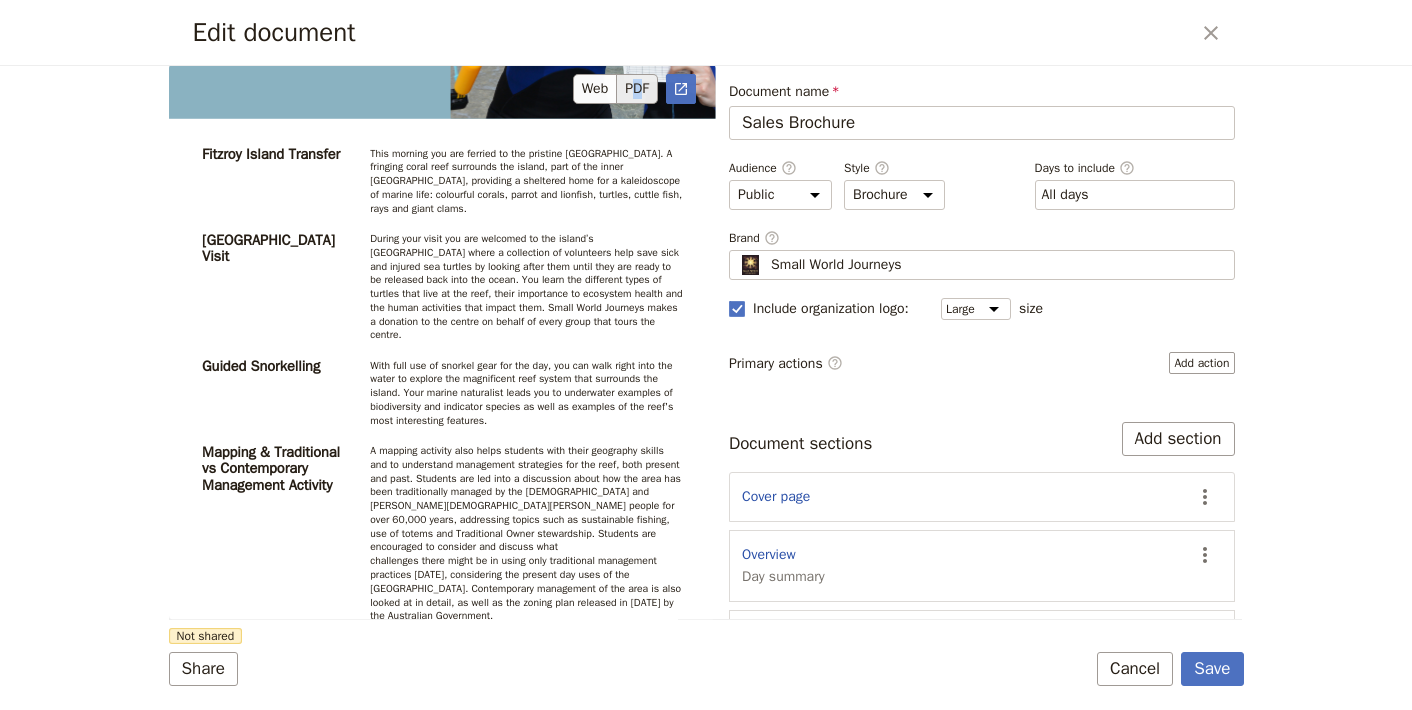 scroll, scrollTop: 5779, scrollLeft: 0, axis: vertical 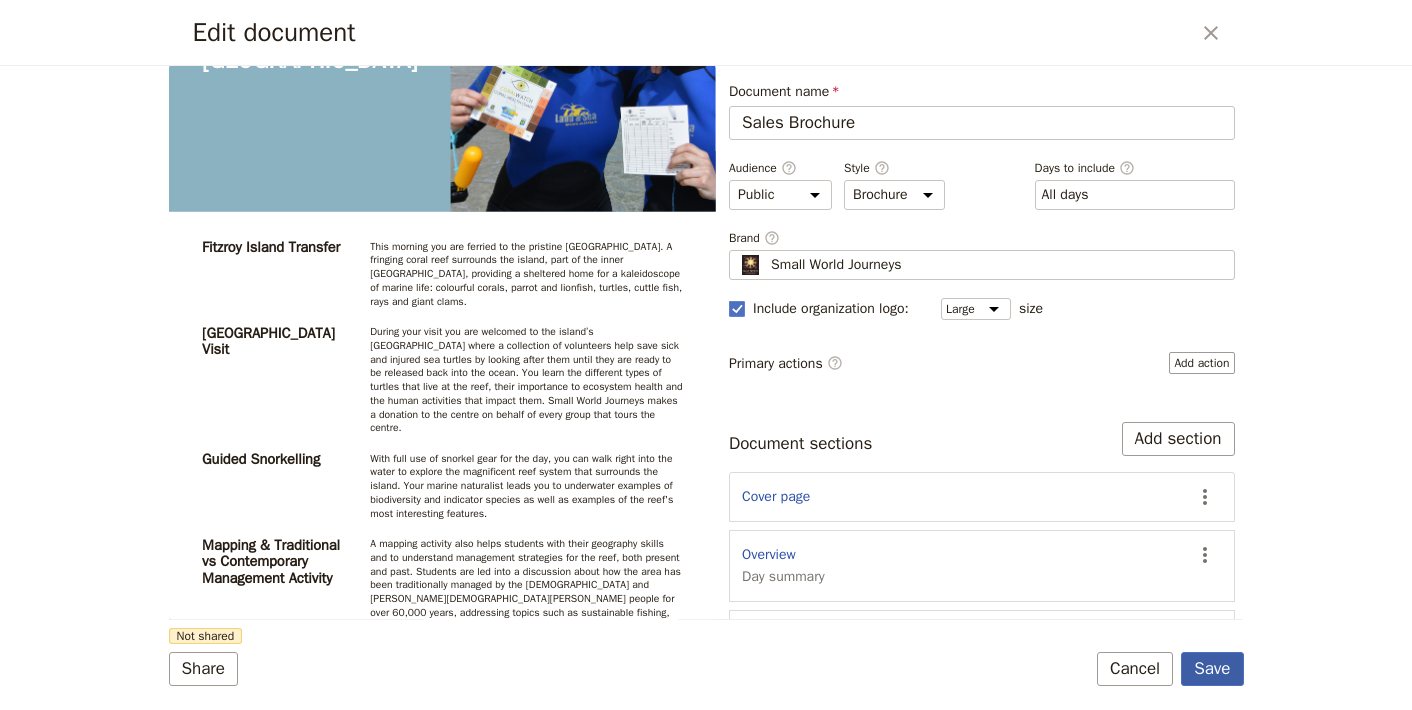 click on "Save" at bounding box center (1212, 669) 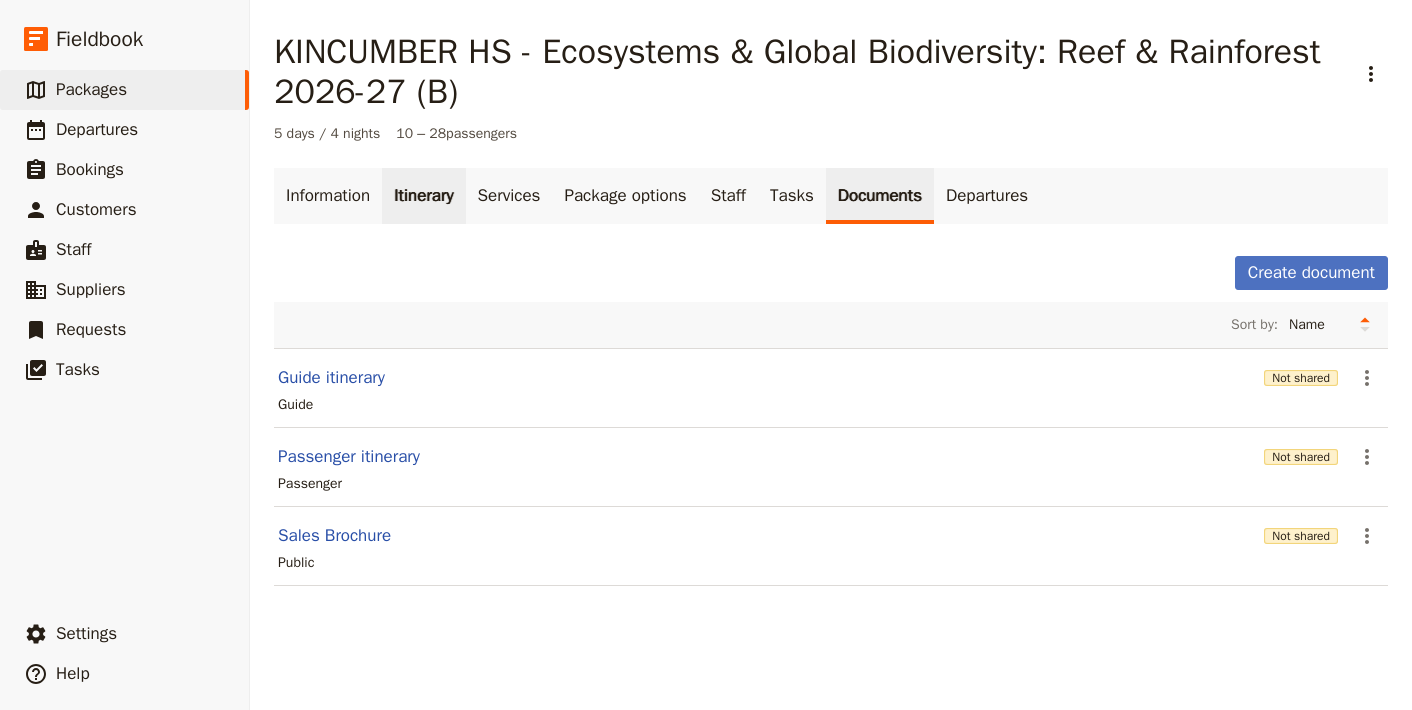 click on "Itinerary" at bounding box center (423, 196) 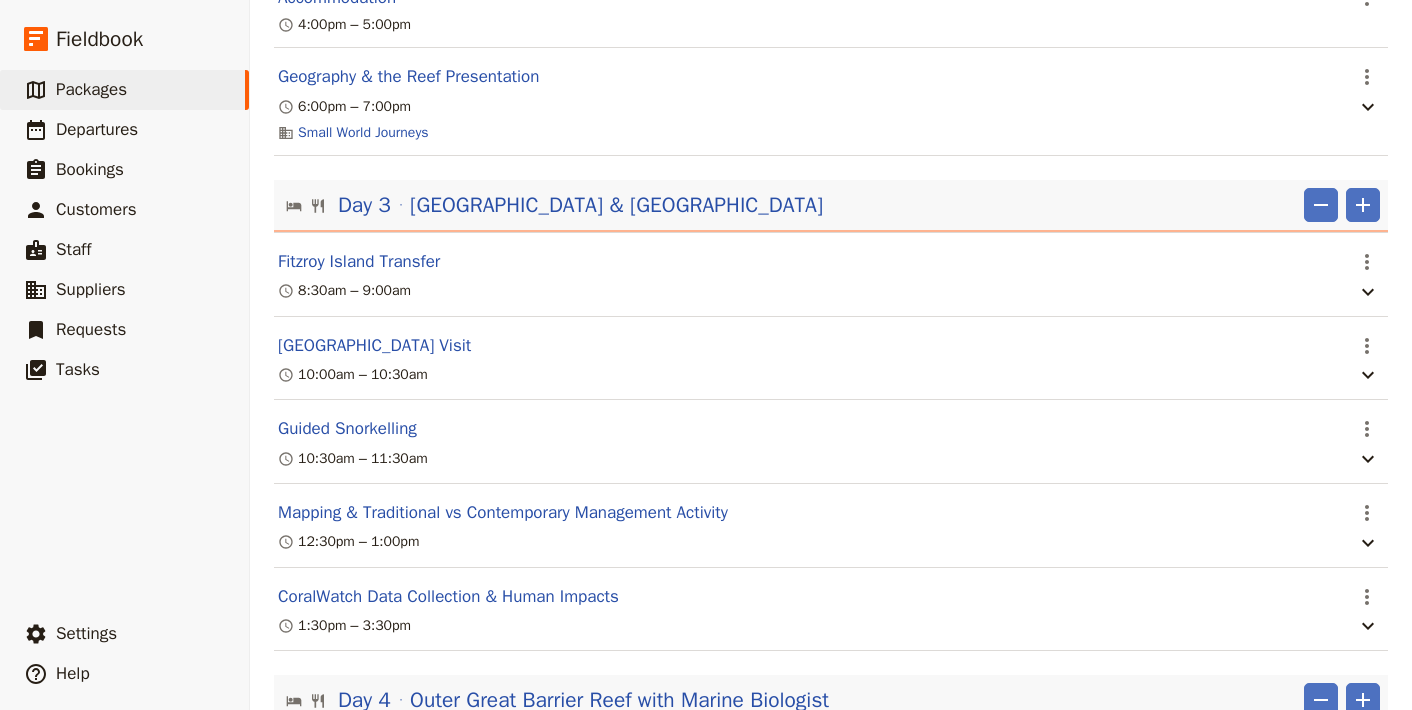 scroll, scrollTop: 1344, scrollLeft: 0, axis: vertical 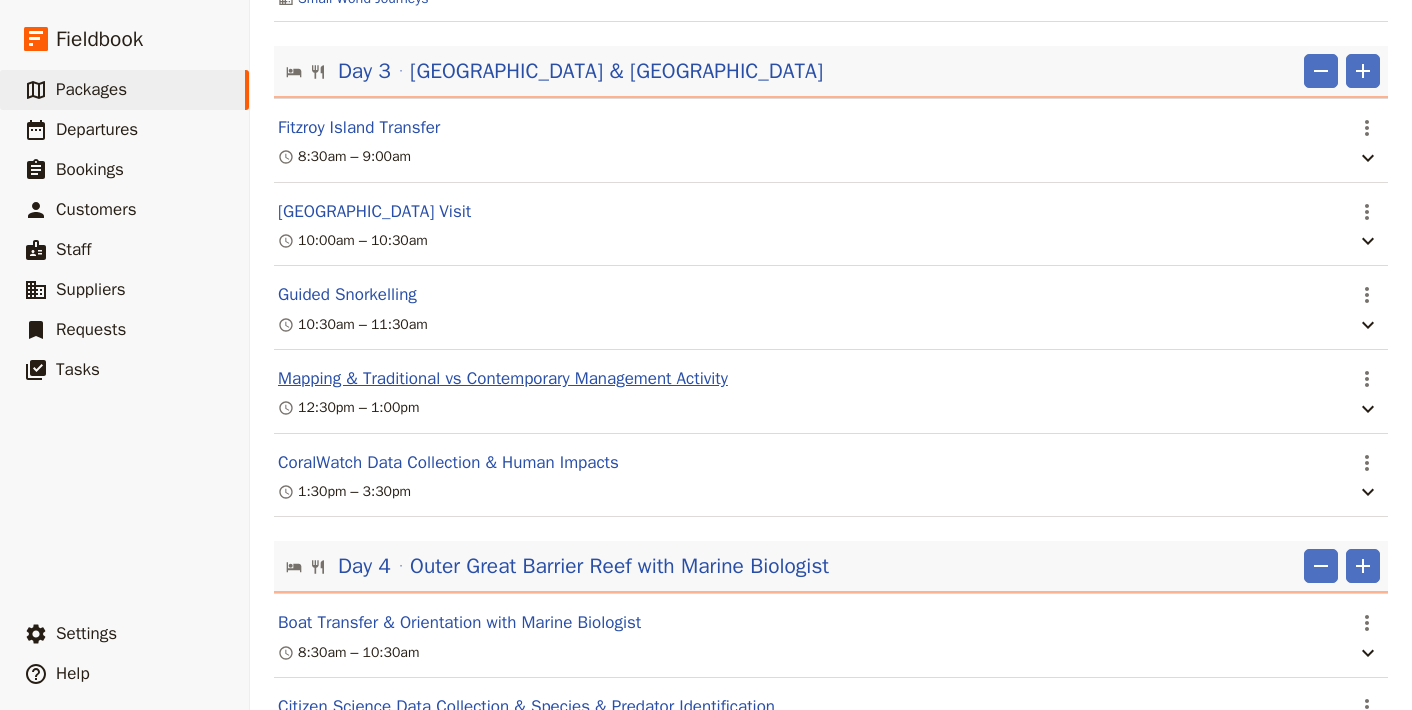 drag, startPoint x: 526, startPoint y: 394, endPoint x: 557, endPoint y: 396, distance: 31.06445 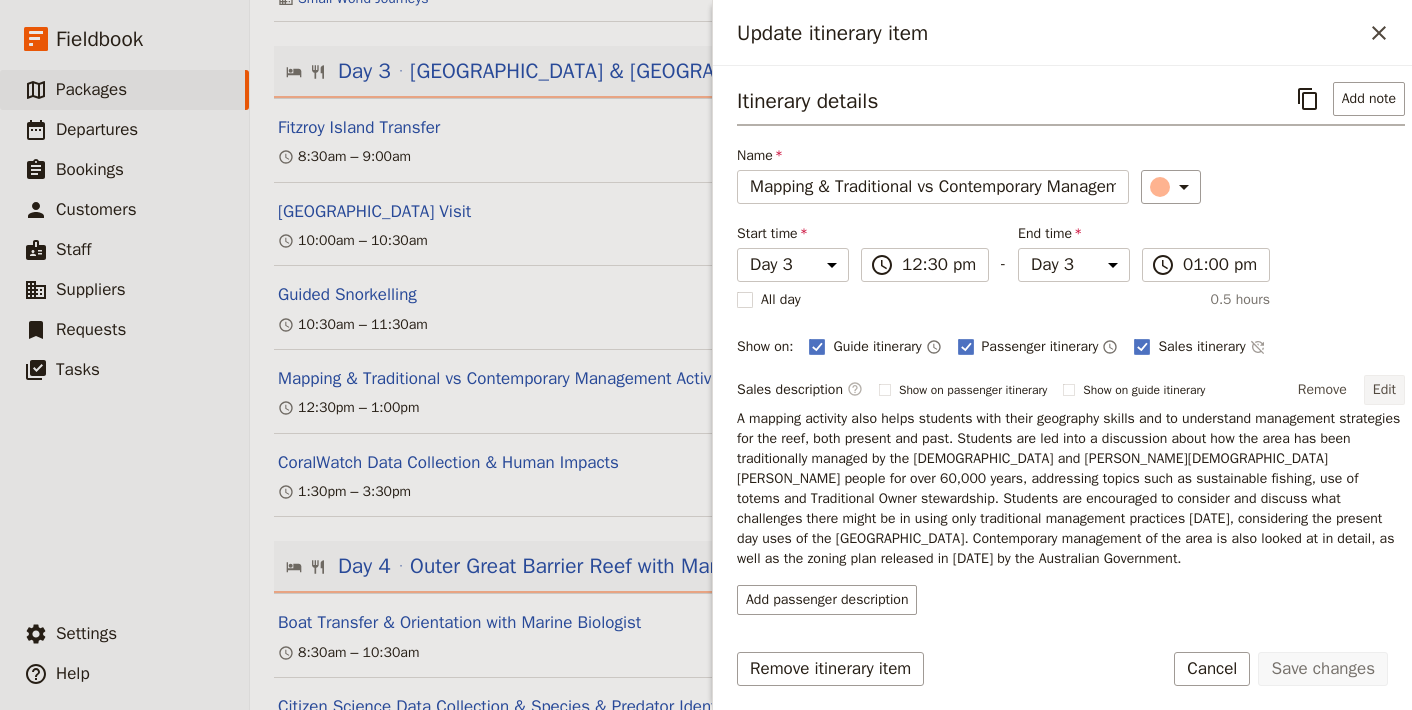 click on "Edit" at bounding box center (1384, 390) 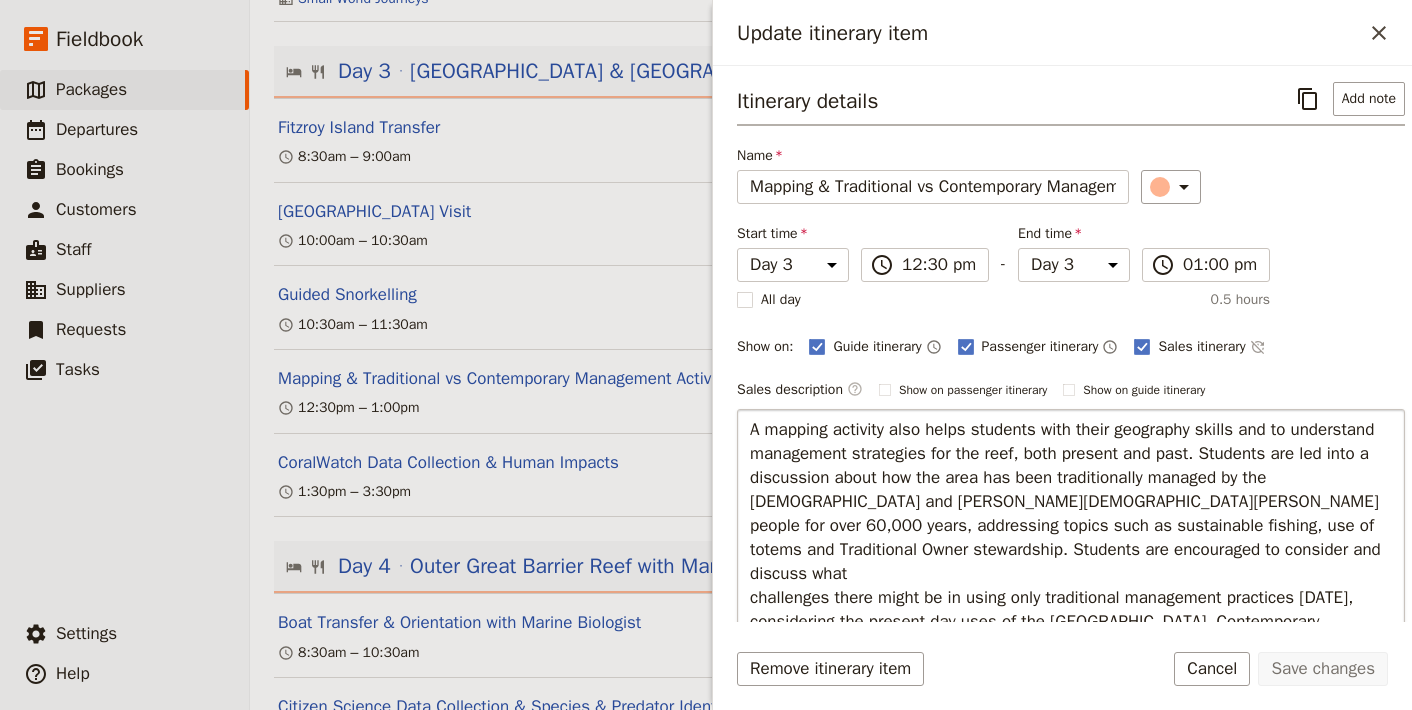 click on "A mapping activity also helps students with their geography skills and to understand management strategies for the reef, both present and past. Students are led into a discussion about how the area has been traditionally managed by the [DEMOGRAPHIC_DATA] and [PERSON_NAME][DEMOGRAPHIC_DATA][PERSON_NAME] people for over 60,000 years, addressing topics such as sustainable fishing, use of totems and Traditional Owner stewardship. Students are encouraged to consider and discuss what
challenges there might be in using only traditional management practices [DATE], considering the present day uses of the [GEOGRAPHIC_DATA]. Contemporary management of the area is also looked at in detail, as well as the zoning plan released in [DATE] by the Australian Government." at bounding box center (1071, 538) 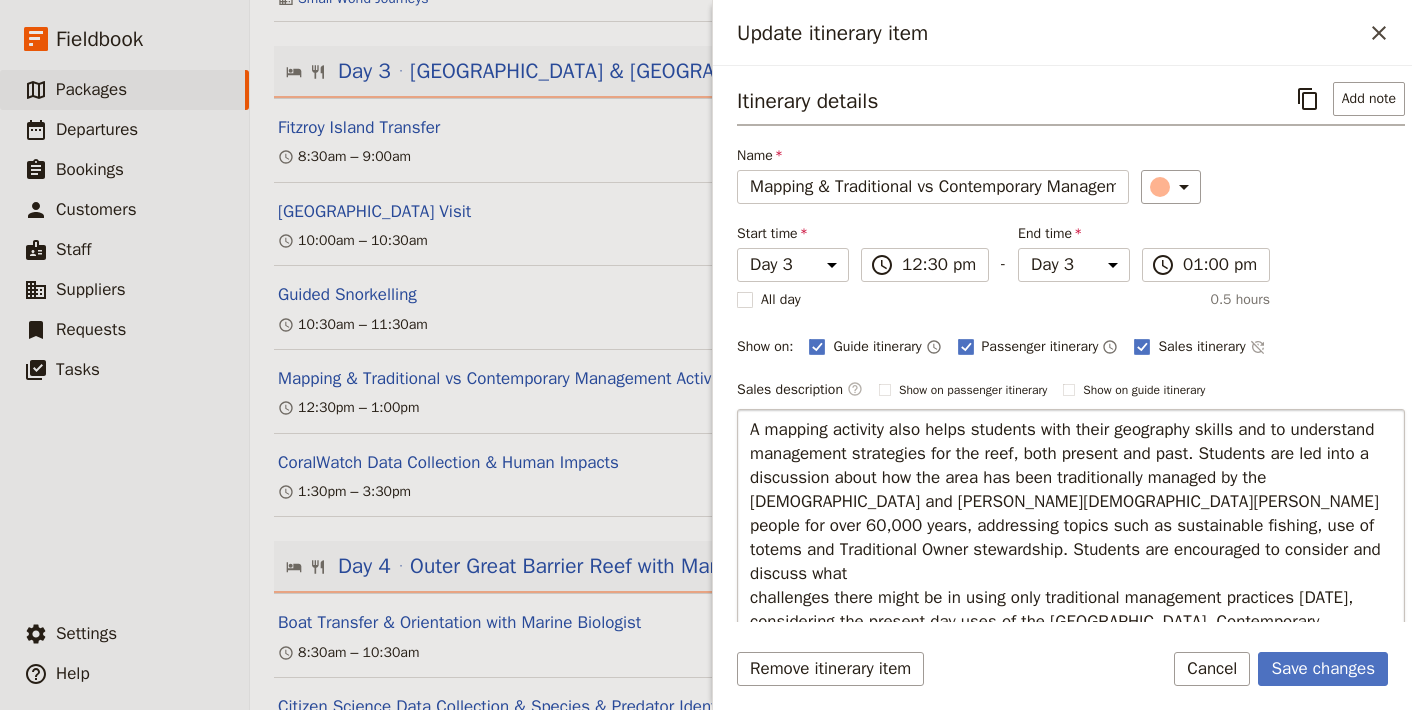 type on "A mapping activity also helps students with their geography skills and to understand management strategies for the reef, both present and past. Students are led into a discussion about how the area has been traditionally managed by the [DEMOGRAPHIC_DATA] and [PERSON_NAME][DEMOGRAPHIC_DATA][PERSON_NAME] people for over 60,000 years, addressing topics such as sustainable fishing, use of totems and Traditional Owner stewardship. Students are encouraged to consider and discuss what challenges there might be in using only traditional management practices [DATE], considering the present day uses of the [GEOGRAPHIC_DATA]. Contemporary management of the area is also looked at in detail, as well as the zoning plan released in [DATE] by the Australian Government." 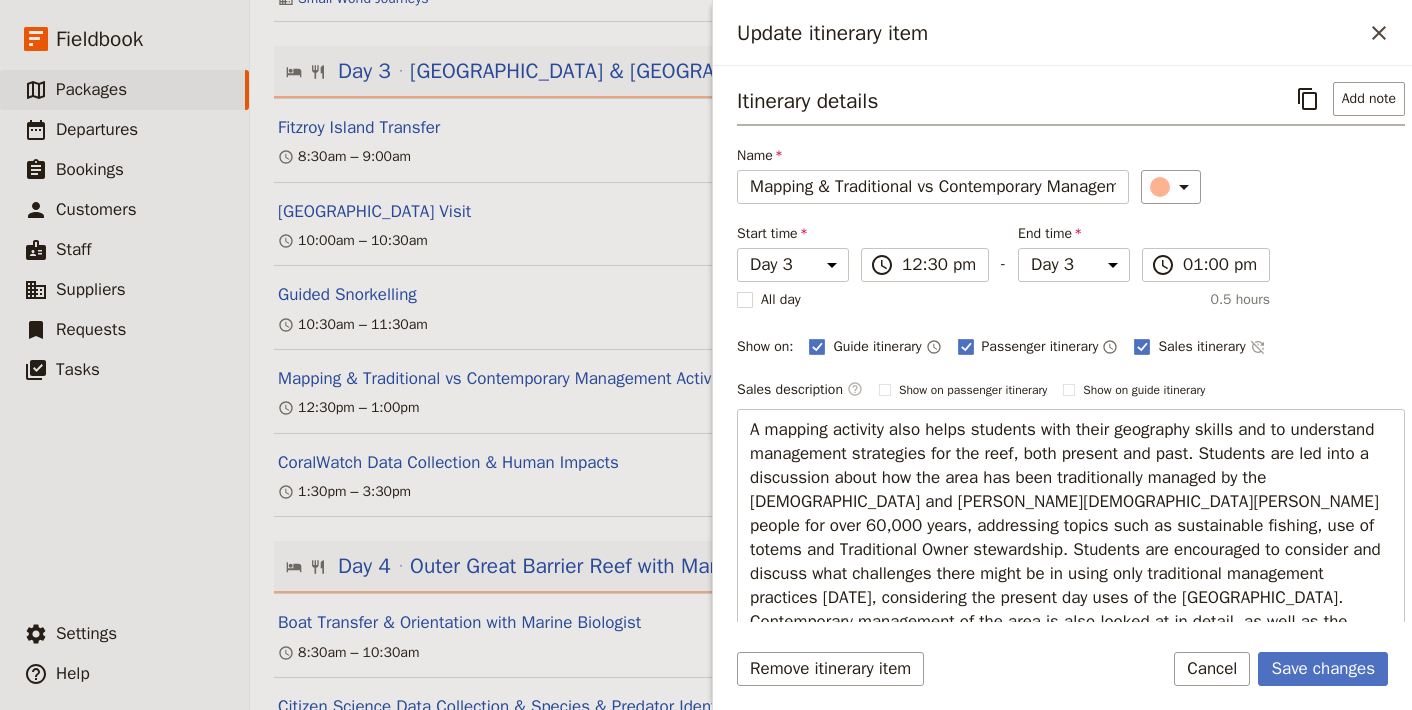 scroll, scrollTop: 134, scrollLeft: 0, axis: vertical 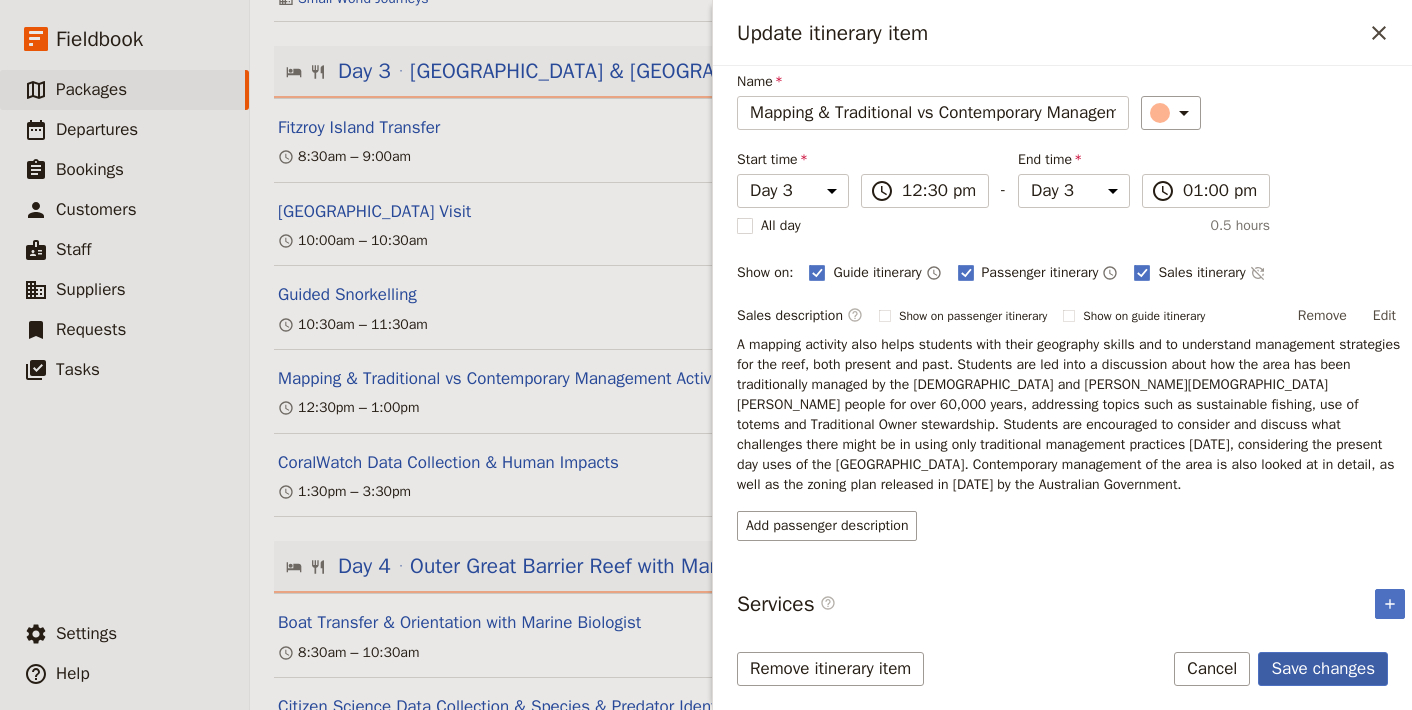 click on "Save changes" at bounding box center [1323, 669] 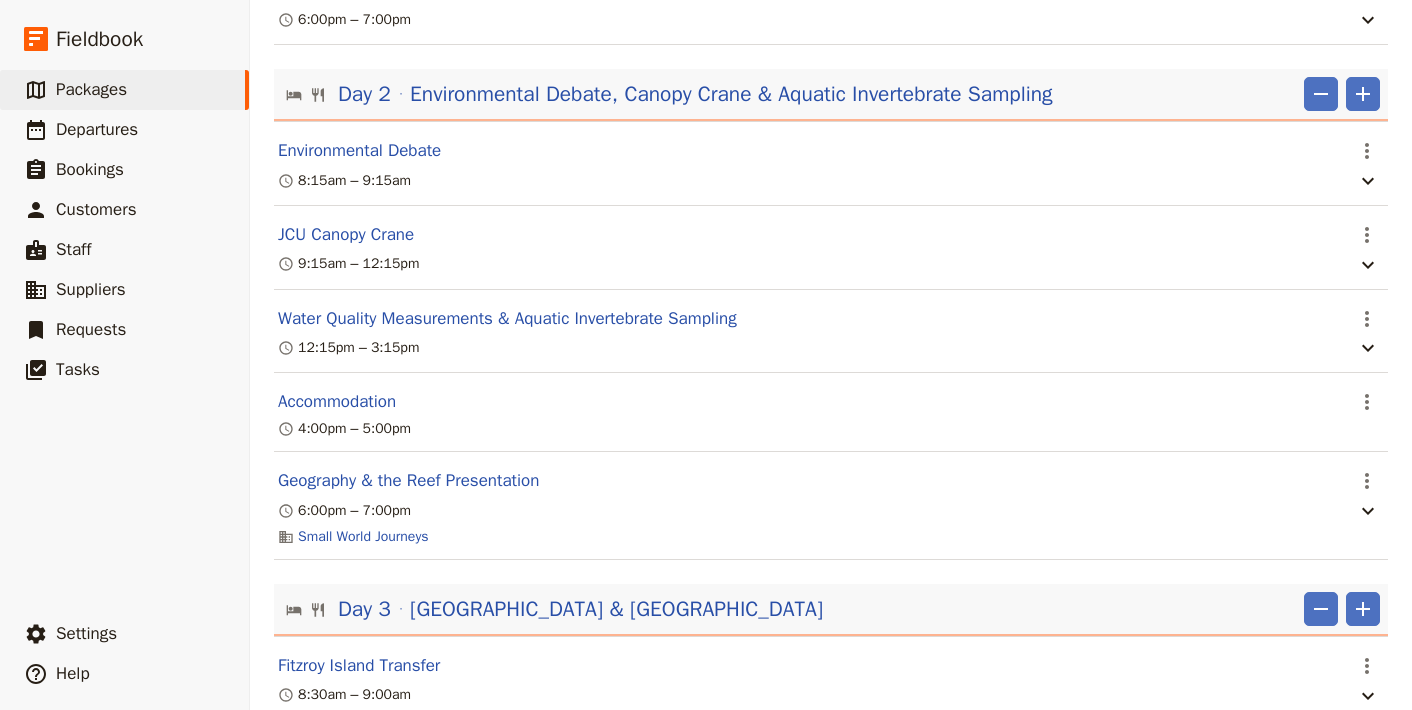 scroll, scrollTop: 0, scrollLeft: 0, axis: both 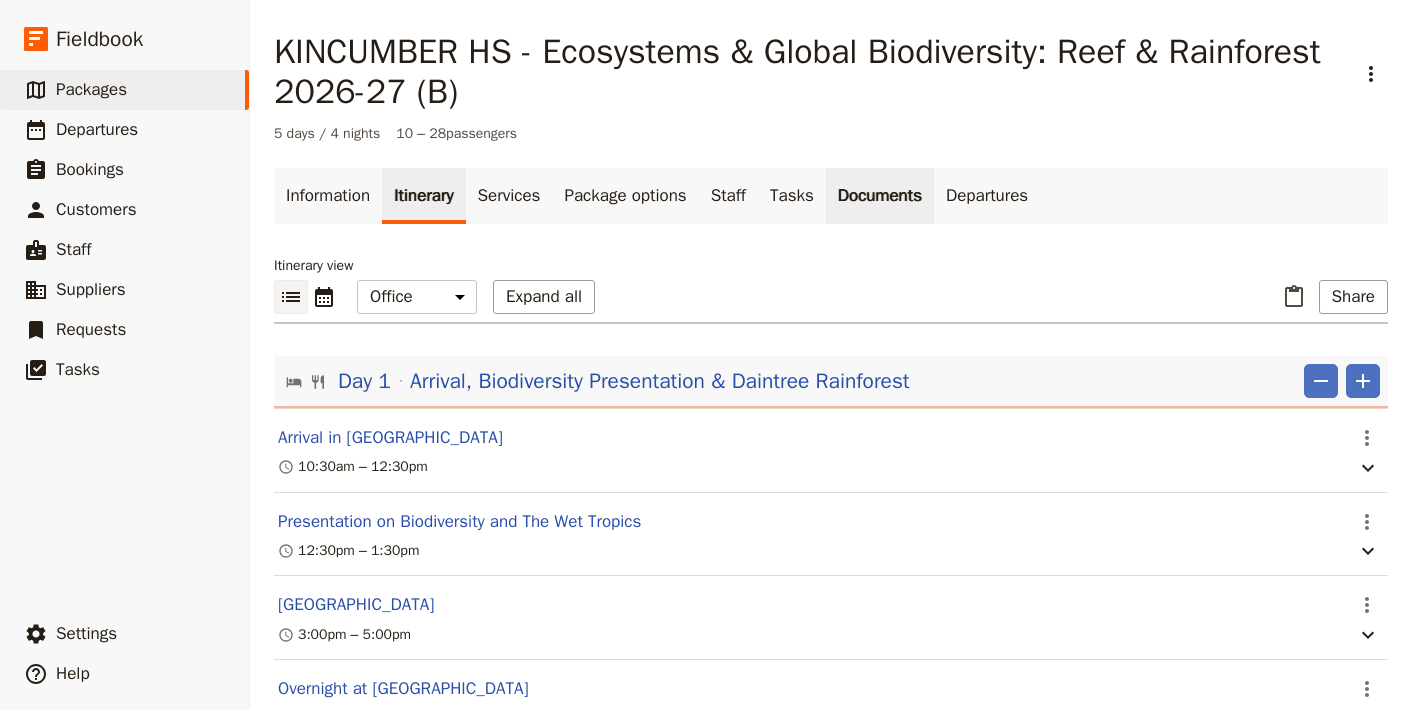 click on "Documents" at bounding box center [880, 196] 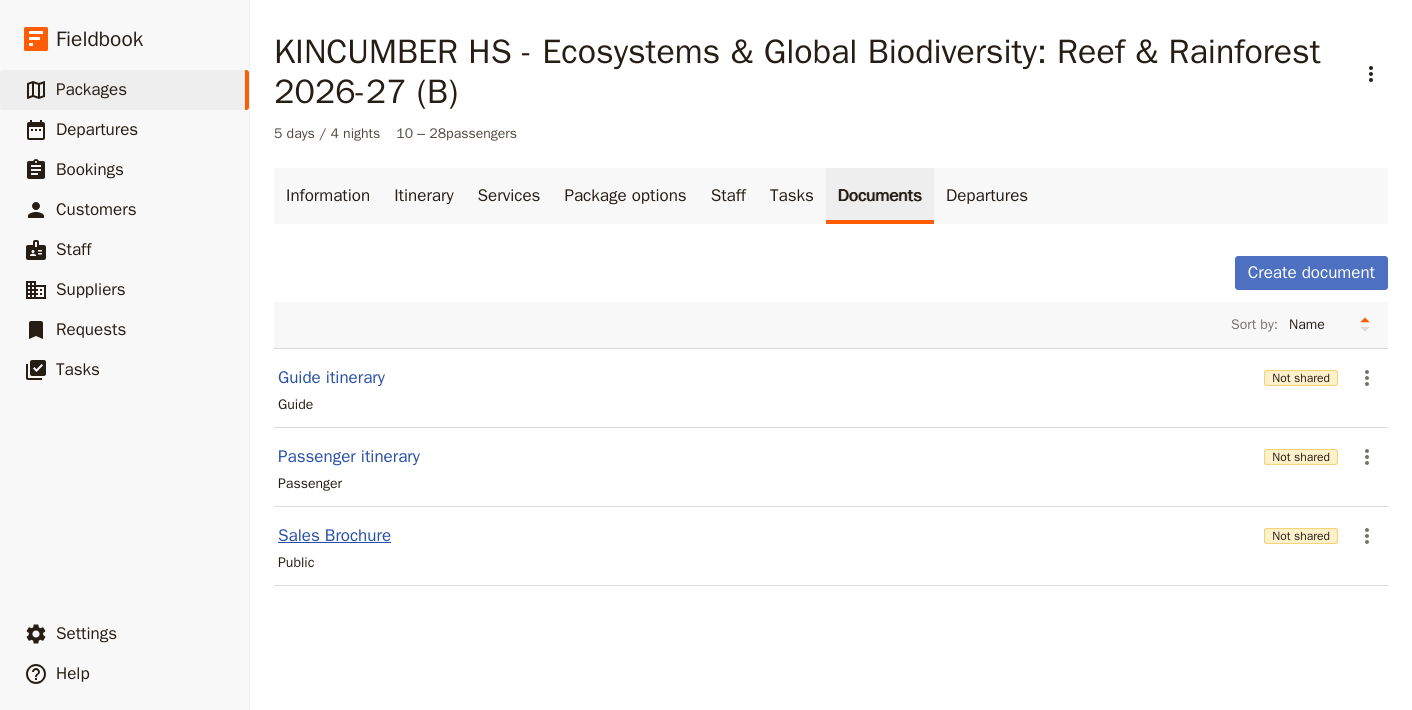 click on "Sales Brochure" at bounding box center (334, 536) 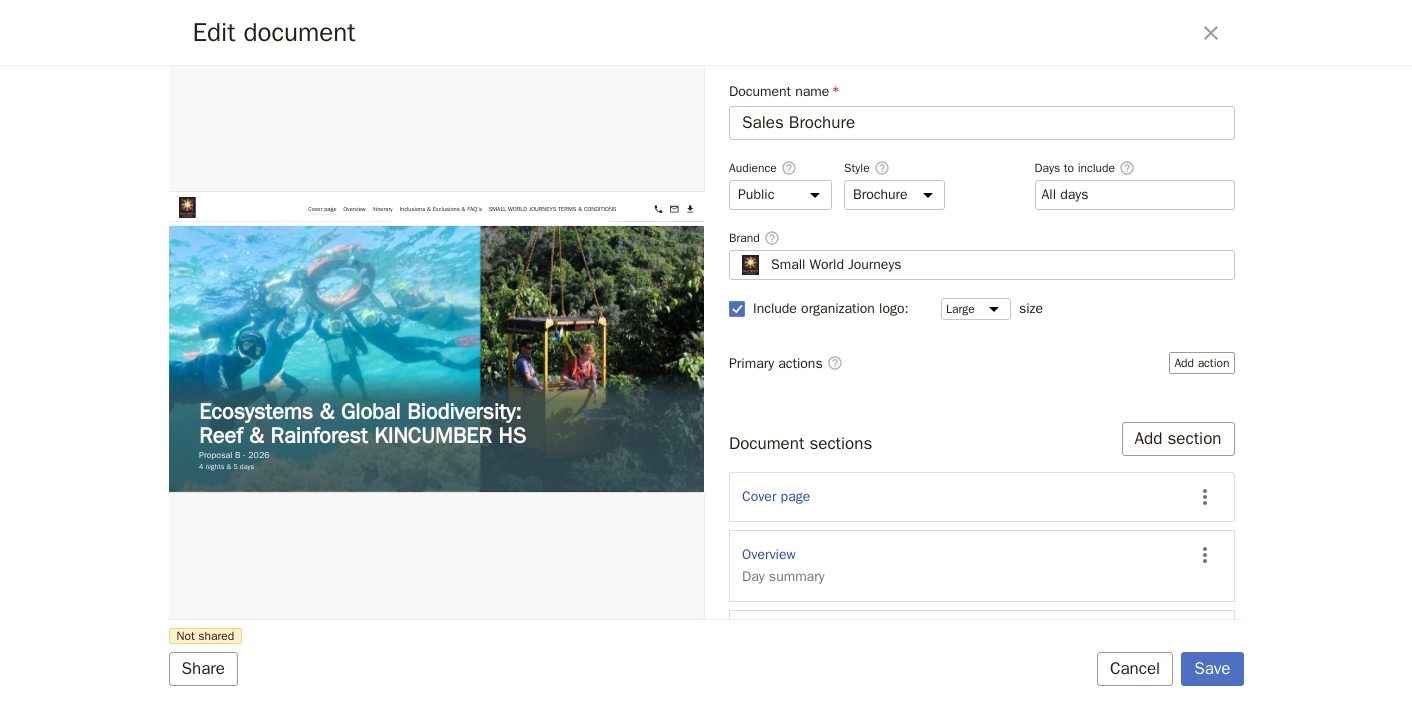 scroll, scrollTop: 0, scrollLeft: 0, axis: both 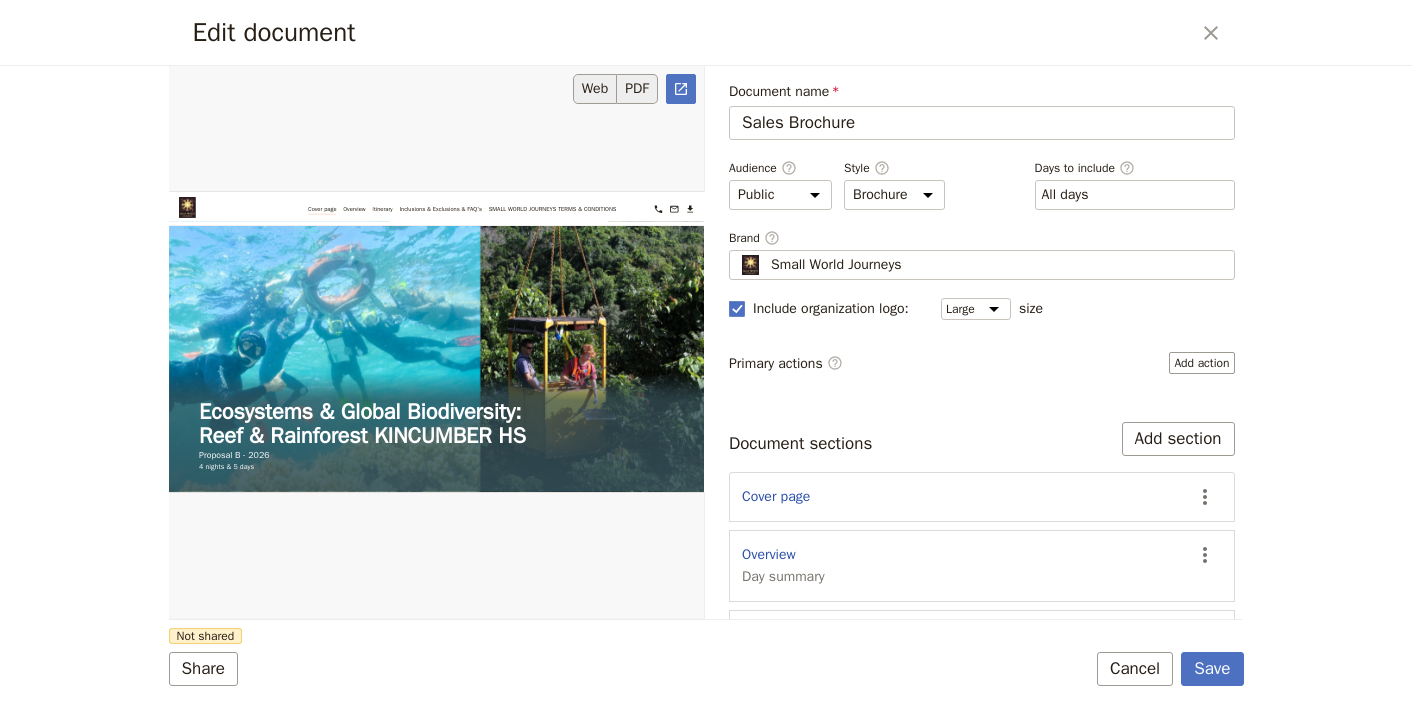 click on "PDF" at bounding box center (637, 89) 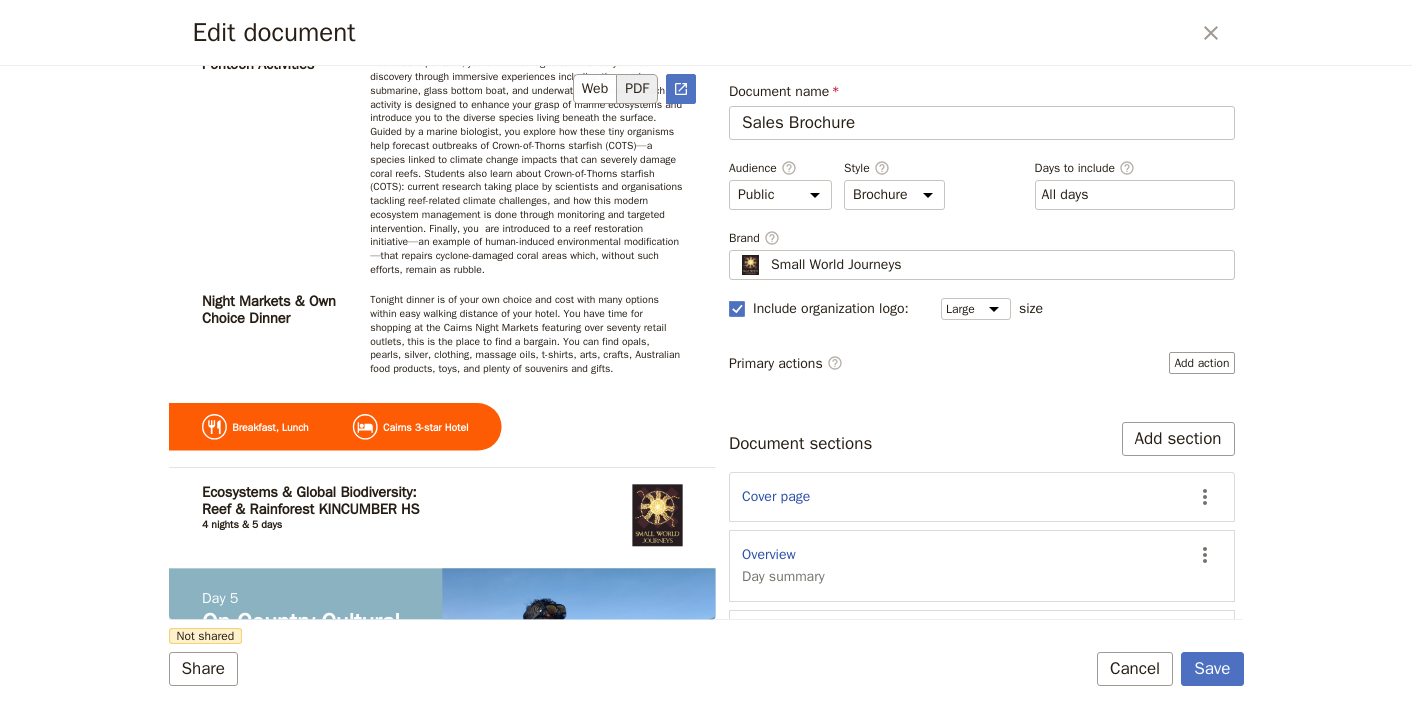 scroll, scrollTop: 8602, scrollLeft: 0, axis: vertical 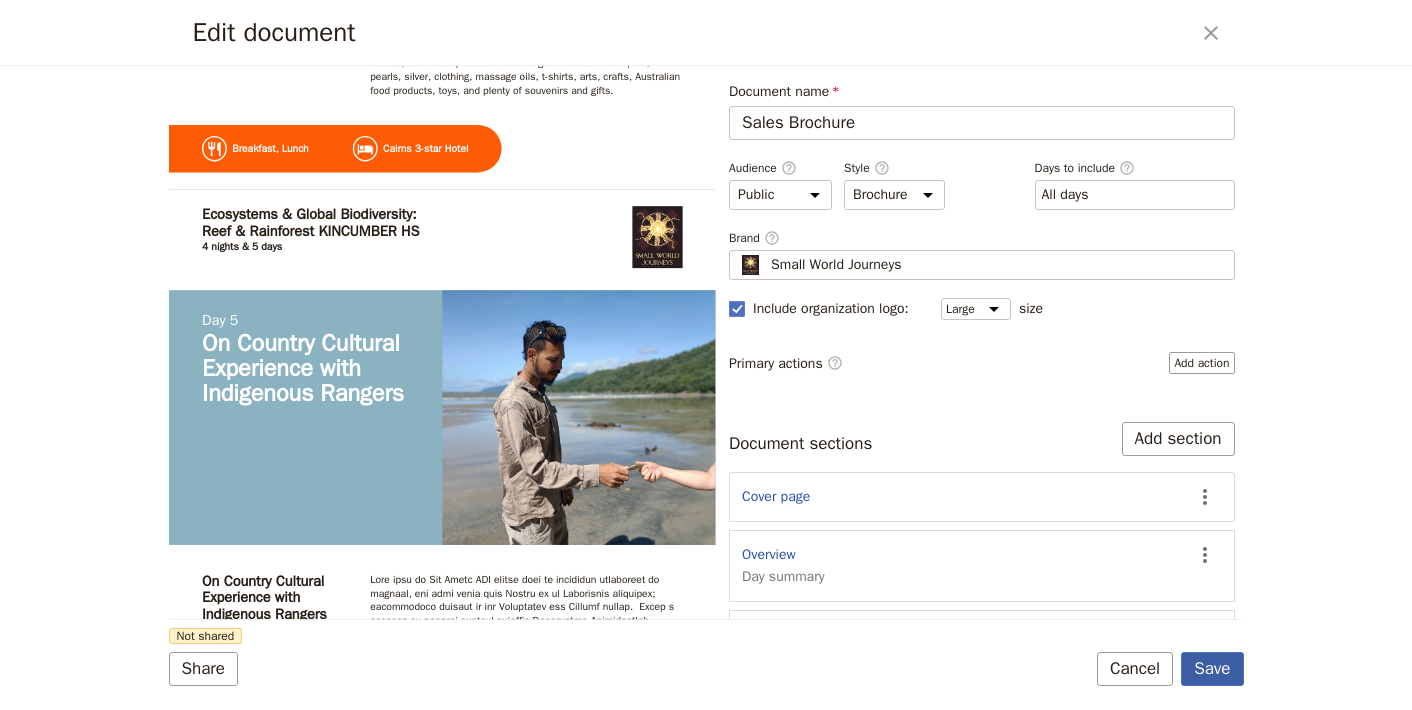 click on "Save" at bounding box center [1212, 669] 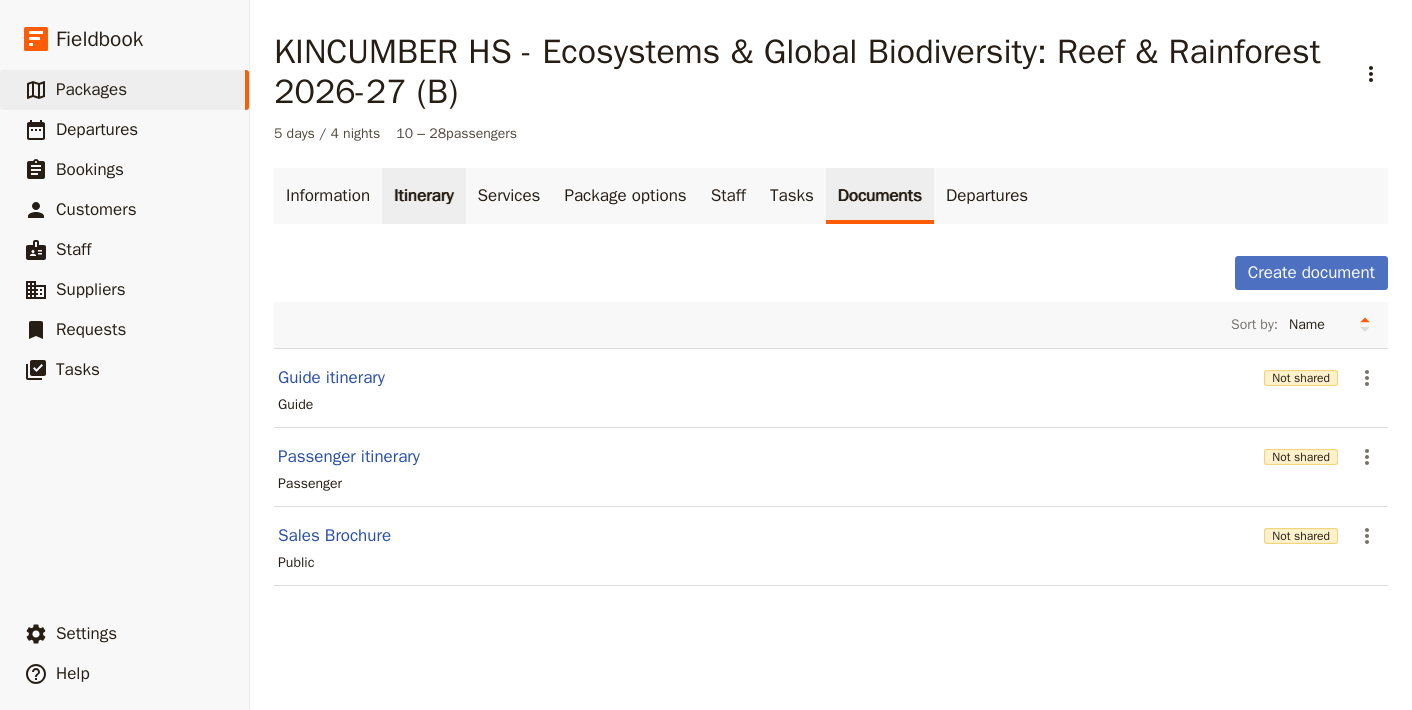 click on "Itinerary" at bounding box center (423, 196) 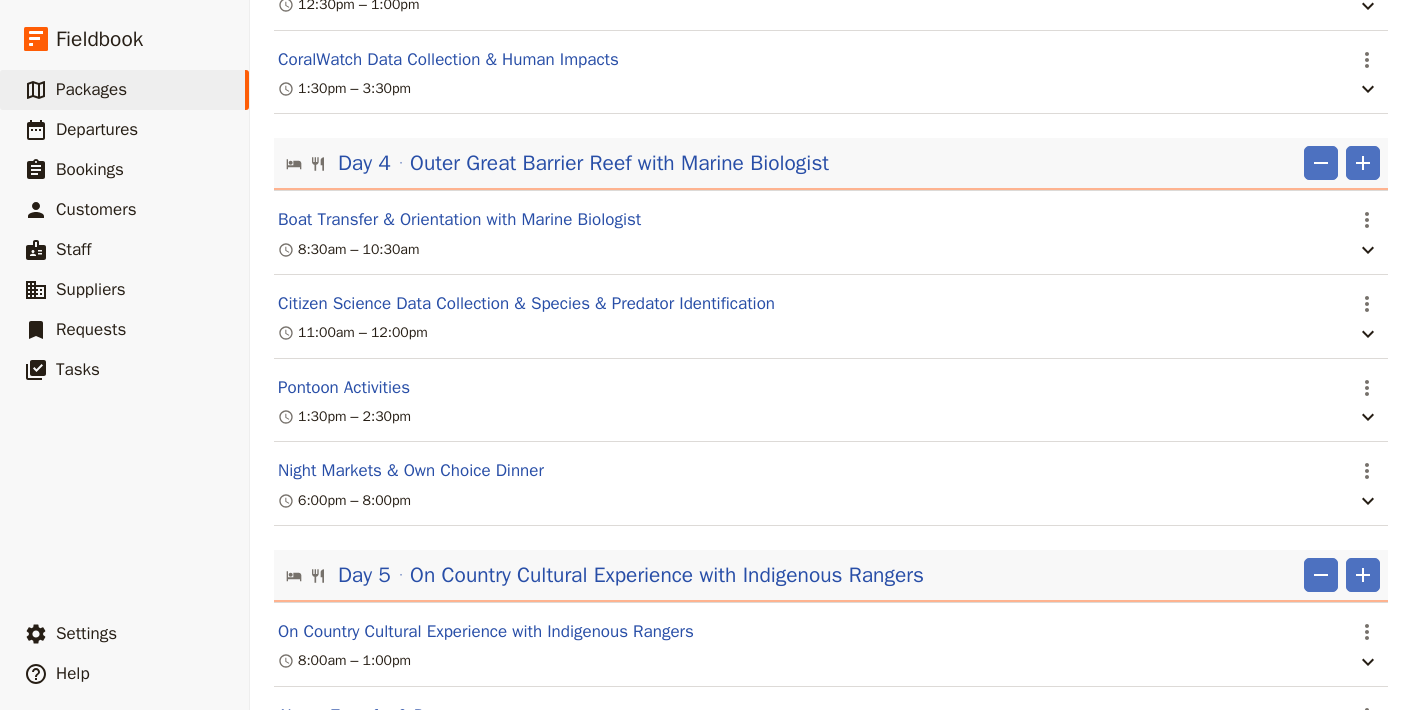 scroll, scrollTop: 1890, scrollLeft: 0, axis: vertical 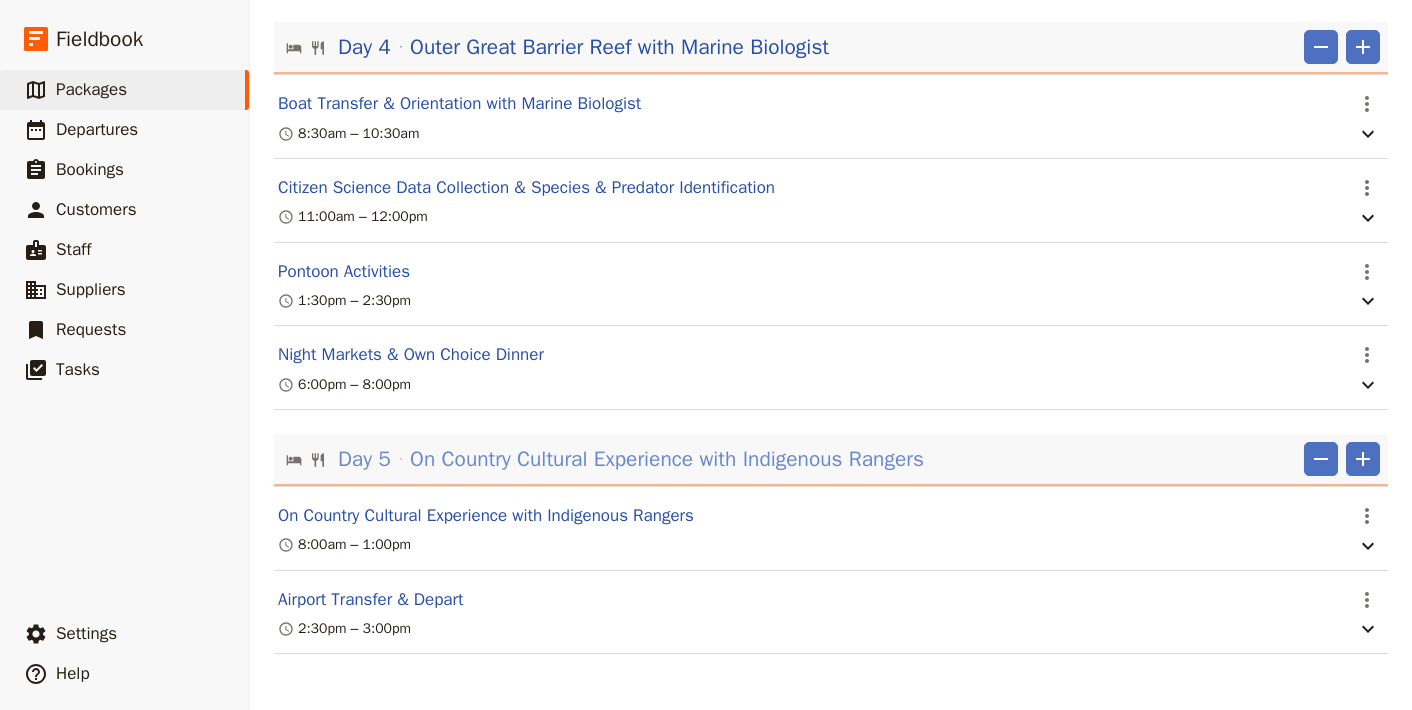 click on "On Country Cultural Experience with Indigenous Rangers" at bounding box center [667, 459] 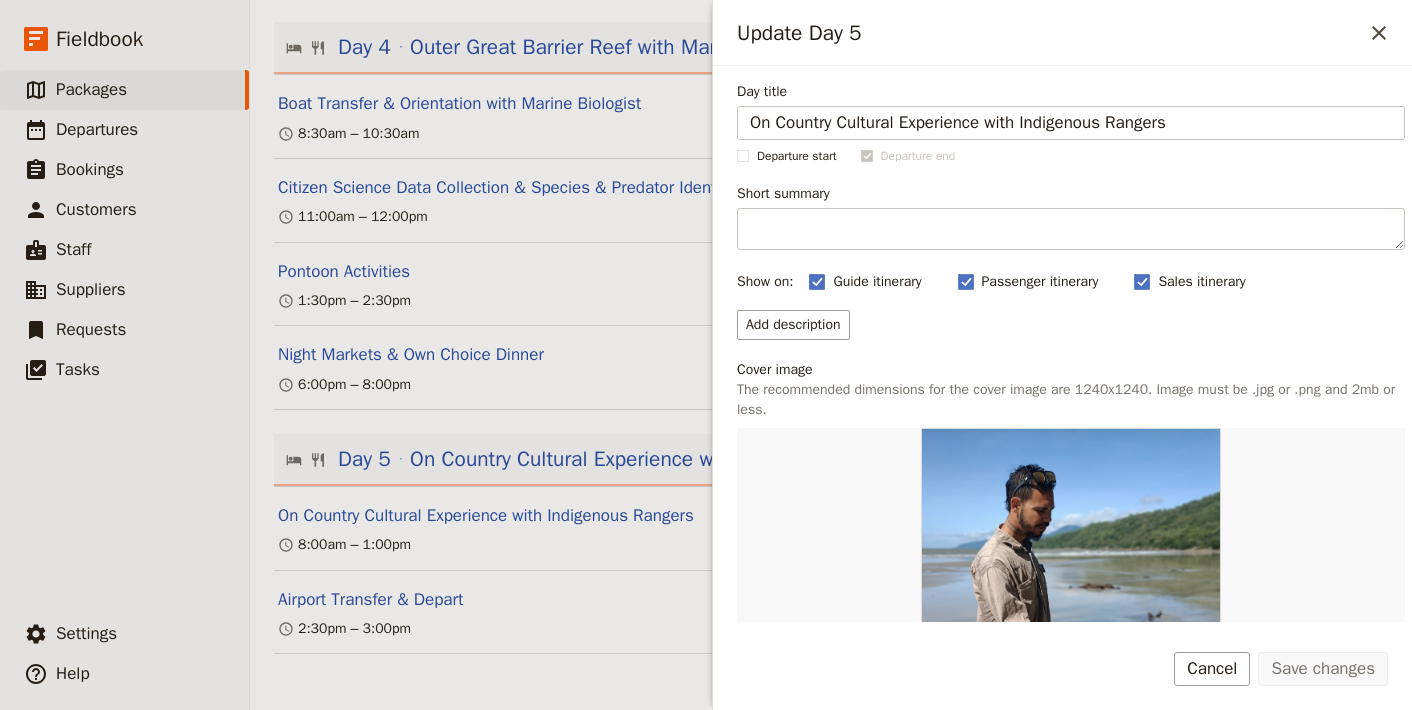 scroll, scrollTop: 418, scrollLeft: 0, axis: vertical 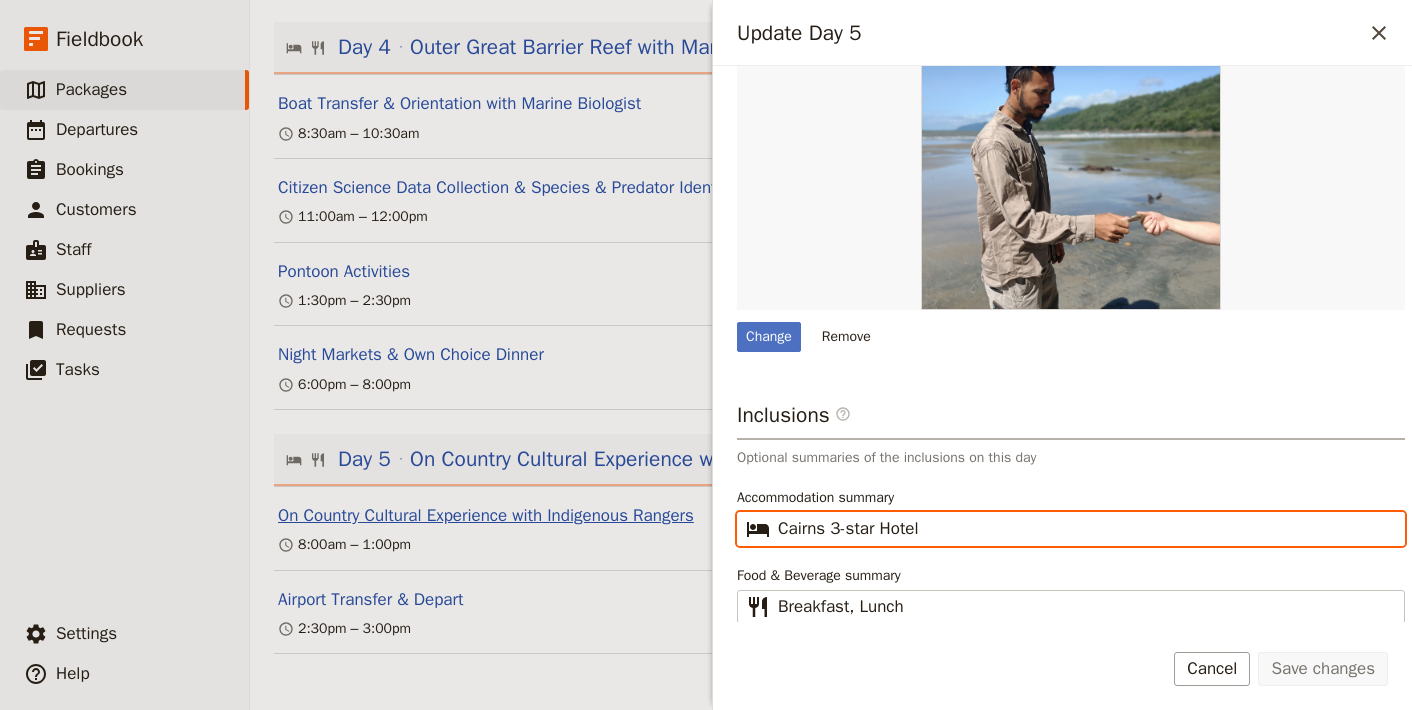 drag, startPoint x: 946, startPoint y: 526, endPoint x: 698, endPoint y: 523, distance: 248.01814 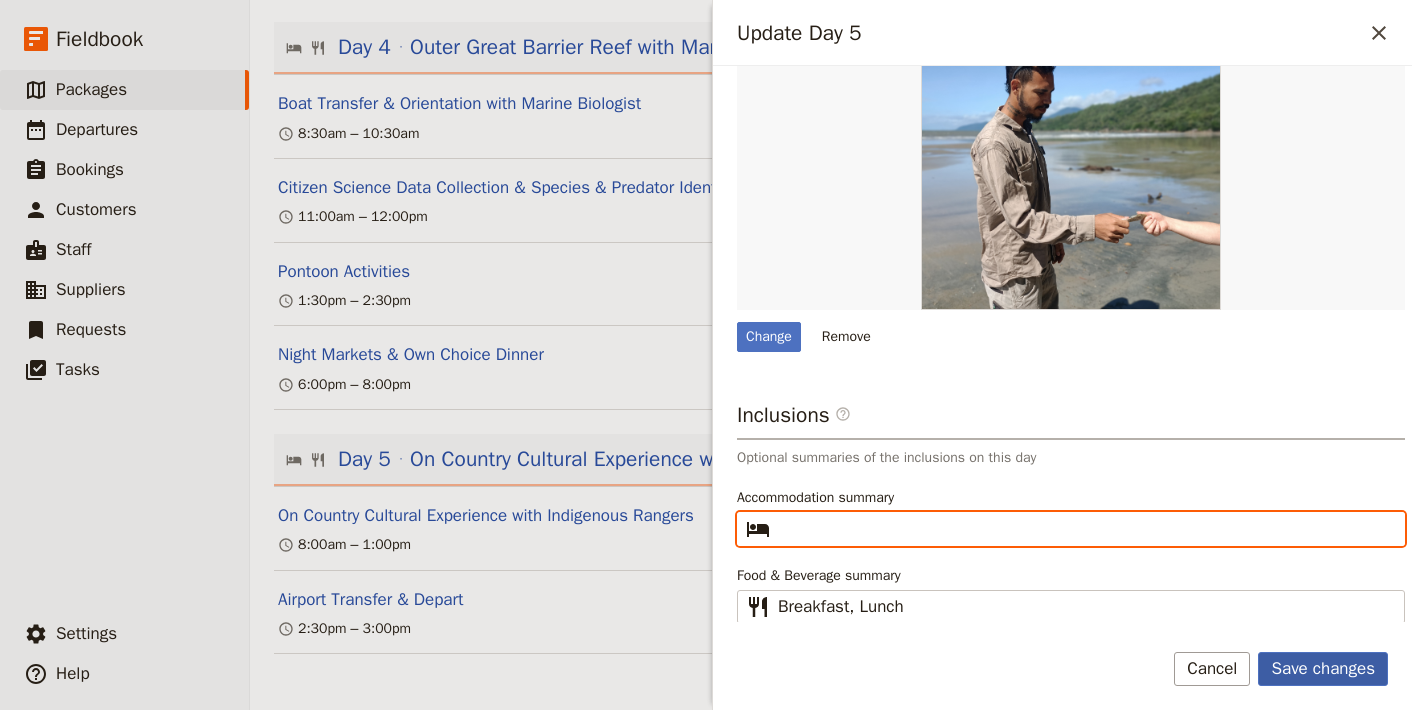 type 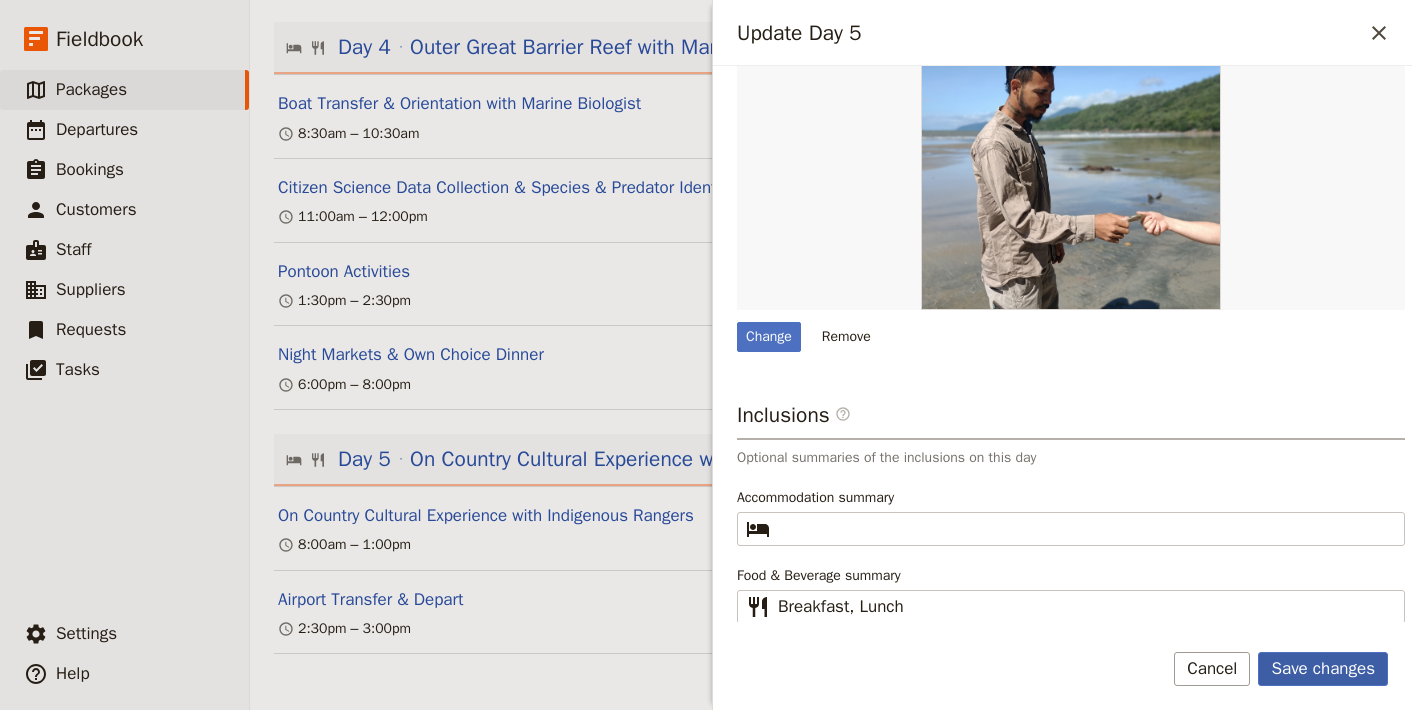 click on "Save changes" at bounding box center (1323, 669) 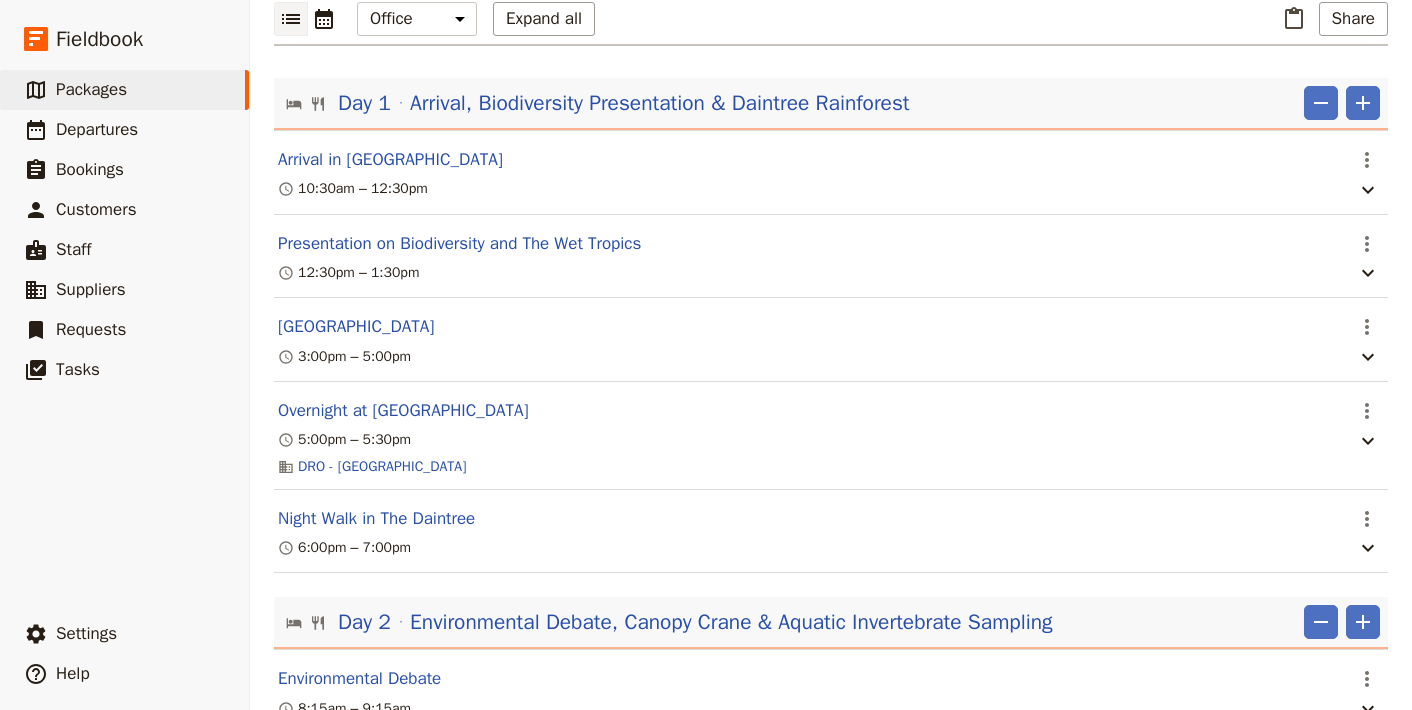 scroll, scrollTop: 0, scrollLeft: 0, axis: both 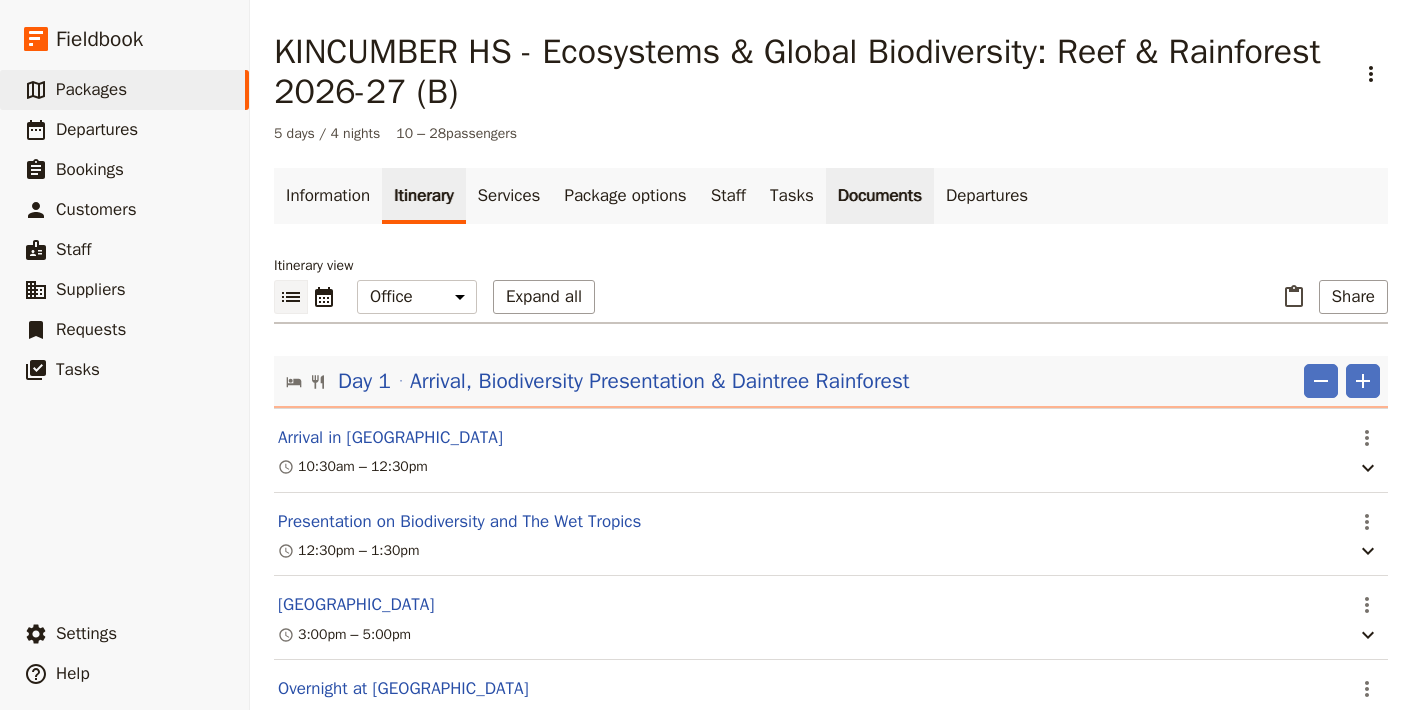 click on "Documents" at bounding box center (880, 196) 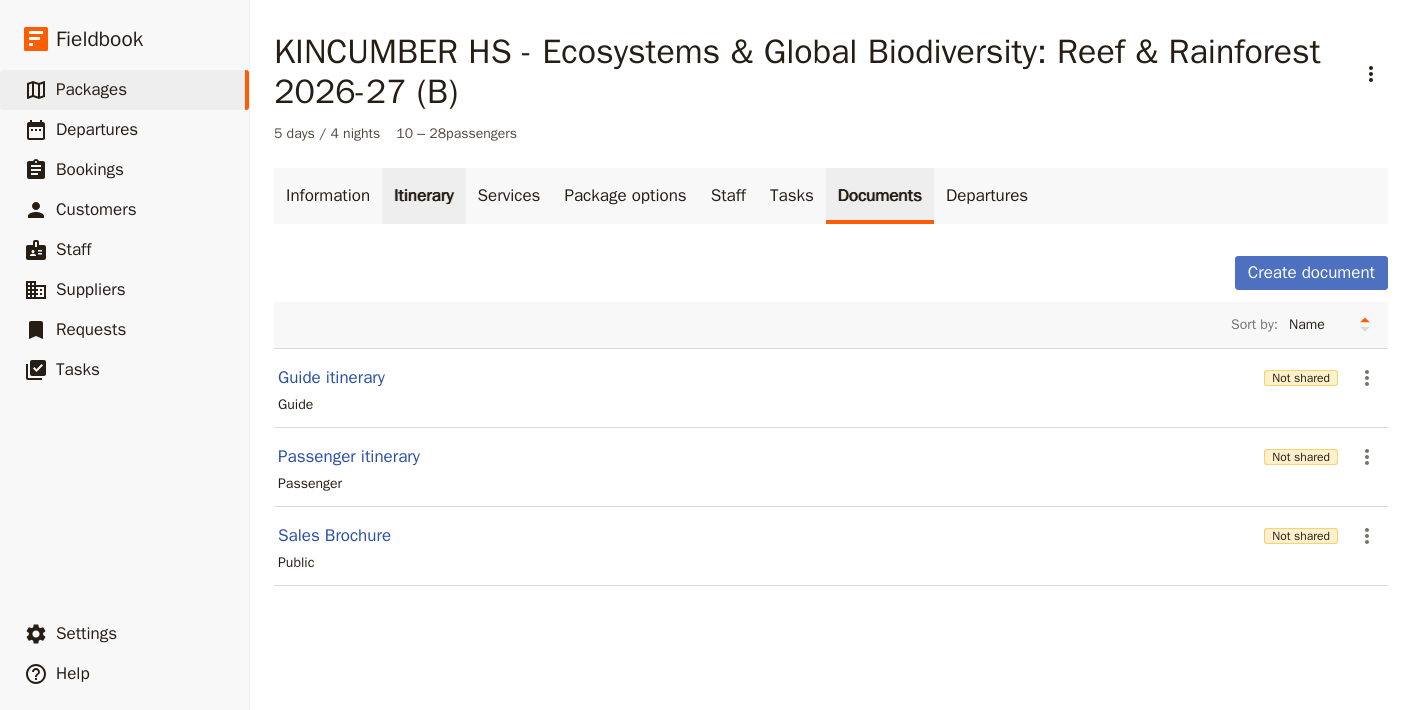 click on "Itinerary" at bounding box center [423, 196] 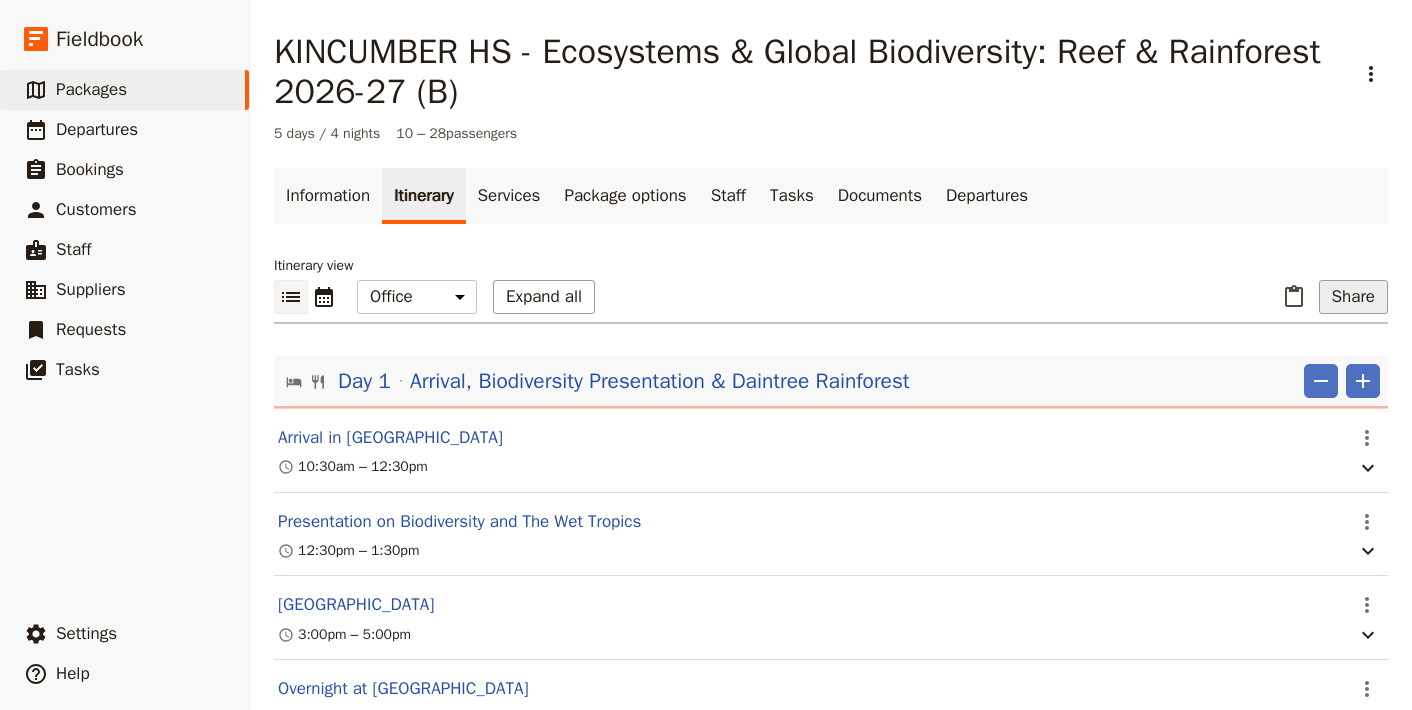 click on "Share" at bounding box center [1353, 297] 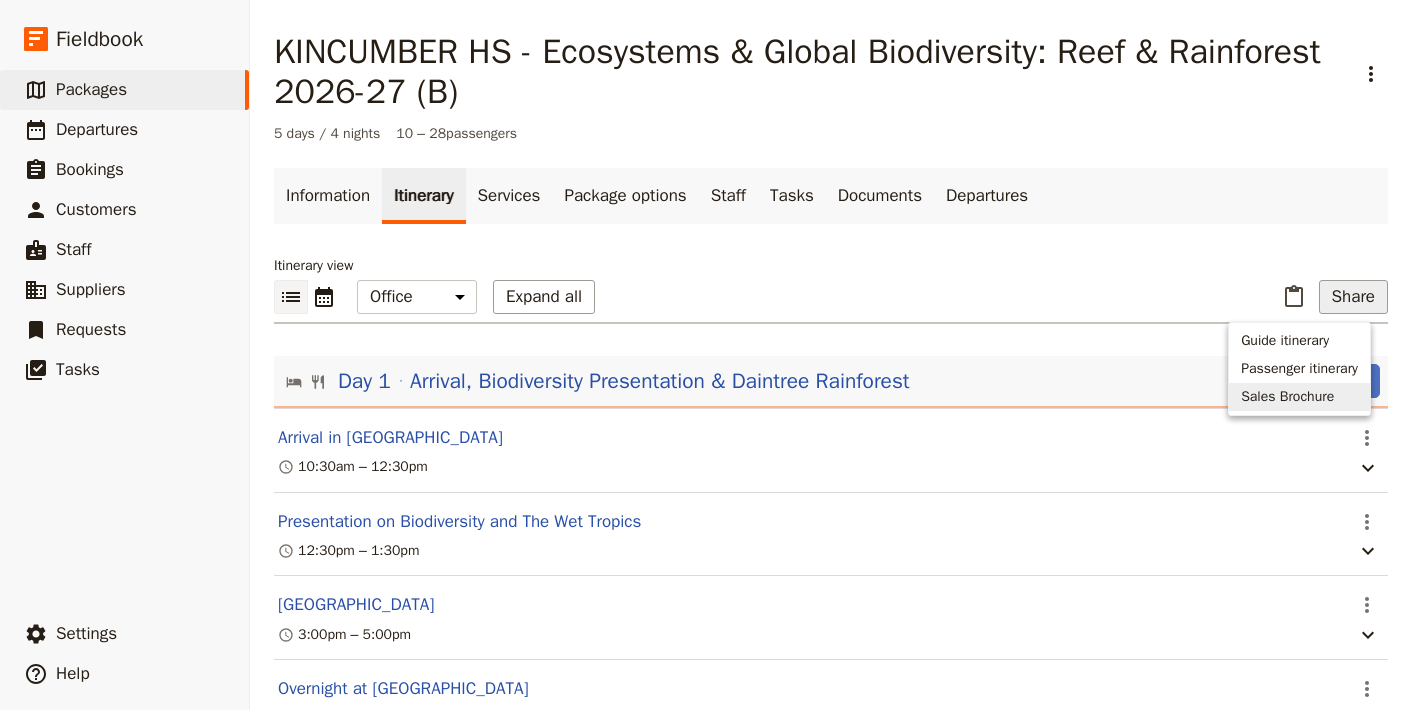 click on "Sales Brochure" at bounding box center [1287, 397] 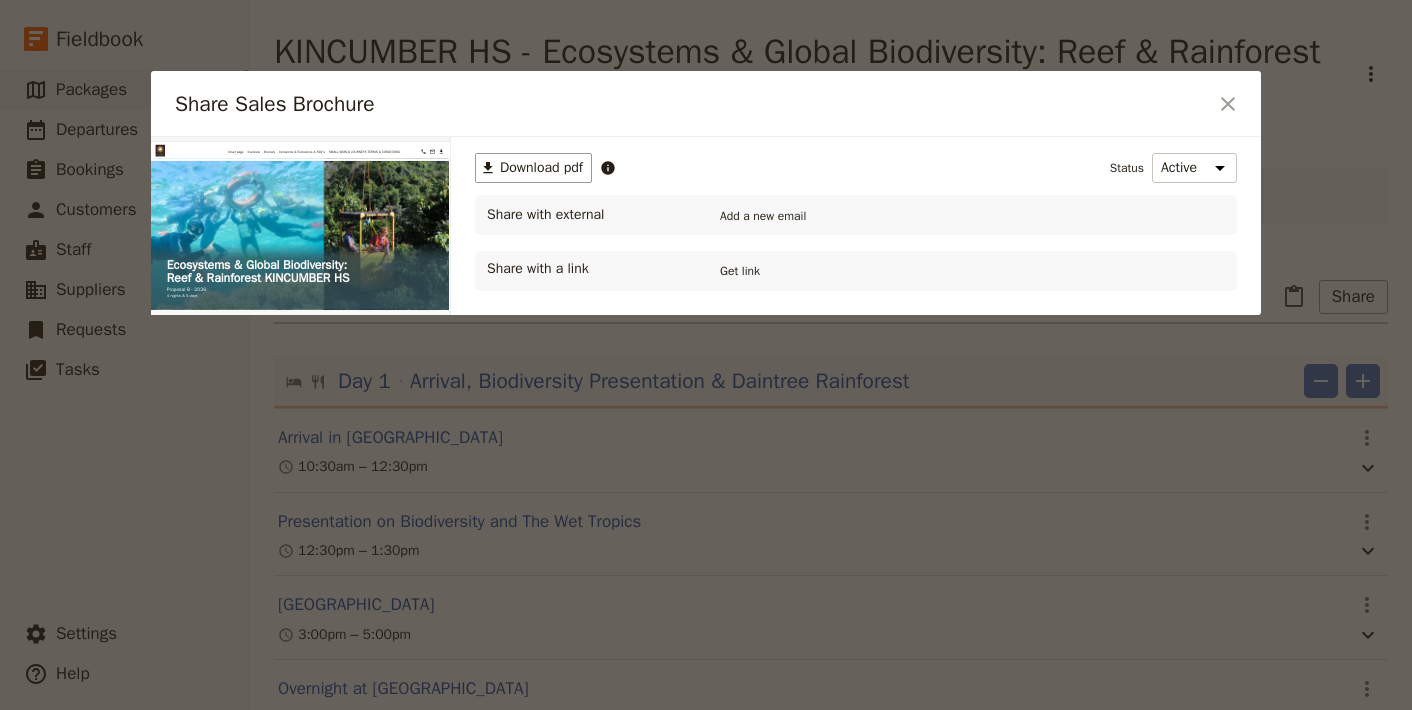 scroll, scrollTop: 0, scrollLeft: 0, axis: both 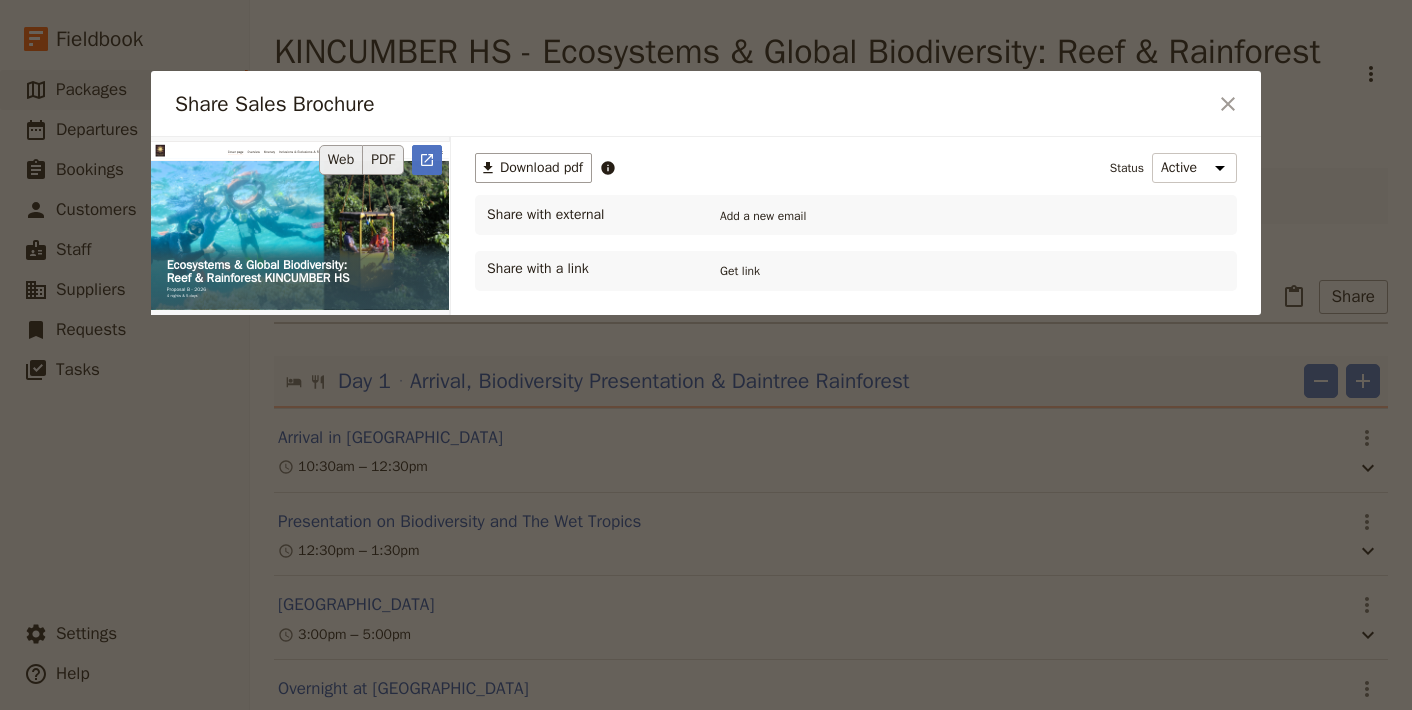 click on "PDF" at bounding box center [383, 160] 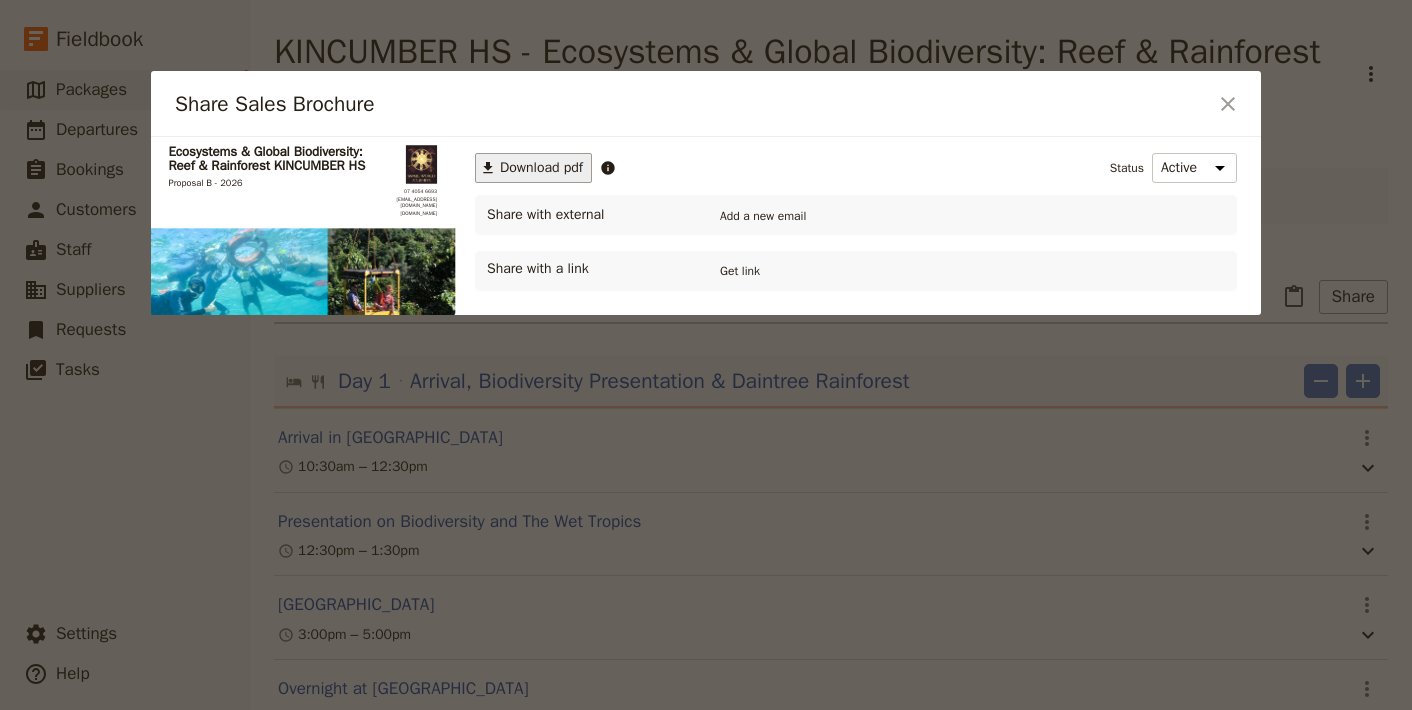 click on "Download pdf" at bounding box center [541, 168] 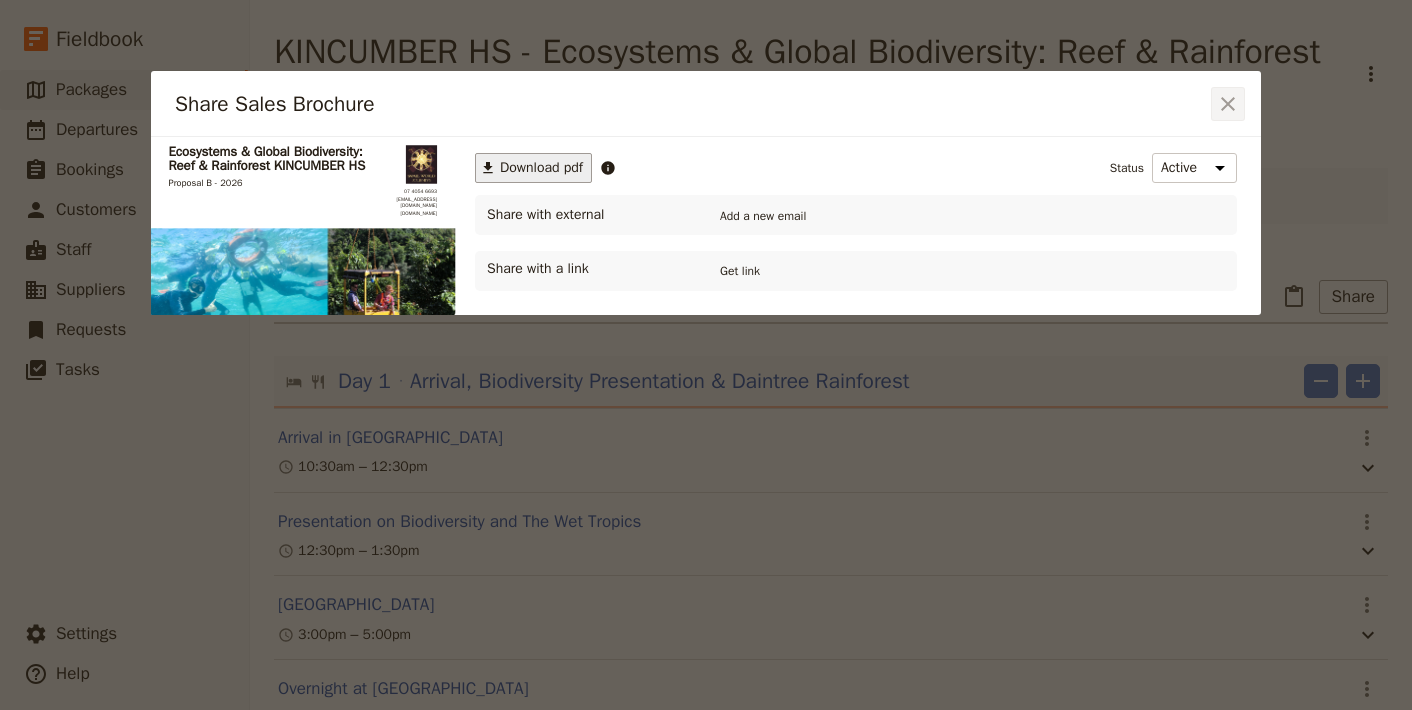 click 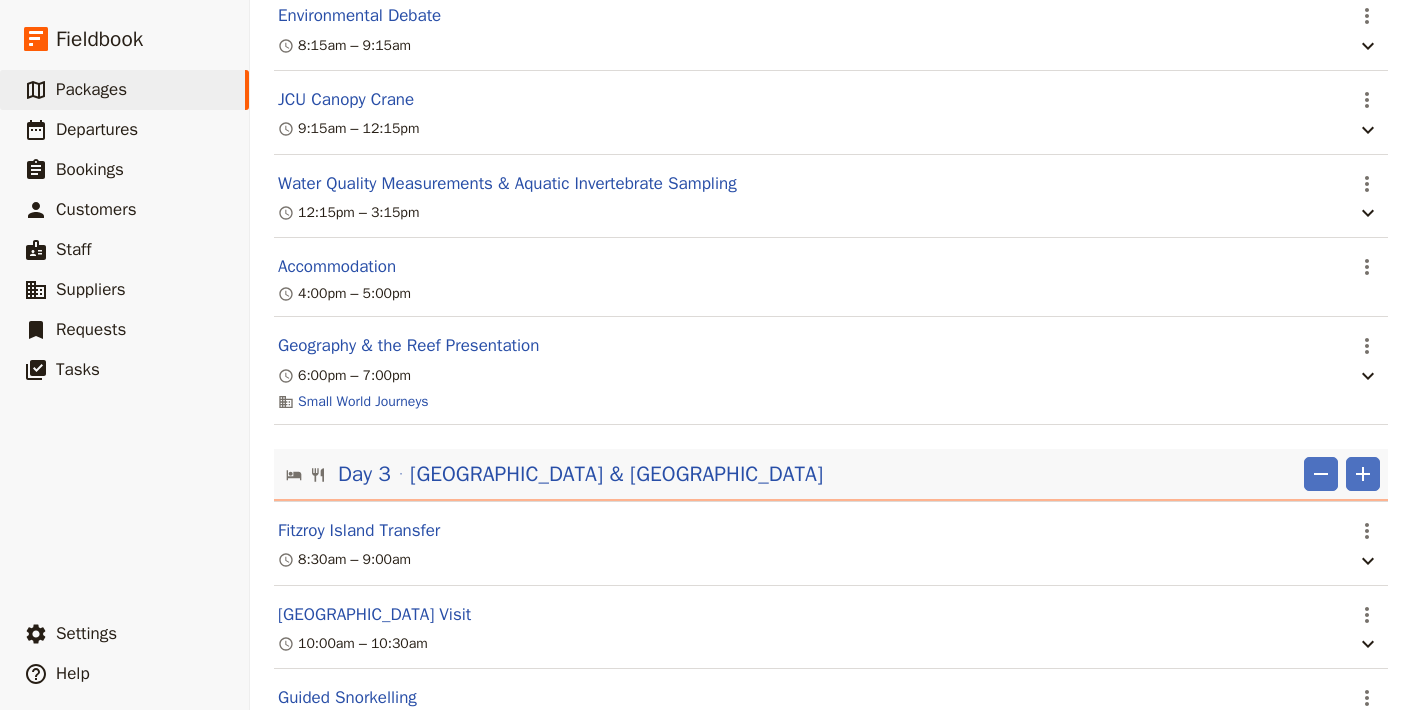 scroll, scrollTop: 1210, scrollLeft: 0, axis: vertical 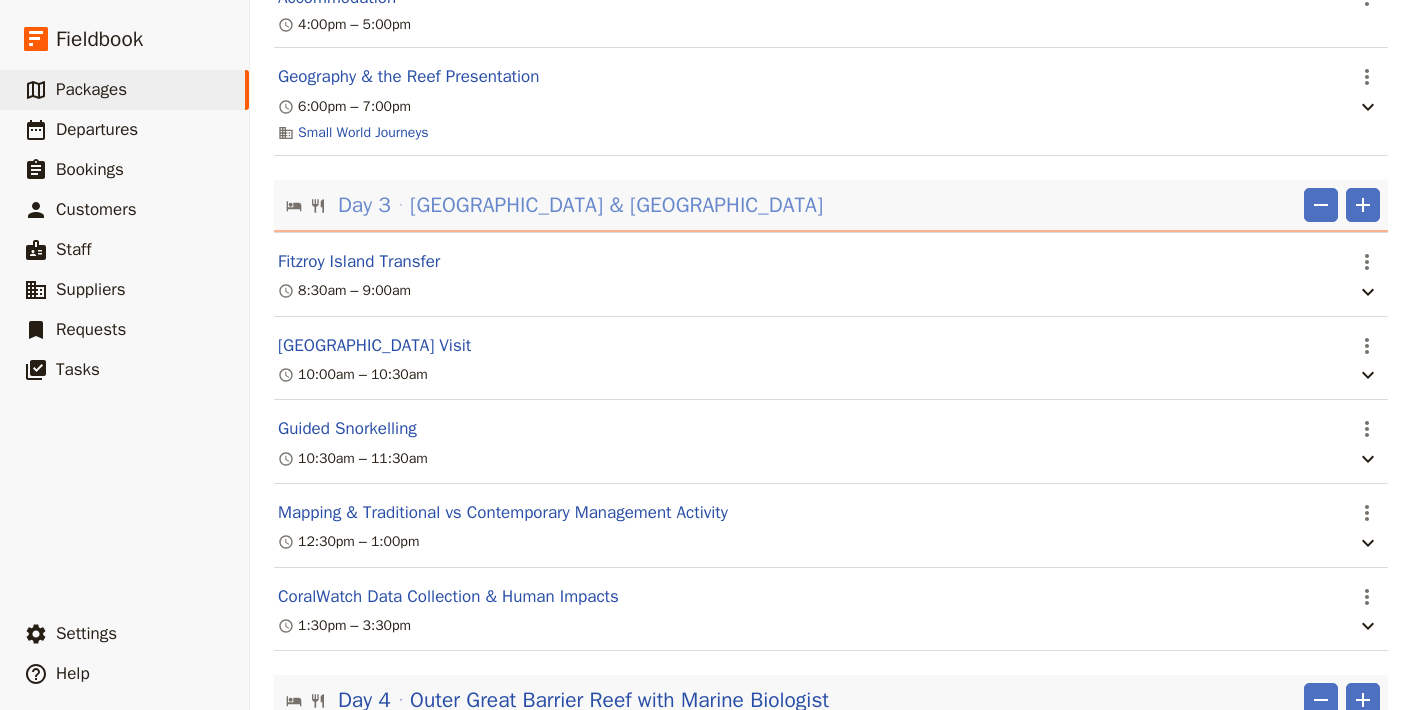 click on "[GEOGRAPHIC_DATA] & [GEOGRAPHIC_DATA]" at bounding box center (616, 205) 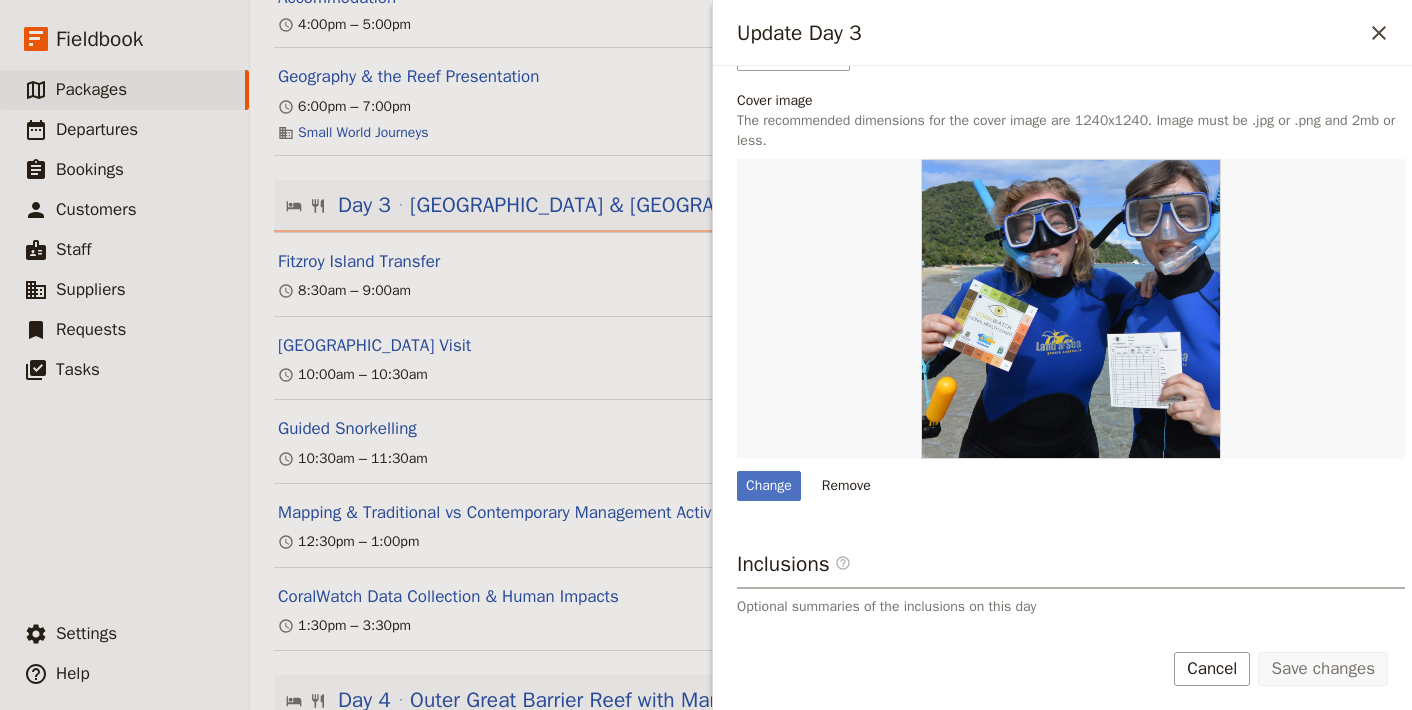 scroll, scrollTop: 418, scrollLeft: 0, axis: vertical 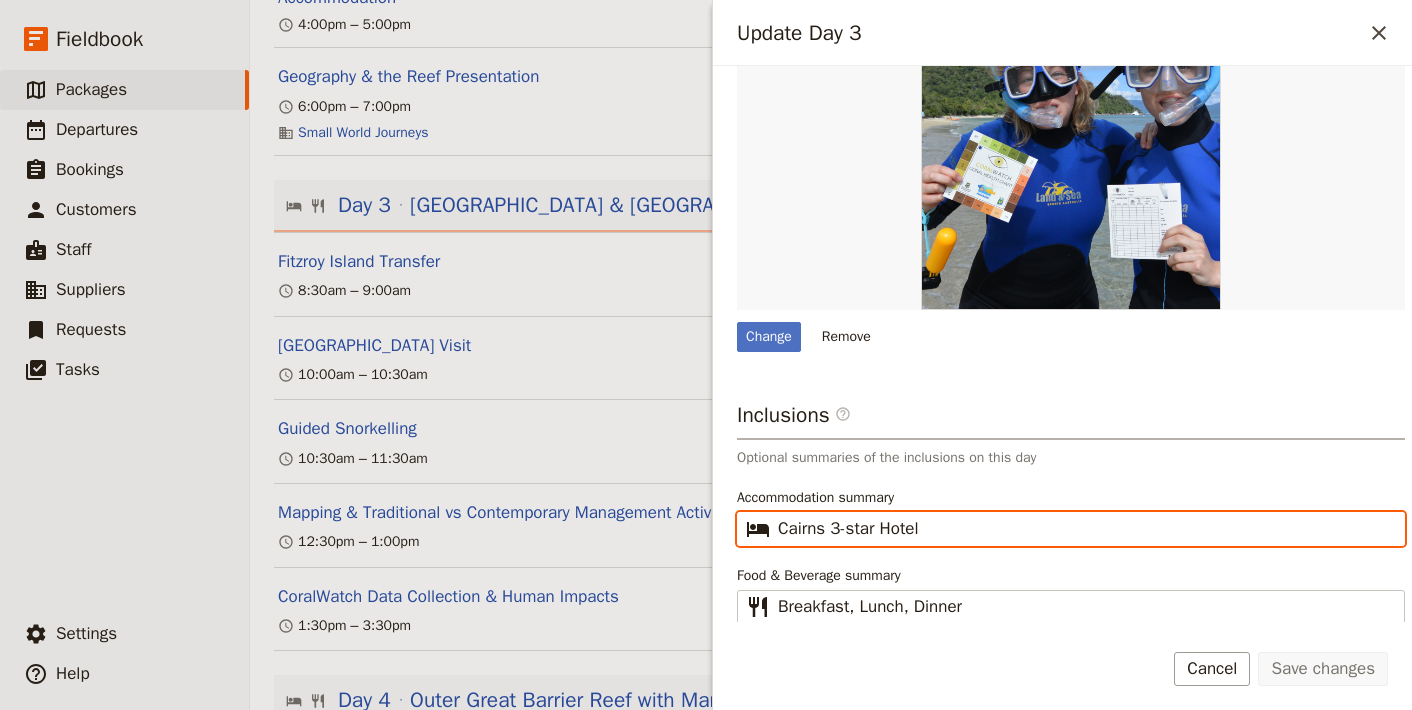drag, startPoint x: 922, startPoint y: 511, endPoint x: 731, endPoint y: 480, distance: 193.49936 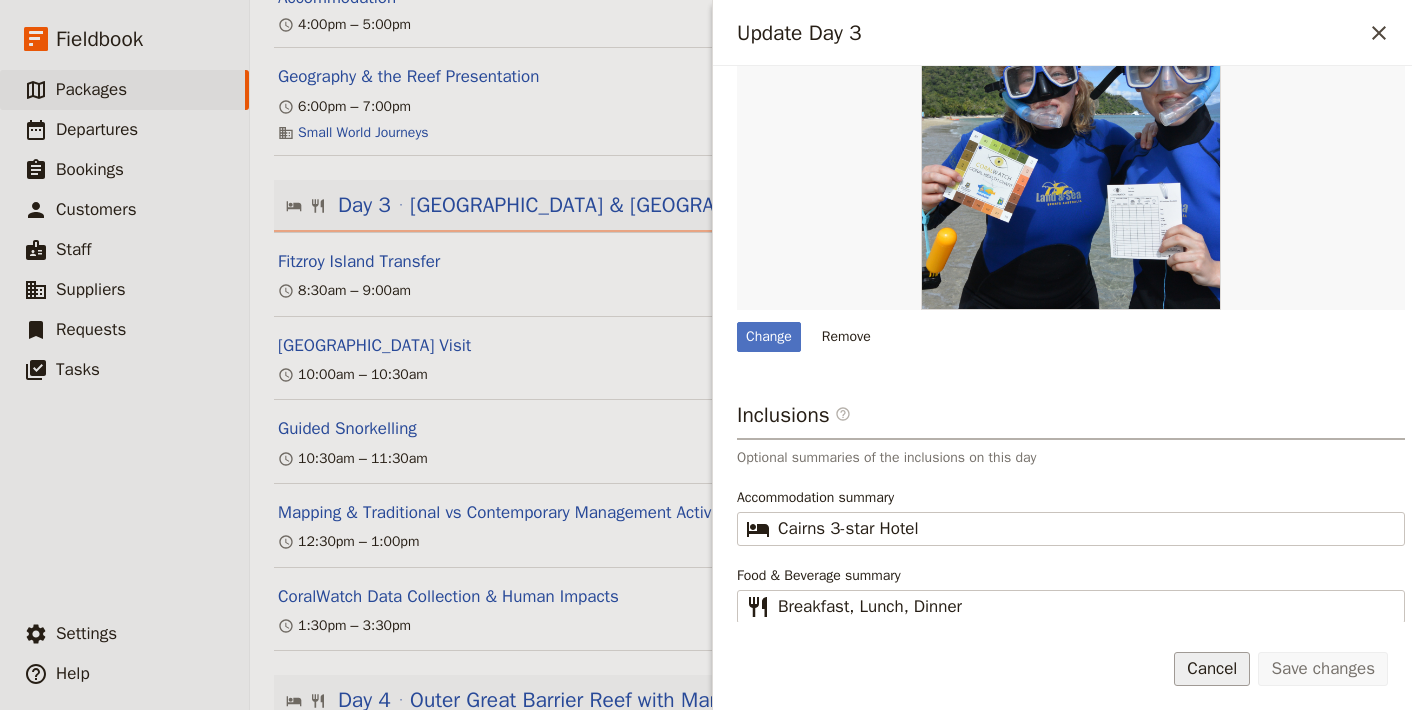 click on "Cancel" at bounding box center (1212, 669) 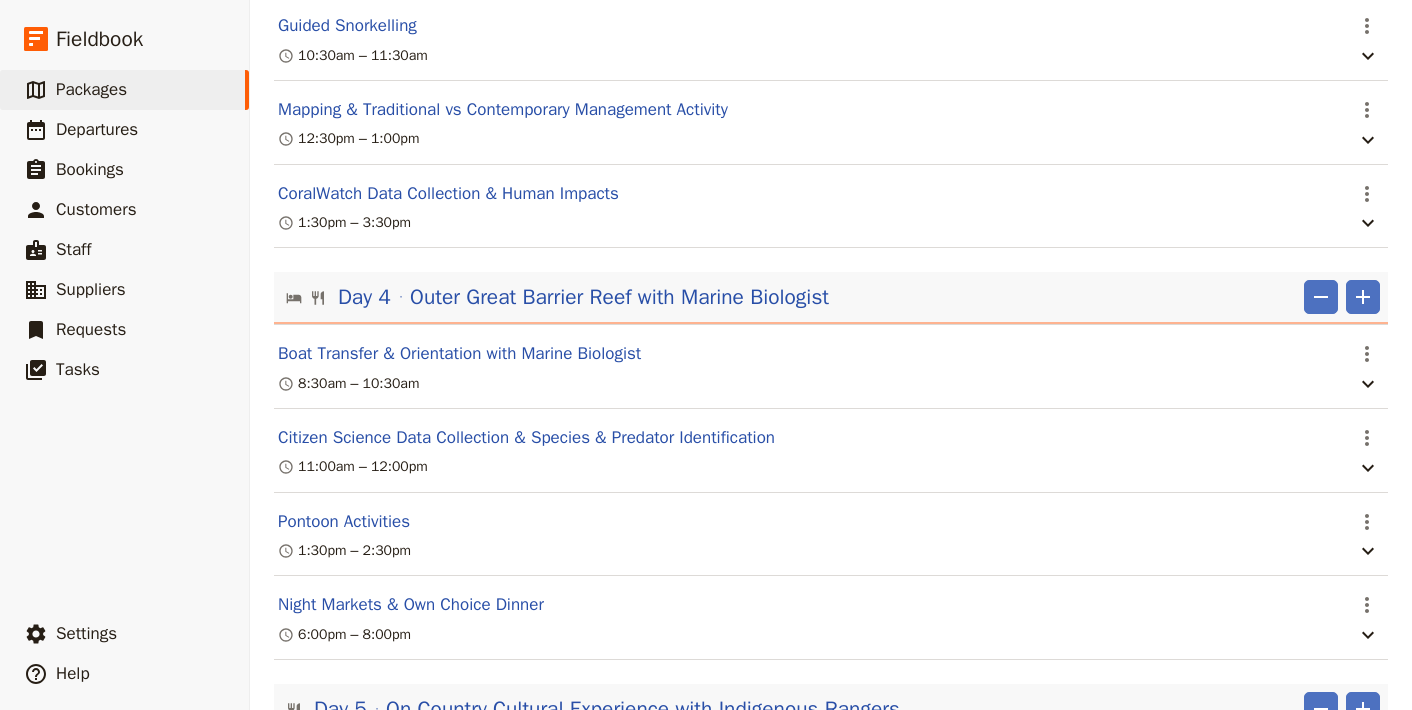 scroll, scrollTop: 1747, scrollLeft: 0, axis: vertical 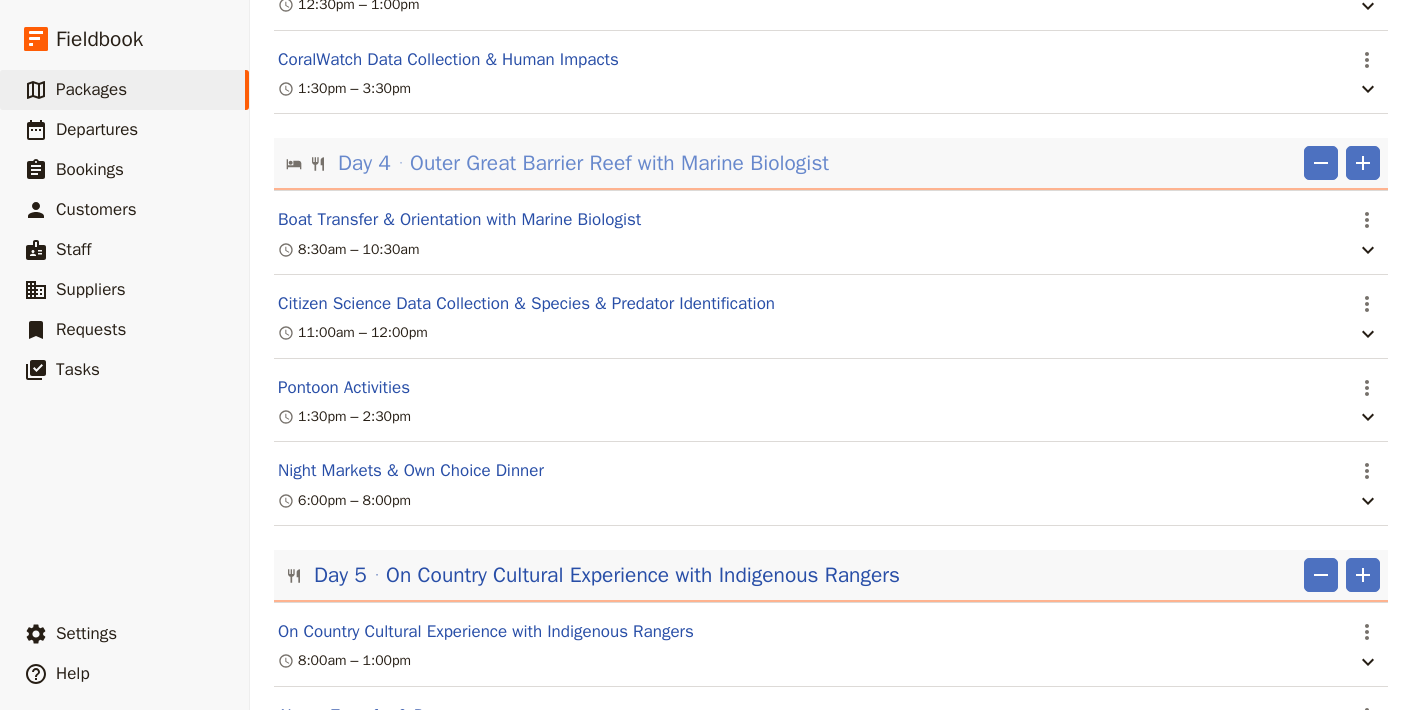 click on "Outer Great Barrier Reef with Marine Biologist" at bounding box center [619, 163] 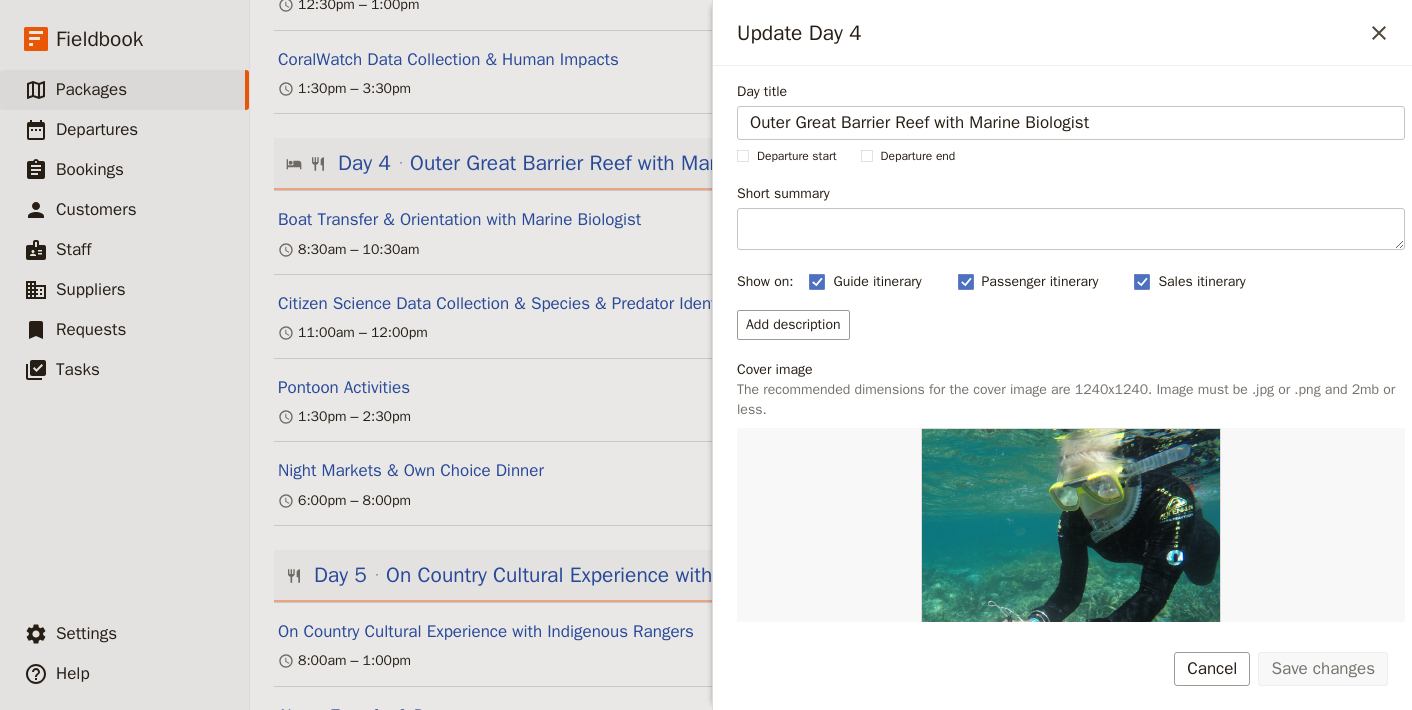 scroll, scrollTop: 403, scrollLeft: 0, axis: vertical 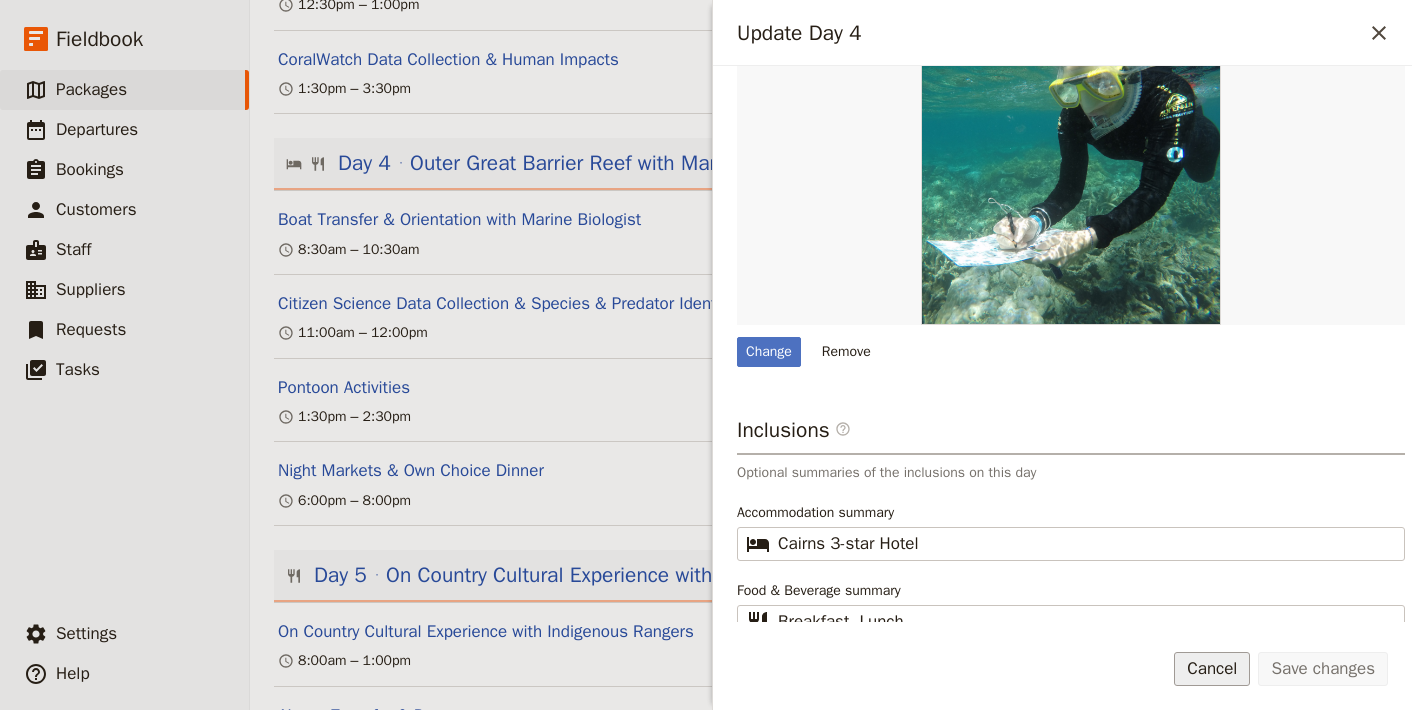click on "Cancel" at bounding box center [1212, 669] 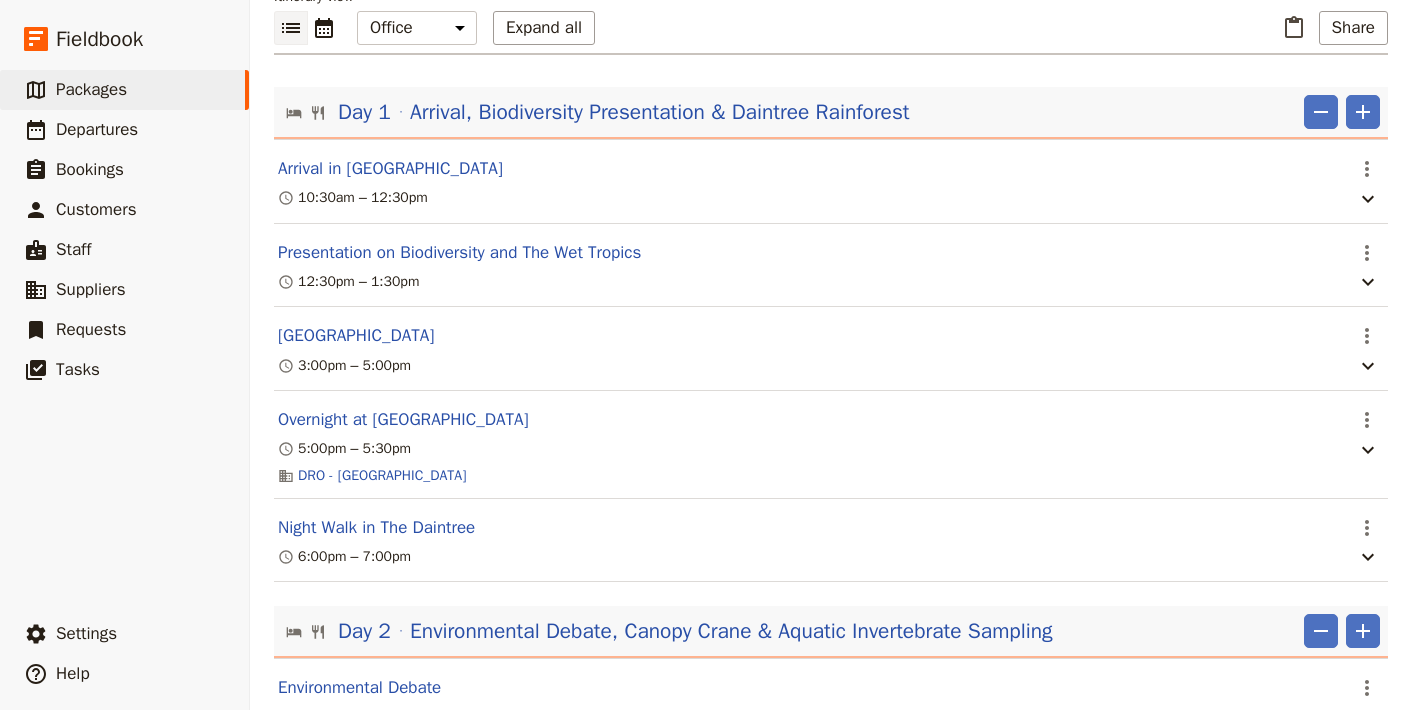 scroll, scrollTop: 403, scrollLeft: 0, axis: vertical 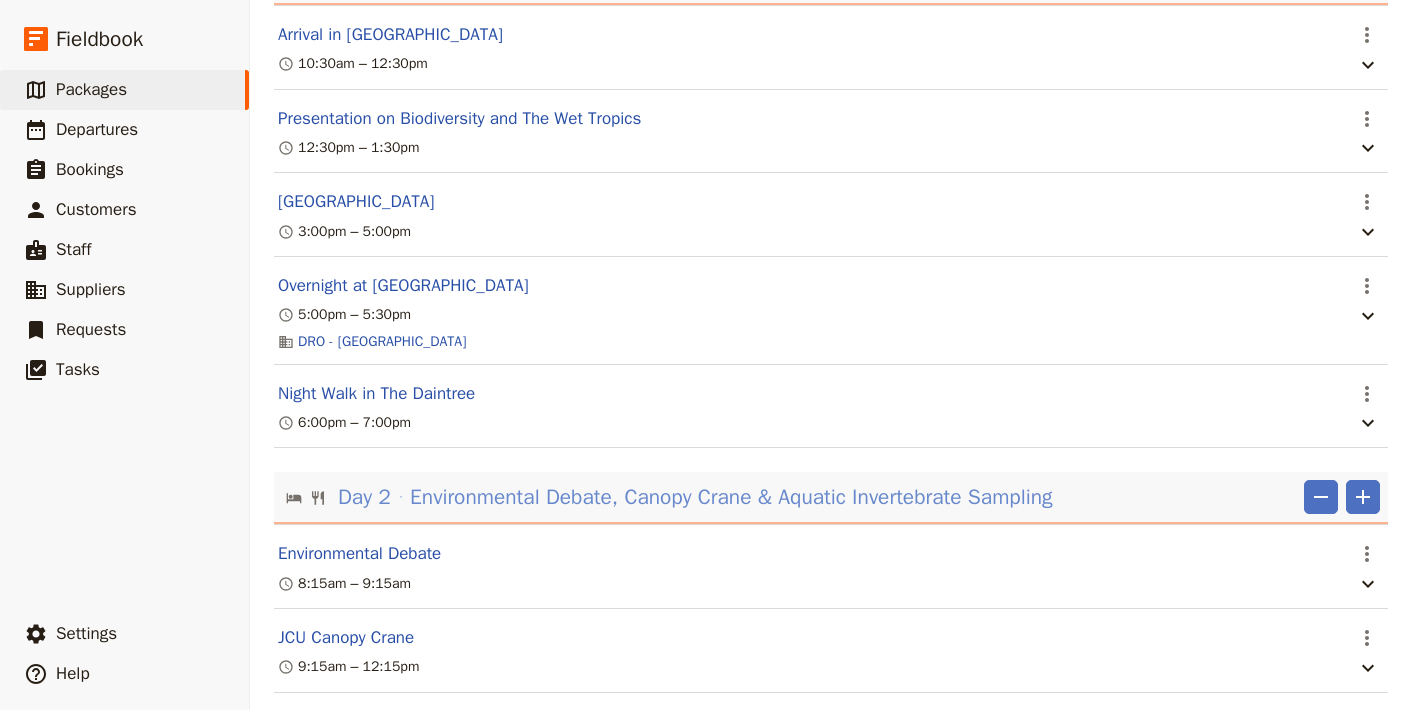 click on "Environmental Debate, Canopy Crane & Aquatic Invertebrate Sampling" at bounding box center [731, 497] 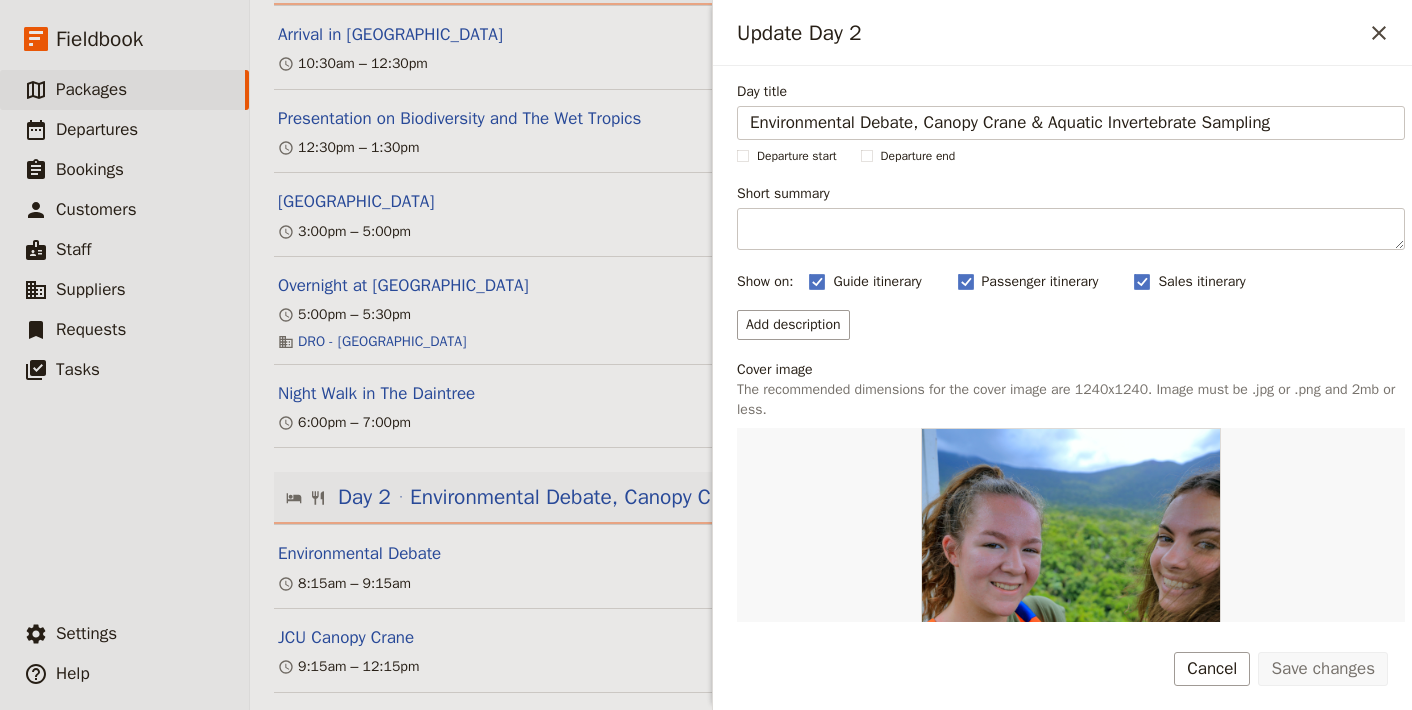 scroll, scrollTop: 418, scrollLeft: 0, axis: vertical 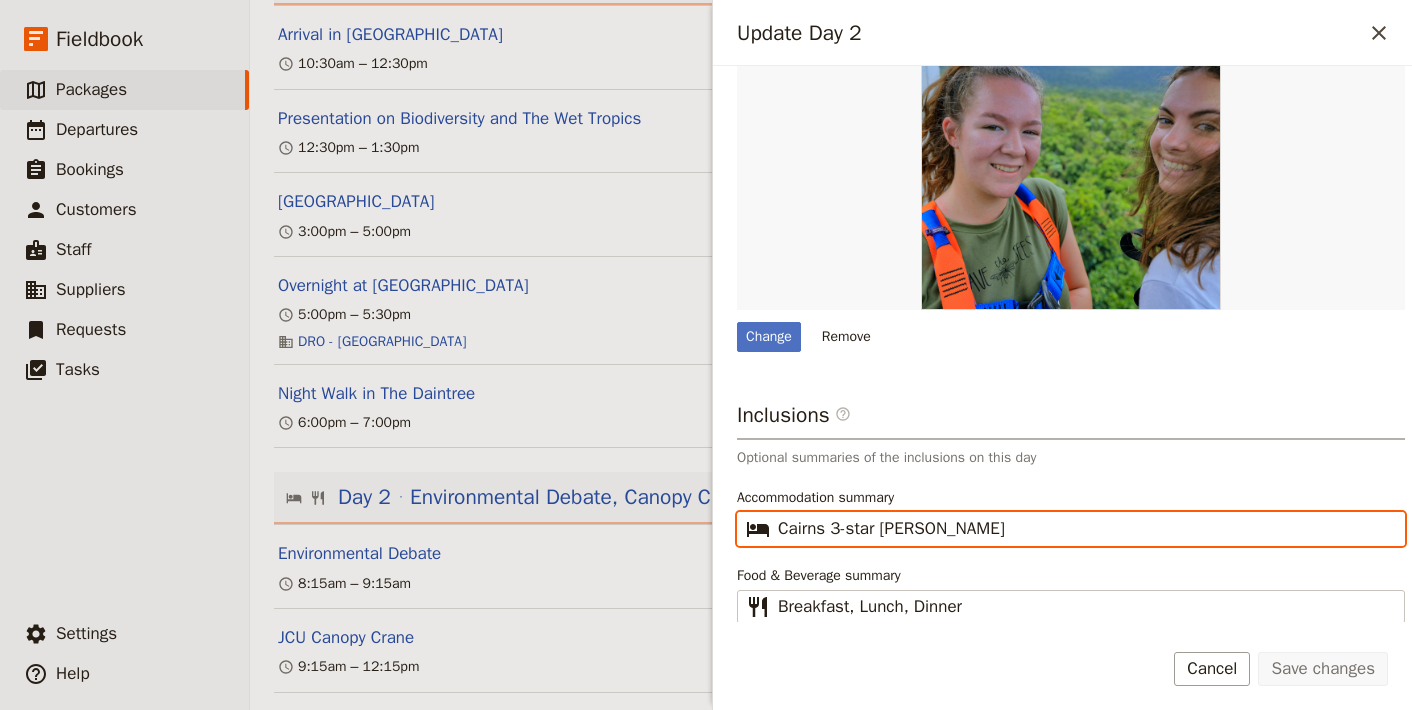 drag, startPoint x: 990, startPoint y: 534, endPoint x: 774, endPoint y: 523, distance: 216.2799 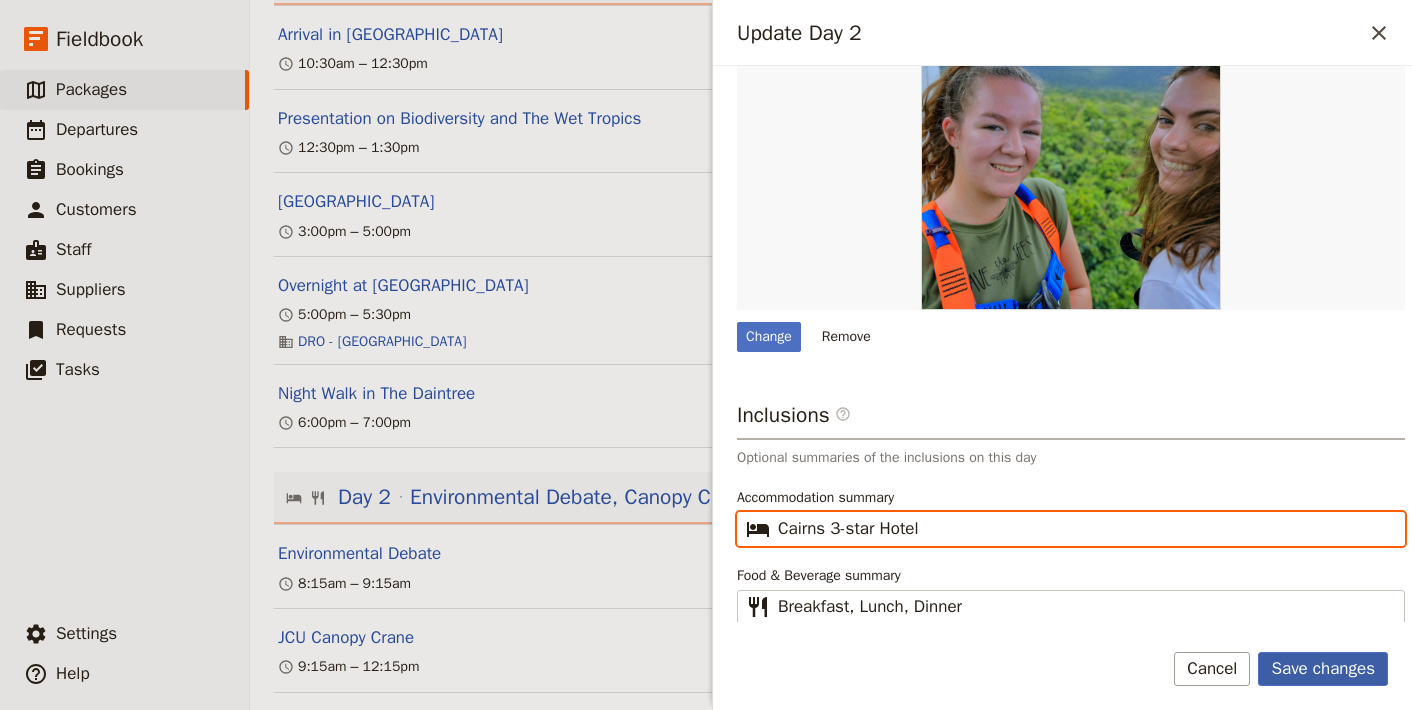 type on "Cairns 3-star Hotel" 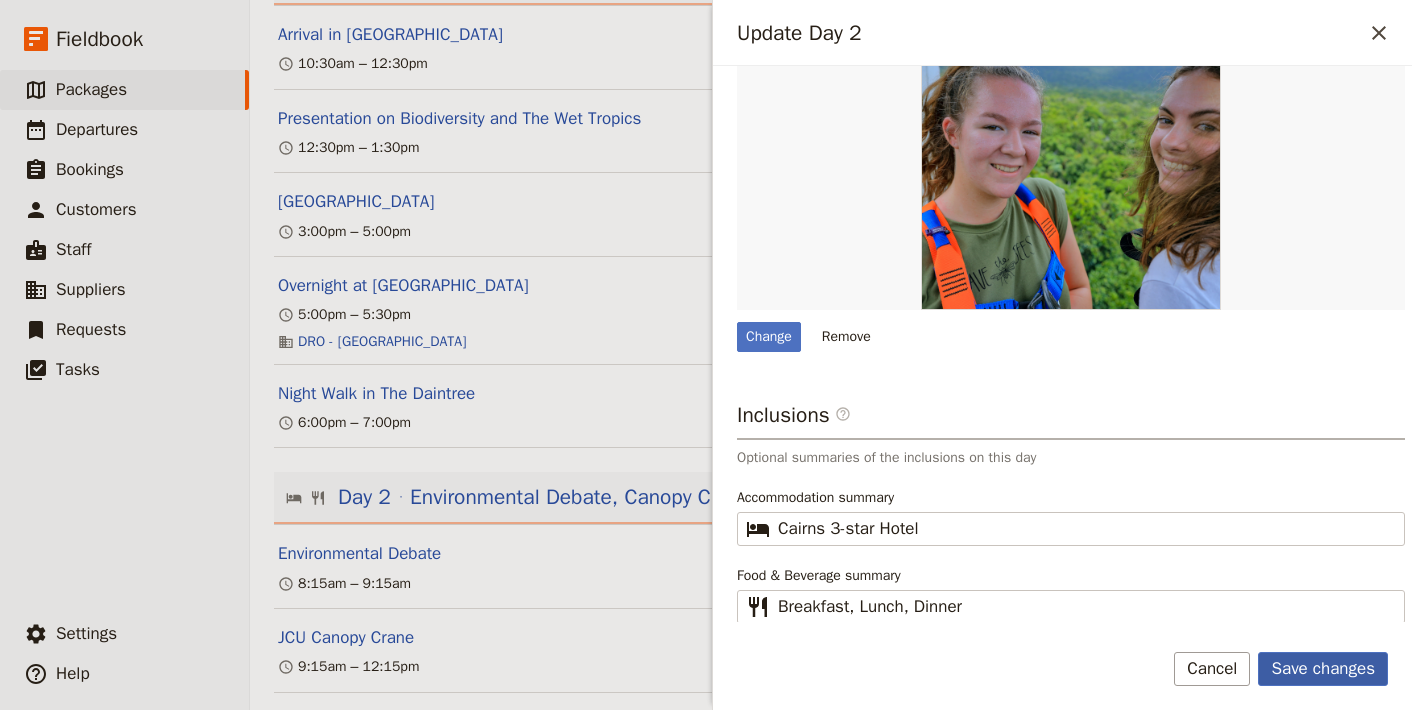 click on "Save changes" at bounding box center (1323, 669) 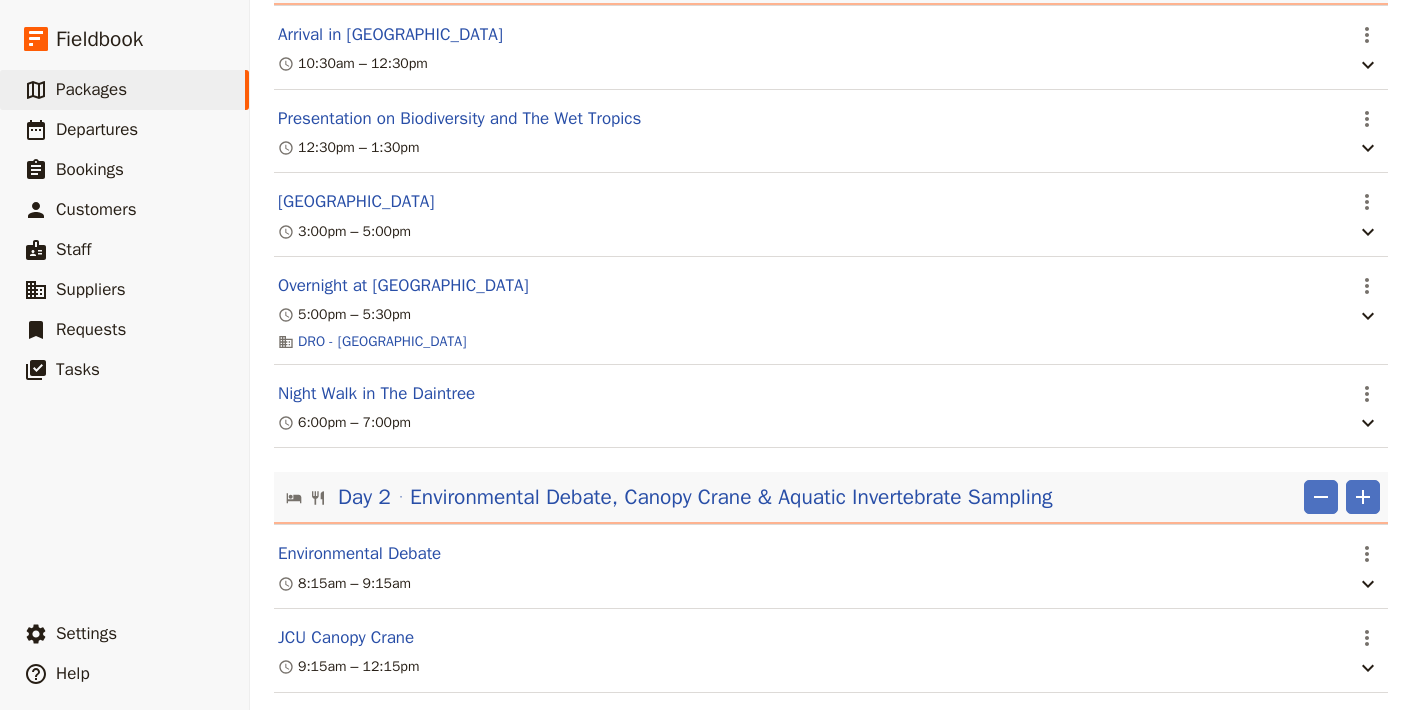 scroll, scrollTop: 0, scrollLeft: 0, axis: both 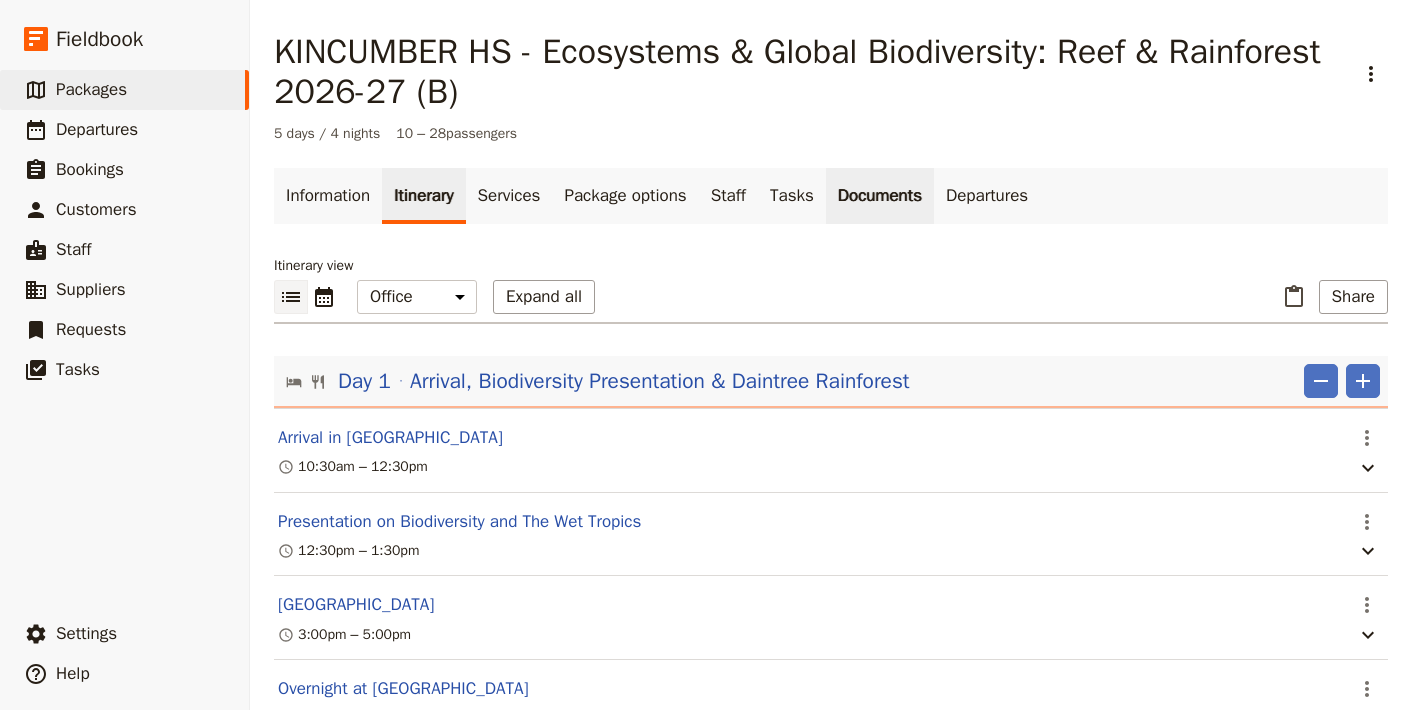 click on "Documents" at bounding box center [880, 196] 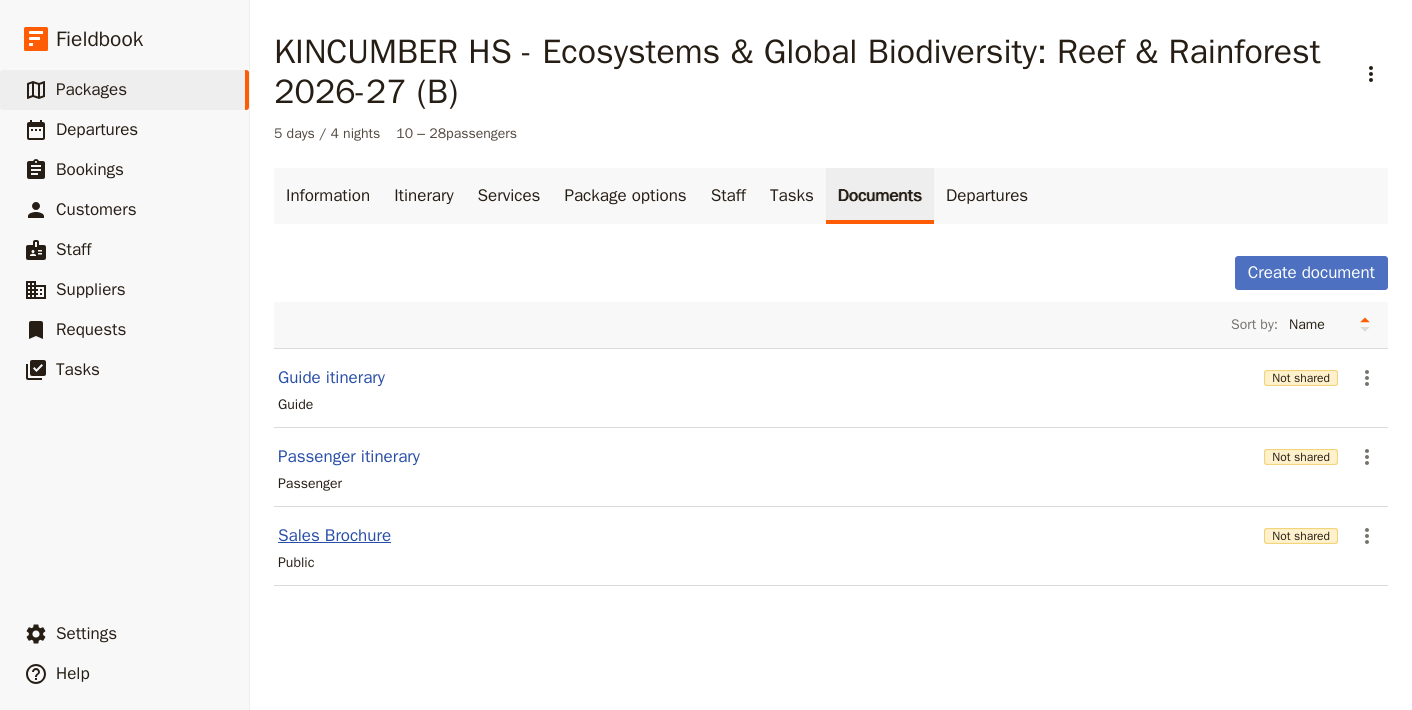 click on "Sales Brochure" at bounding box center (334, 536) 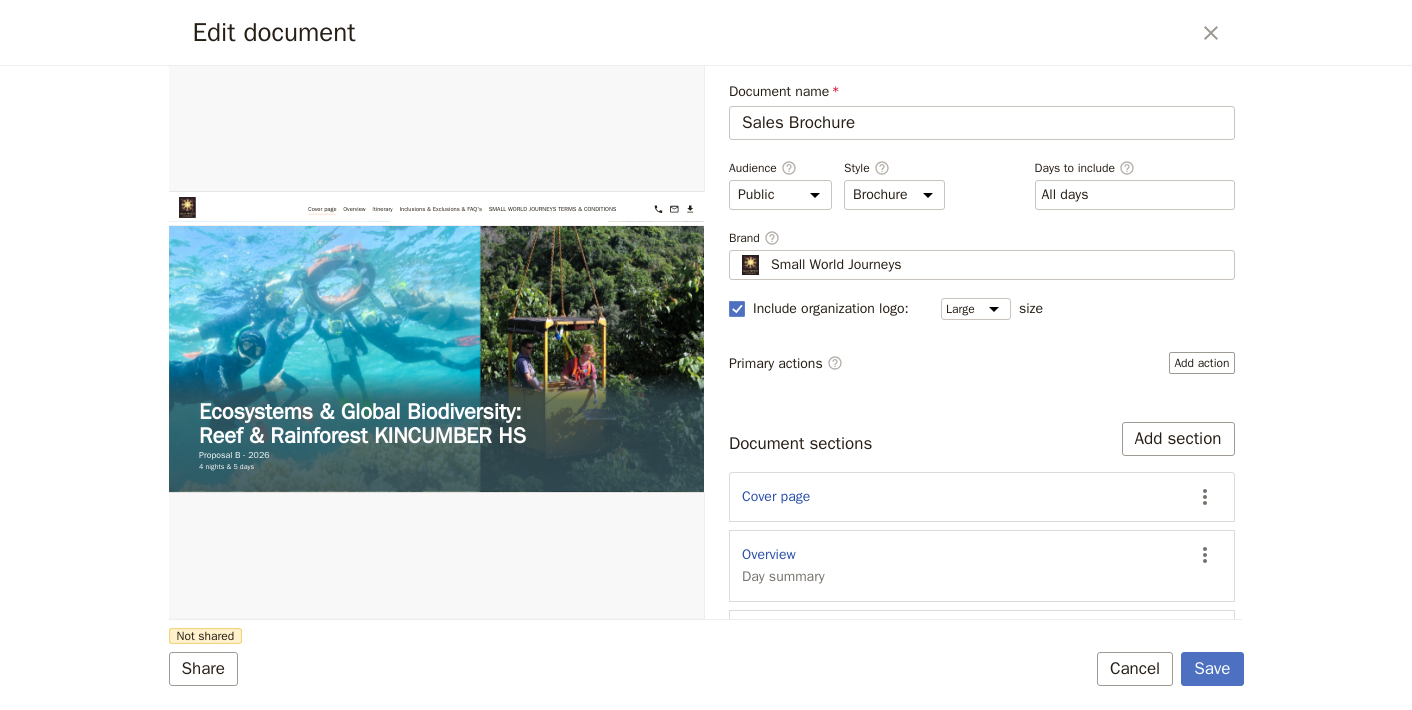 scroll, scrollTop: 0, scrollLeft: 0, axis: both 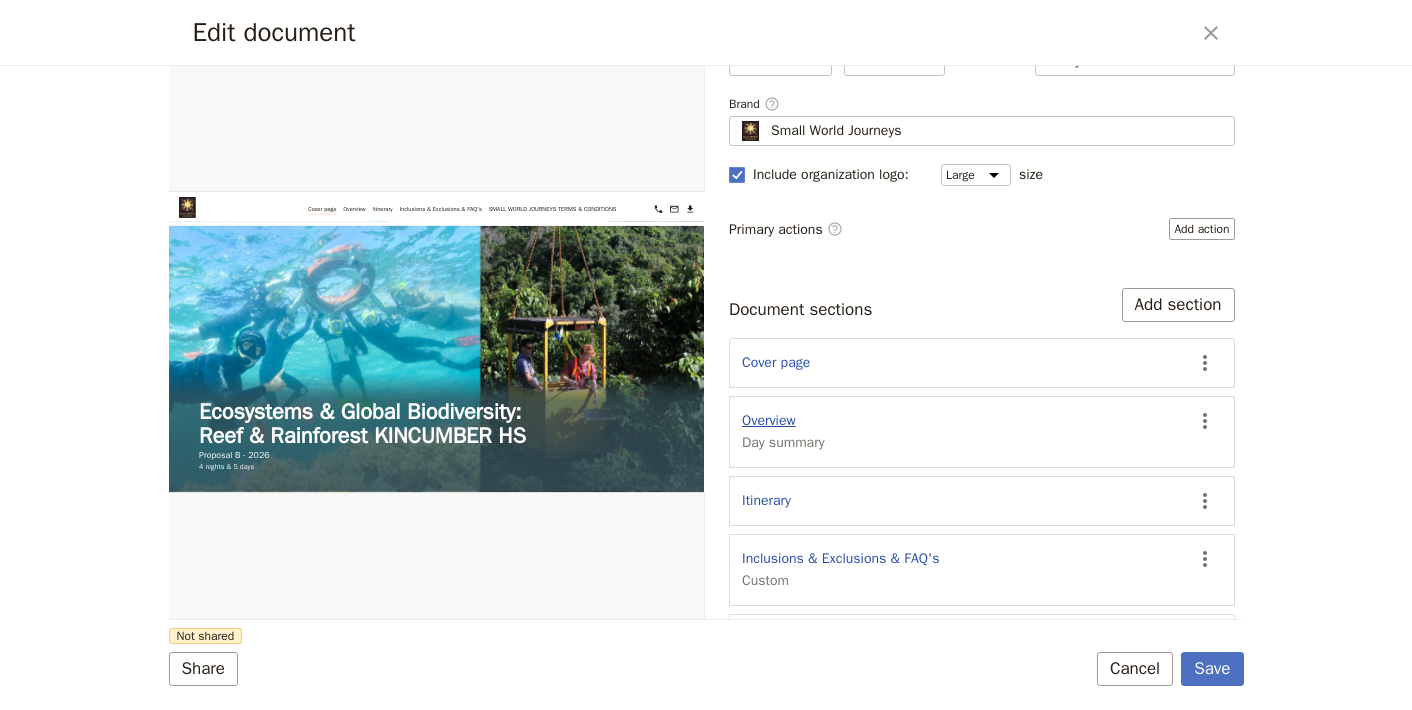 click on "Overview" at bounding box center [769, 421] 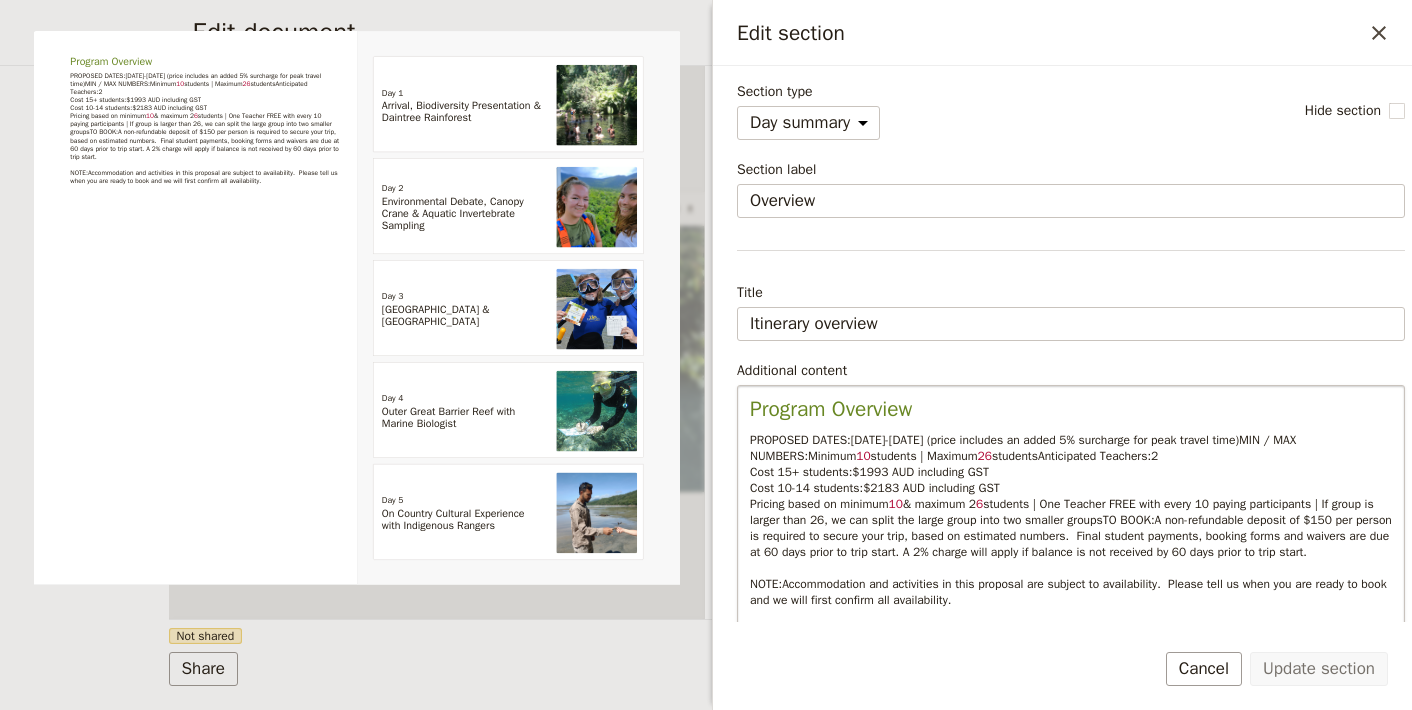 scroll, scrollTop: 211, scrollLeft: 0, axis: vertical 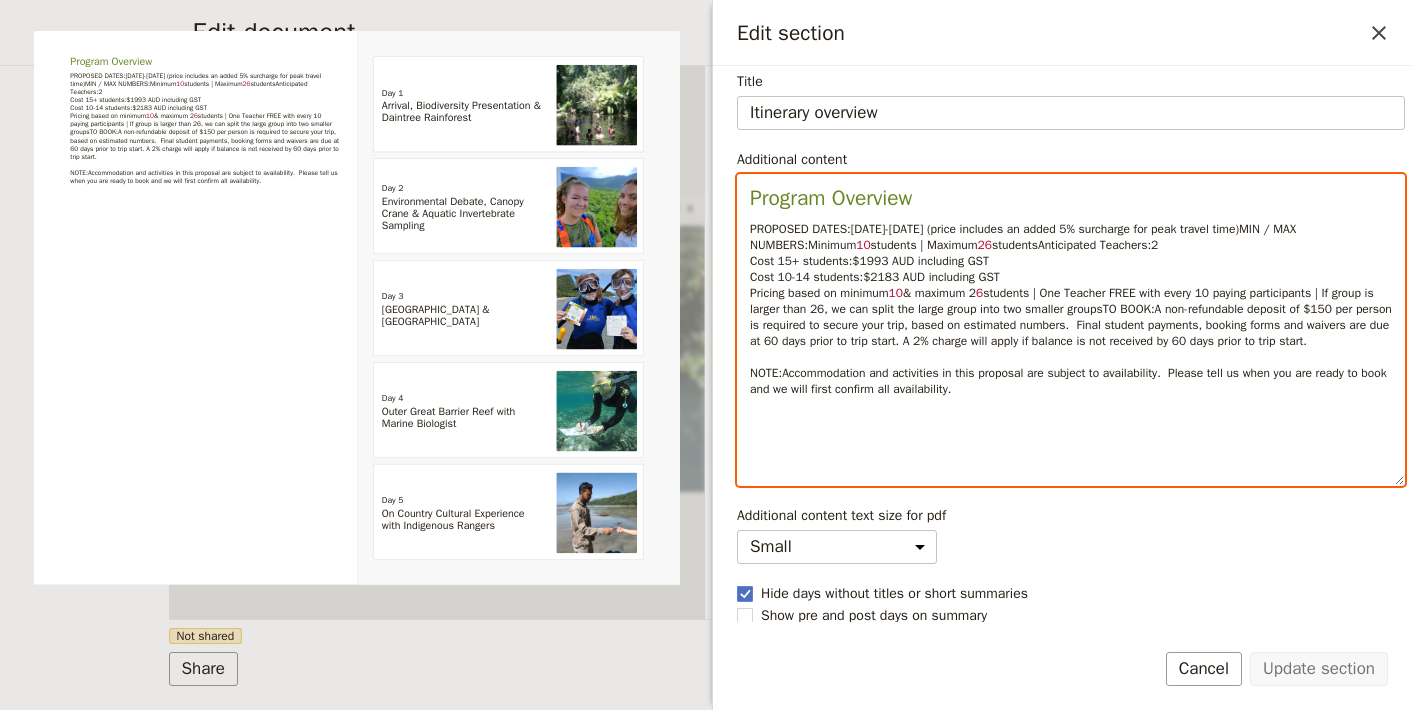 select on "paragraph-small" 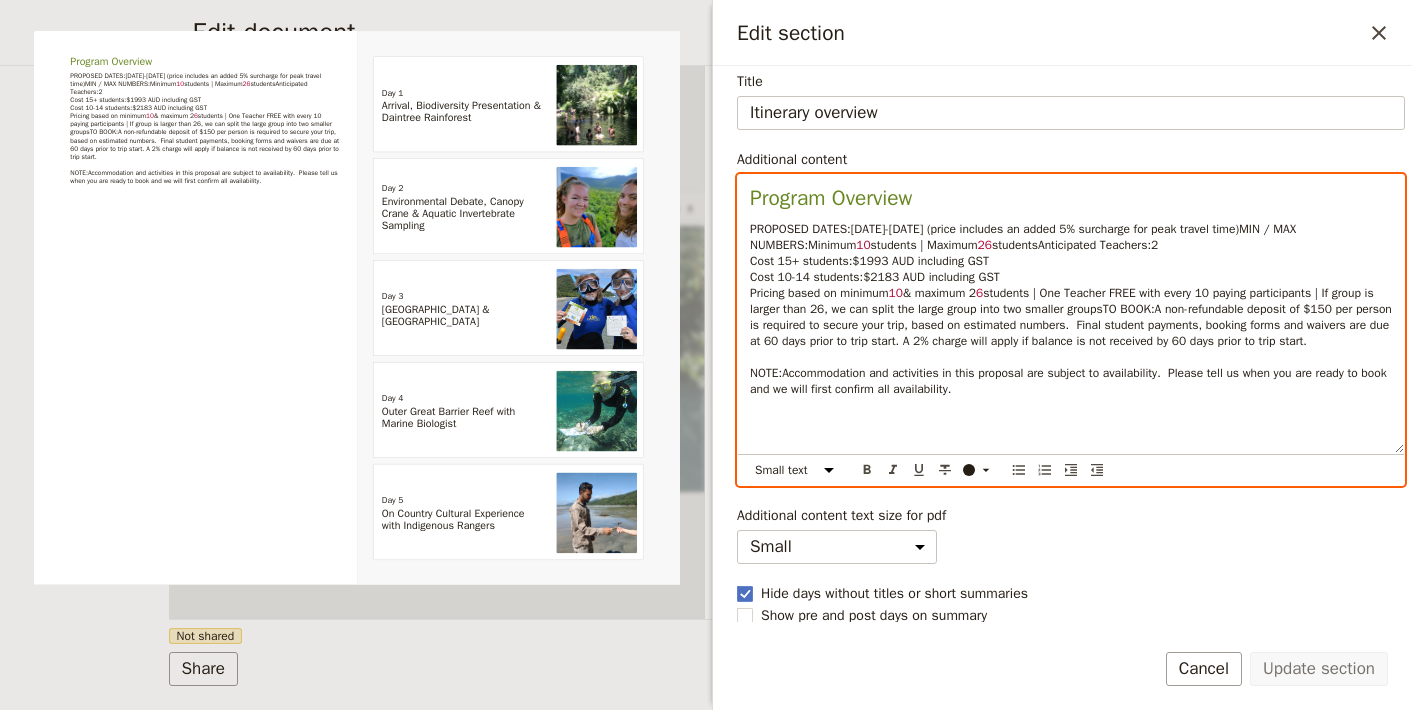 scroll, scrollTop: 179, scrollLeft: 0, axis: vertical 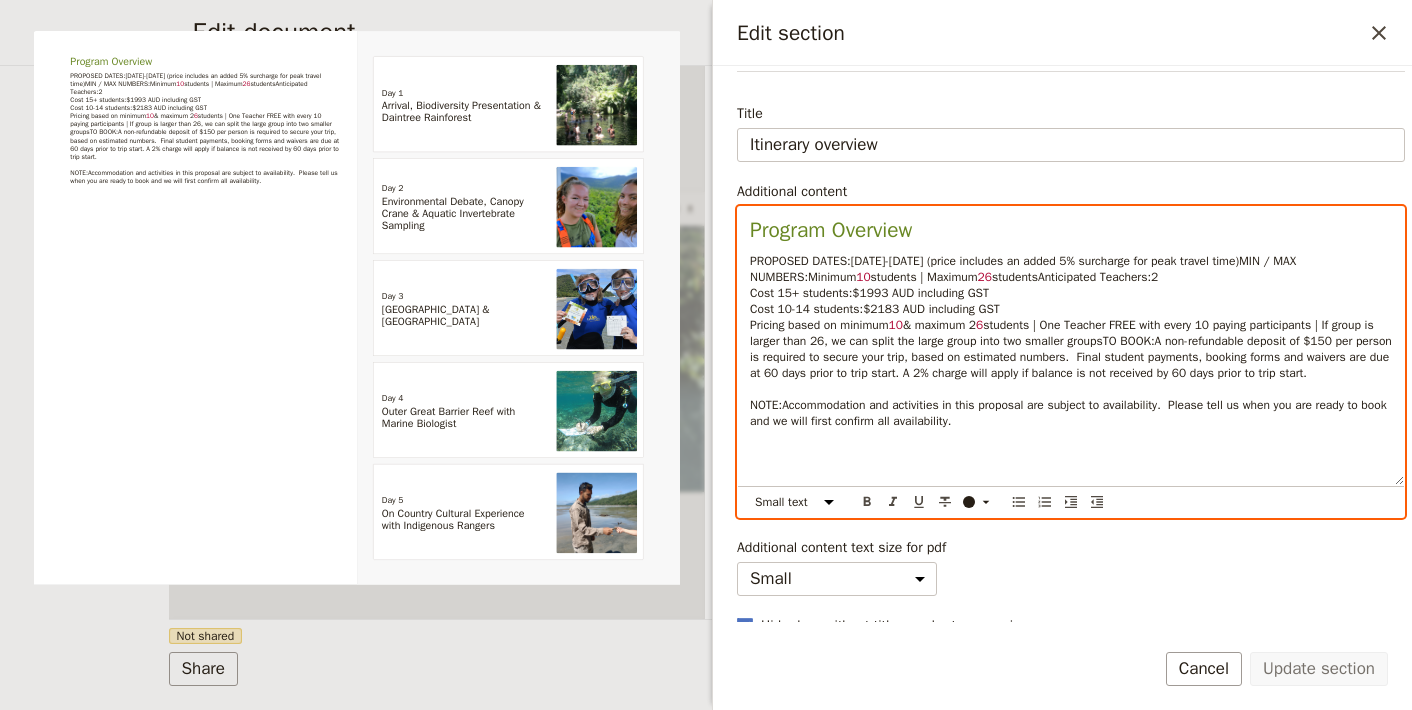 drag, startPoint x: 1011, startPoint y: 435, endPoint x: 735, endPoint y: 262, distance: 325.7376 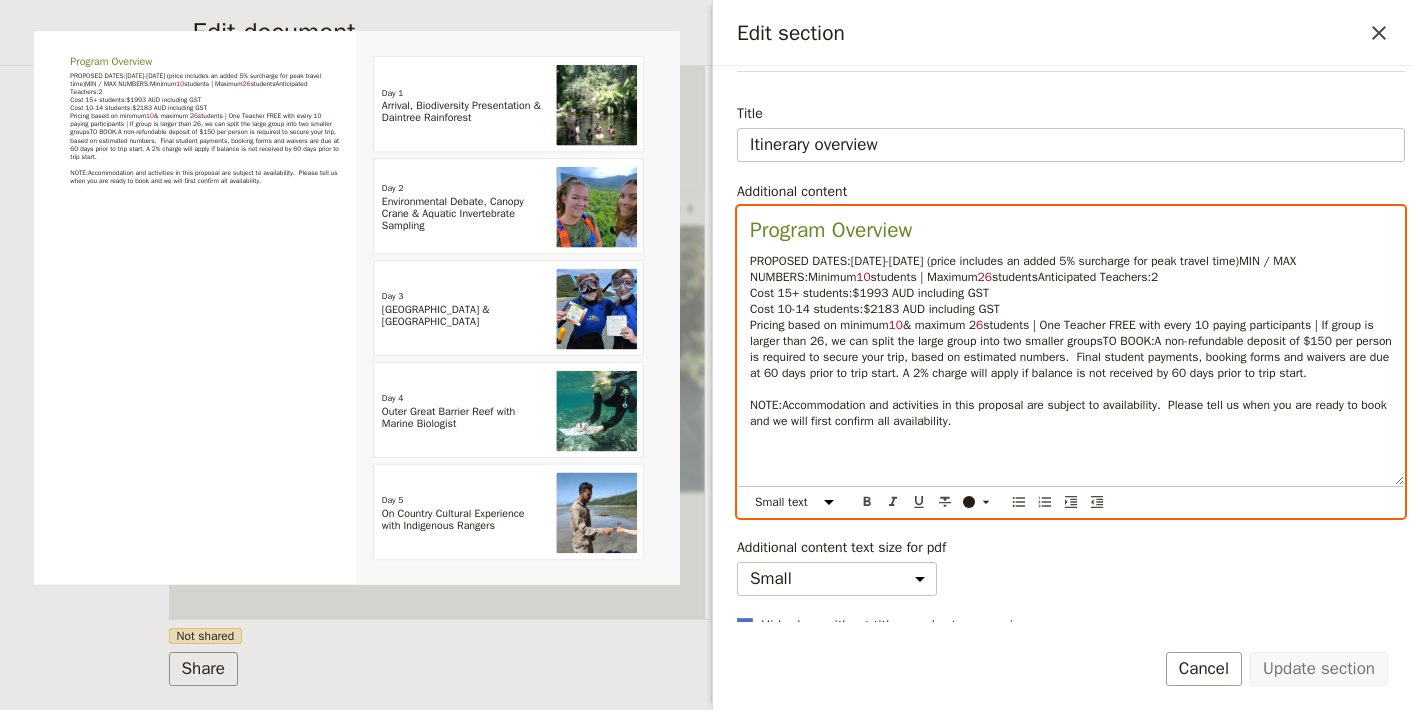 drag, startPoint x: 990, startPoint y: 470, endPoint x: 758, endPoint y: 276, distance: 302.42355 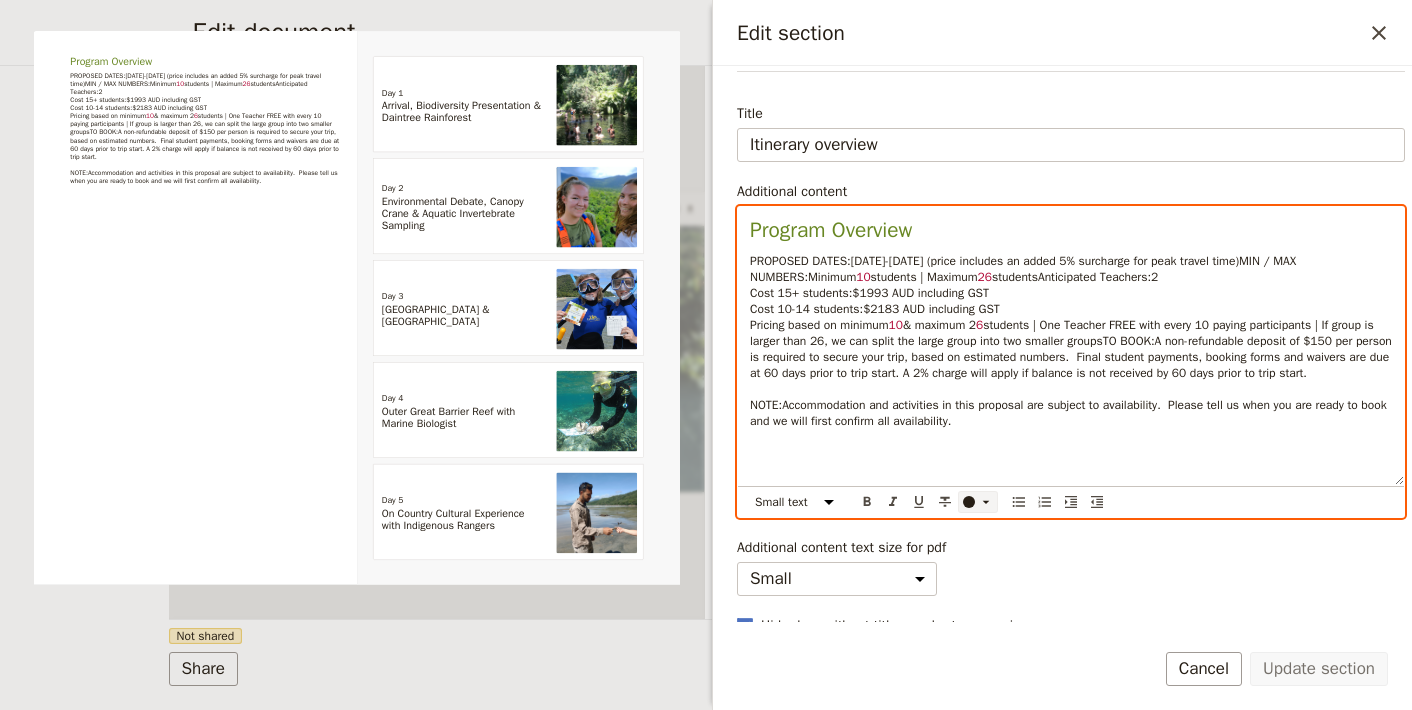click at bounding box center (969, 502) 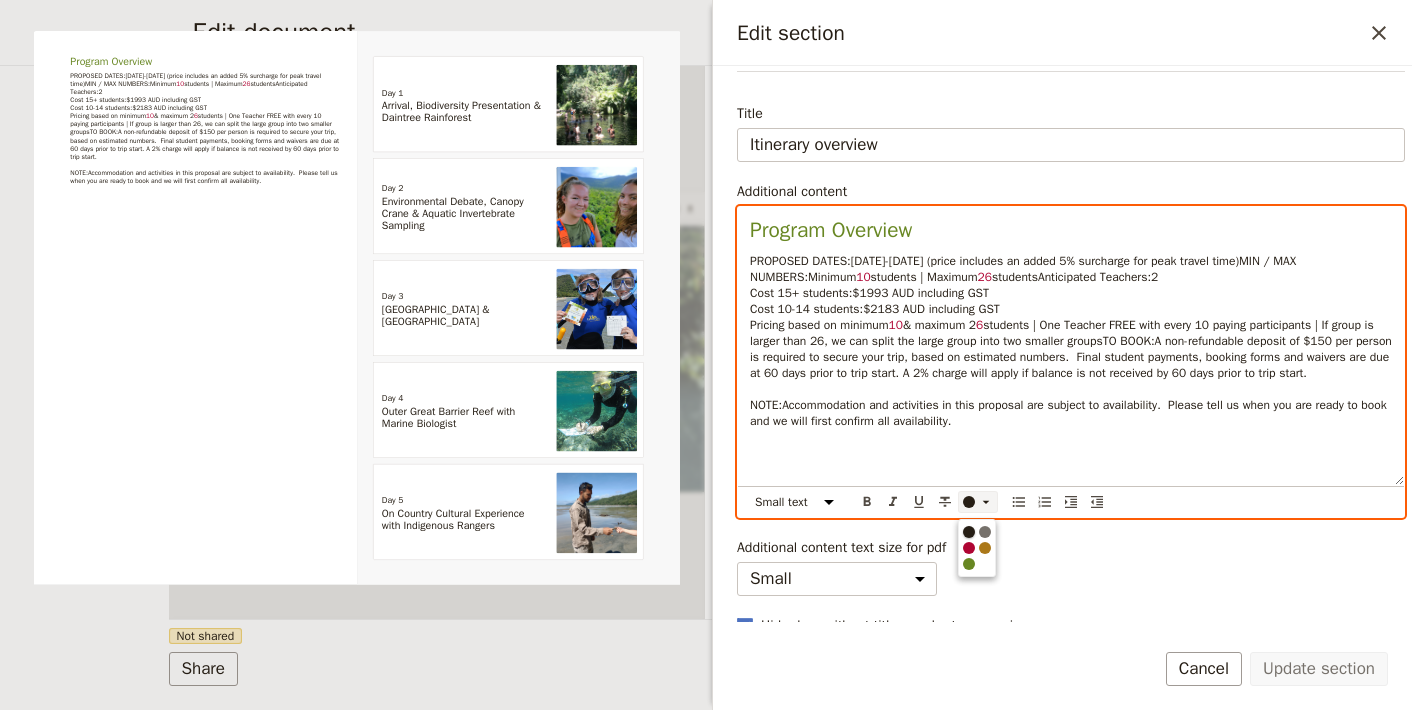 click at bounding box center (969, 532) 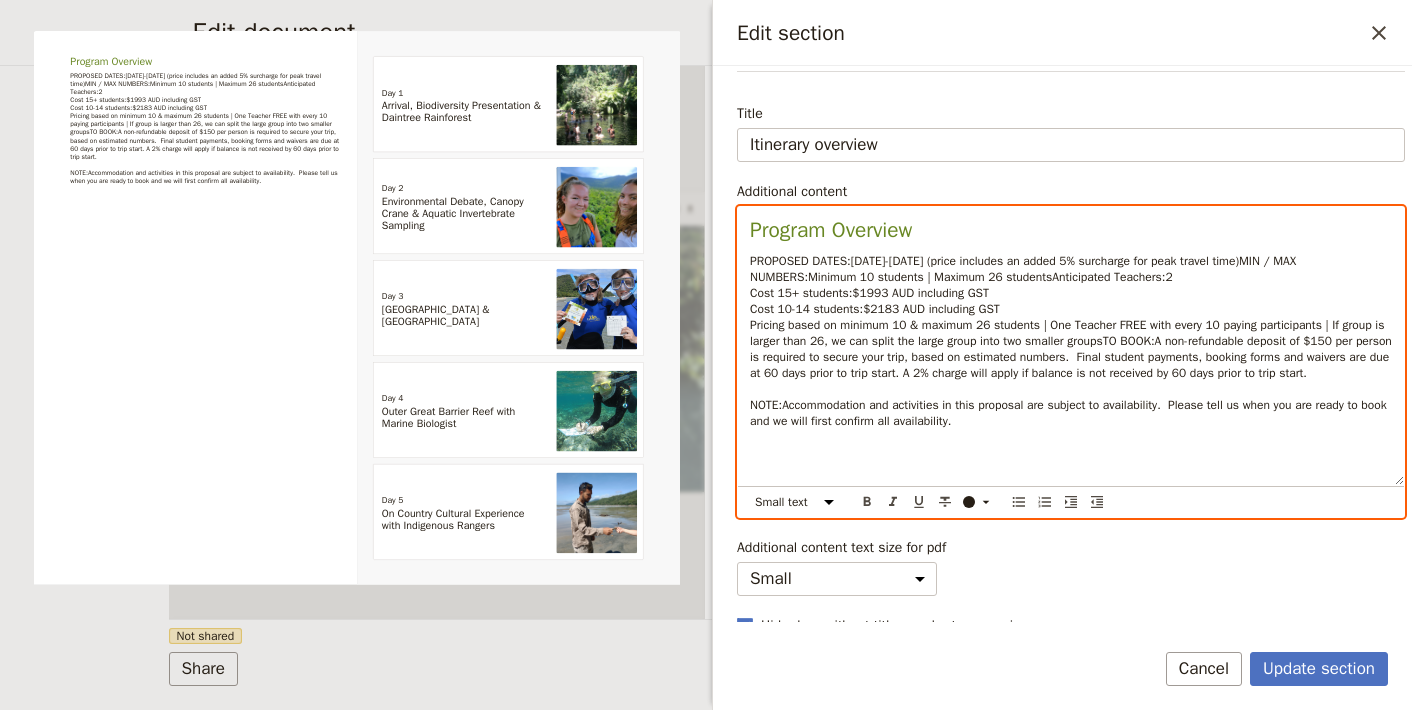 click on "PROPOSED DATES:  [DATE]-[DATE] (price includes an added 5% surcharge for peak travel time)
MIN / MAX NUMBERS:  Minimum 10 students | Maximum 26 students
Anticipated Teachers:  2 Cost 15+ students:  $1993 AUD including GST Cost 10-14 students:  $2183 AUD including GST
Pricing based on minimum 10 & maximum 26 students | One Teacher FREE with every 10 paying participants | If group is larger than 26, we can split the large group into two smaller groups
TO BOOK:  A non-refundable deposit of $150 per person is required to secure your trip, based on estimated numbers.  Final student payments, booking forms and waivers are due at 60 days prior to trip start. A 2% charge will apply if balance is not received by 60 days prior to trip start.
NOTE:  Accommodation and activities in this proposal are subject to availability.  Please tell us when you are ready to book and we will first confirm all availability." at bounding box center (1071, 341) 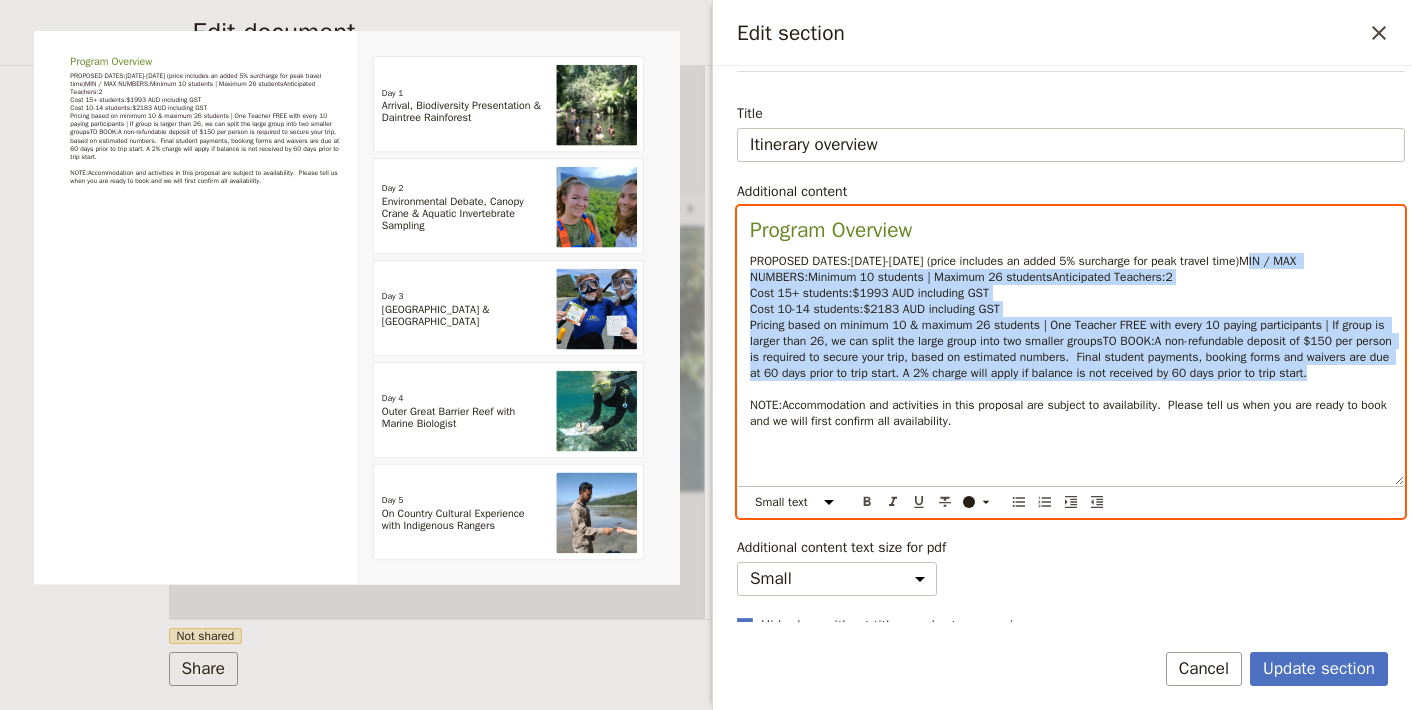 drag, startPoint x: 1019, startPoint y: 417, endPoint x: 718, endPoint y: 269, distance: 335.41766 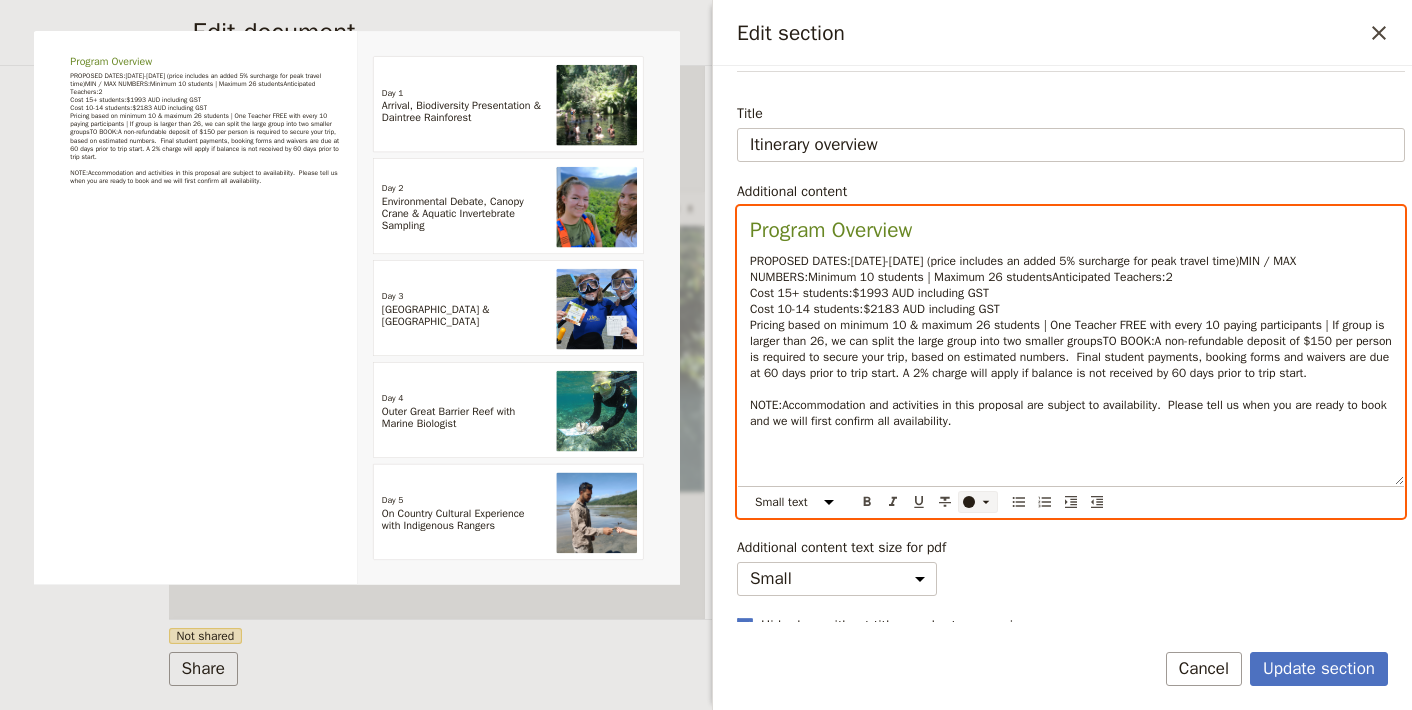 click at bounding box center [969, 502] 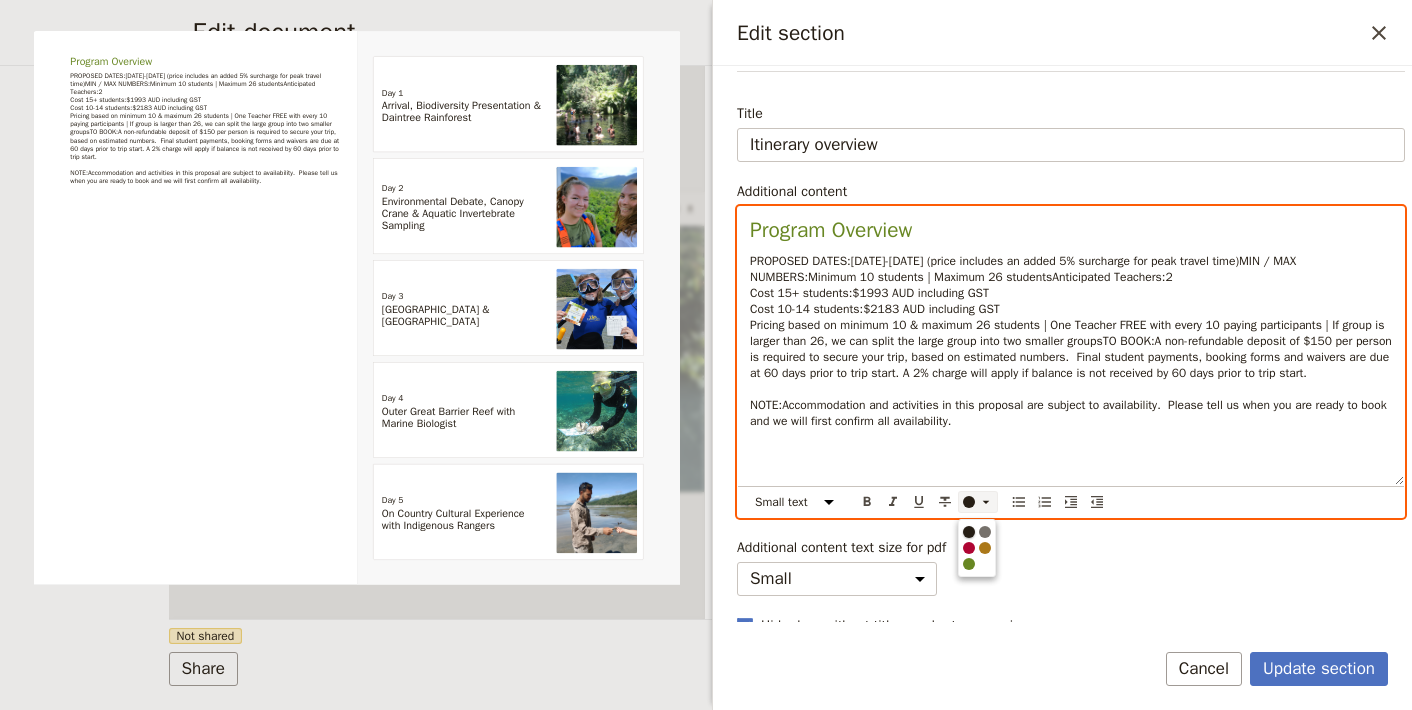 click at bounding box center (969, 532) 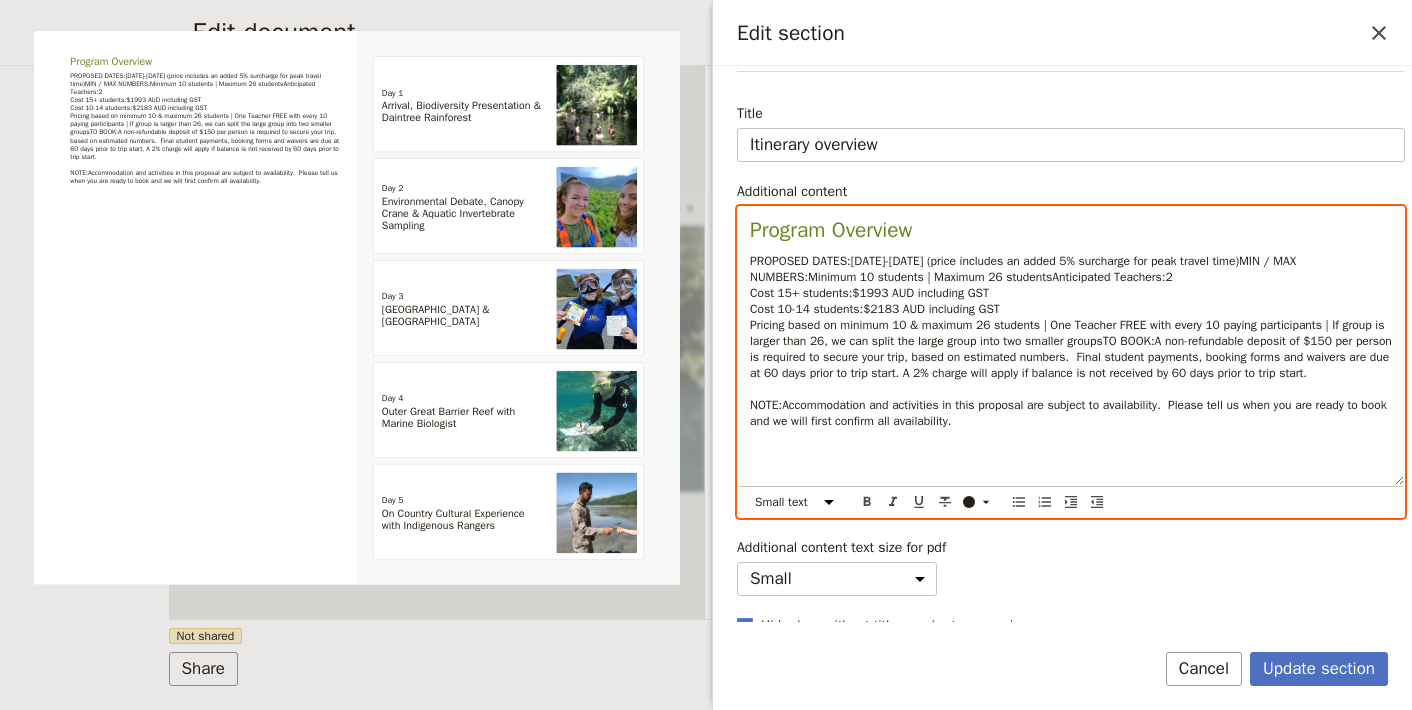 drag, startPoint x: 1273, startPoint y: 262, endPoint x: 938, endPoint y: 253, distance: 335.12088 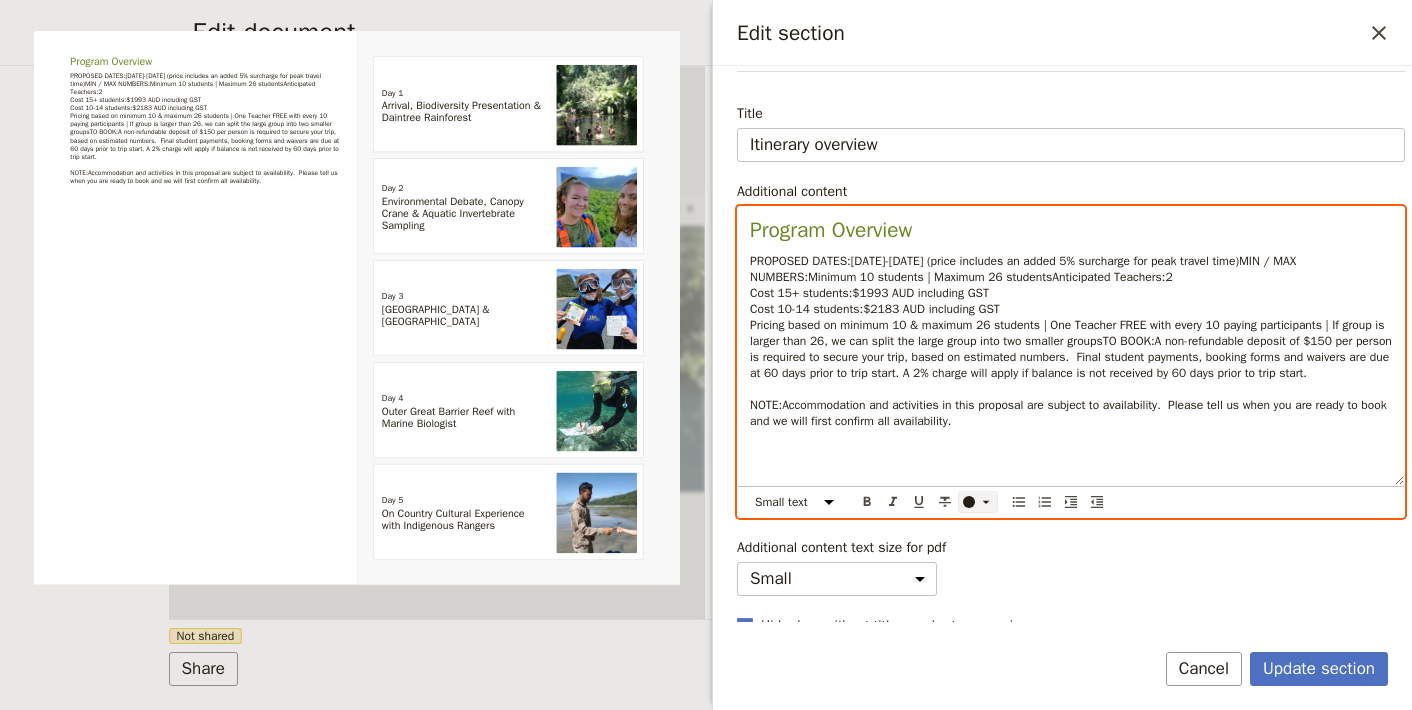 click 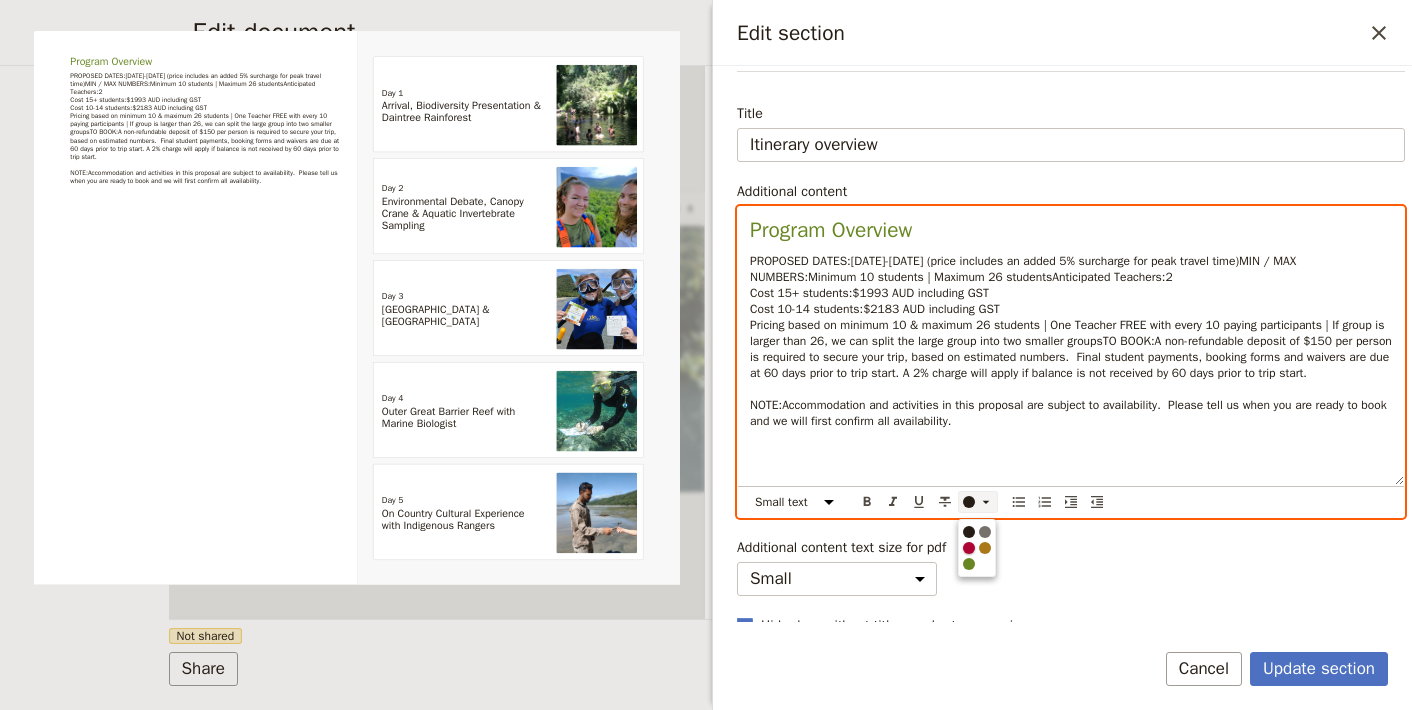 click at bounding box center (969, 548) 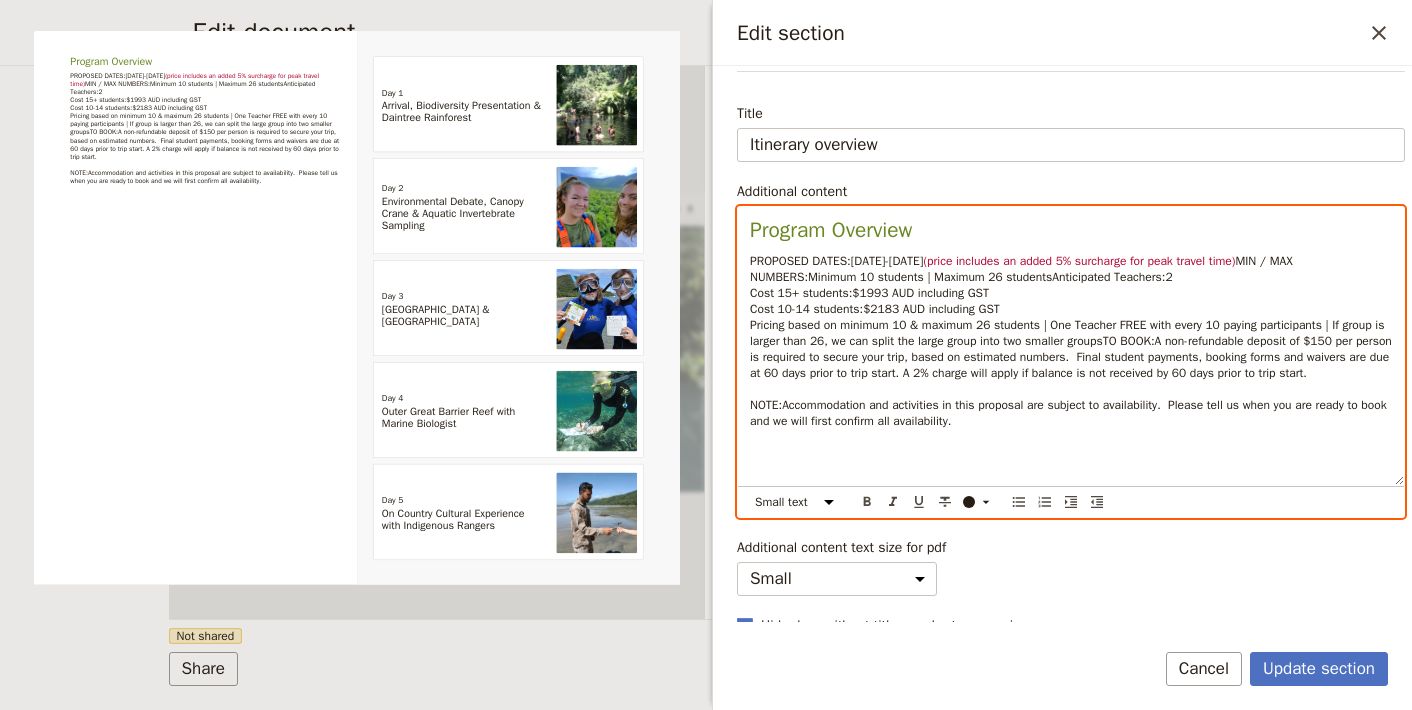 click on "$2183 AUD including GST
Pricing based on minimum 10 & maximum 26 students | One Teacher FREE with every 10 paying participants | If group is larger than 26, we can split the large group into two smaller groups" at bounding box center (1069, 325) 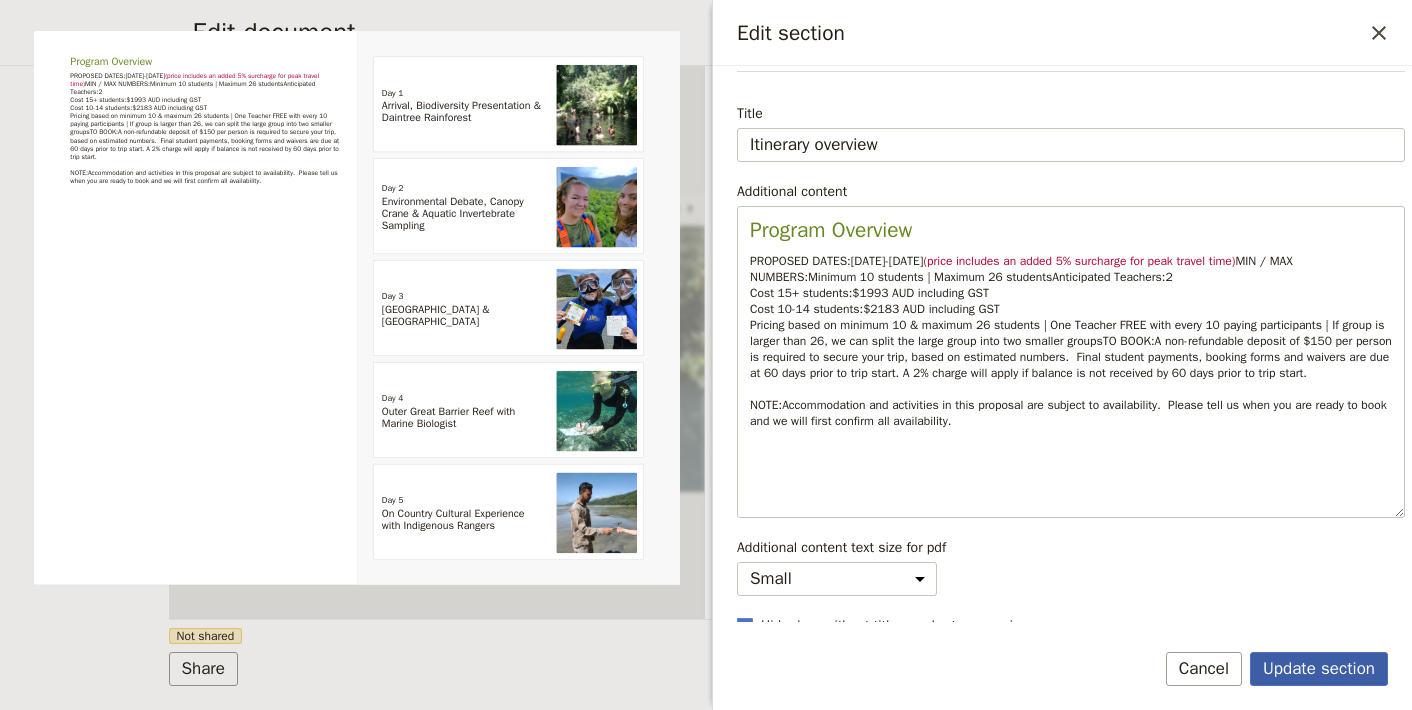 click on "Update section" at bounding box center [1319, 669] 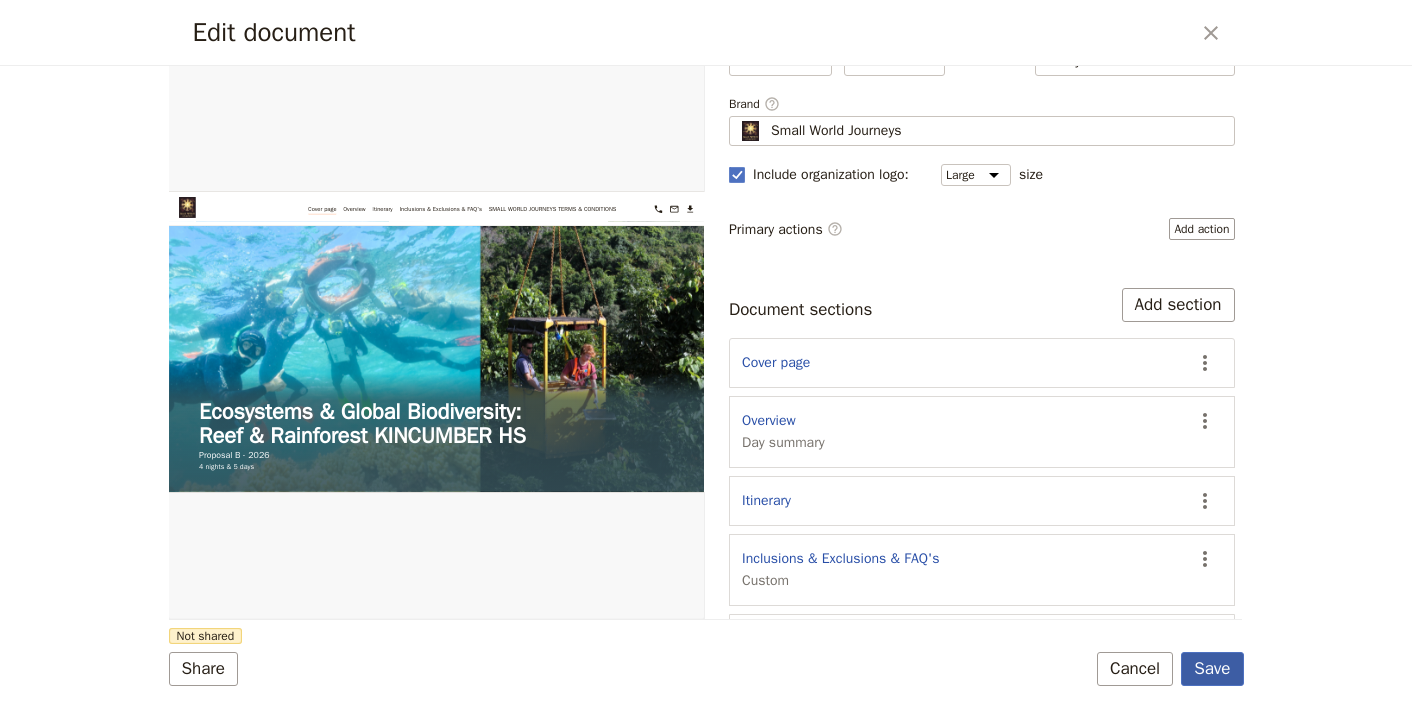 click on "Save" at bounding box center [1212, 669] 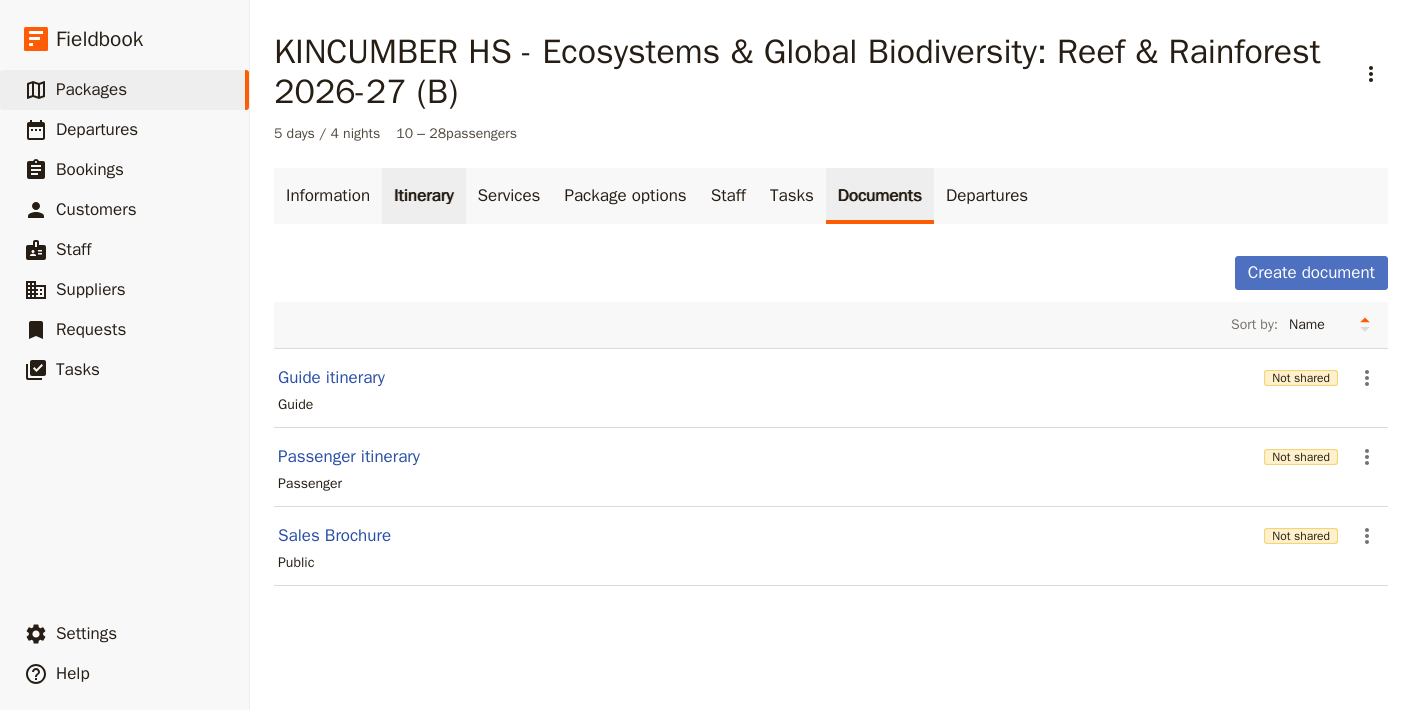 click on "Itinerary" at bounding box center [423, 196] 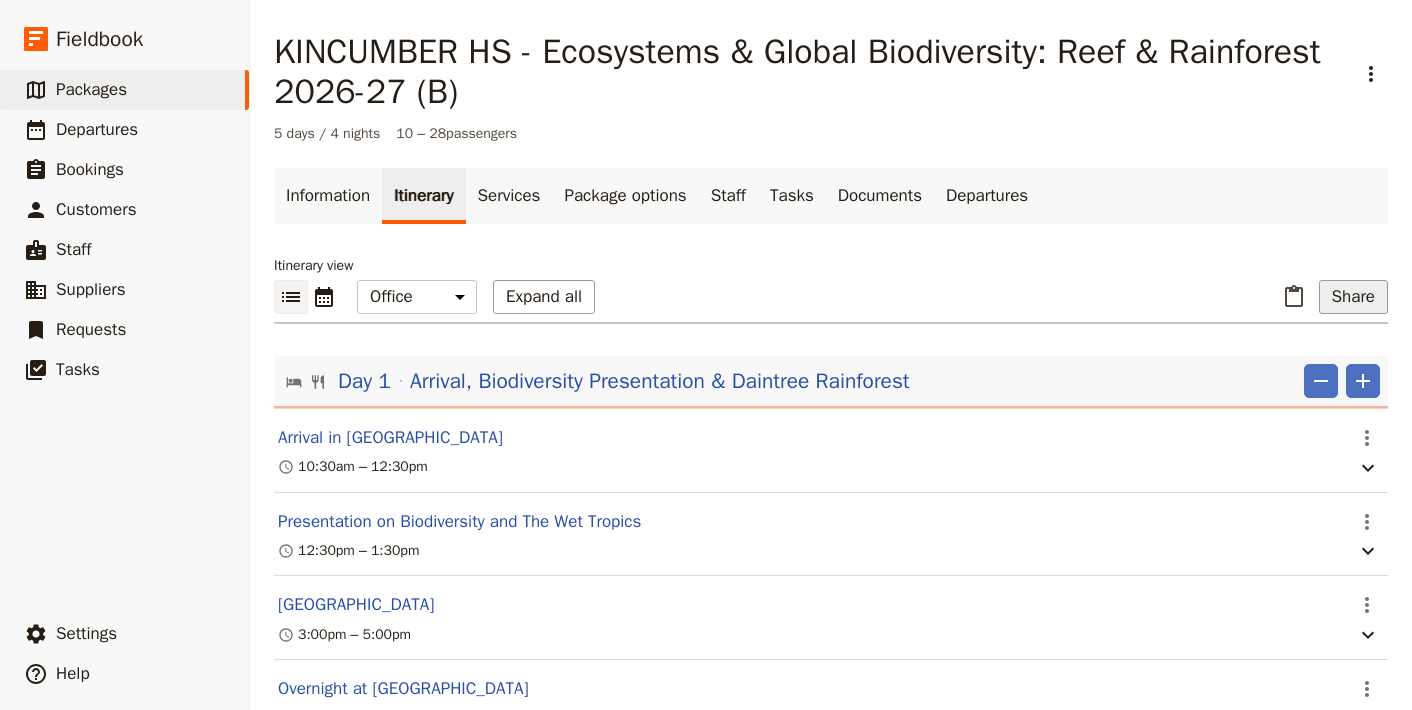 click on "Share" at bounding box center [1353, 297] 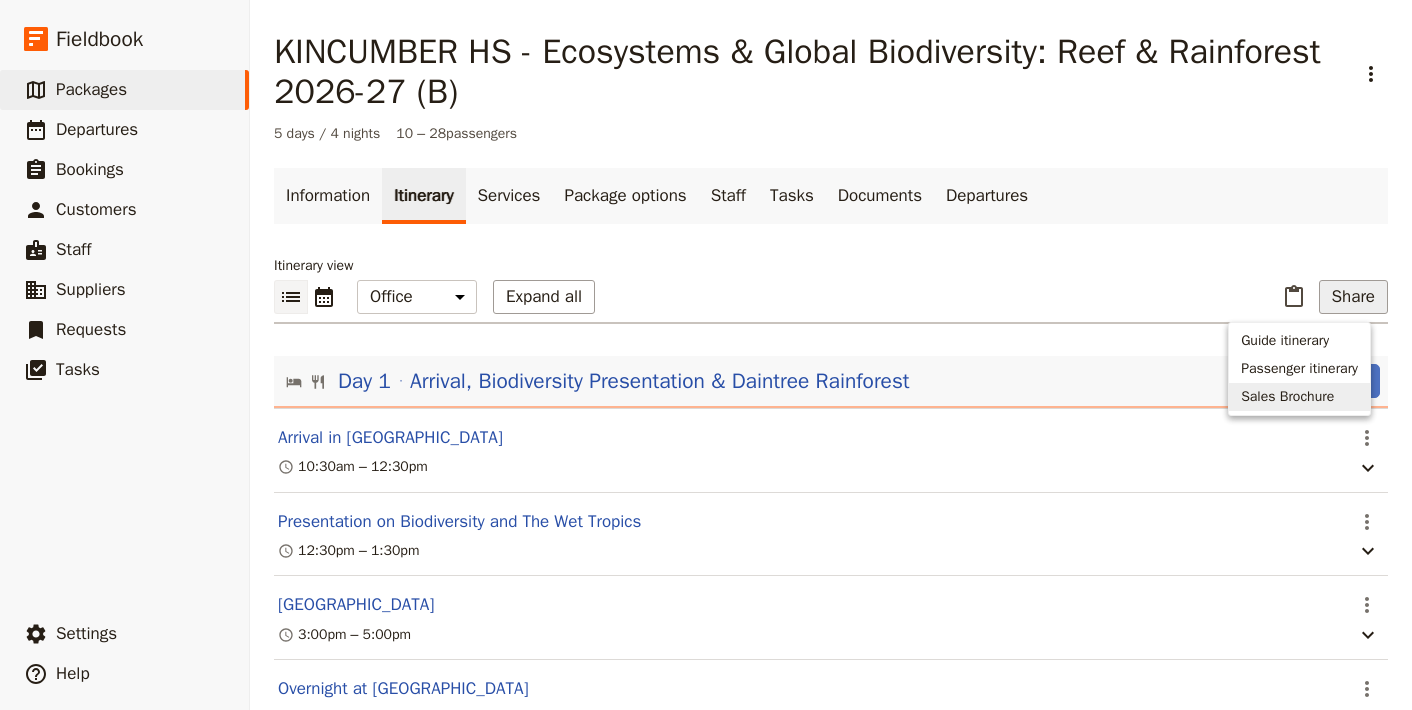 click on "Sales Brochure" at bounding box center (1287, 397) 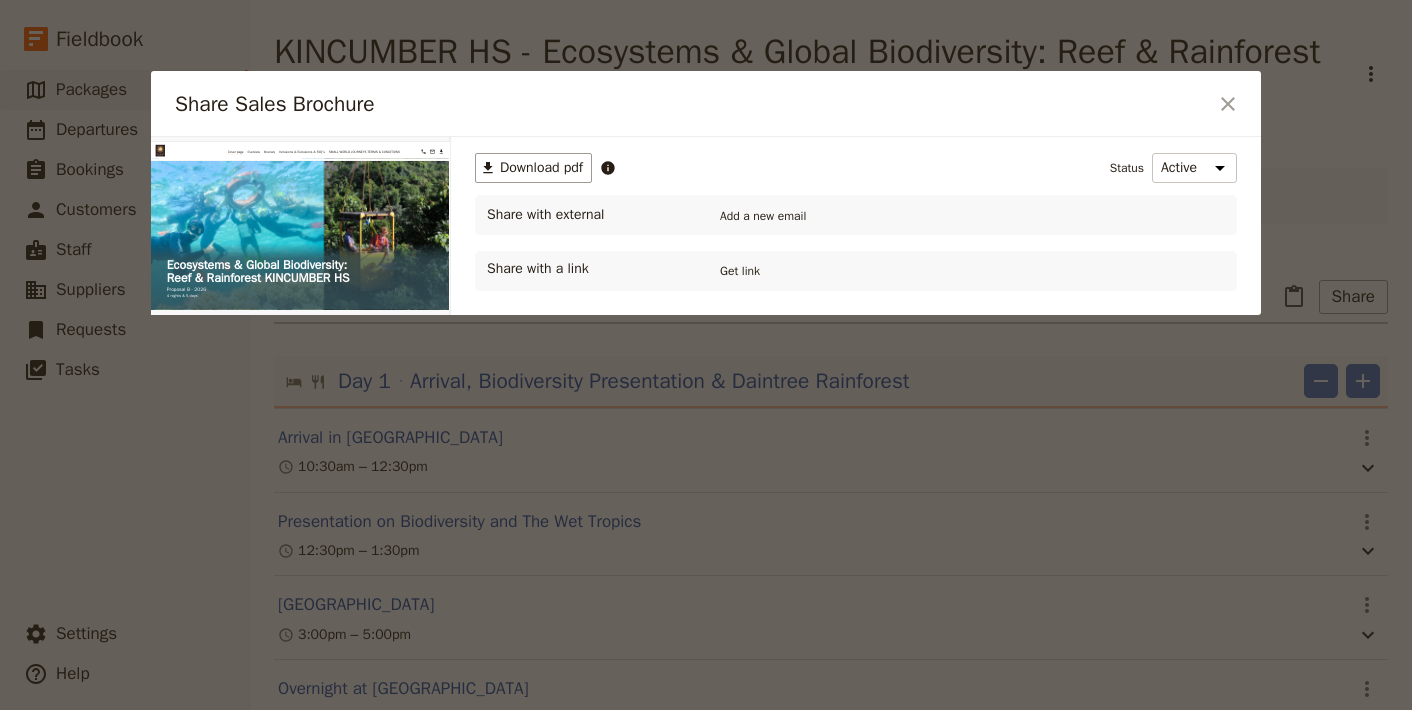scroll, scrollTop: 0, scrollLeft: 0, axis: both 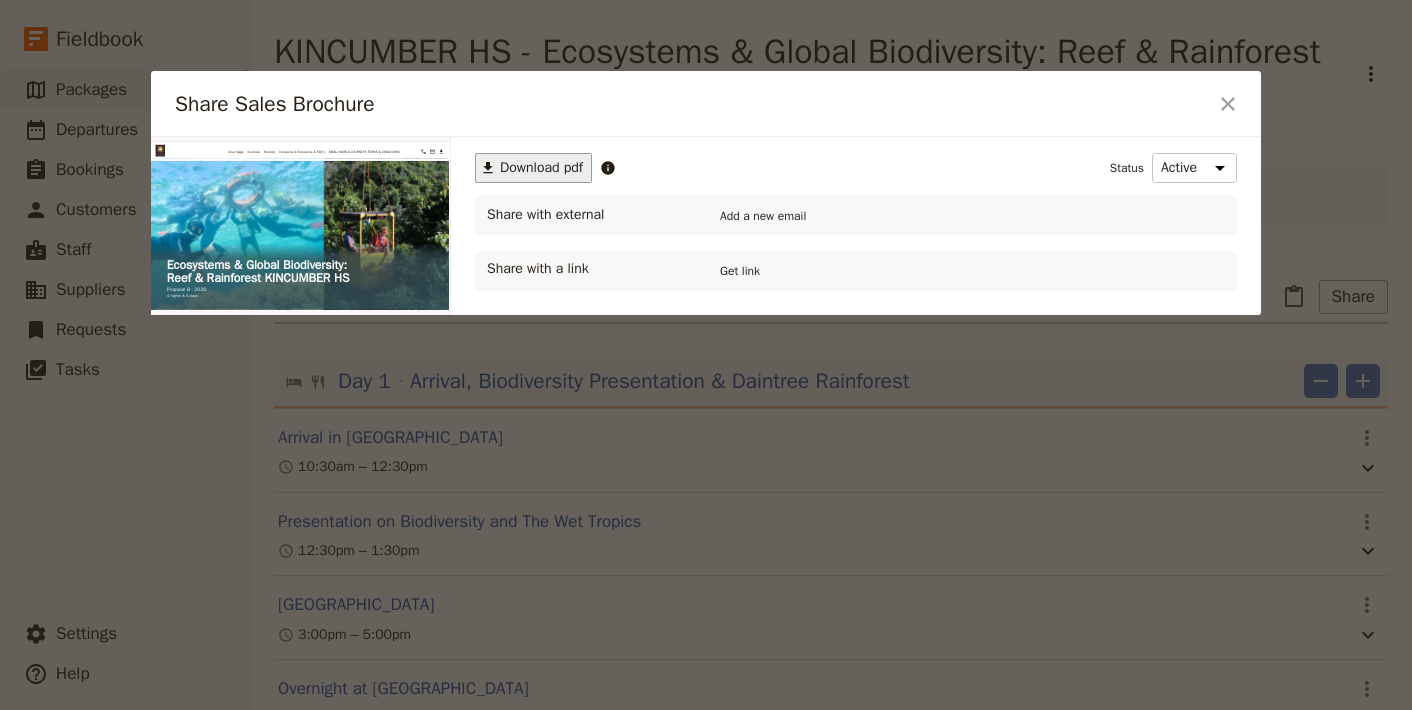 click on "Download pdf" at bounding box center (541, 168) 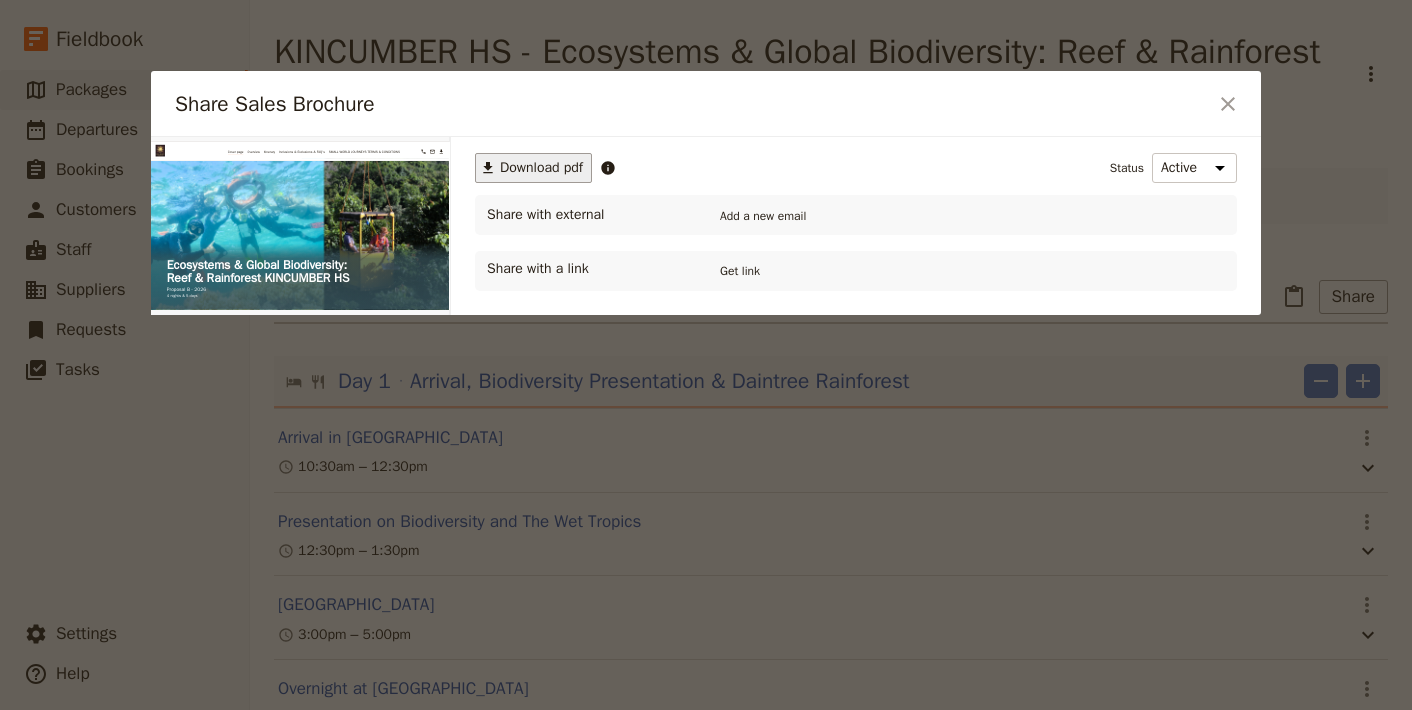 click 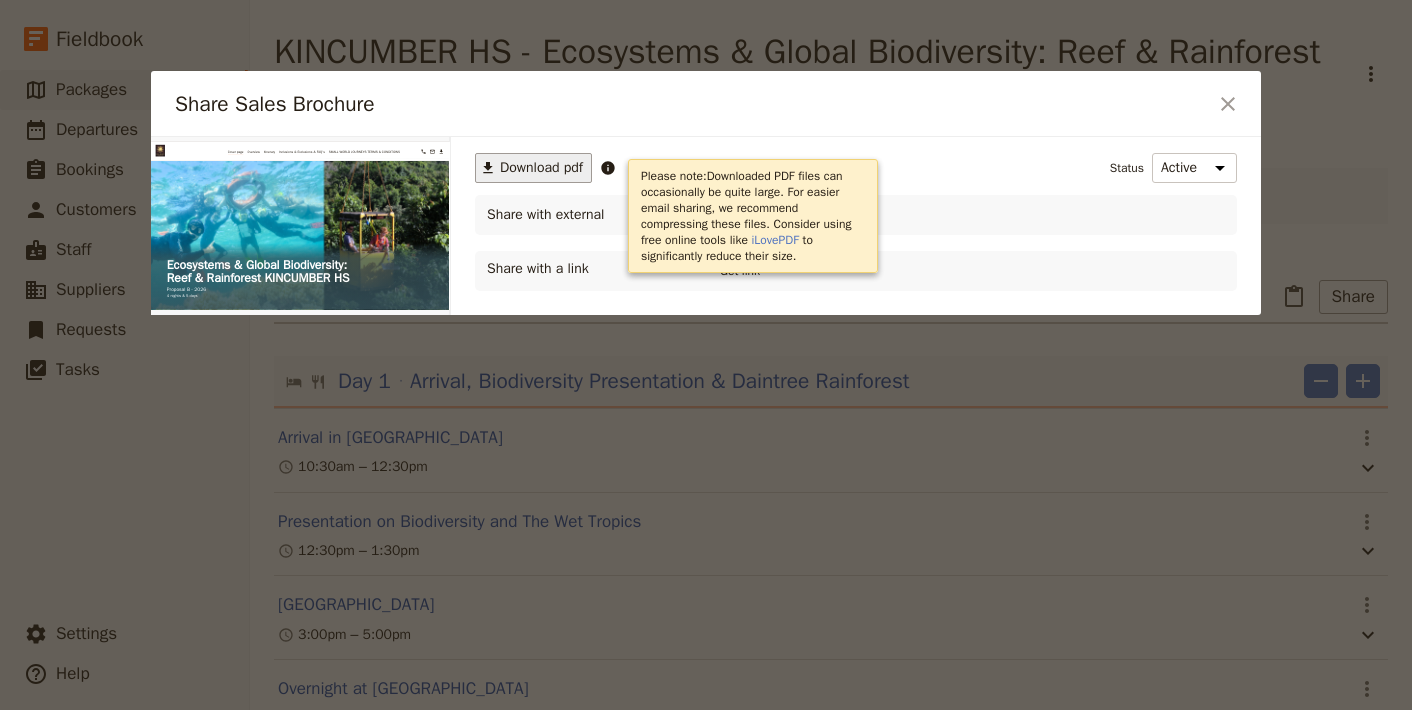 click 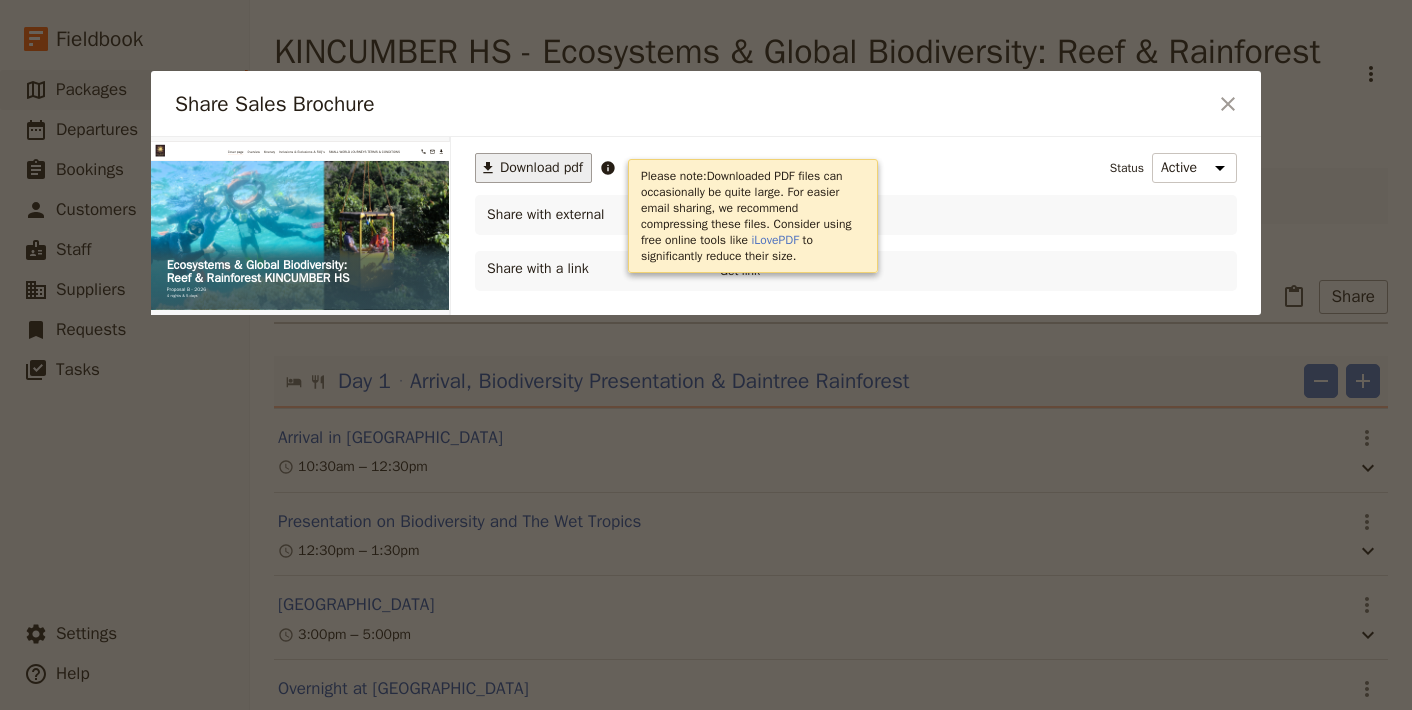 click 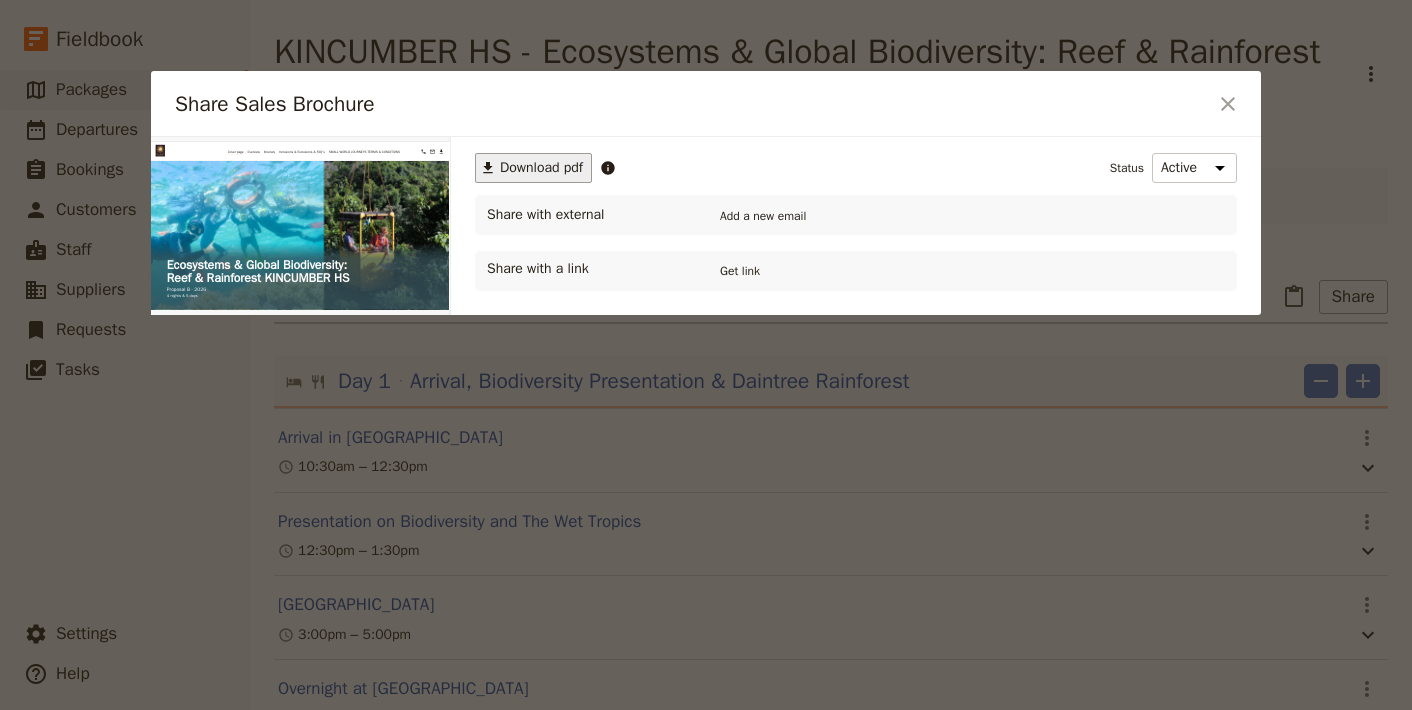 click on "Download pdf" at bounding box center (541, 168) 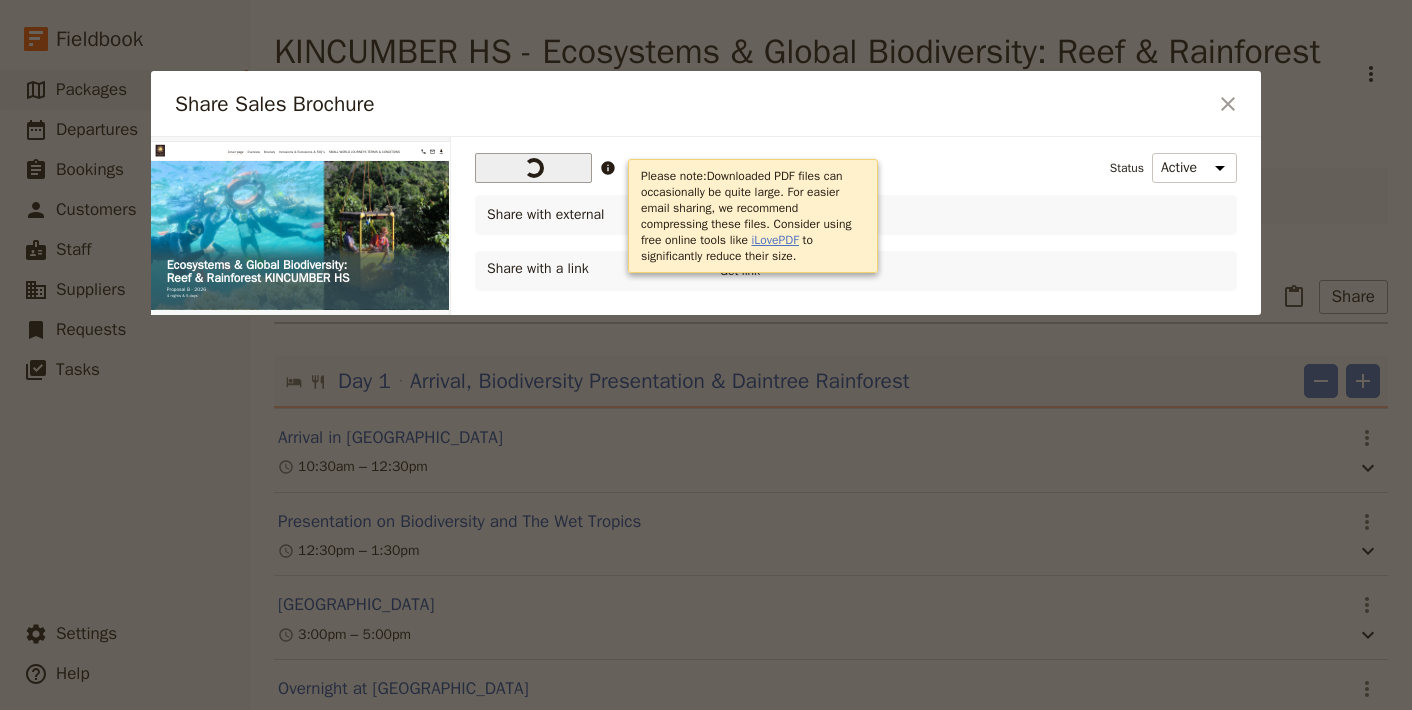 drag, startPoint x: 616, startPoint y: 169, endPoint x: 787, endPoint y: 235, distance: 183.29485 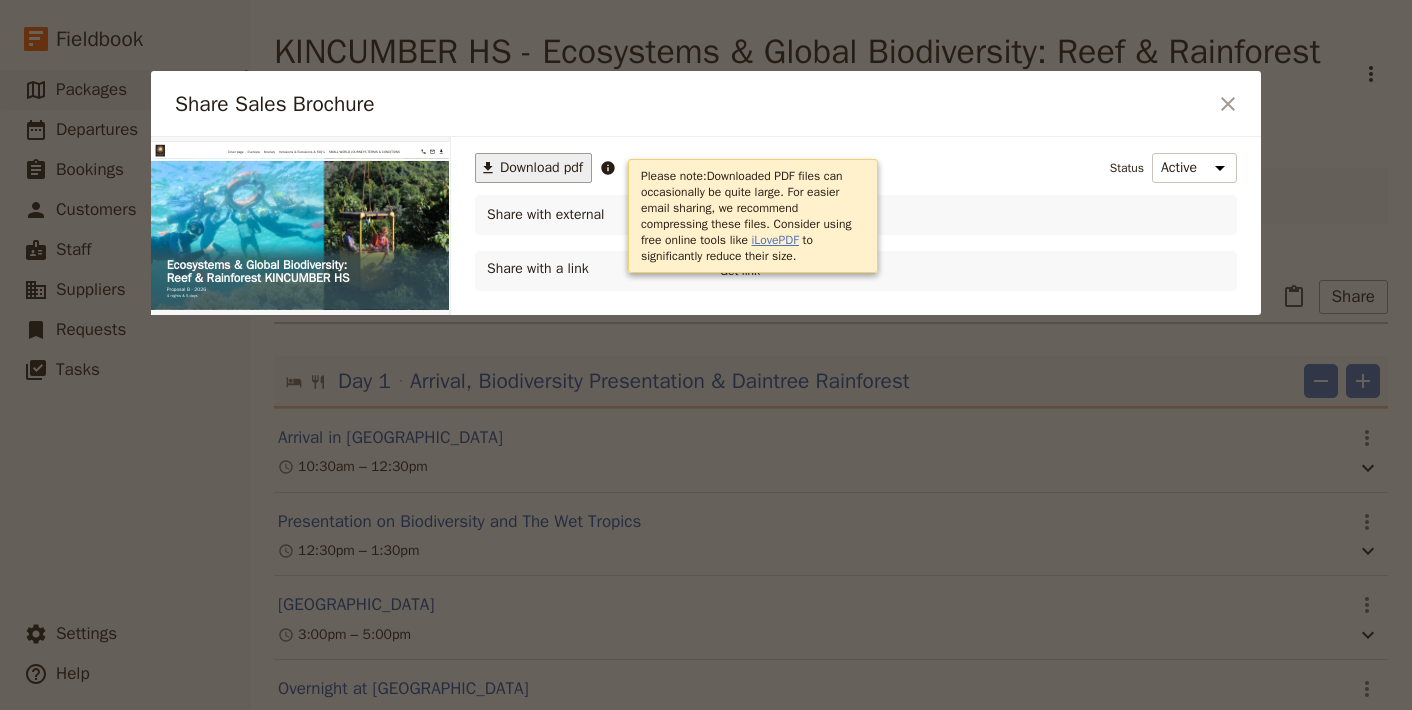 click on "iLovePDF" at bounding box center [774, 240] 